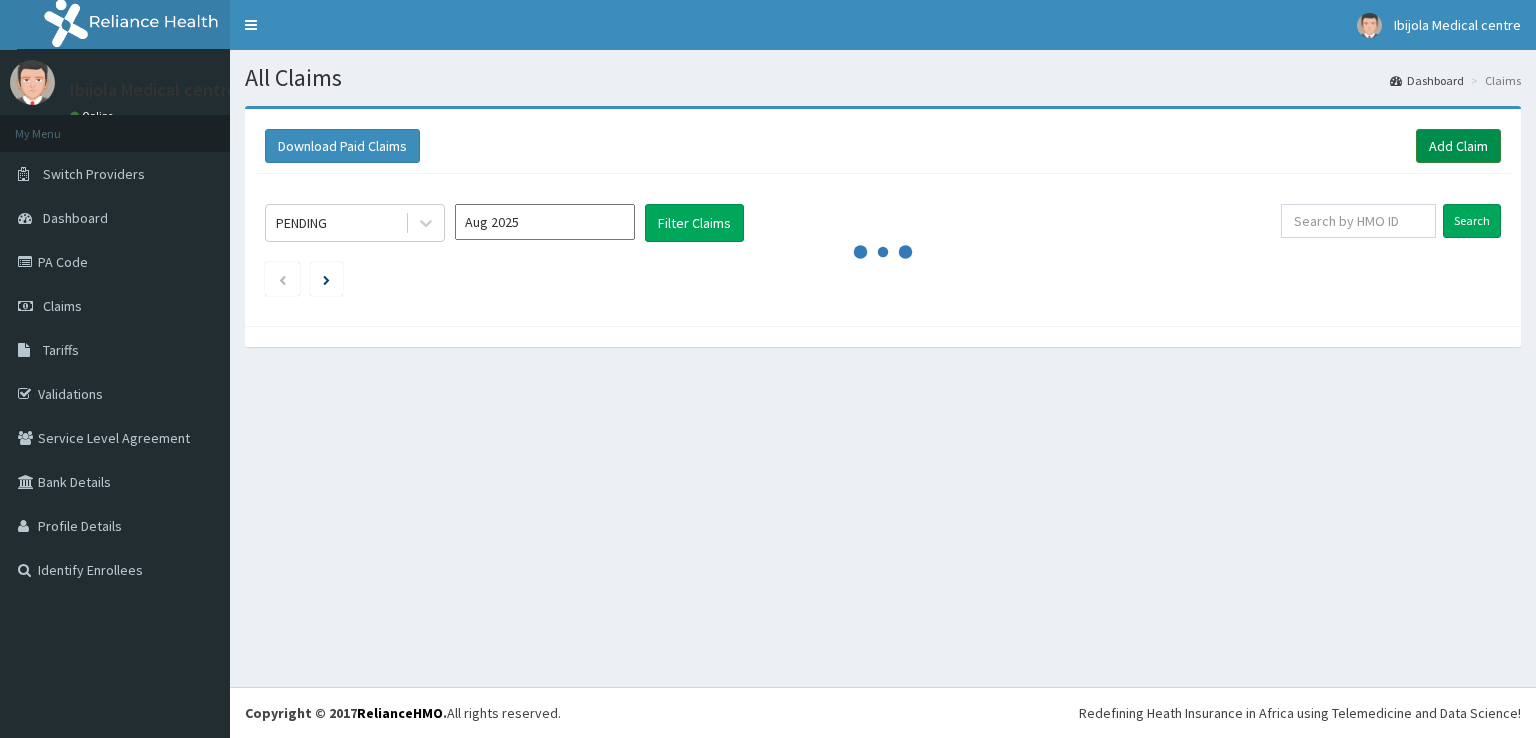 scroll, scrollTop: 0, scrollLeft: 0, axis: both 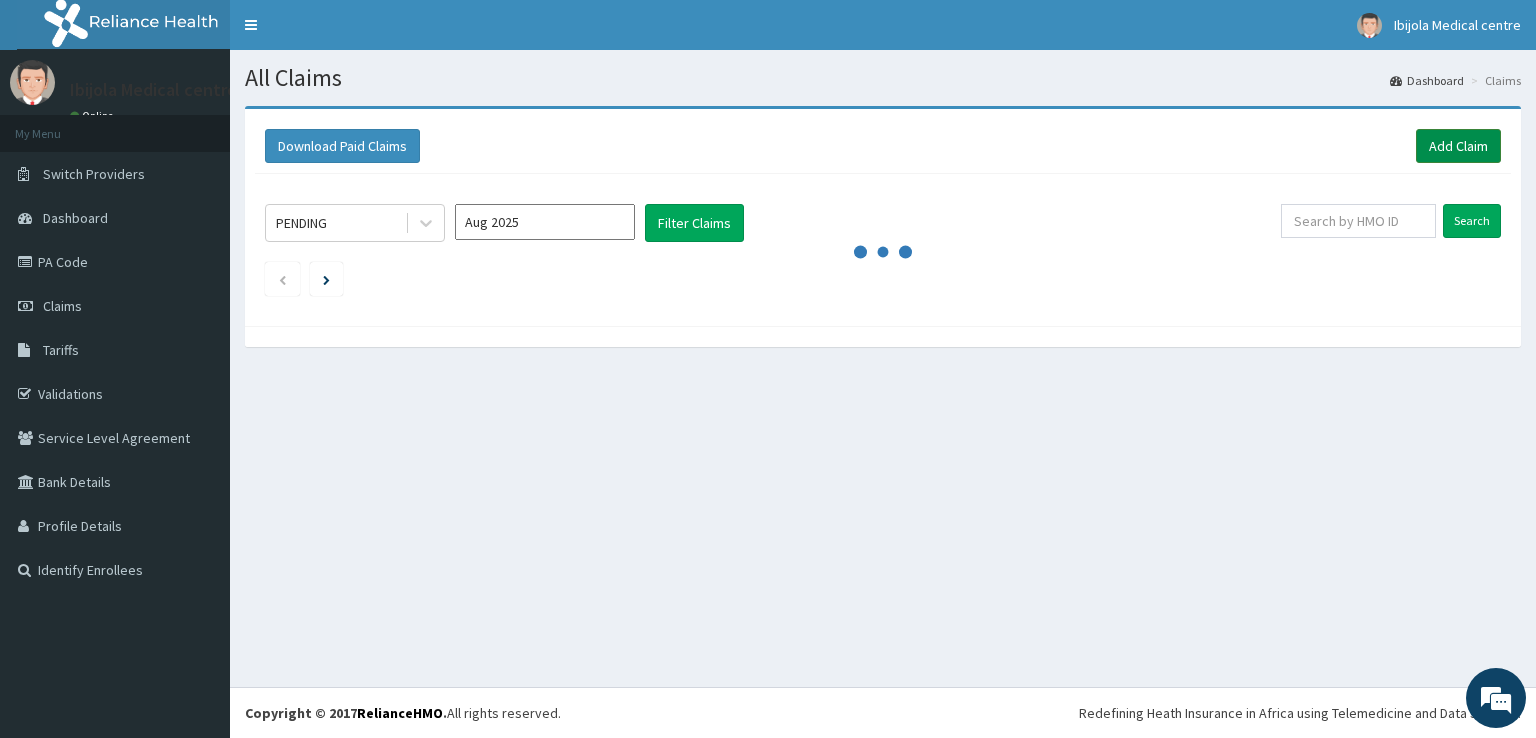 click on "Add Claim" at bounding box center [1458, 146] 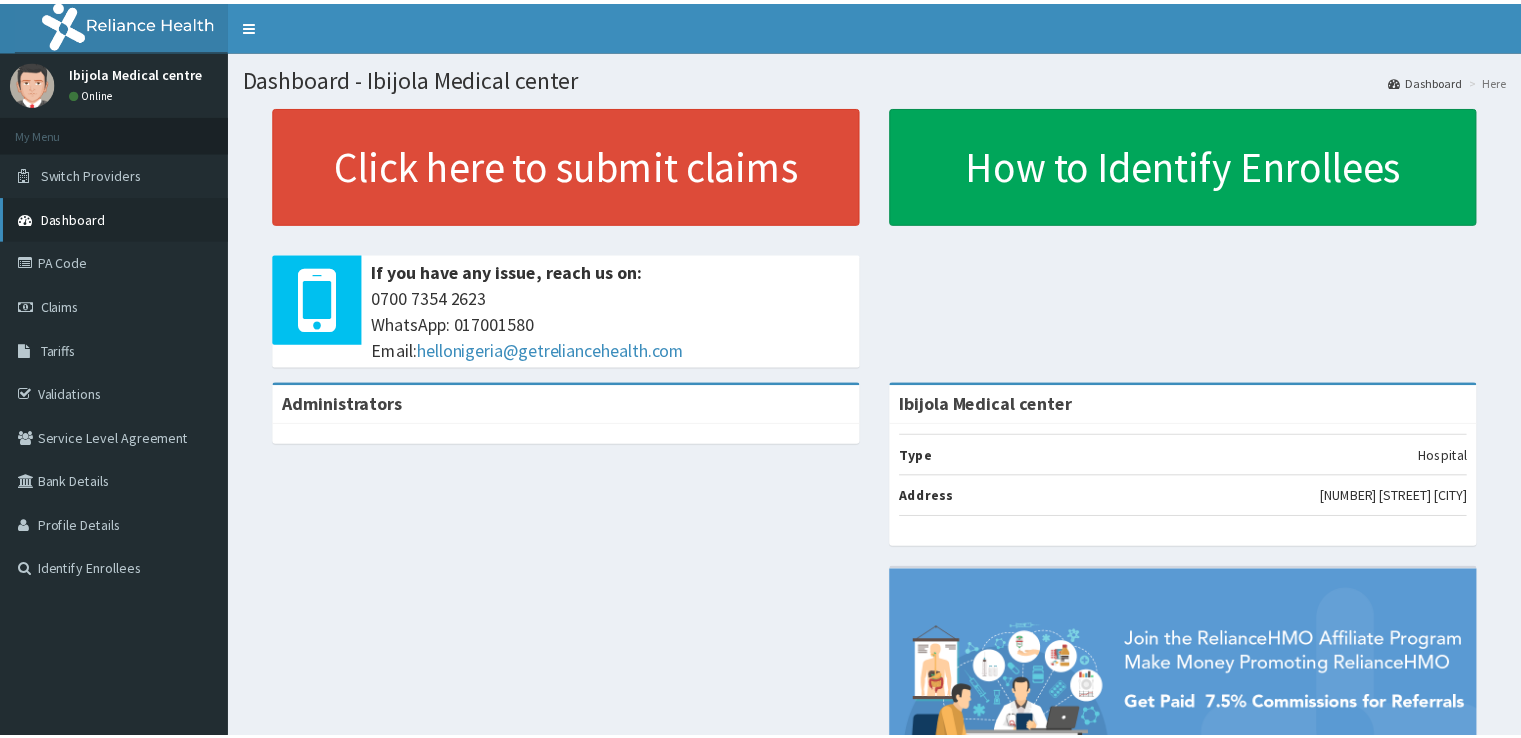 scroll, scrollTop: 0, scrollLeft: 0, axis: both 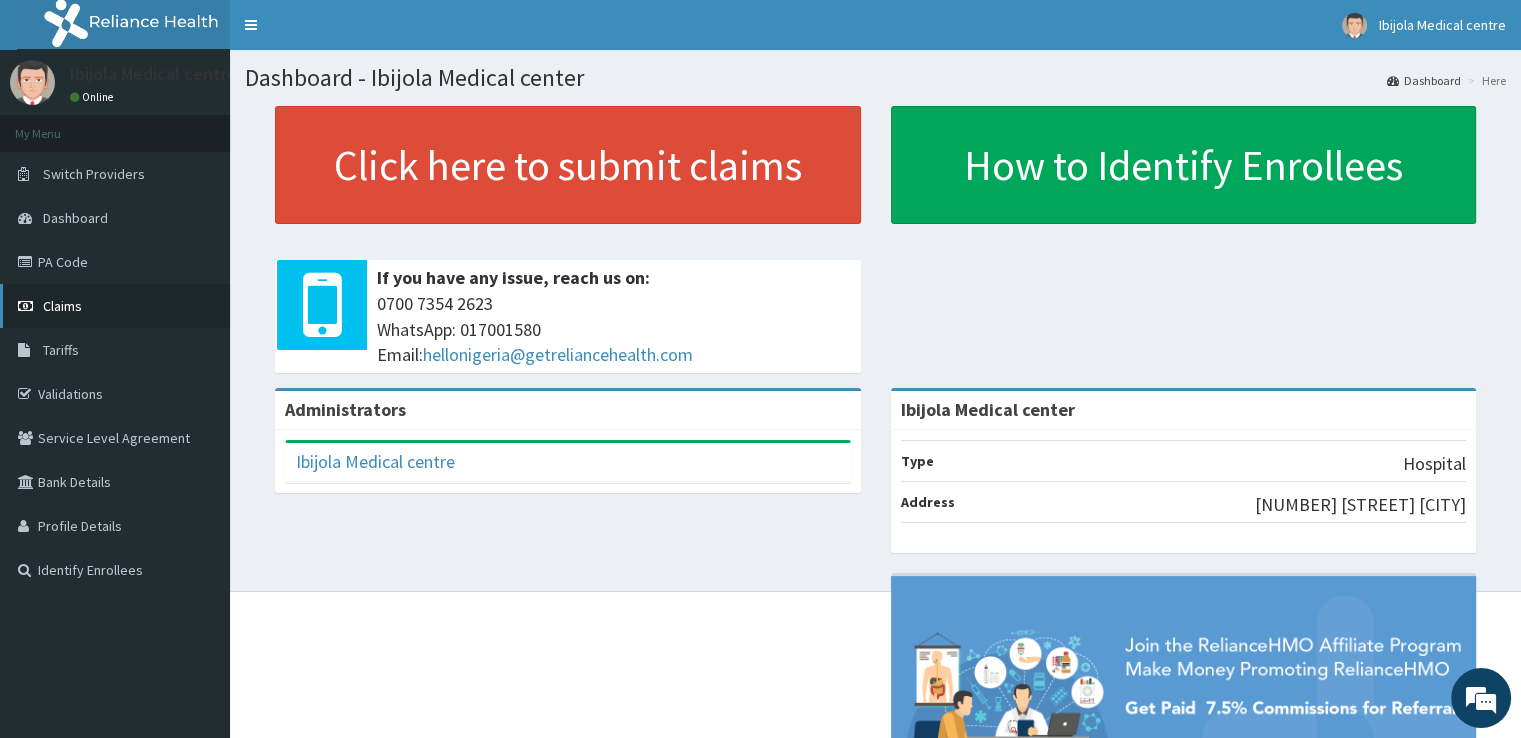 click on "Claims" at bounding box center (115, 306) 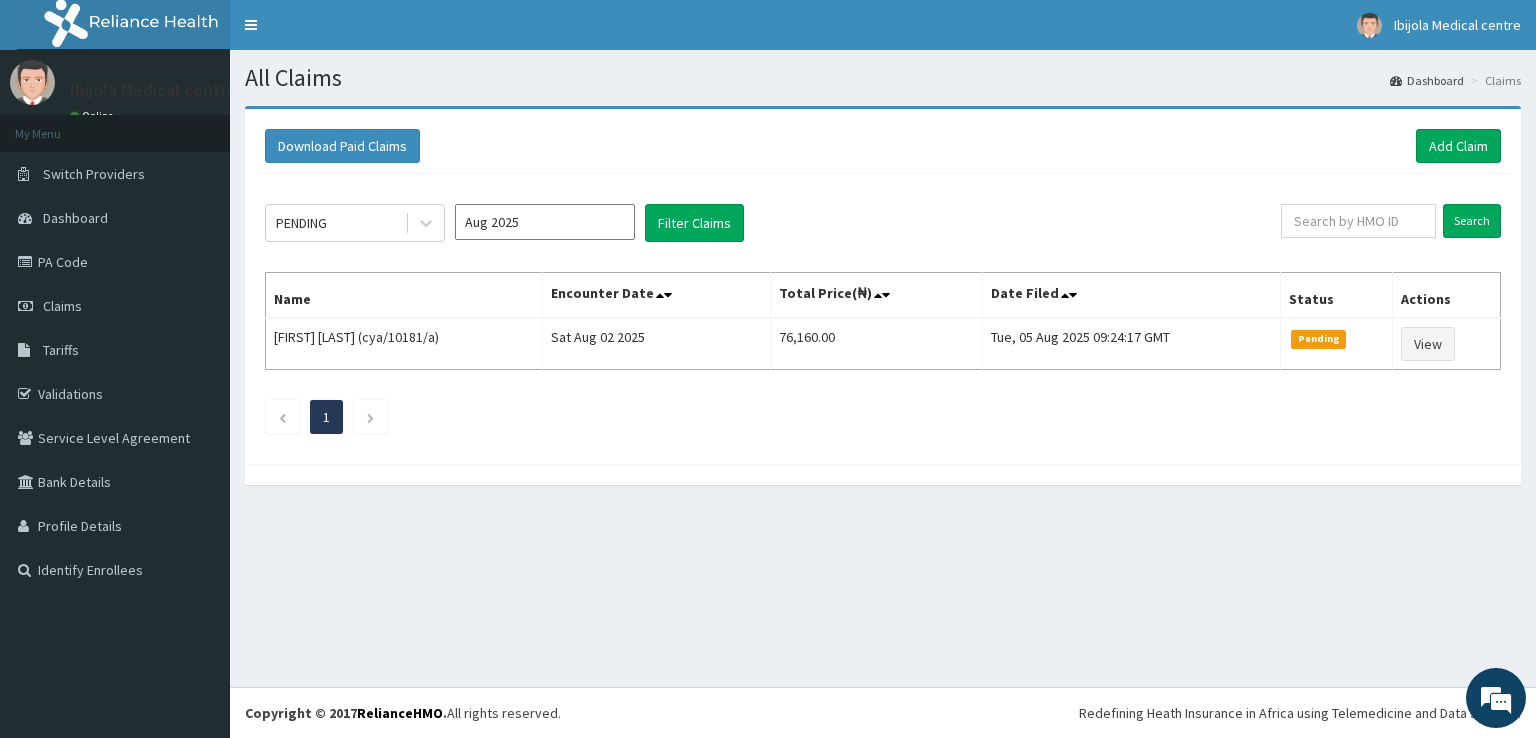 scroll, scrollTop: 0, scrollLeft: 0, axis: both 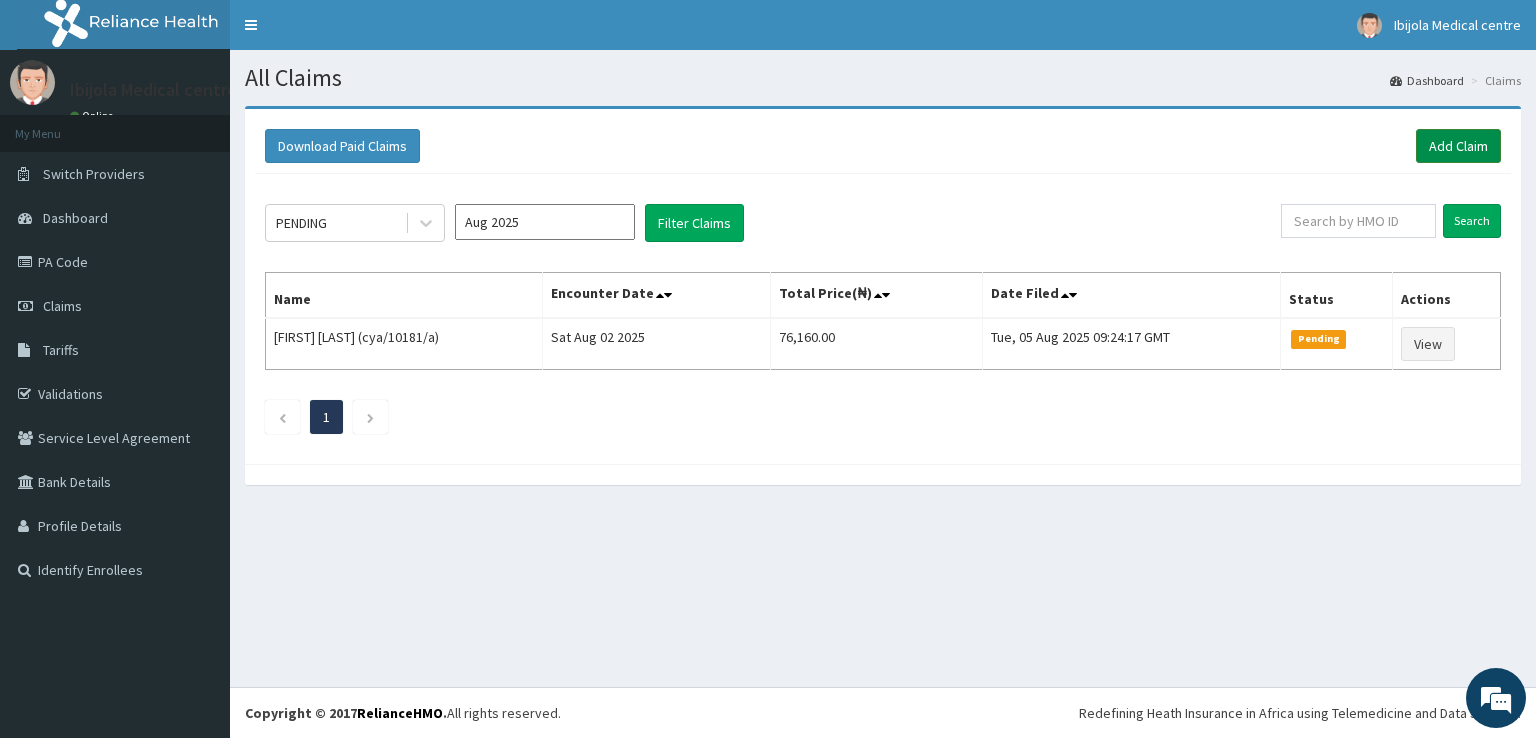 click on "Add Claim" at bounding box center [1458, 146] 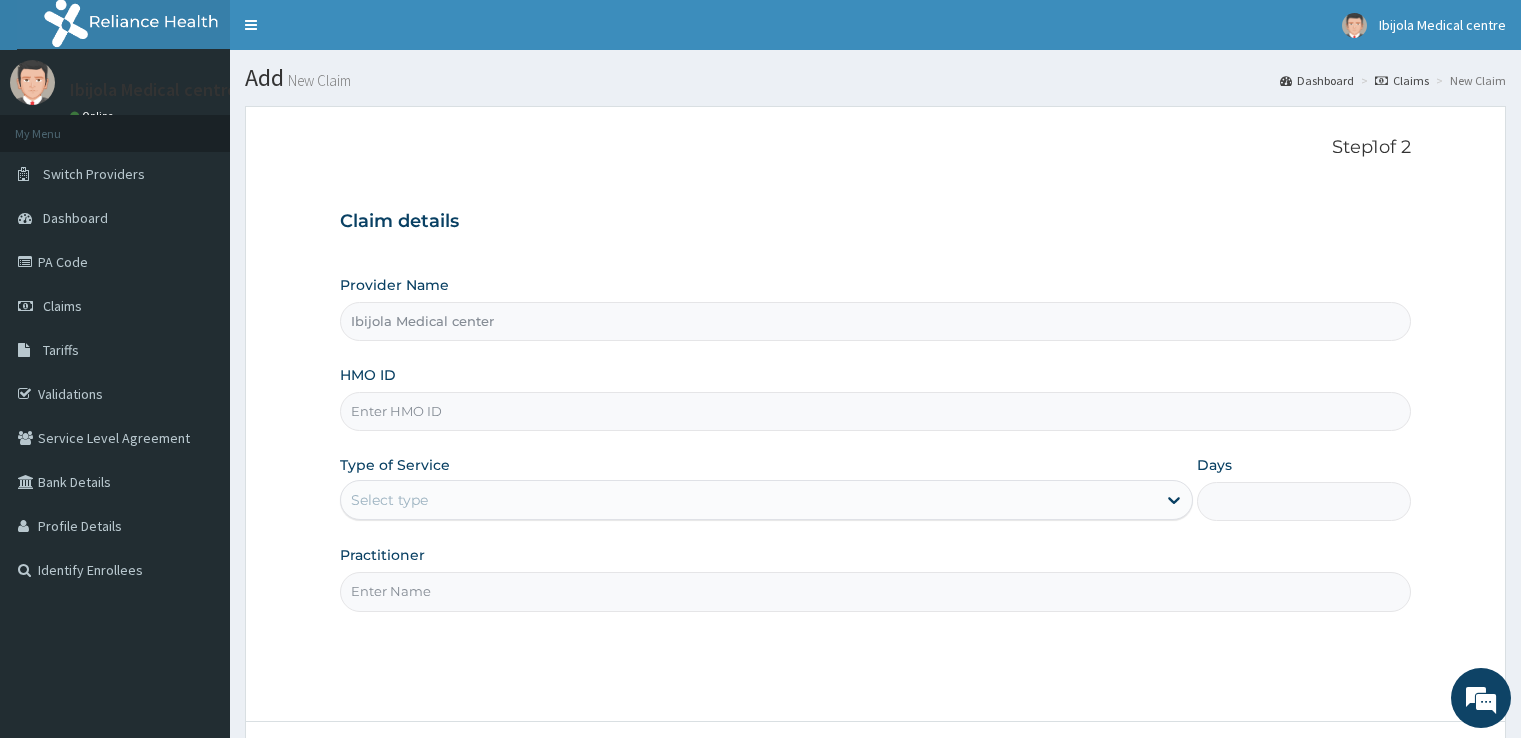 scroll, scrollTop: 0, scrollLeft: 0, axis: both 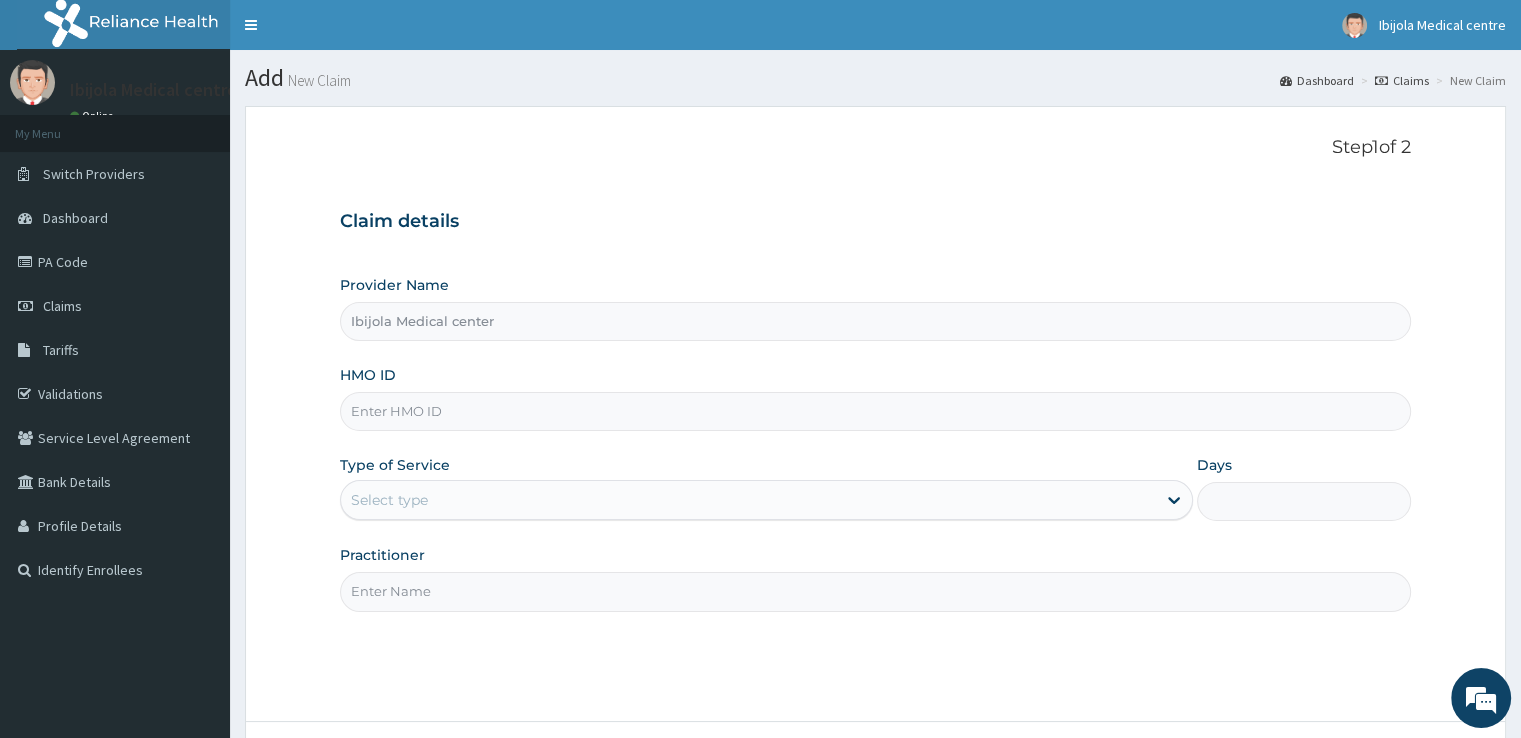 click on "HMO ID" at bounding box center (875, 411) 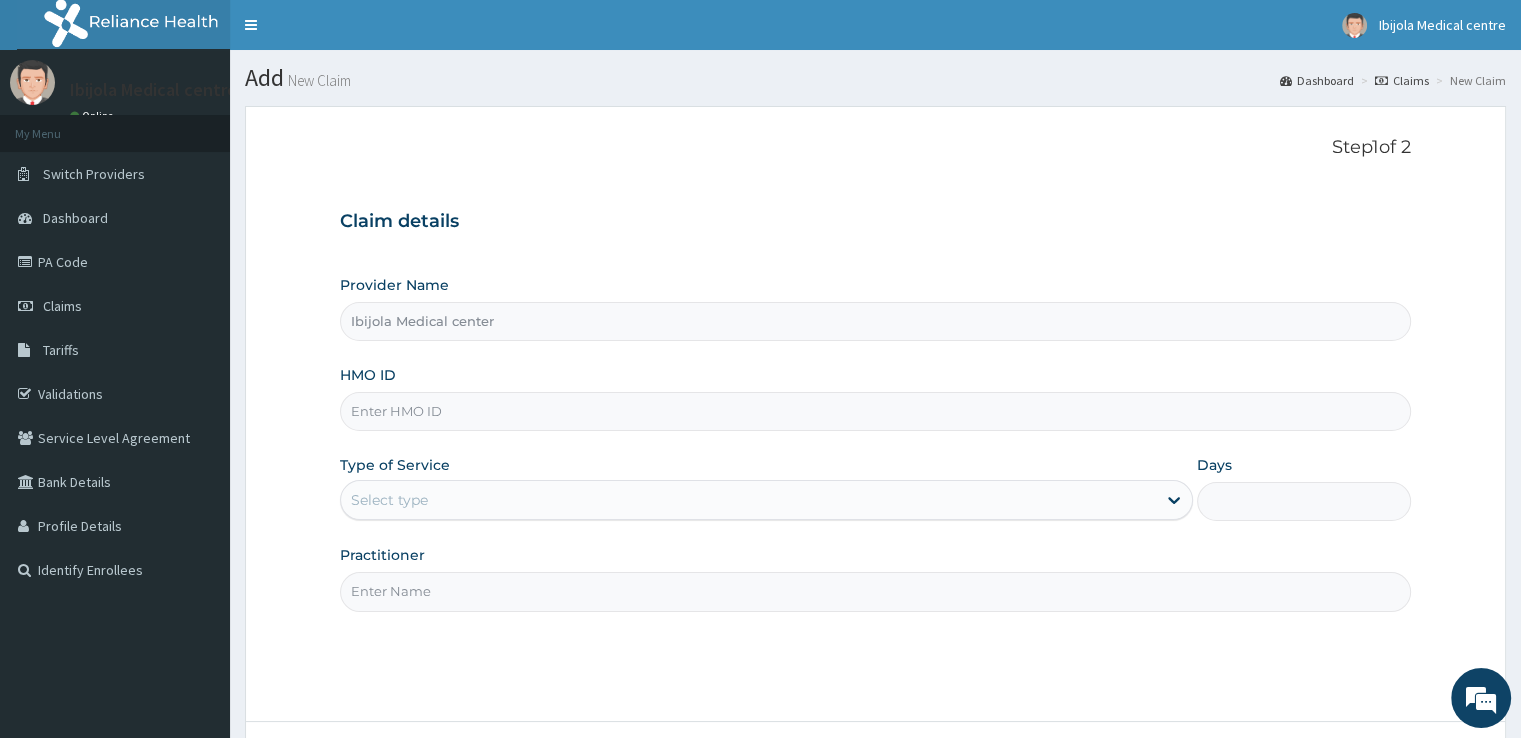 scroll, scrollTop: 0, scrollLeft: 0, axis: both 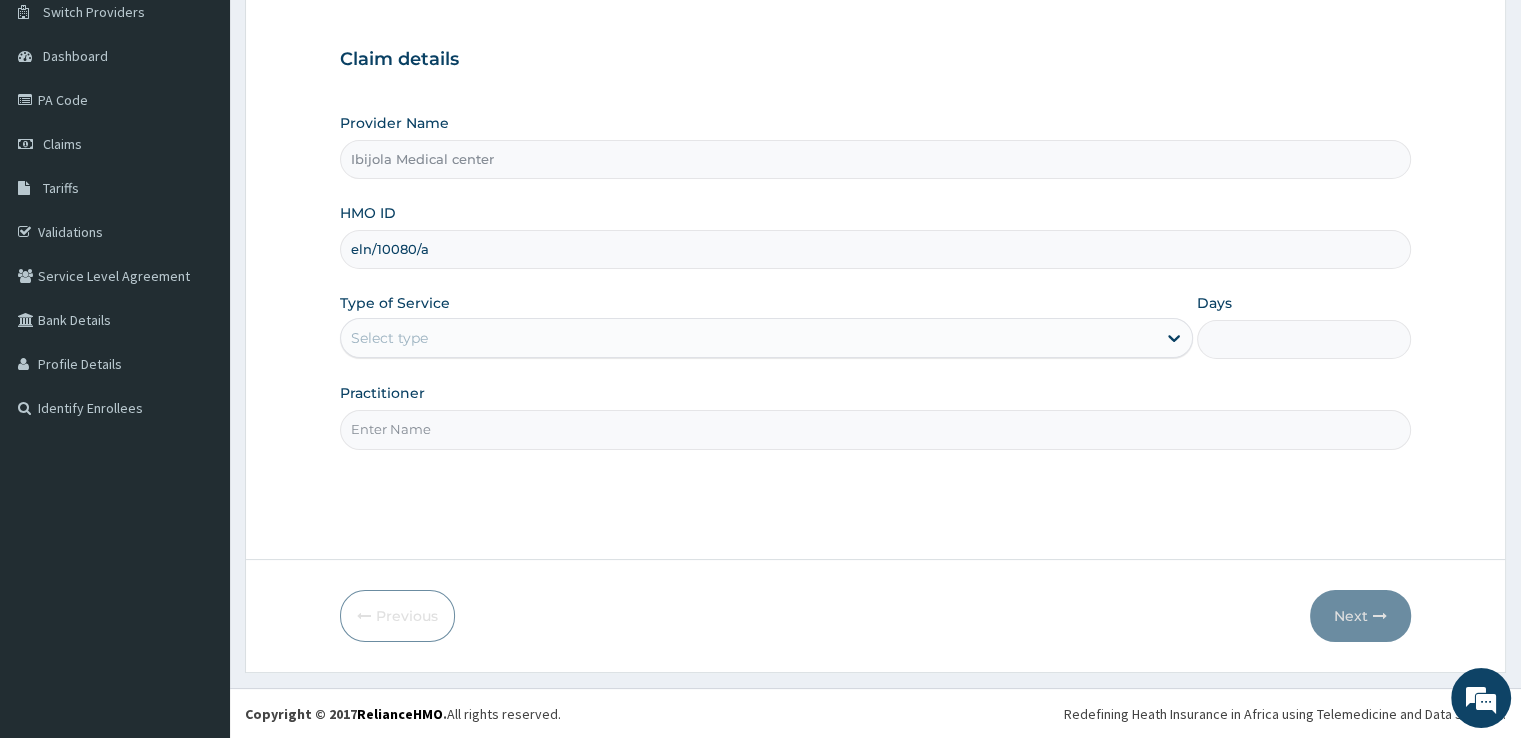 type on "eln/10080/a" 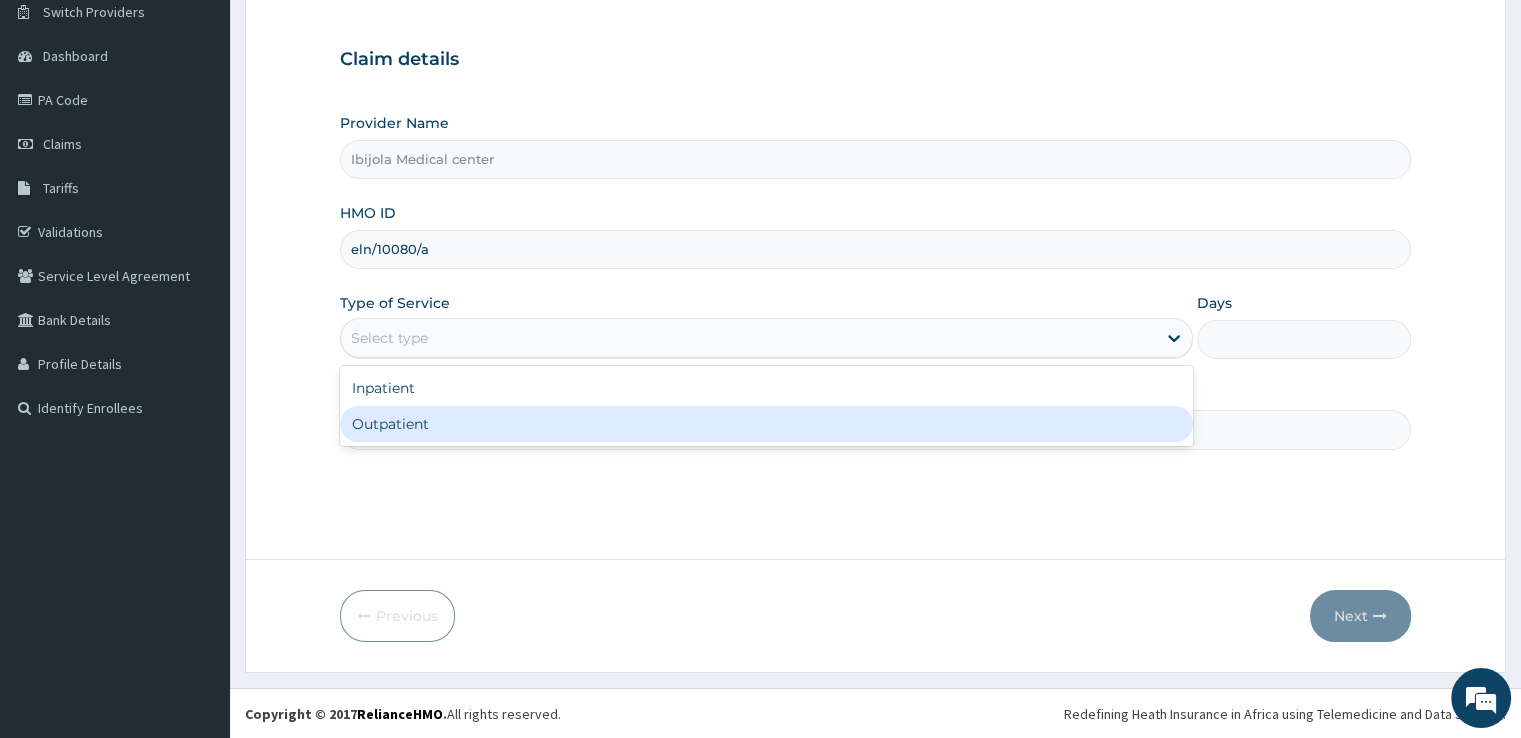 click on "Outpatient" at bounding box center [766, 424] 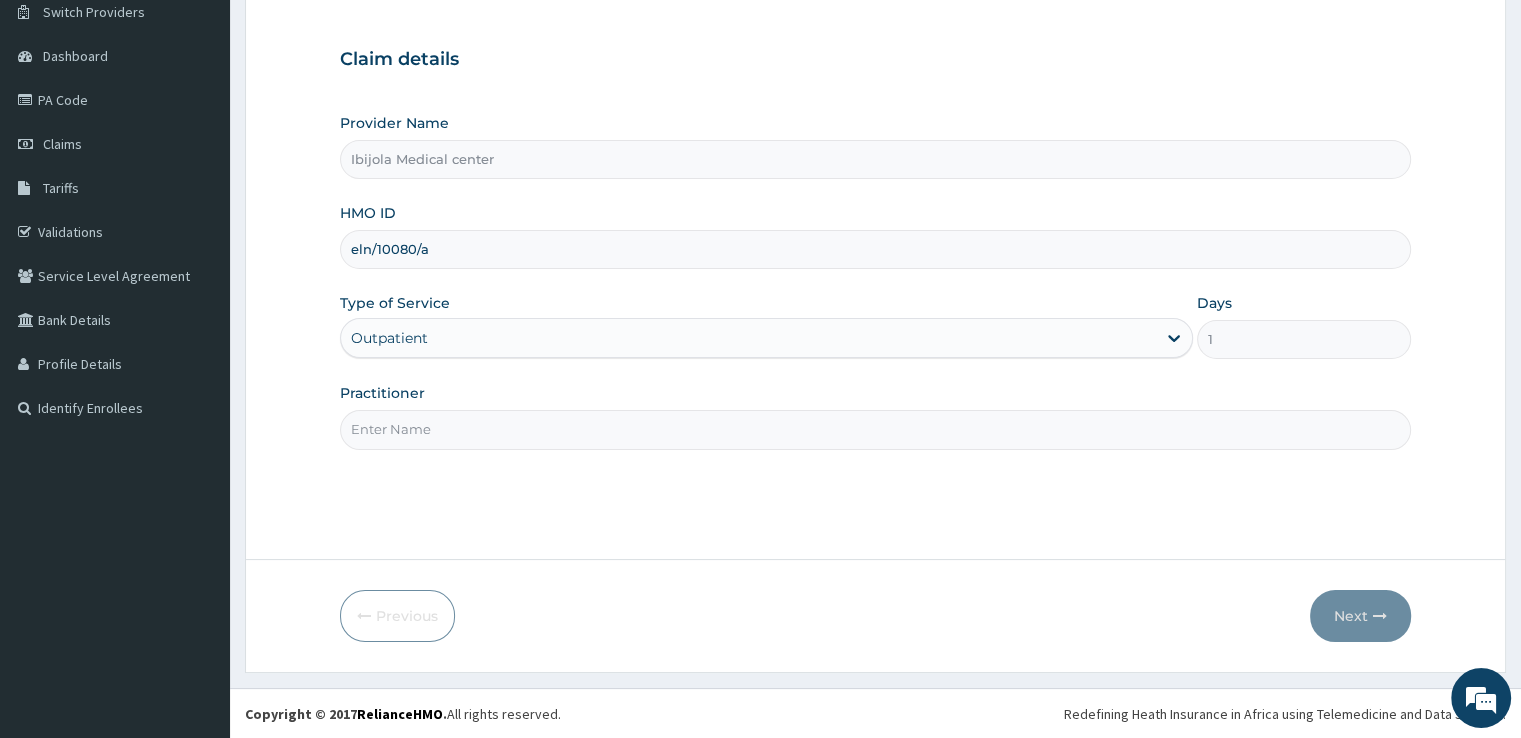 click on "Practitioner" at bounding box center [875, 429] 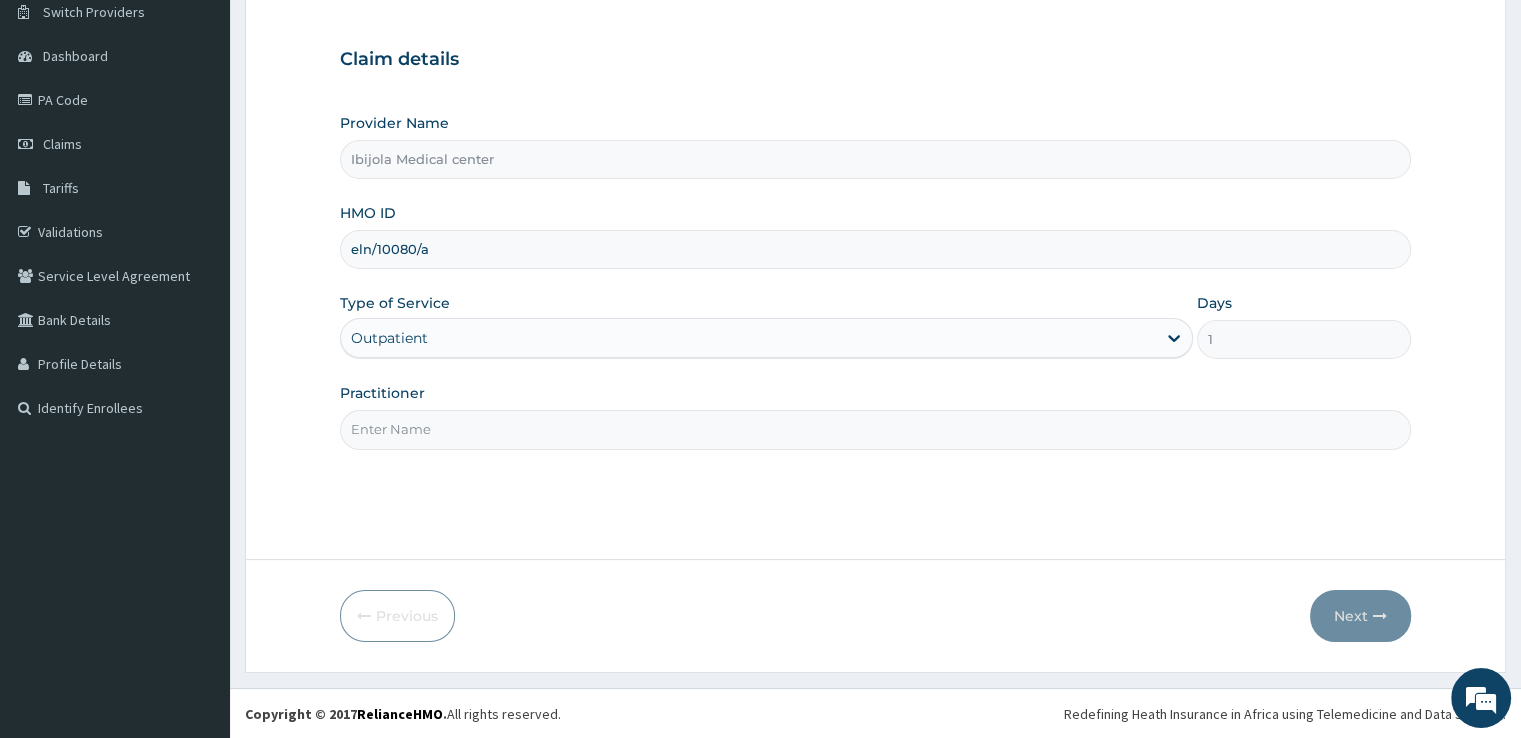 type on "Dr emmanuel" 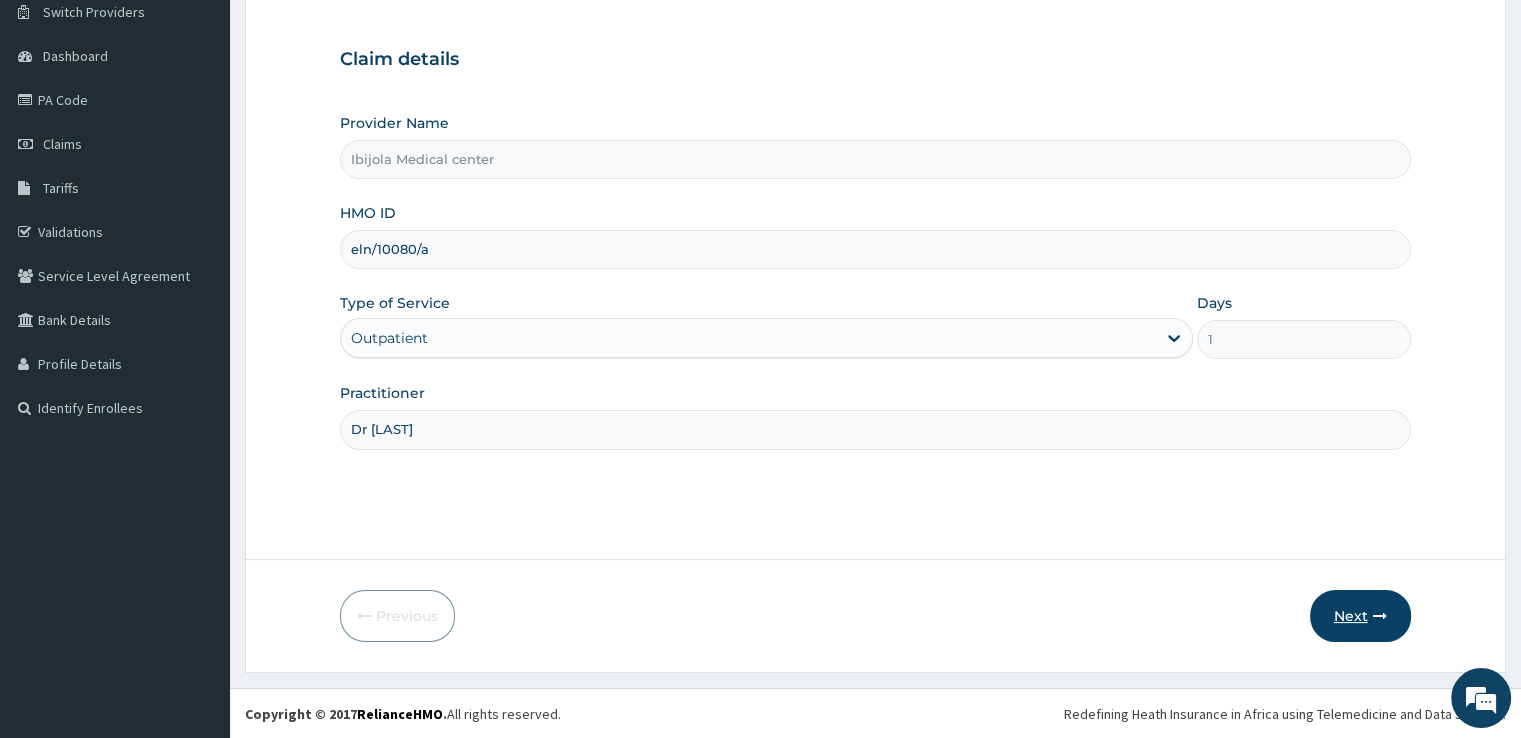 click on "Next" at bounding box center [1360, 616] 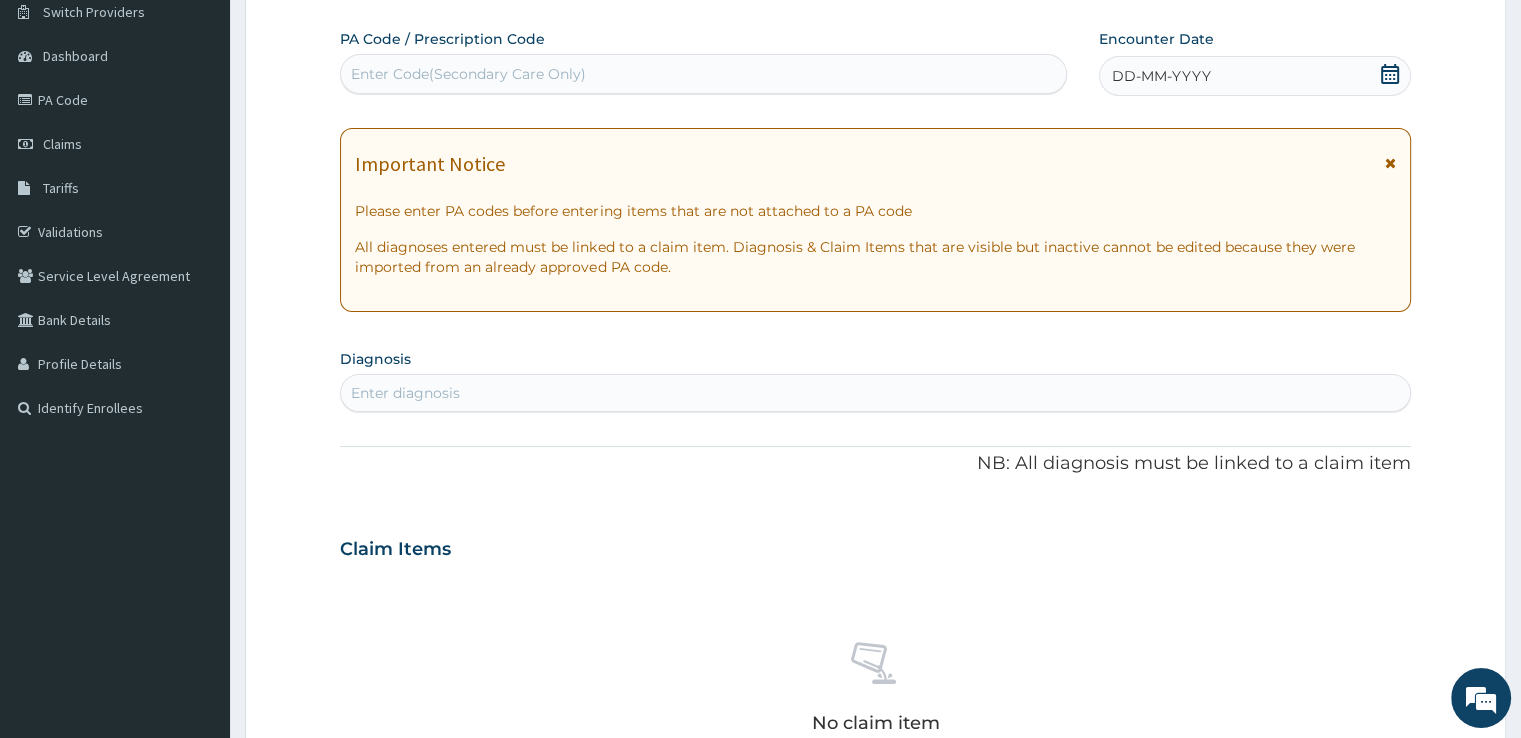 click 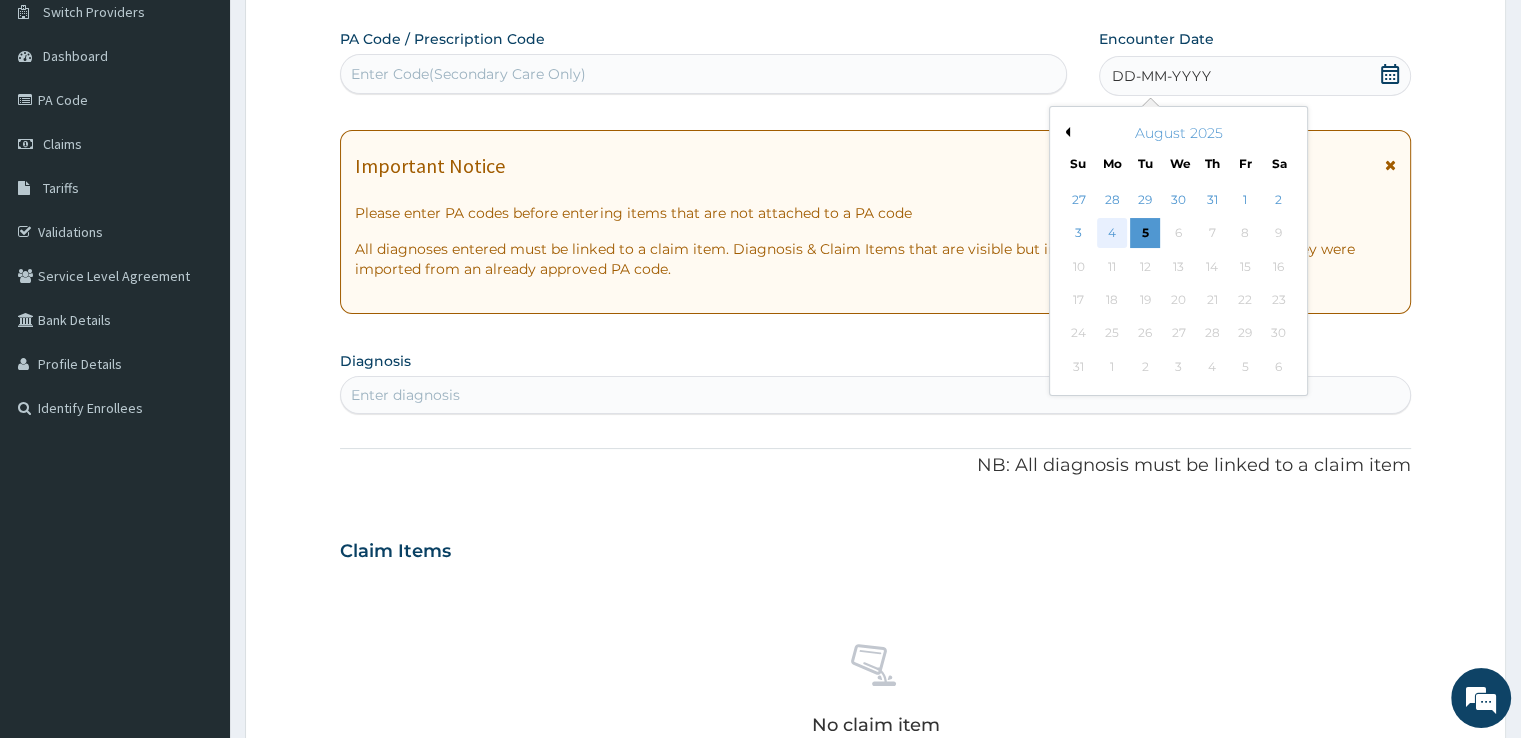 click on "4" at bounding box center (1112, 234) 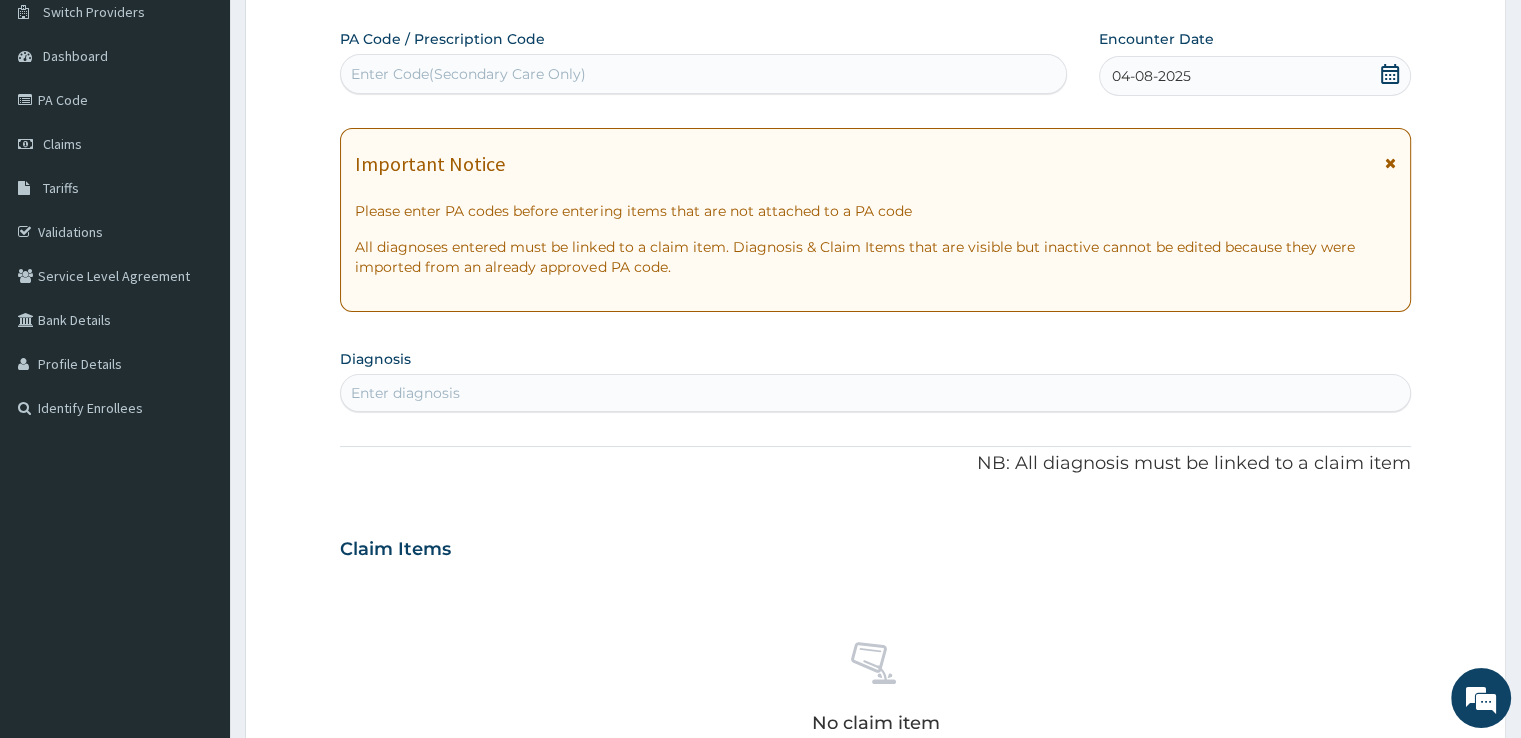click on "Enter diagnosis" at bounding box center [875, 393] 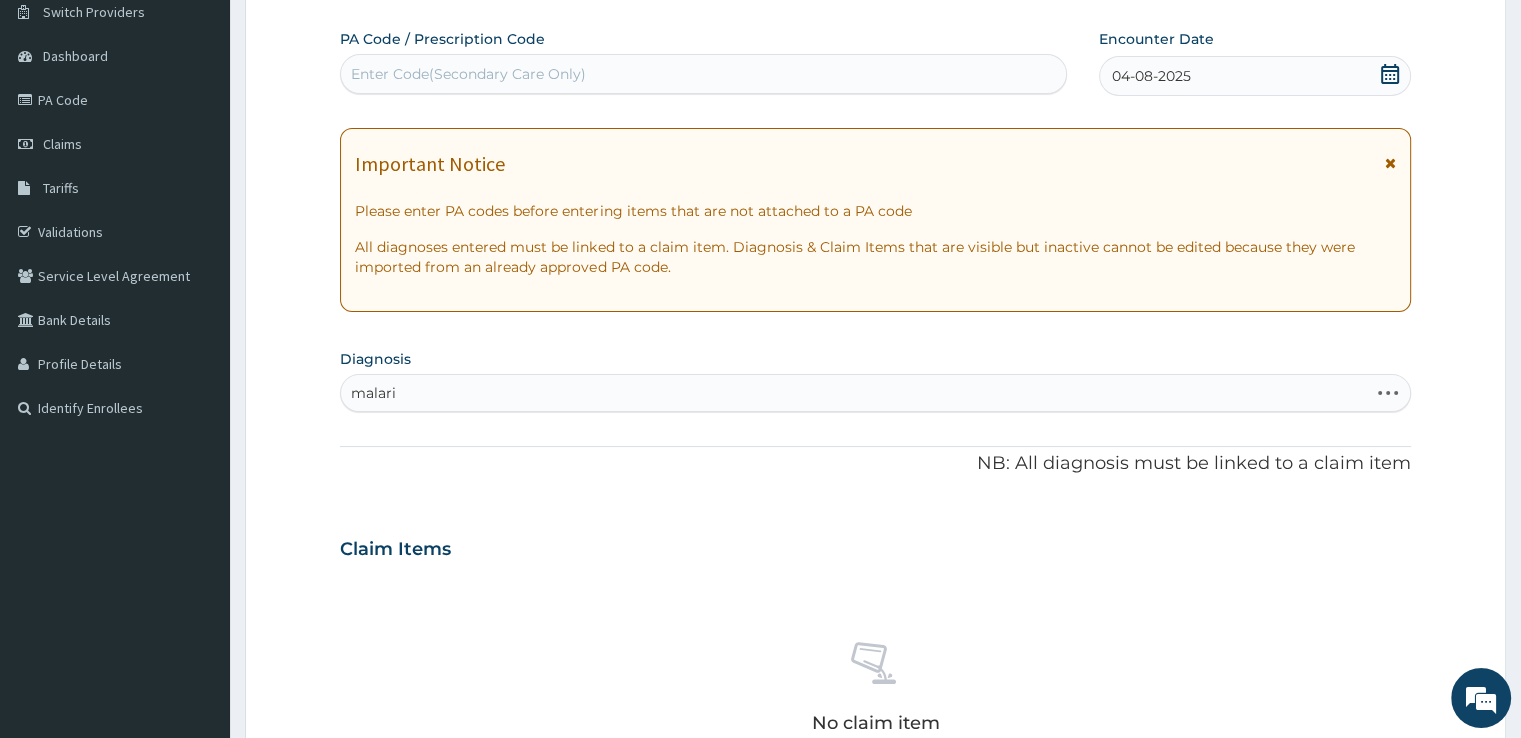 type on "malaria" 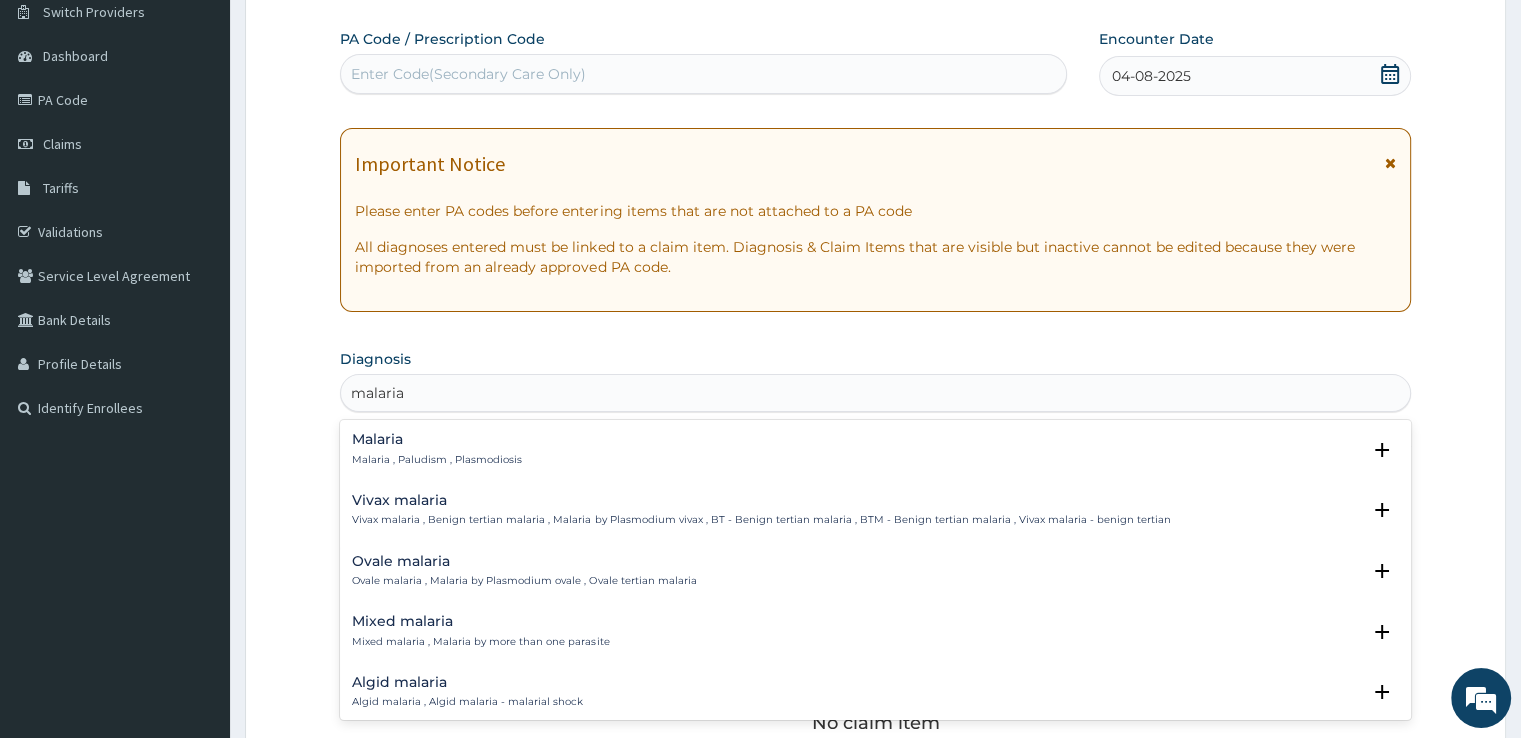click on "Malaria , Paludism , Plasmodiosis" at bounding box center [437, 460] 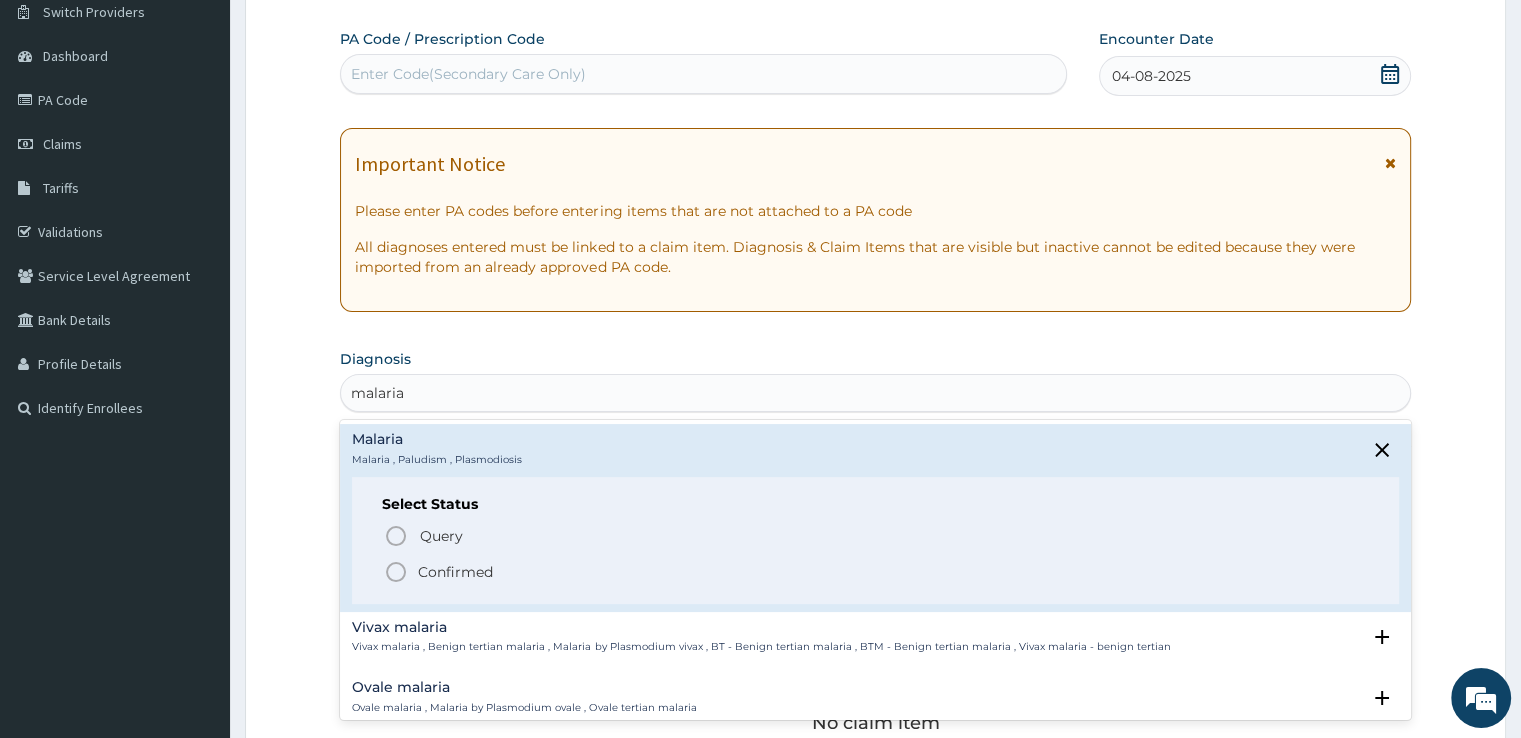 click 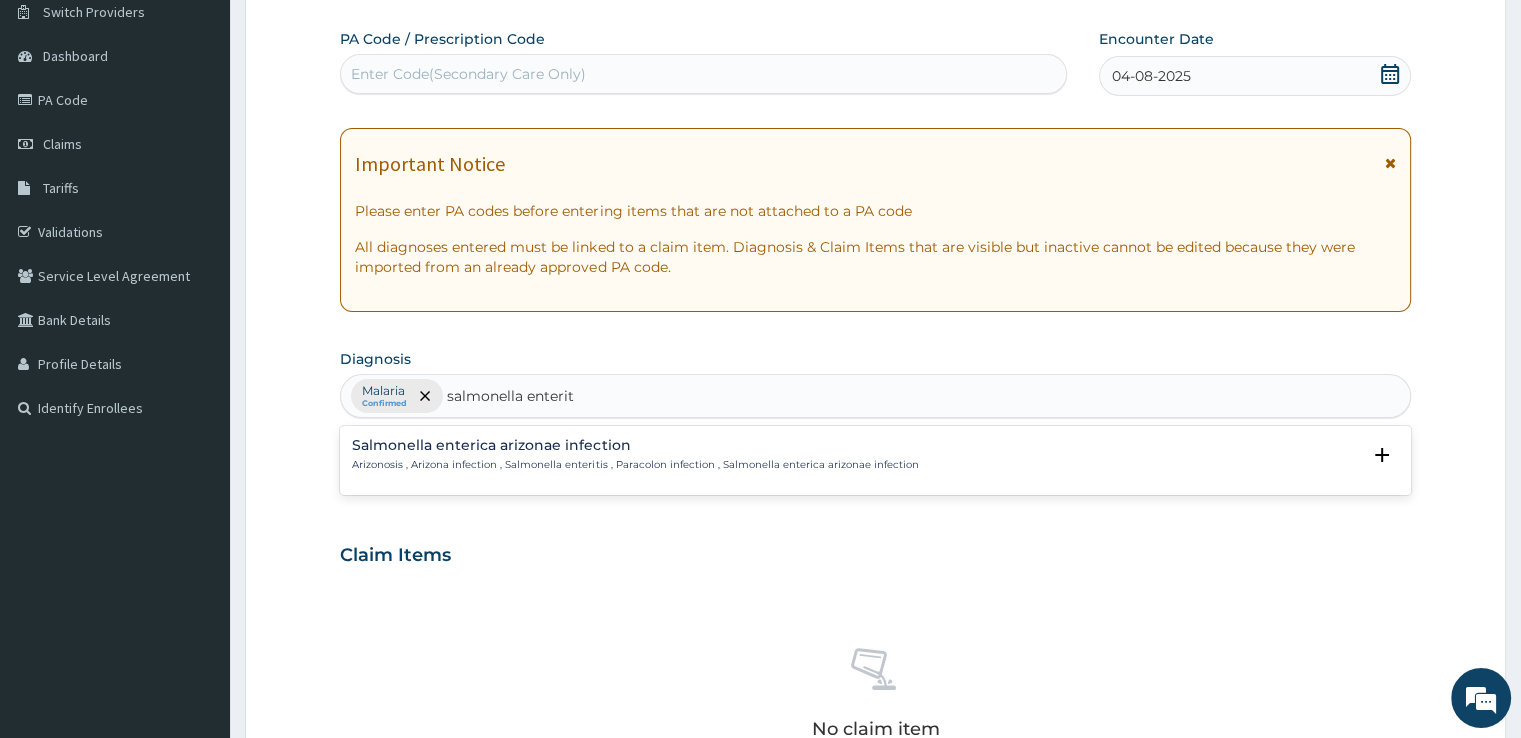 type on "salmonella enteriti" 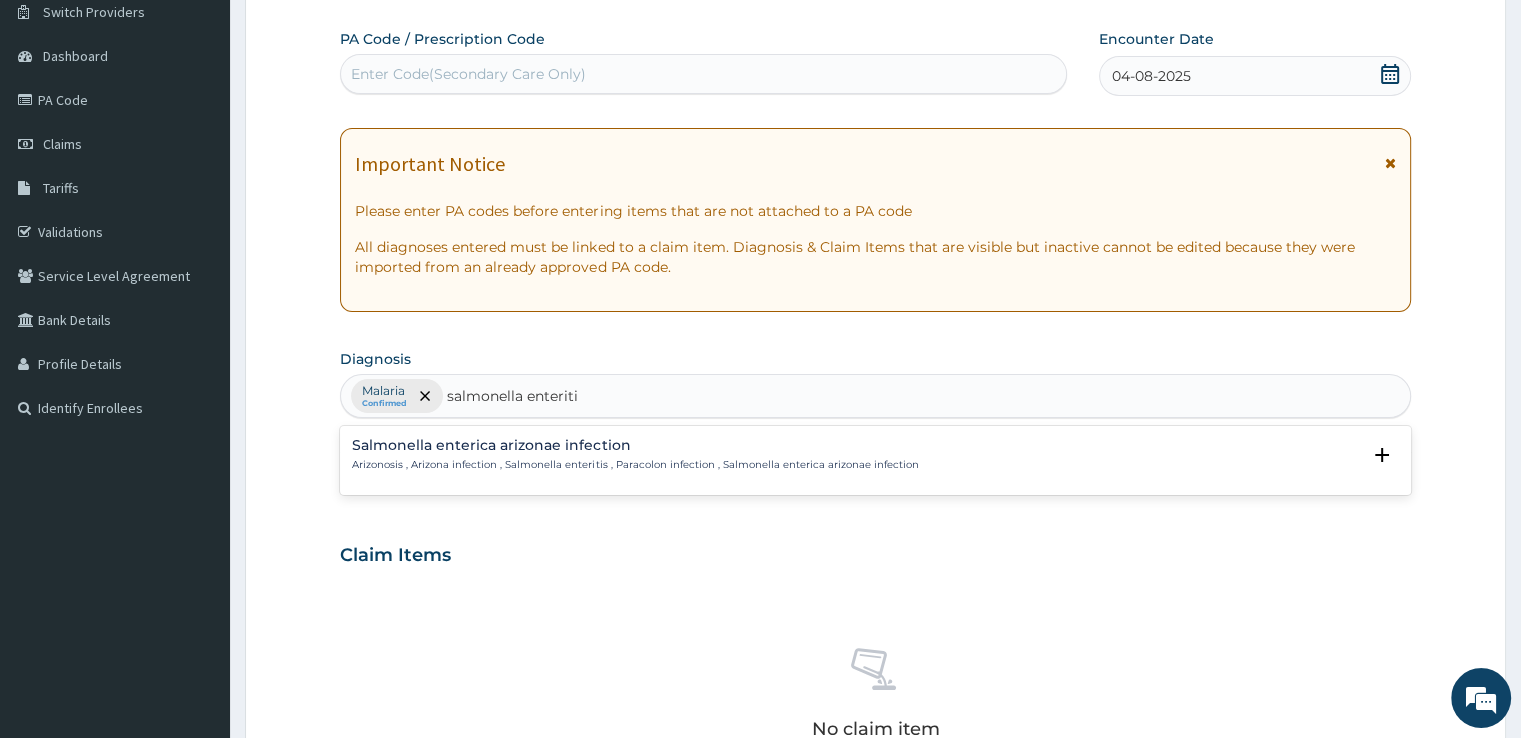 click on "Arizonosis , Arizona infection , Salmonella enteritis , Paracolon infection , Salmonella enterica arizonae infection" at bounding box center (635, 465) 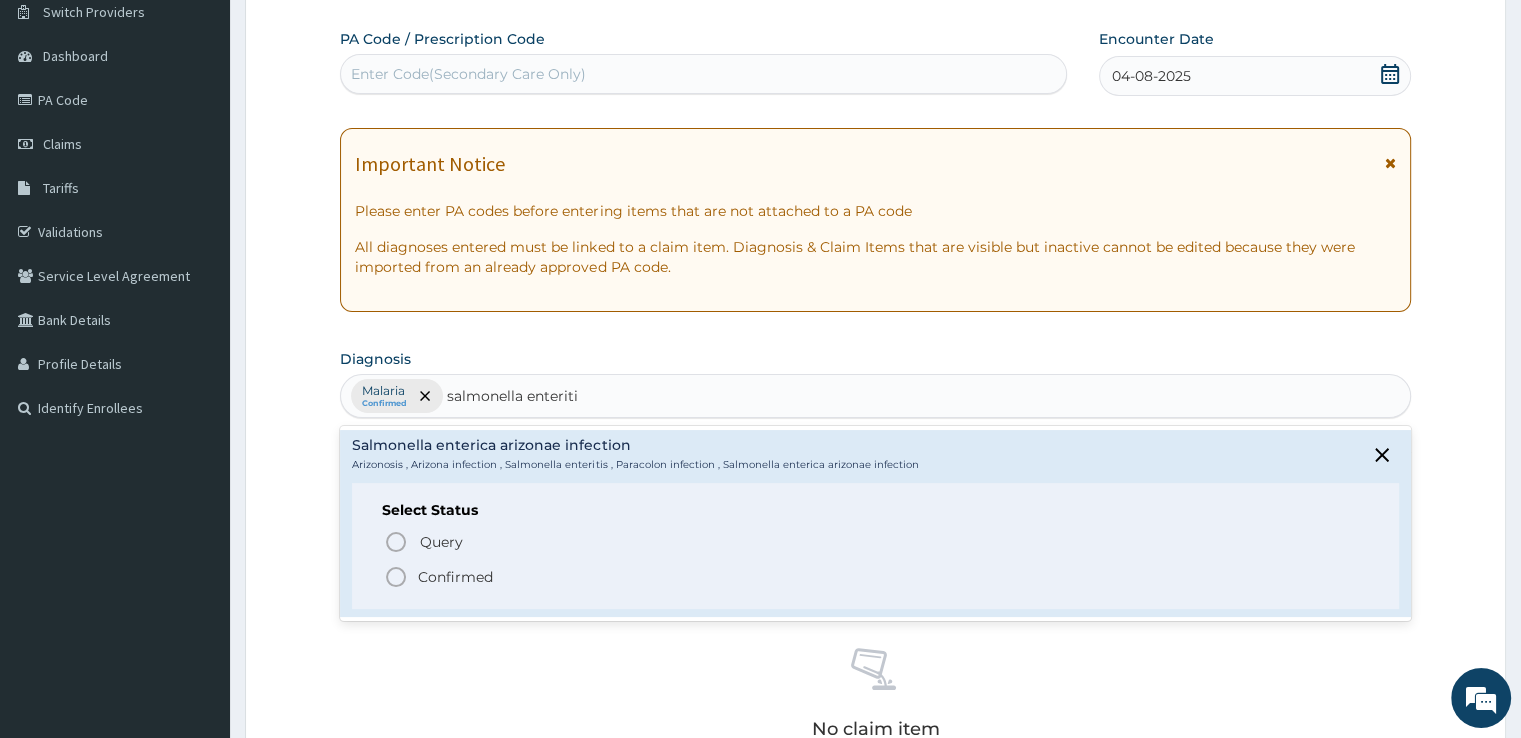 click 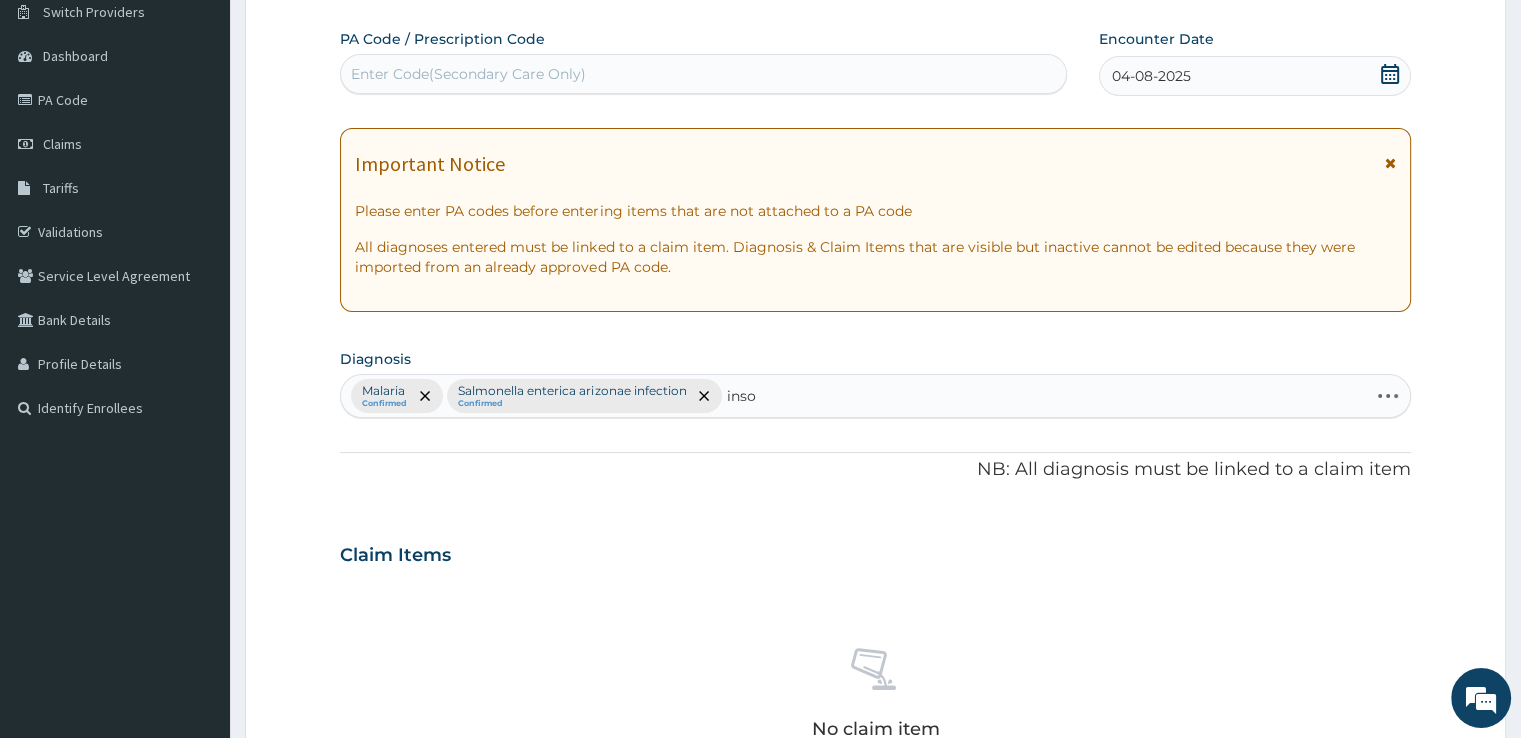 type on "insom" 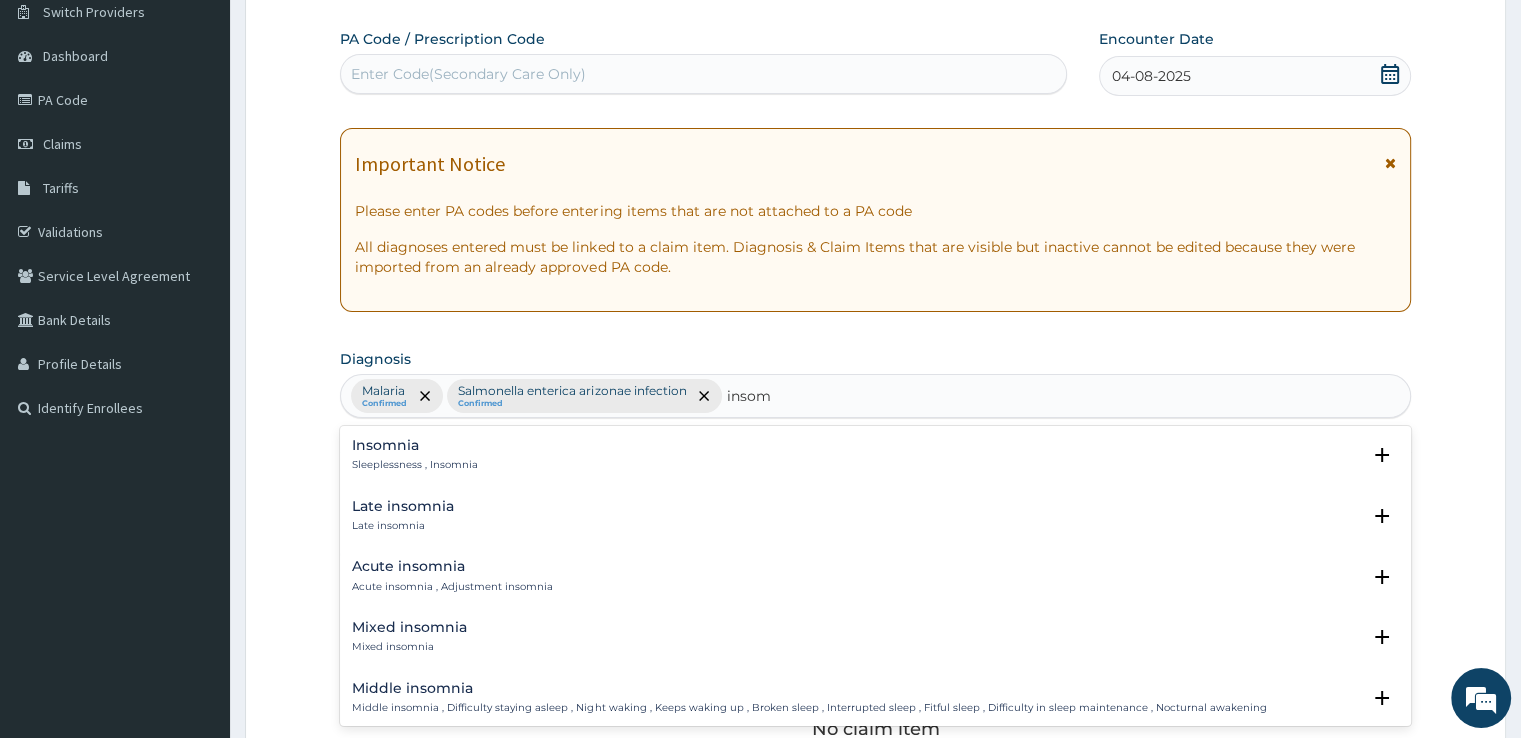 click on "Insomnia Sleeplessness , Insomnia" at bounding box center (415, 455) 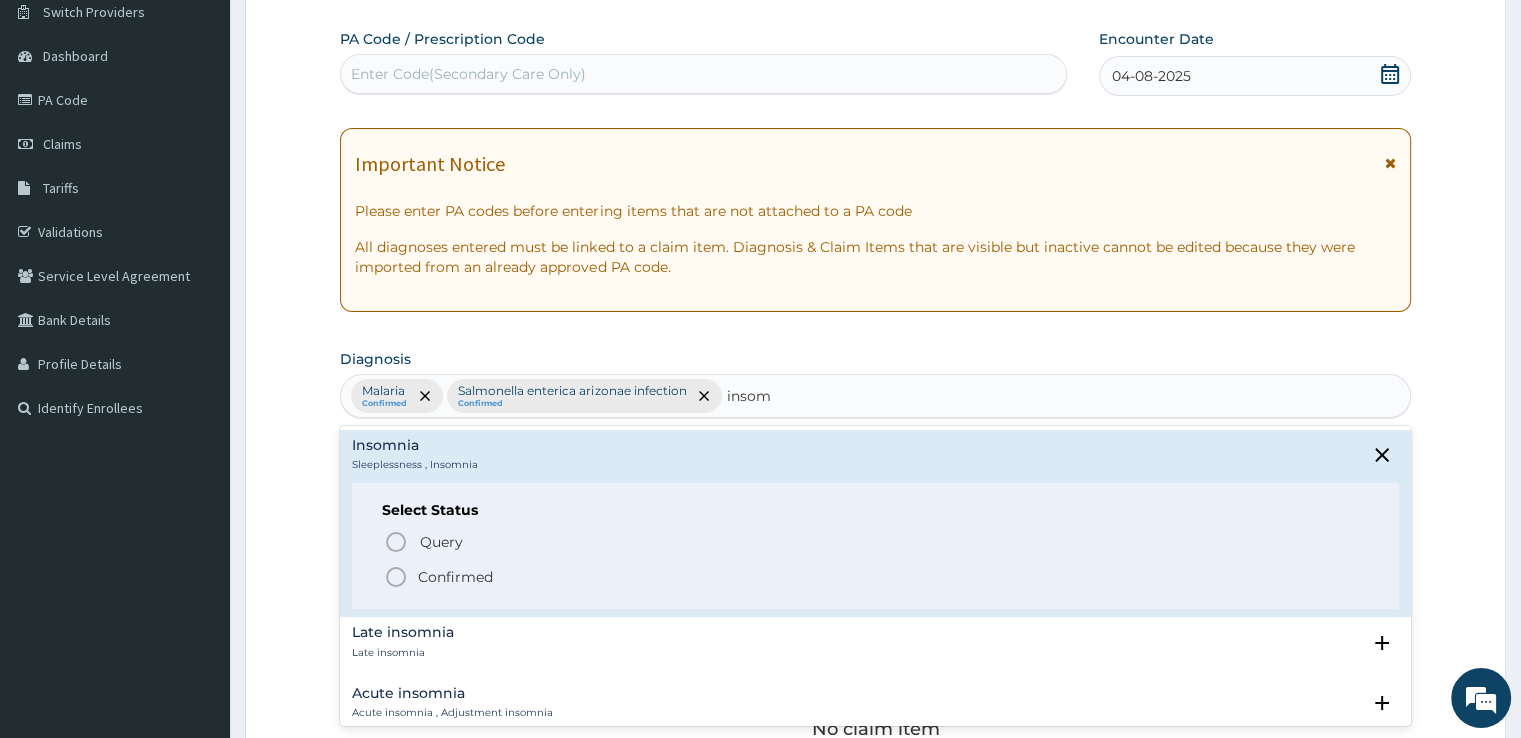 click 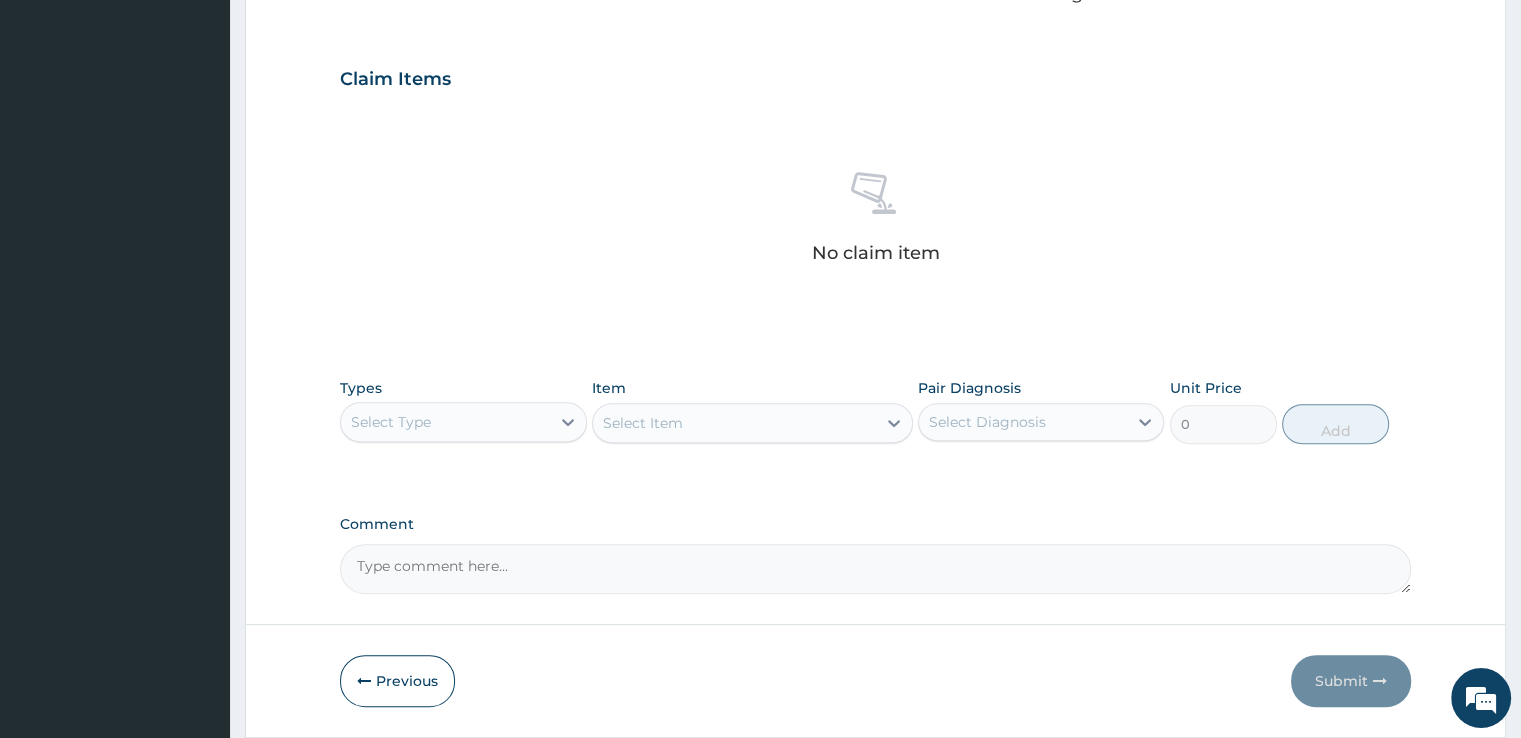 scroll, scrollTop: 702, scrollLeft: 0, axis: vertical 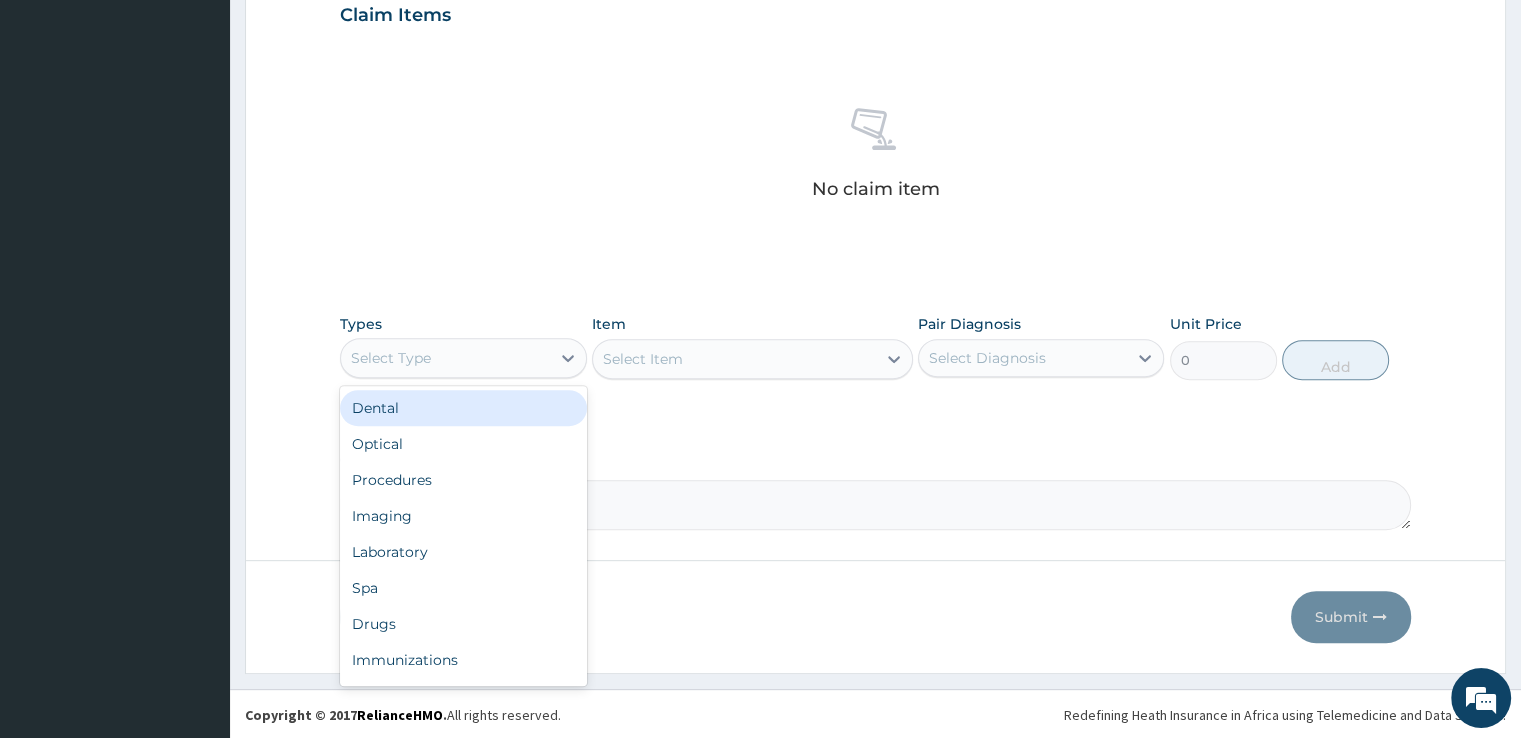 click on "Select Type" at bounding box center [445, 358] 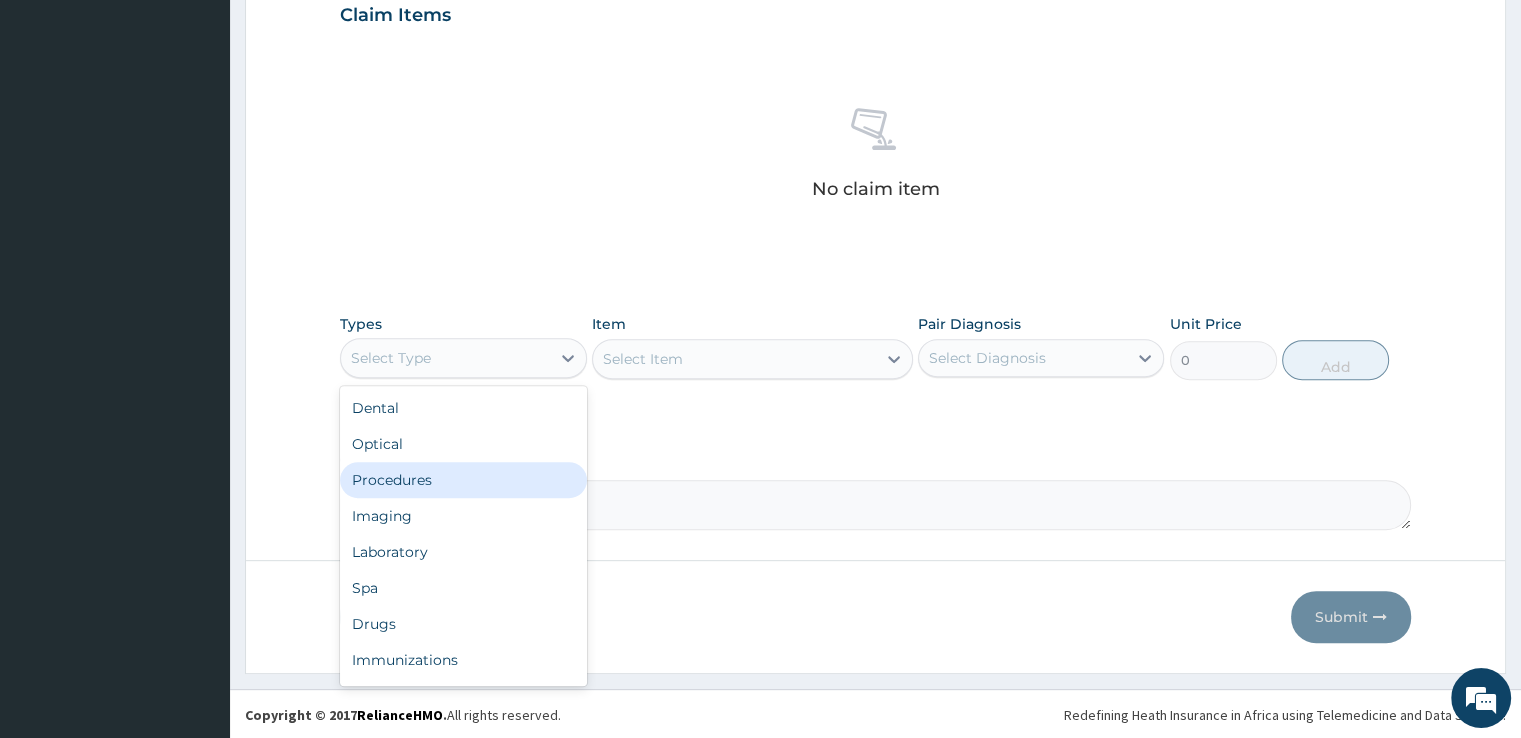 click on "Procedures" at bounding box center (463, 480) 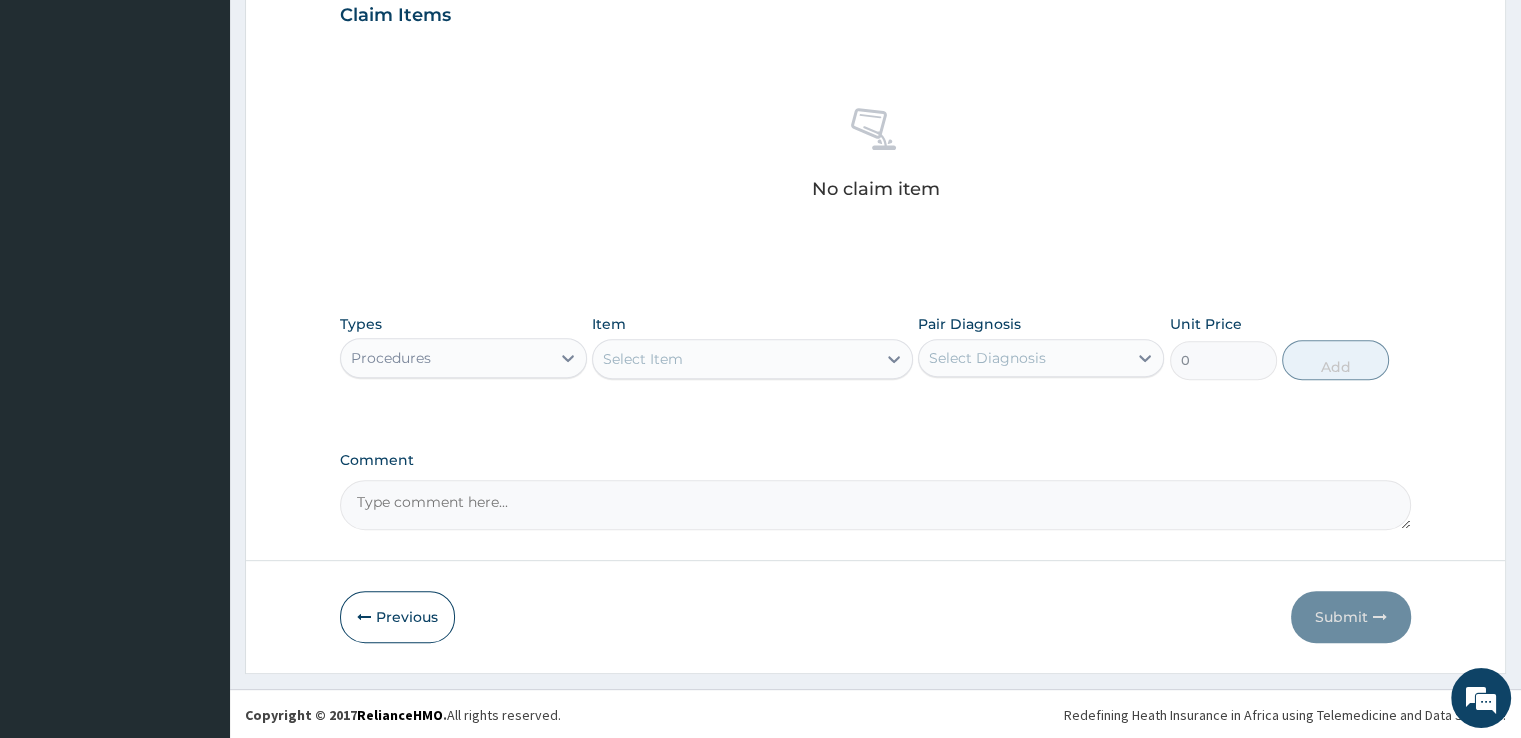 click on "Select Item" at bounding box center [734, 359] 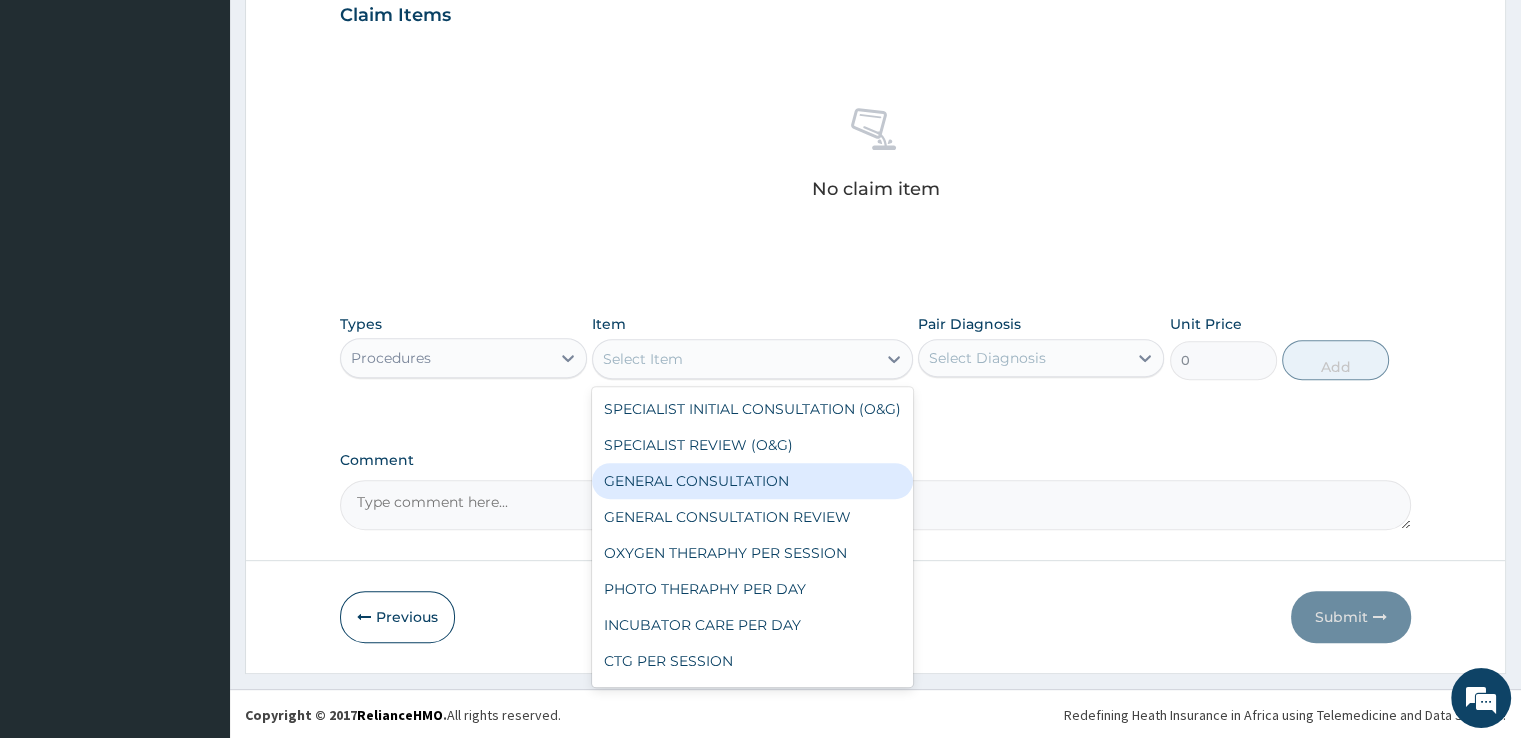 click on "GENERAL CONSULTATION" at bounding box center (752, 481) 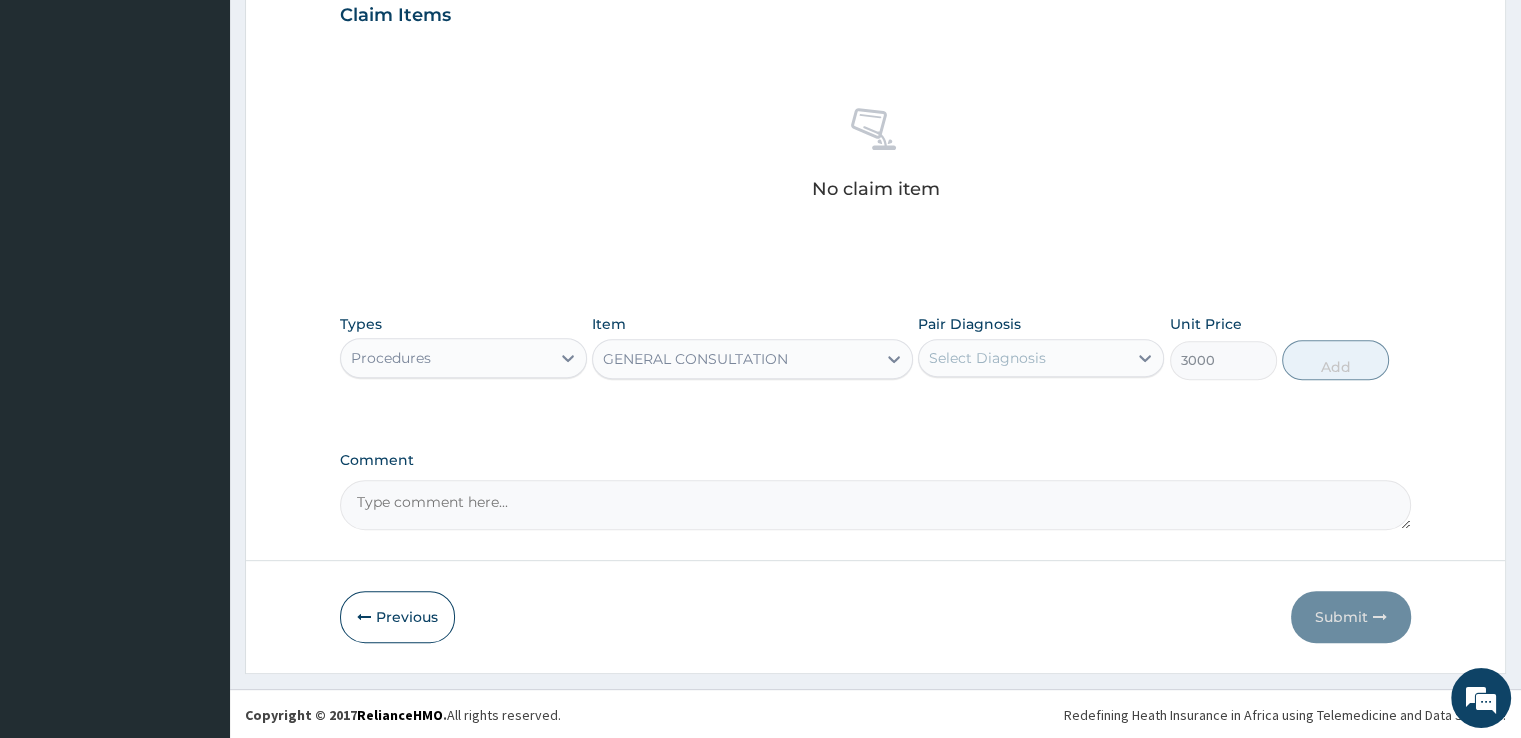 click on "Select Diagnosis" at bounding box center (1023, 358) 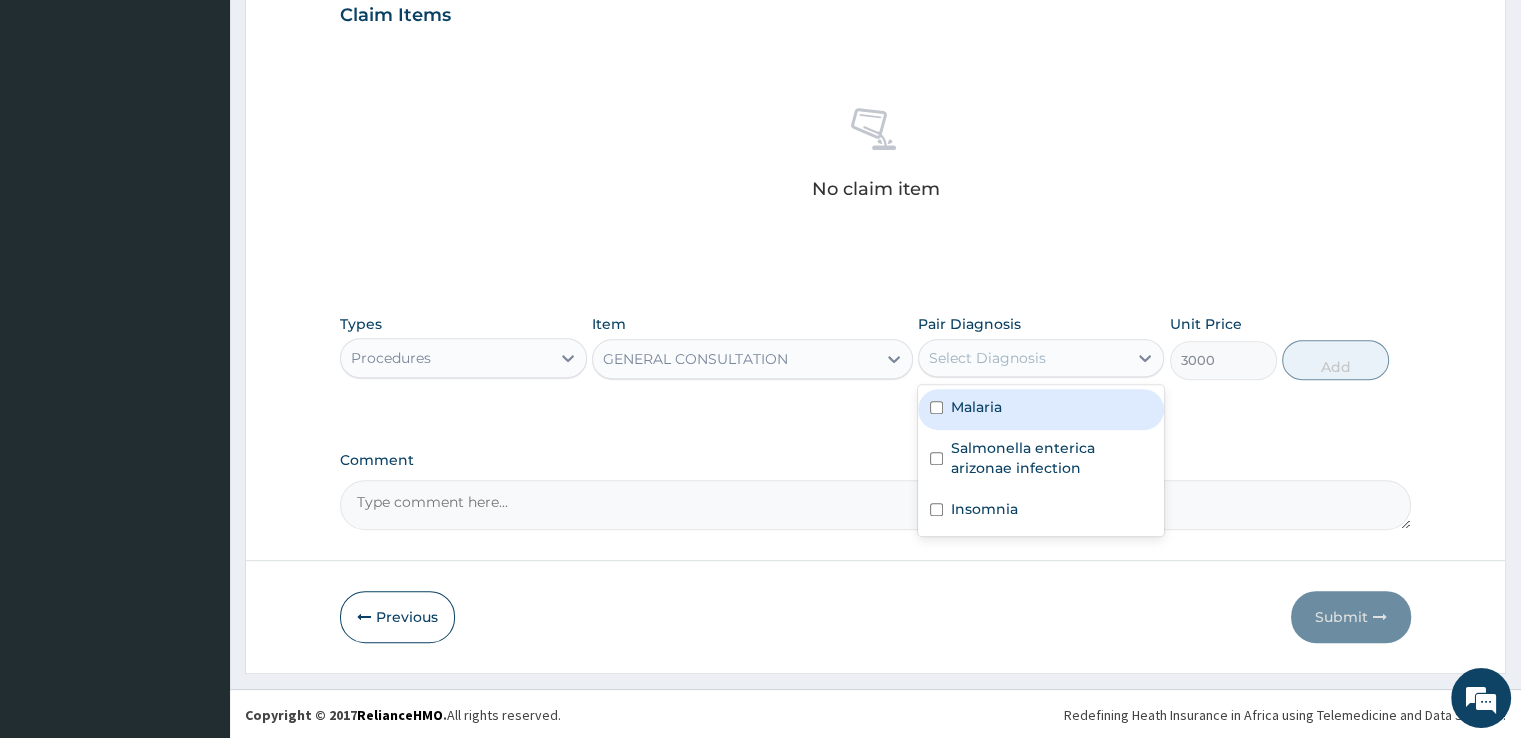 click on "Malaria" at bounding box center [1041, 409] 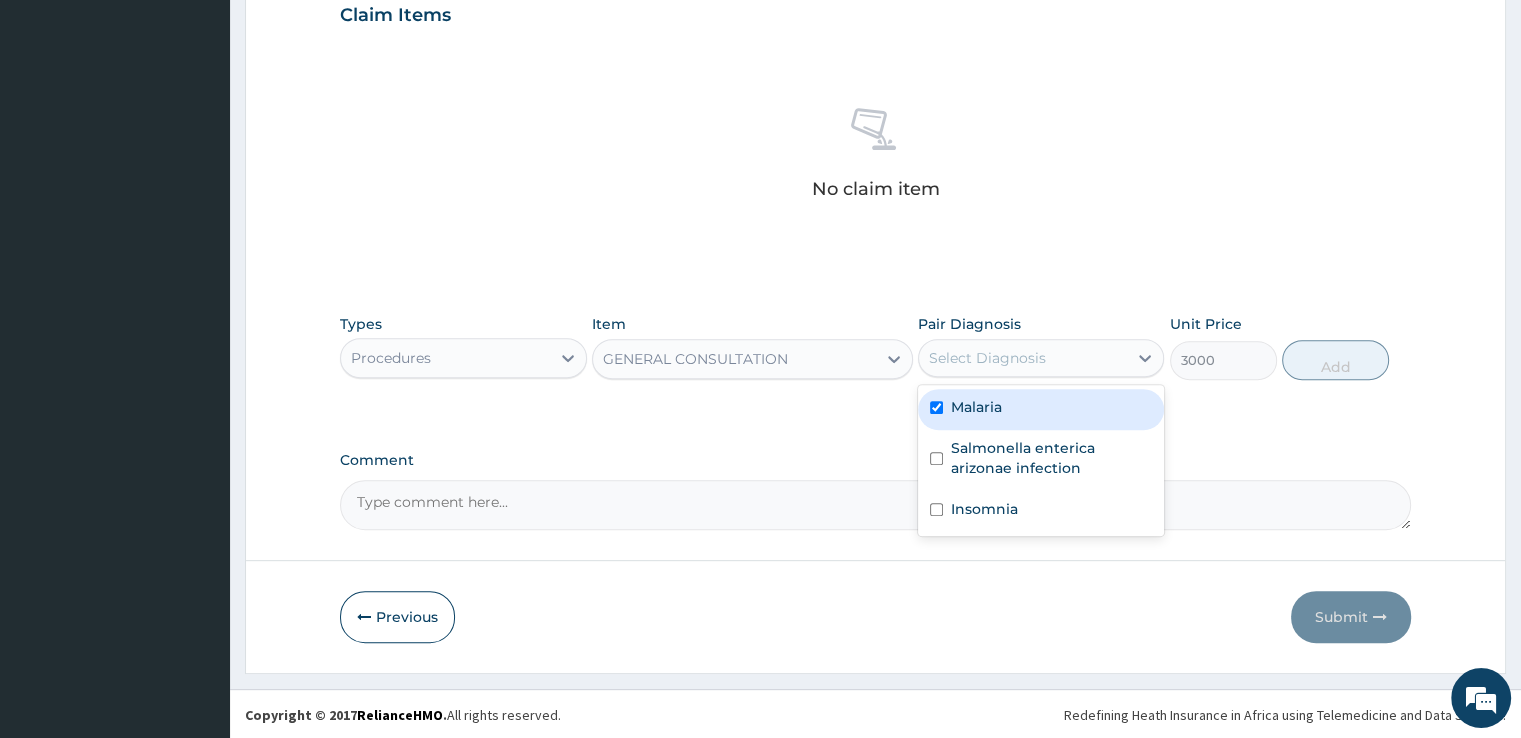 checkbox on "true" 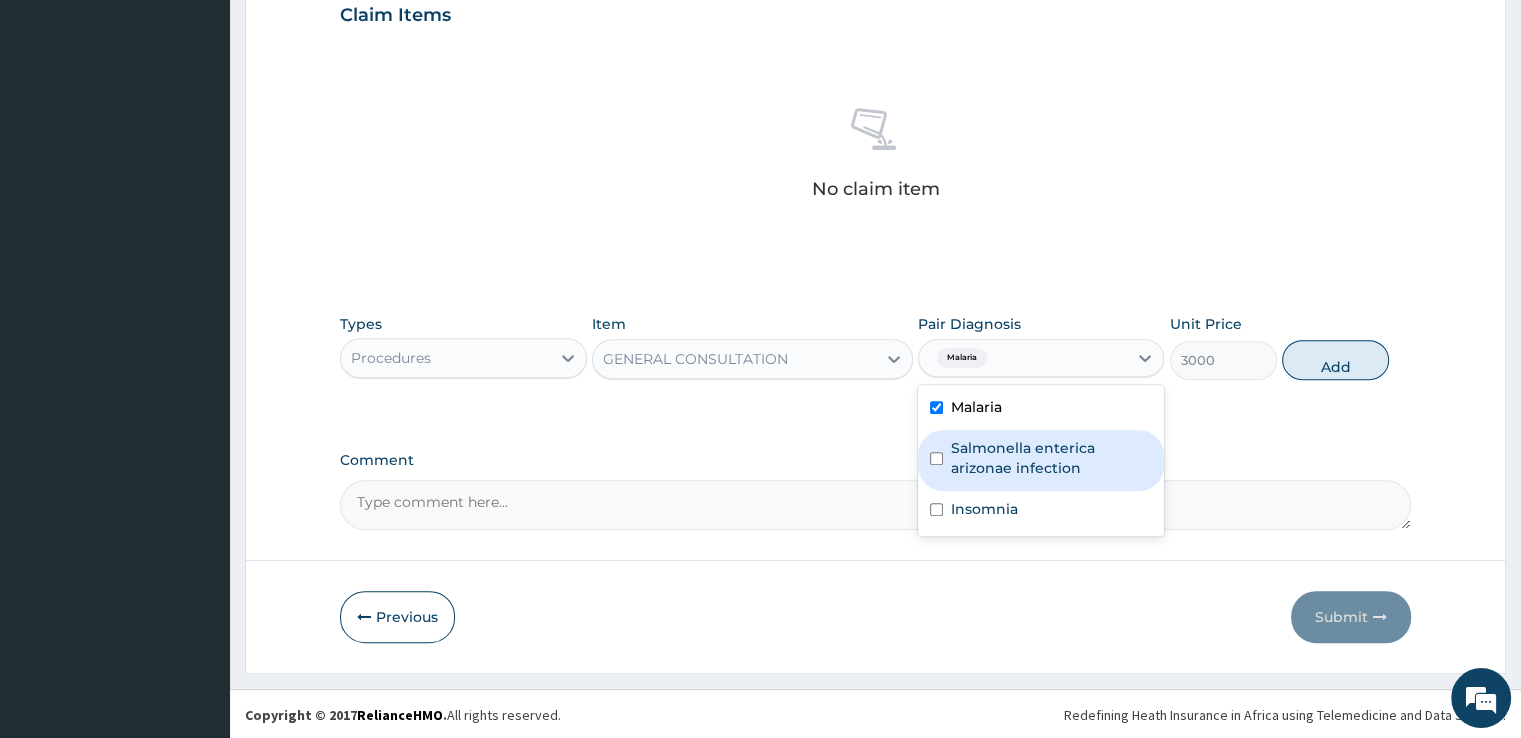 click on "Salmonella enterica arizonae infection" at bounding box center (1051, 458) 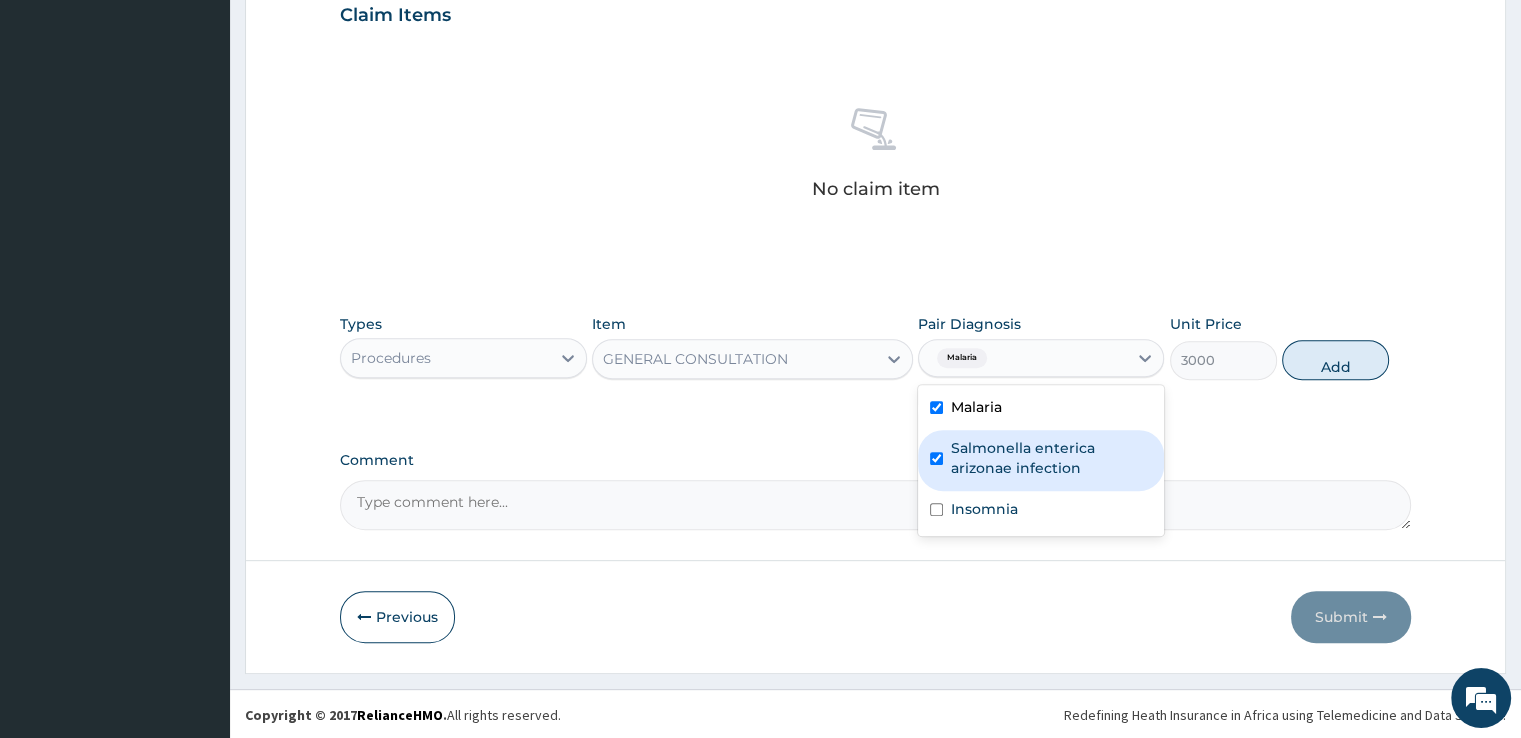 checkbox on "true" 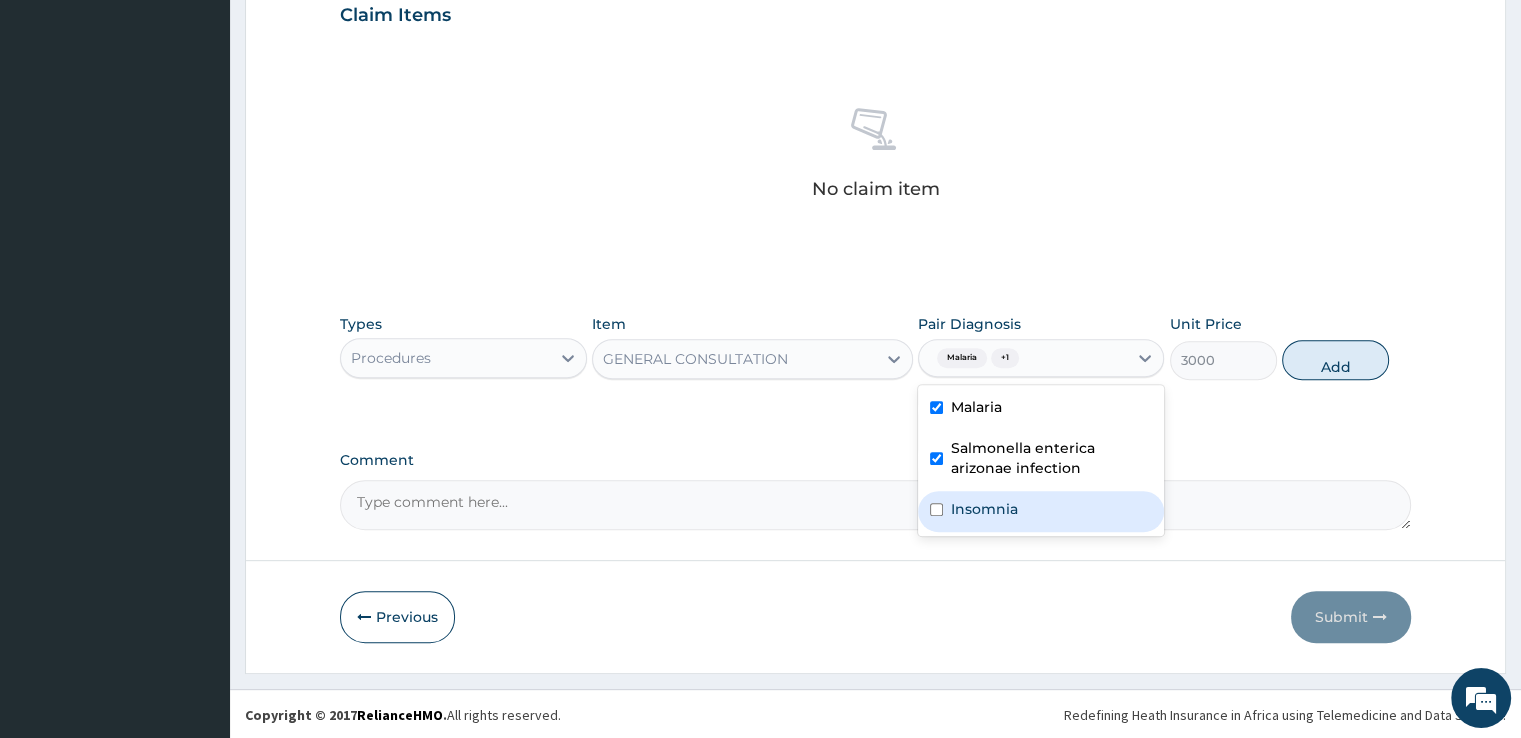 click on "Insomnia" at bounding box center [984, 509] 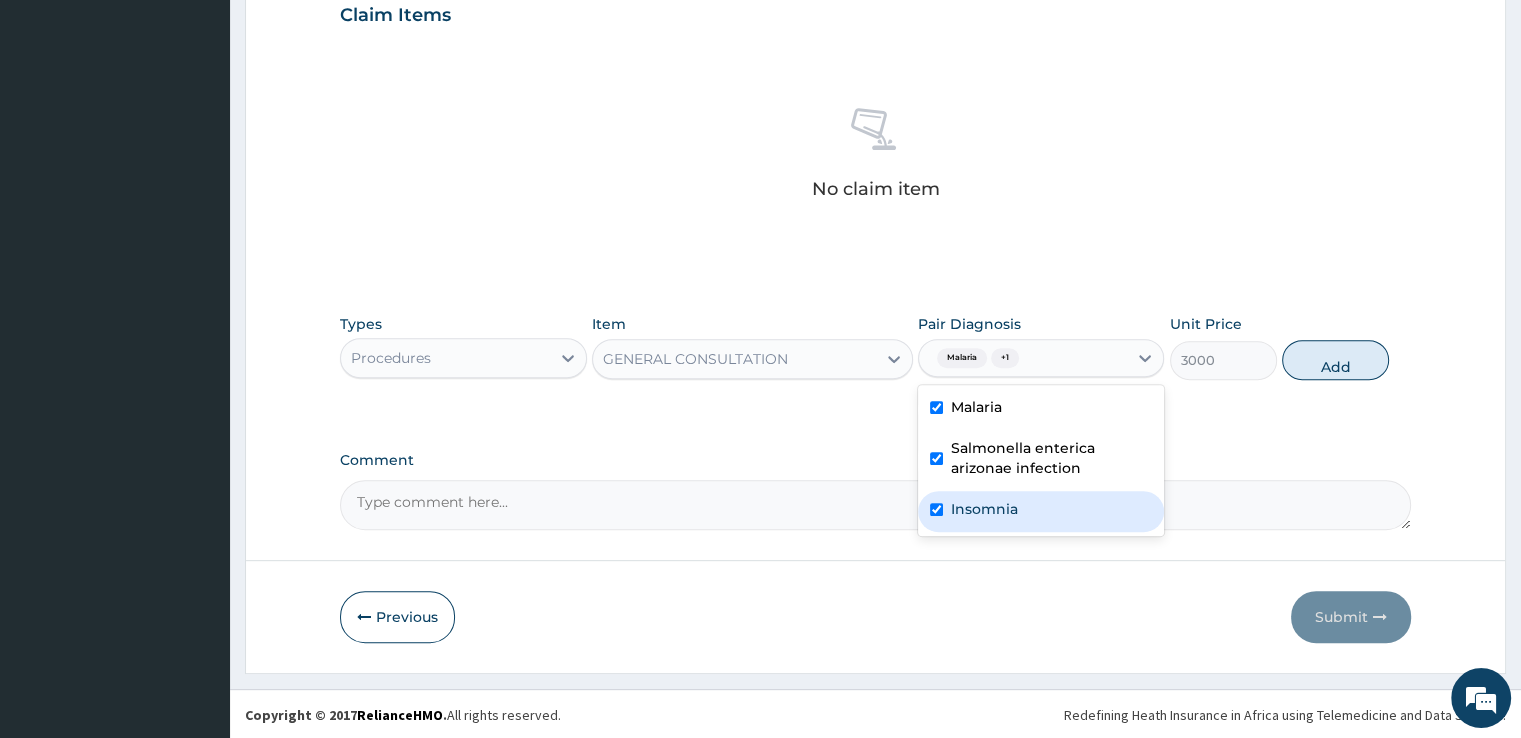checkbox on "true" 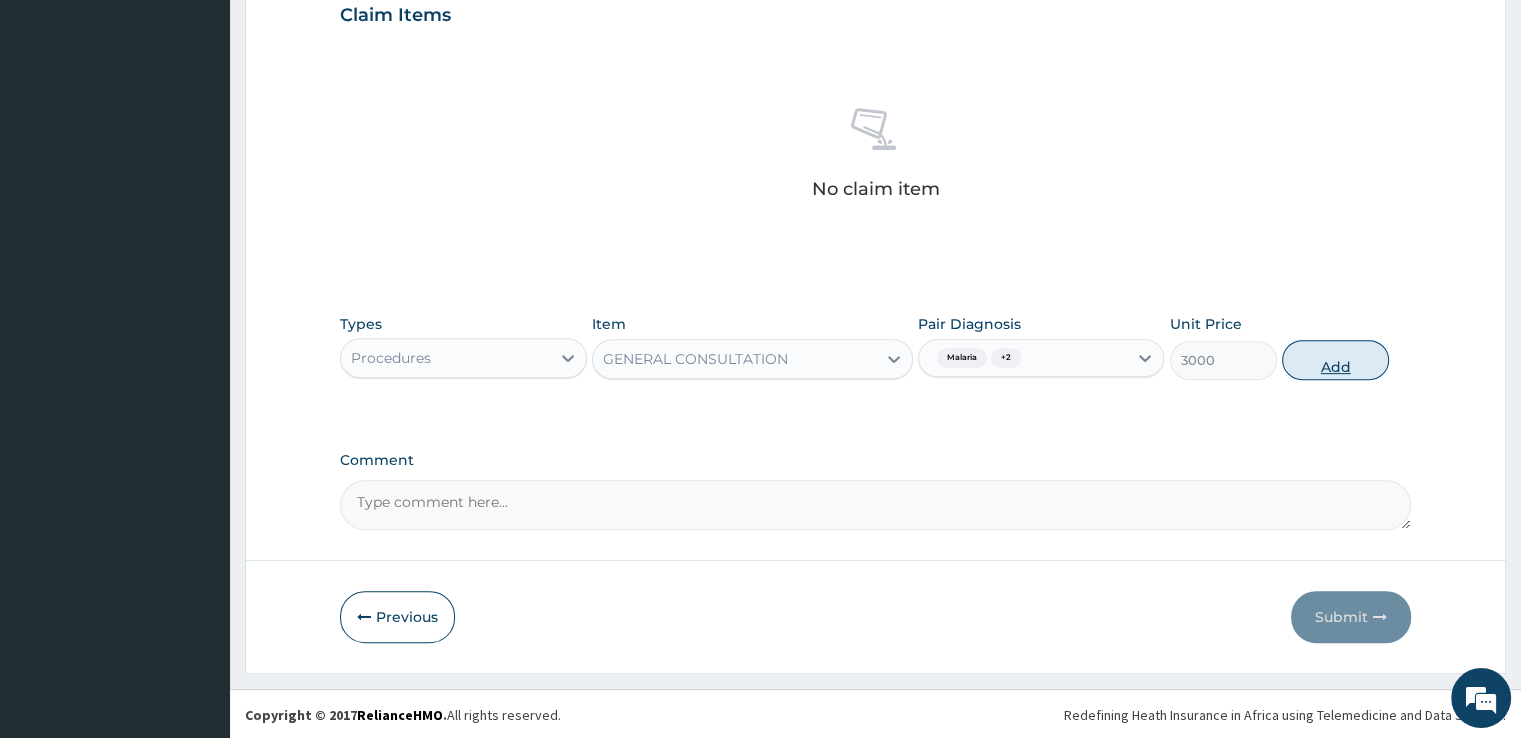 click on "Add" at bounding box center (1335, 360) 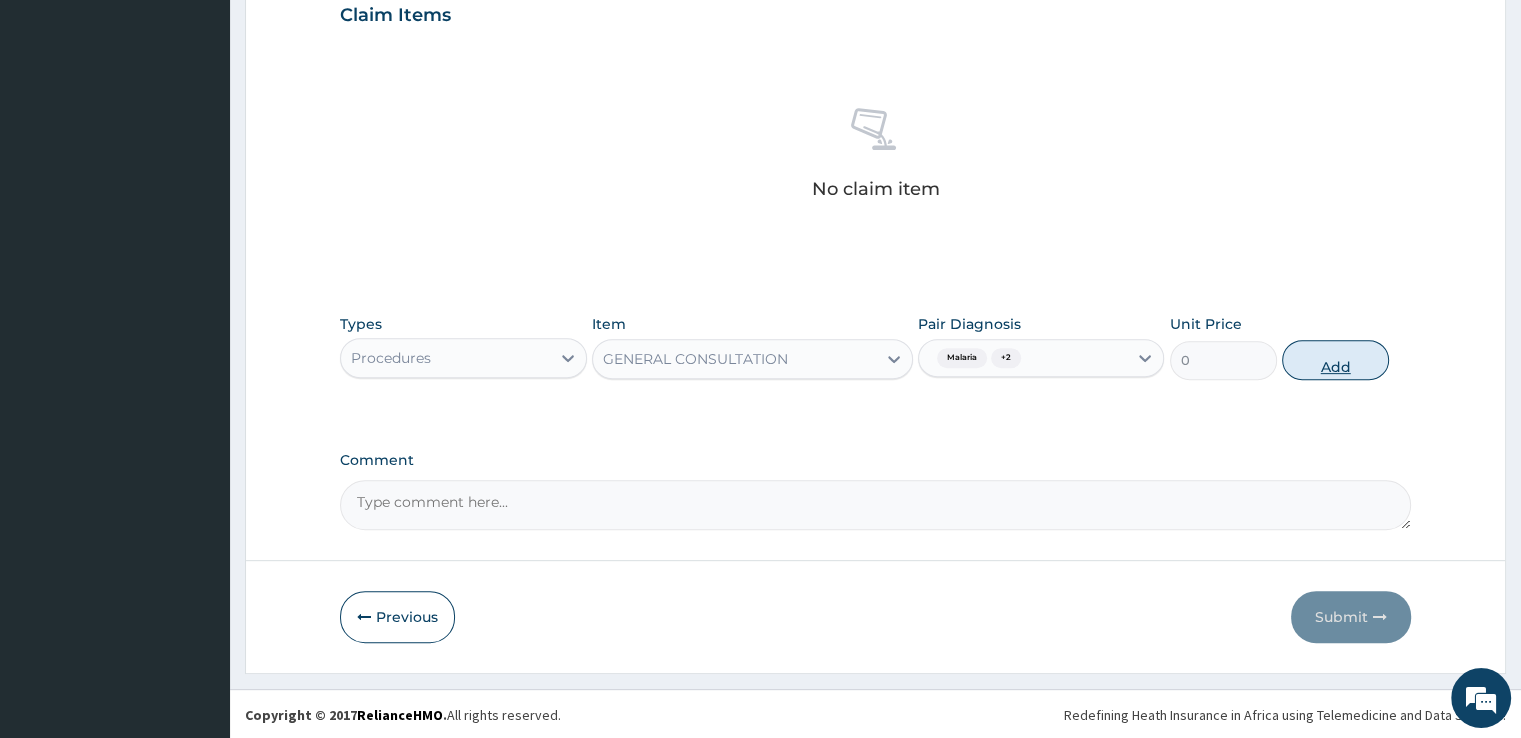 scroll, scrollTop: 606, scrollLeft: 0, axis: vertical 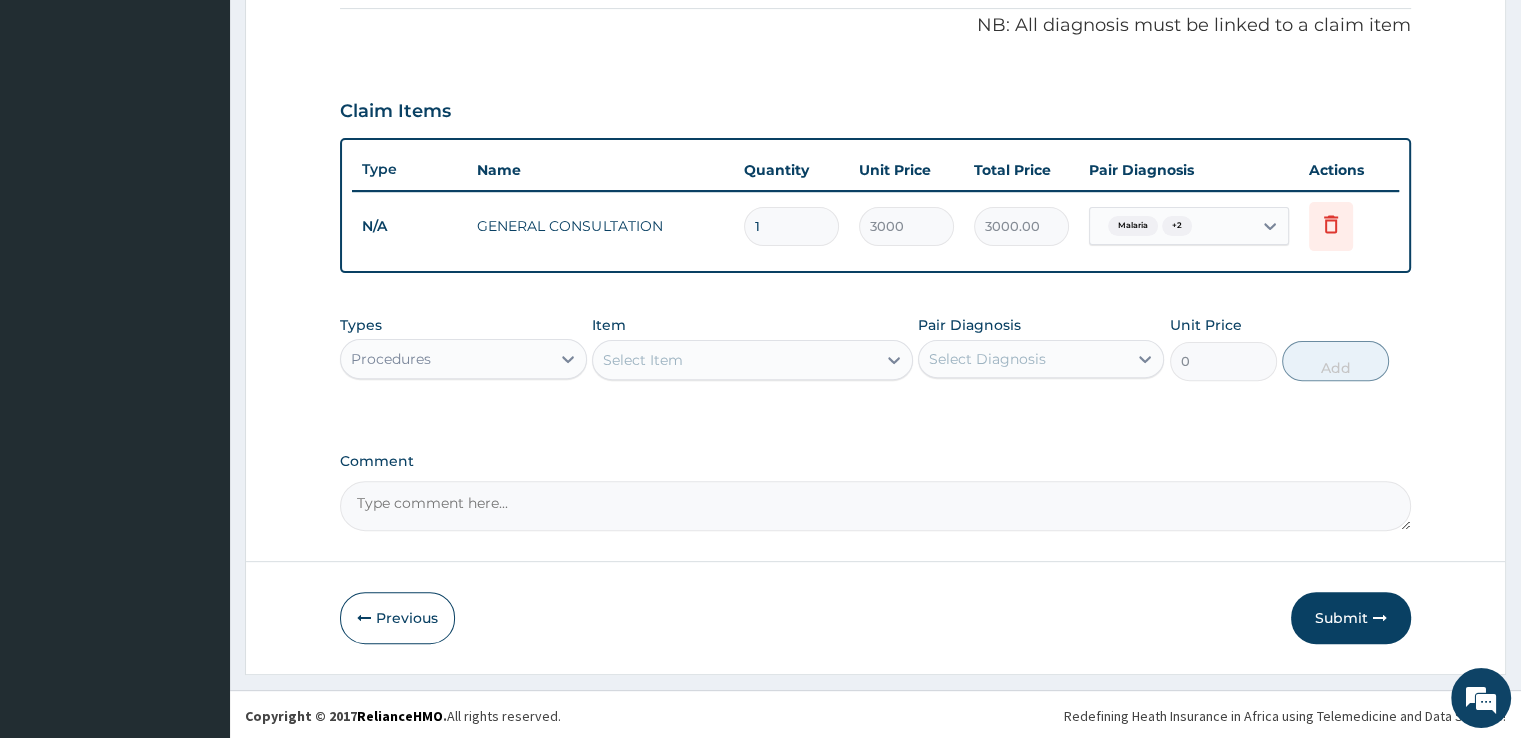 click on "Procedures" at bounding box center (445, 359) 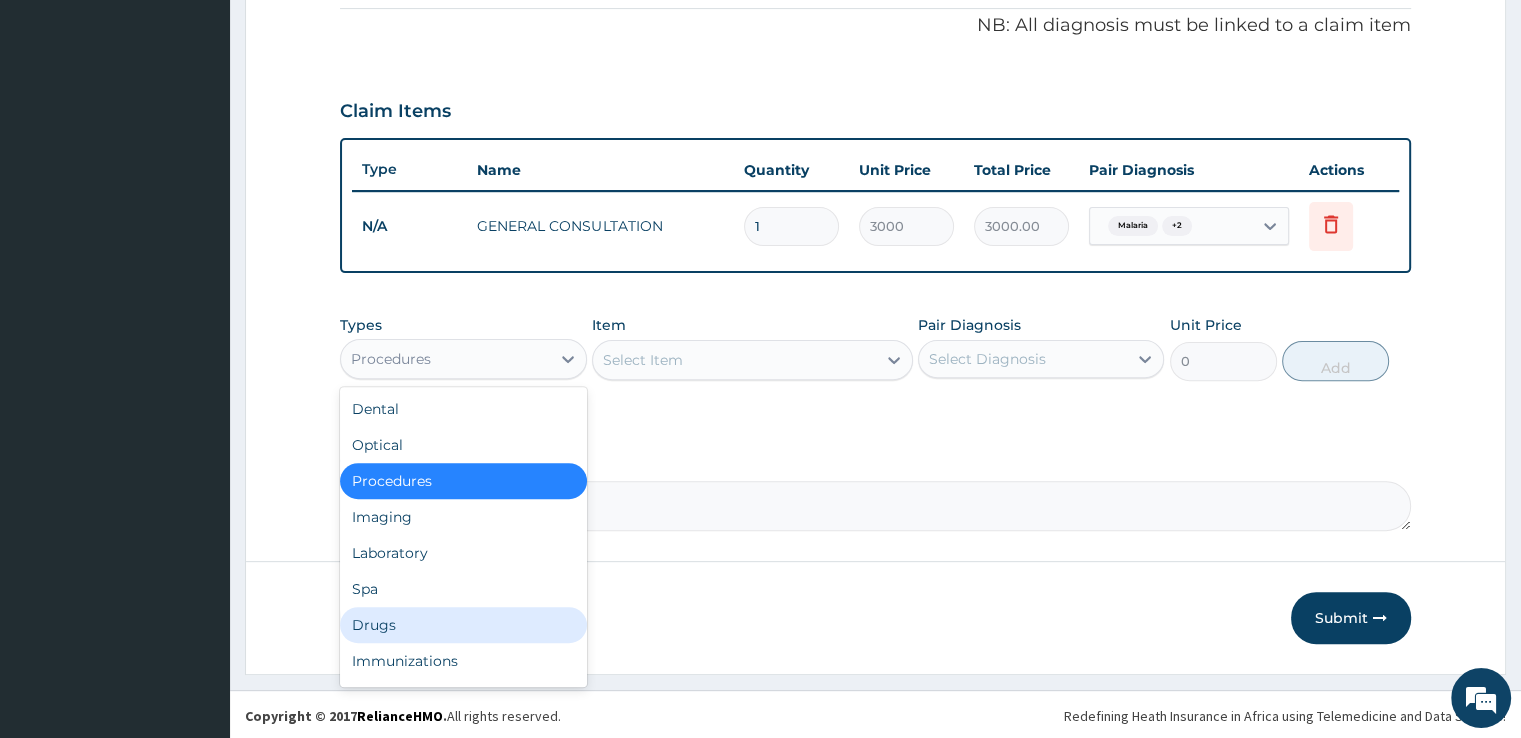 click on "Drugs" at bounding box center [463, 625] 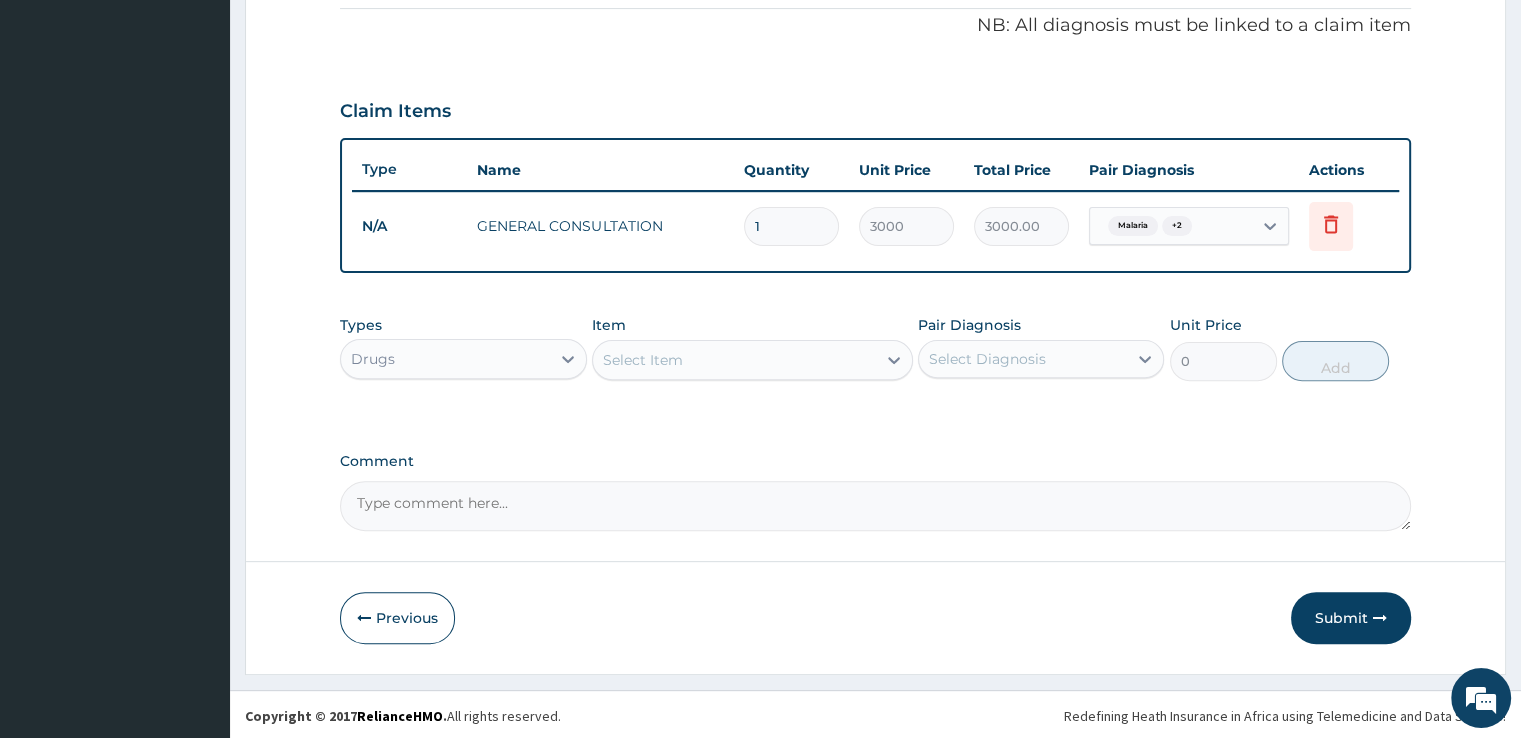 click on "Select Item" at bounding box center (734, 360) 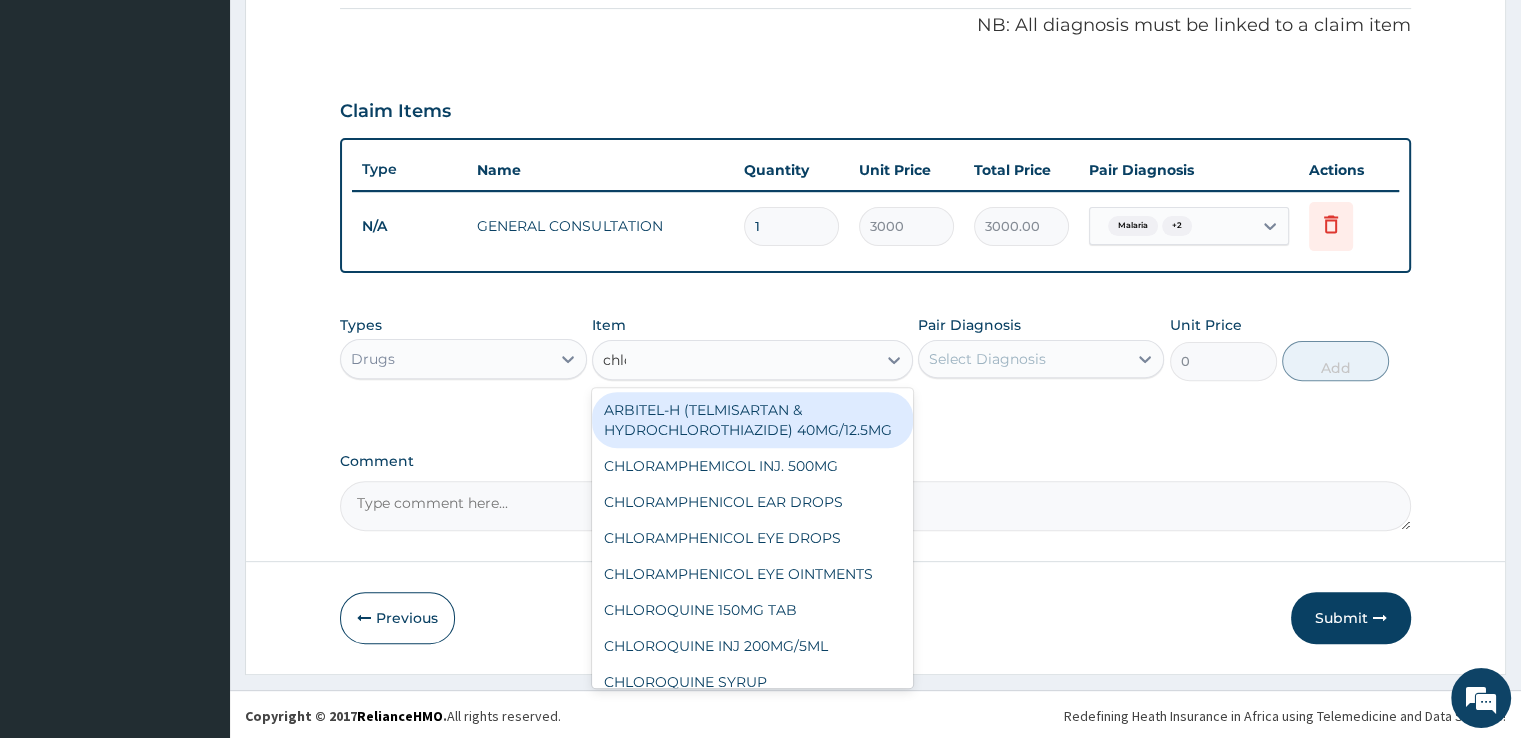type on "chloro" 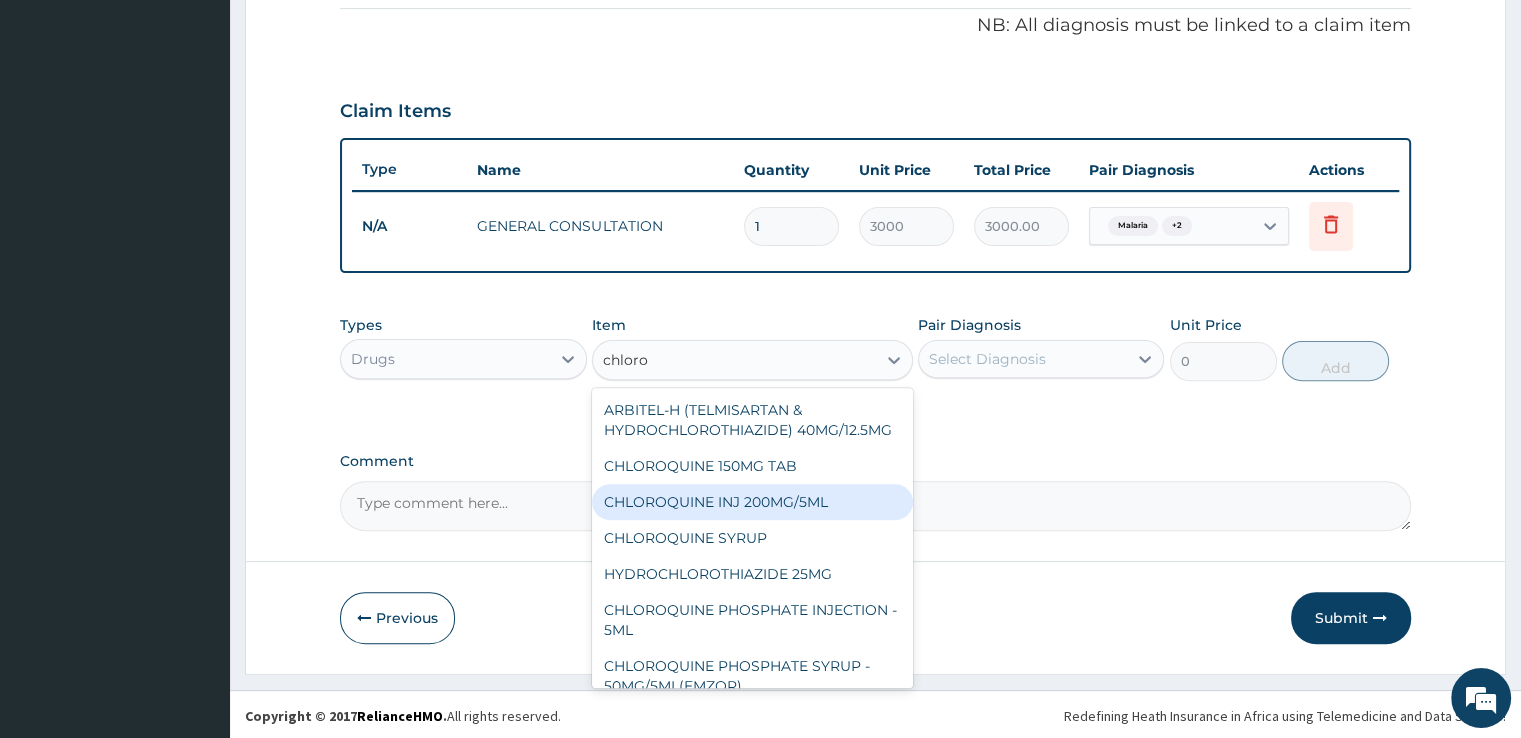 click on "CHLOROQUINE INJ 200MG/5ML" at bounding box center [752, 502] 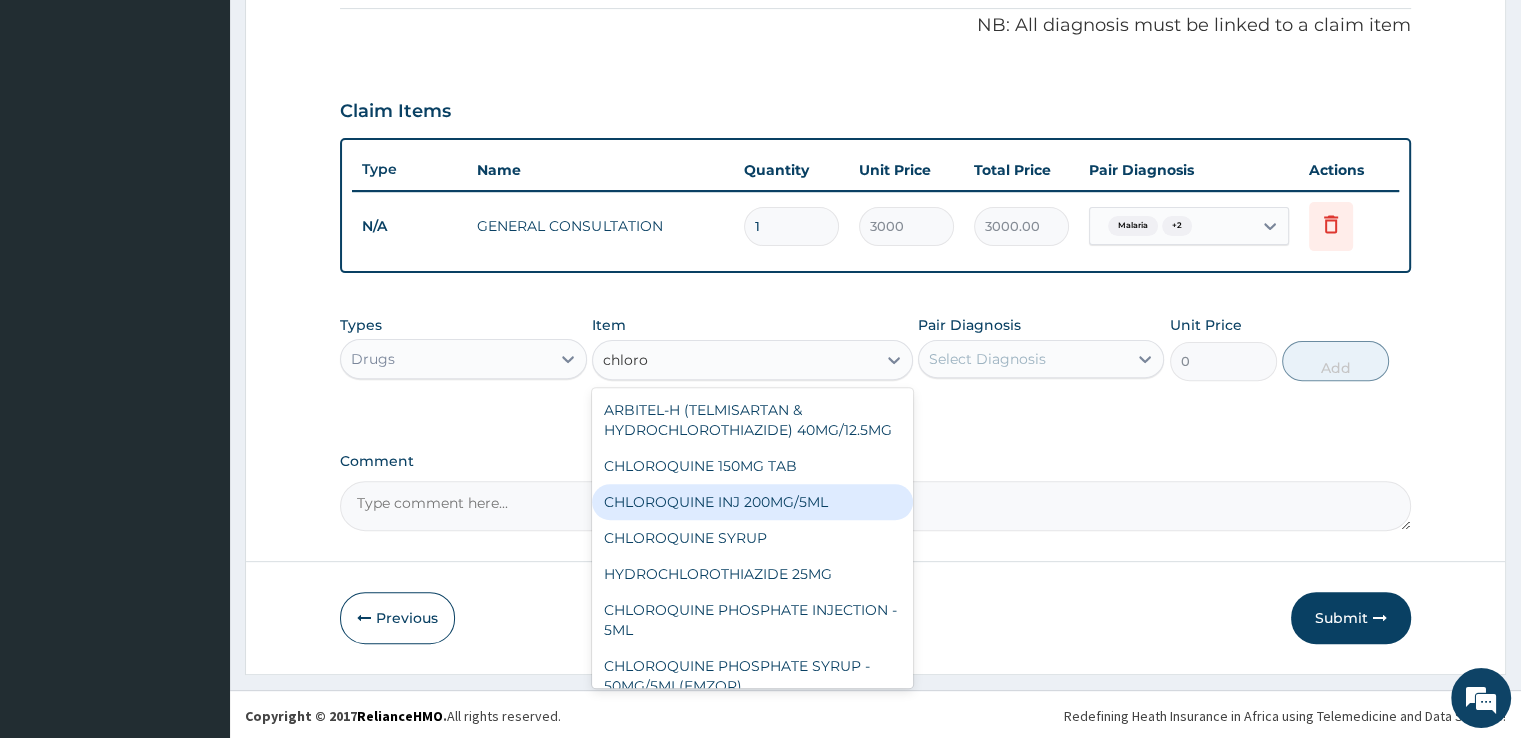 type 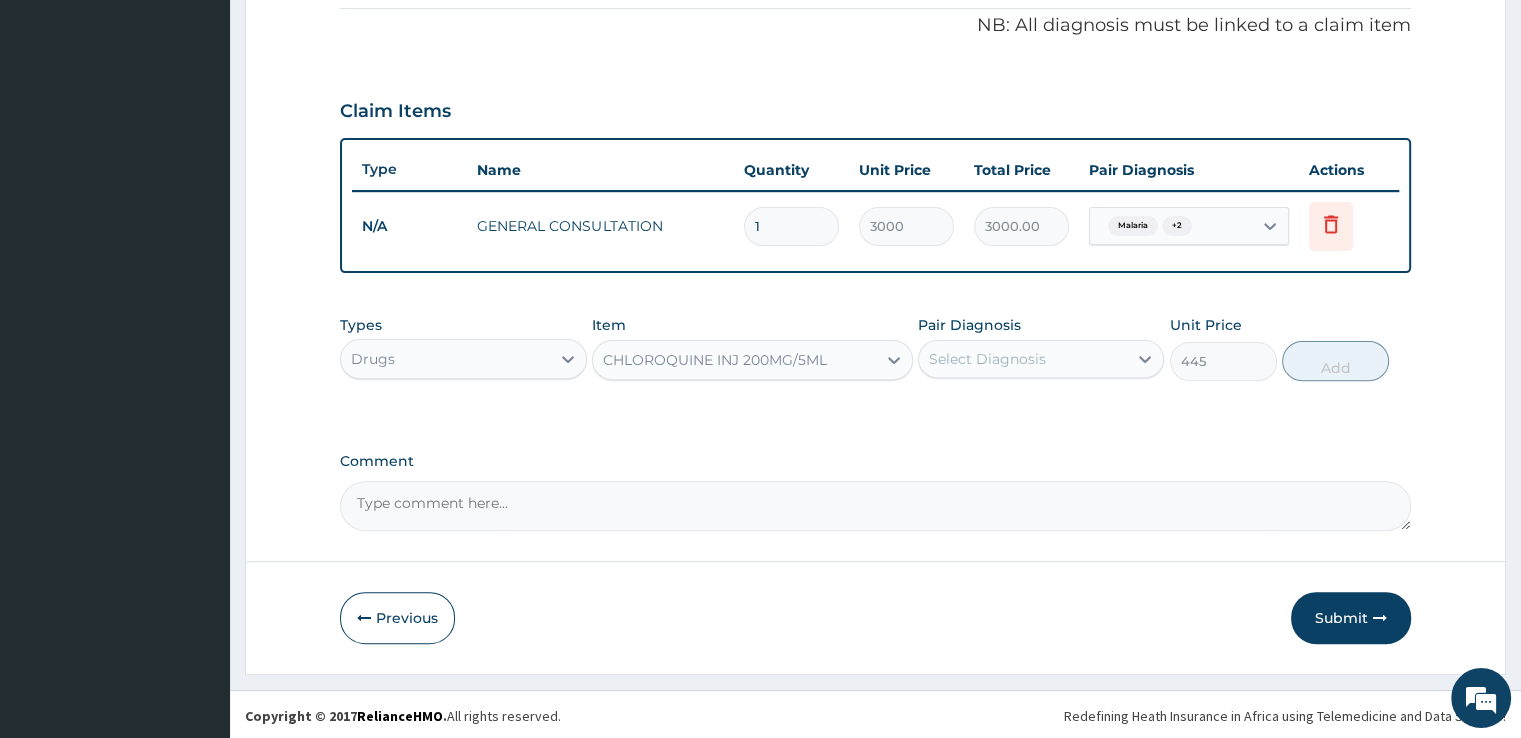 click on "Select Diagnosis" at bounding box center [987, 359] 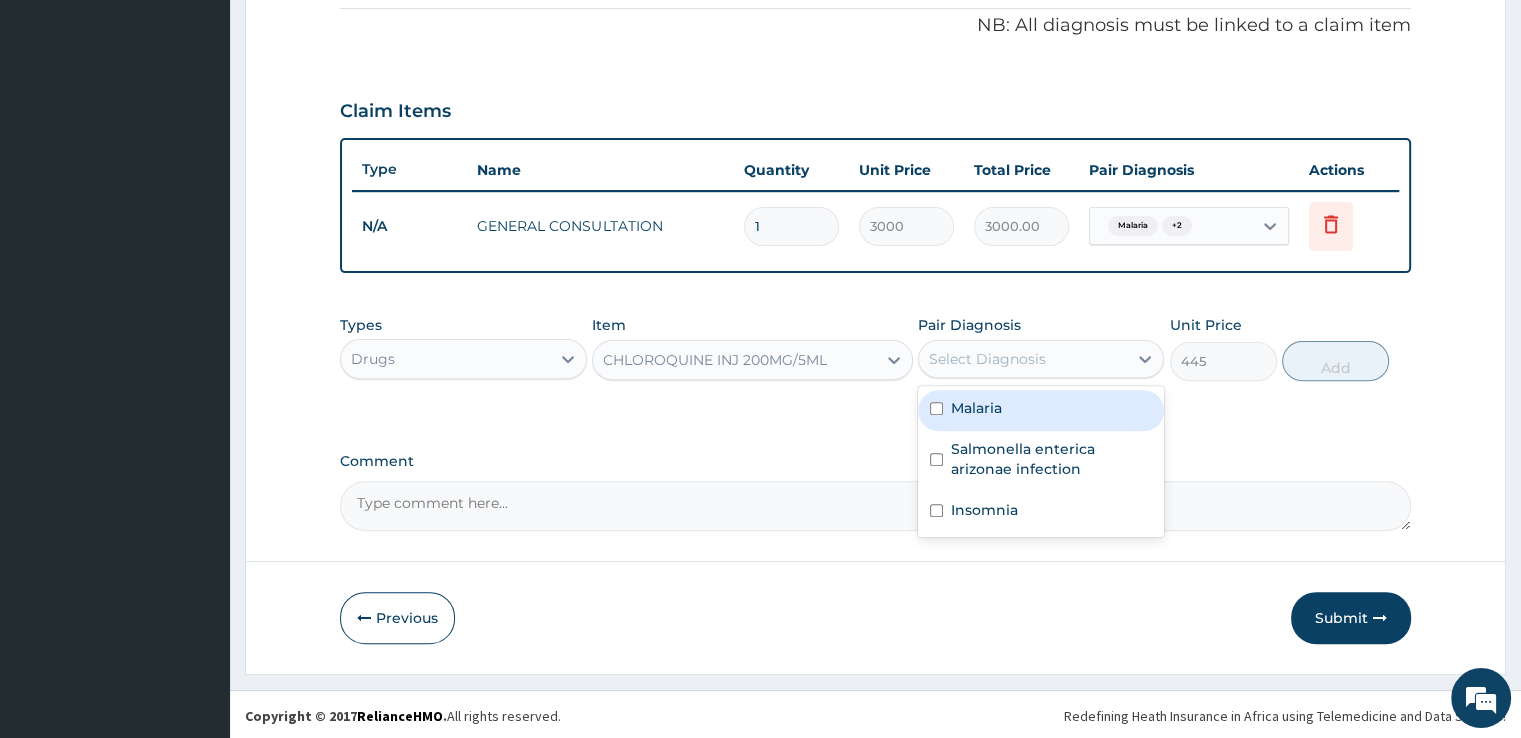 click on "Malaria" at bounding box center [976, 408] 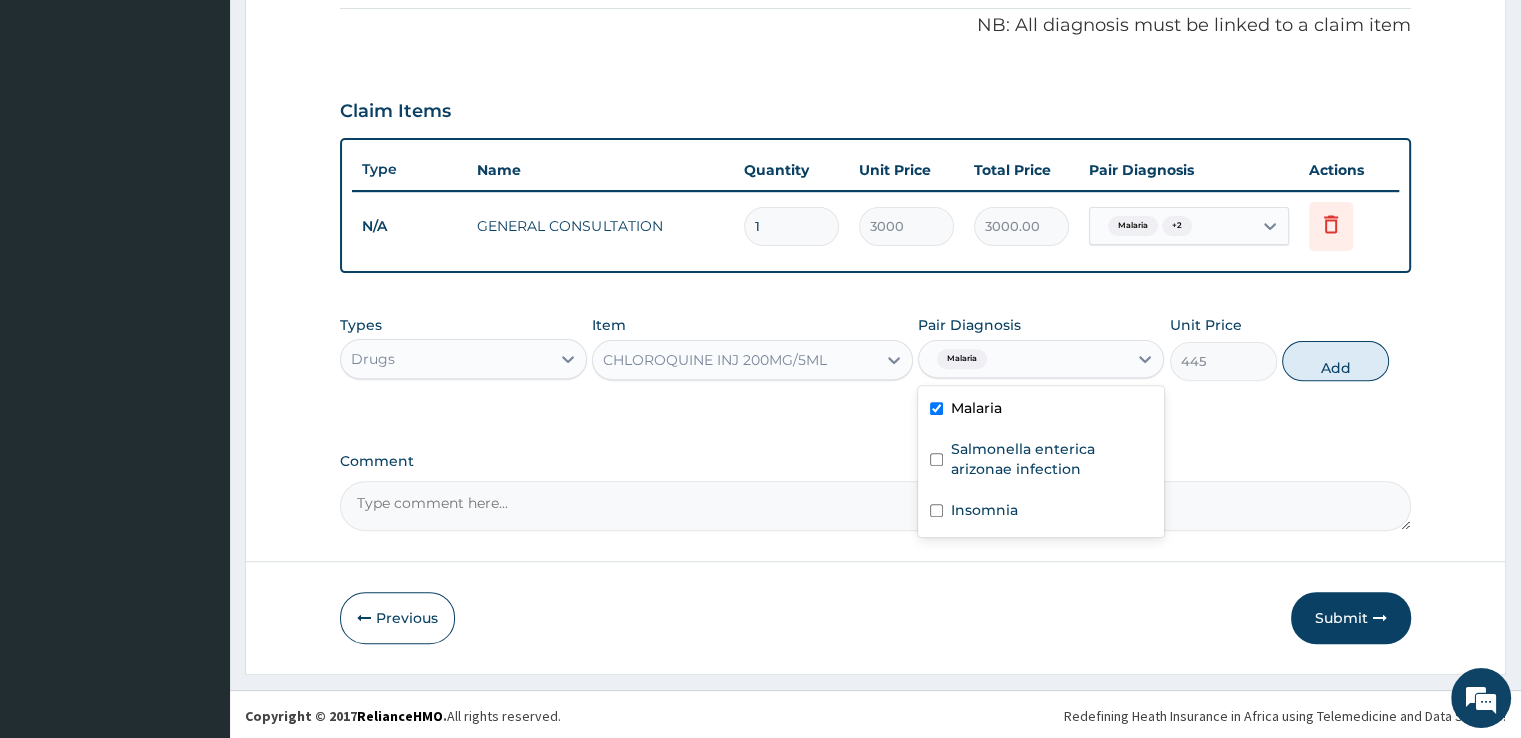 click on "Malaria" at bounding box center [1041, 410] 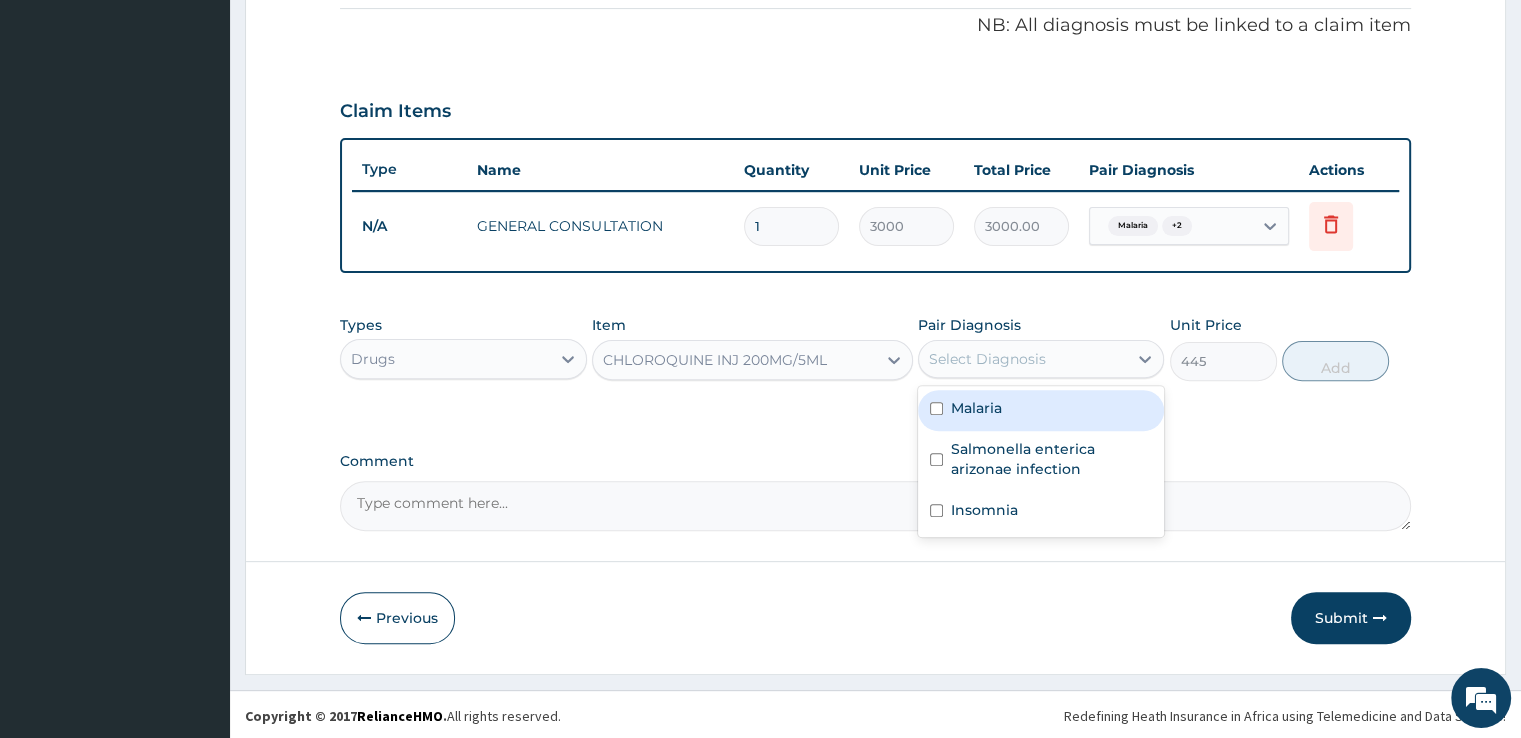click on "Malaria" at bounding box center [1041, 410] 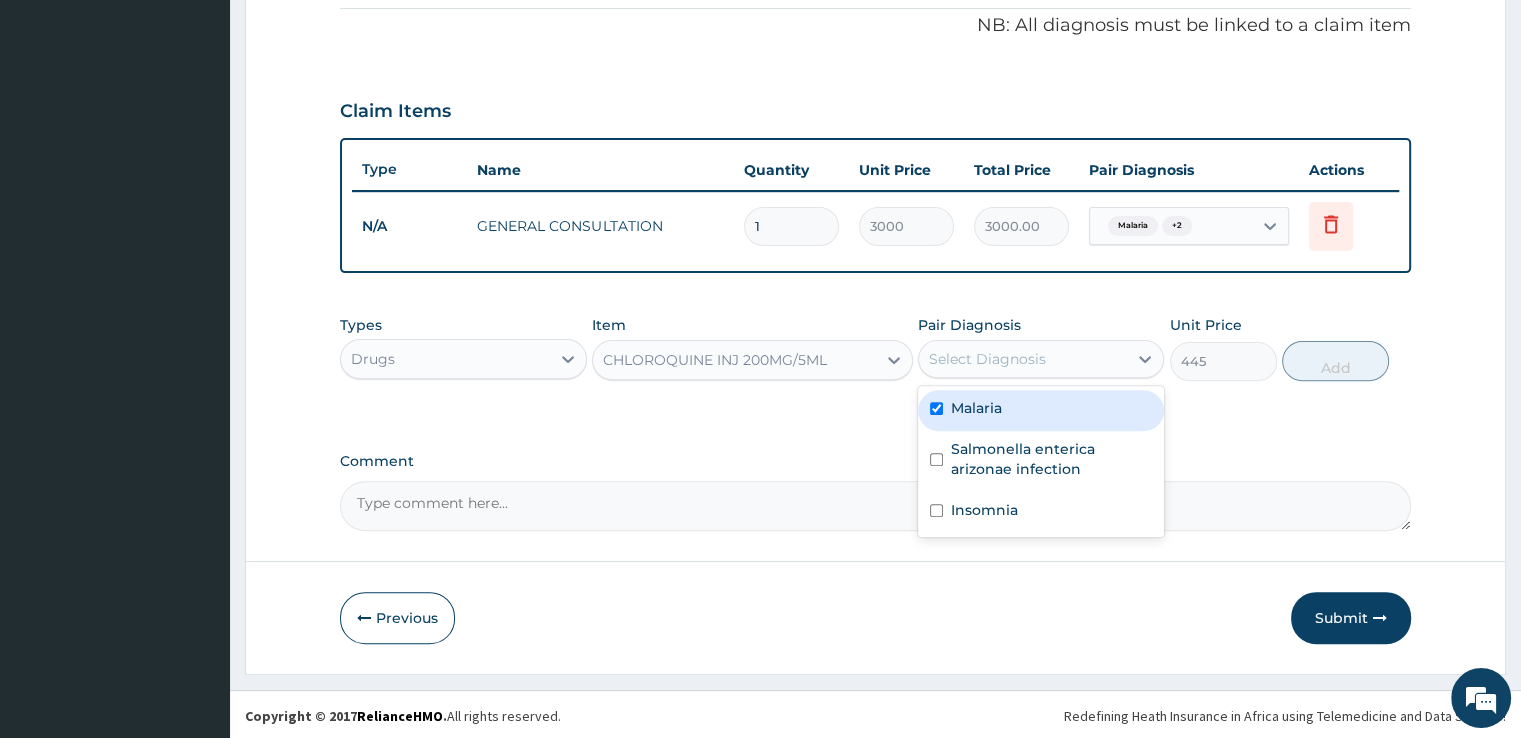 checkbox on "true" 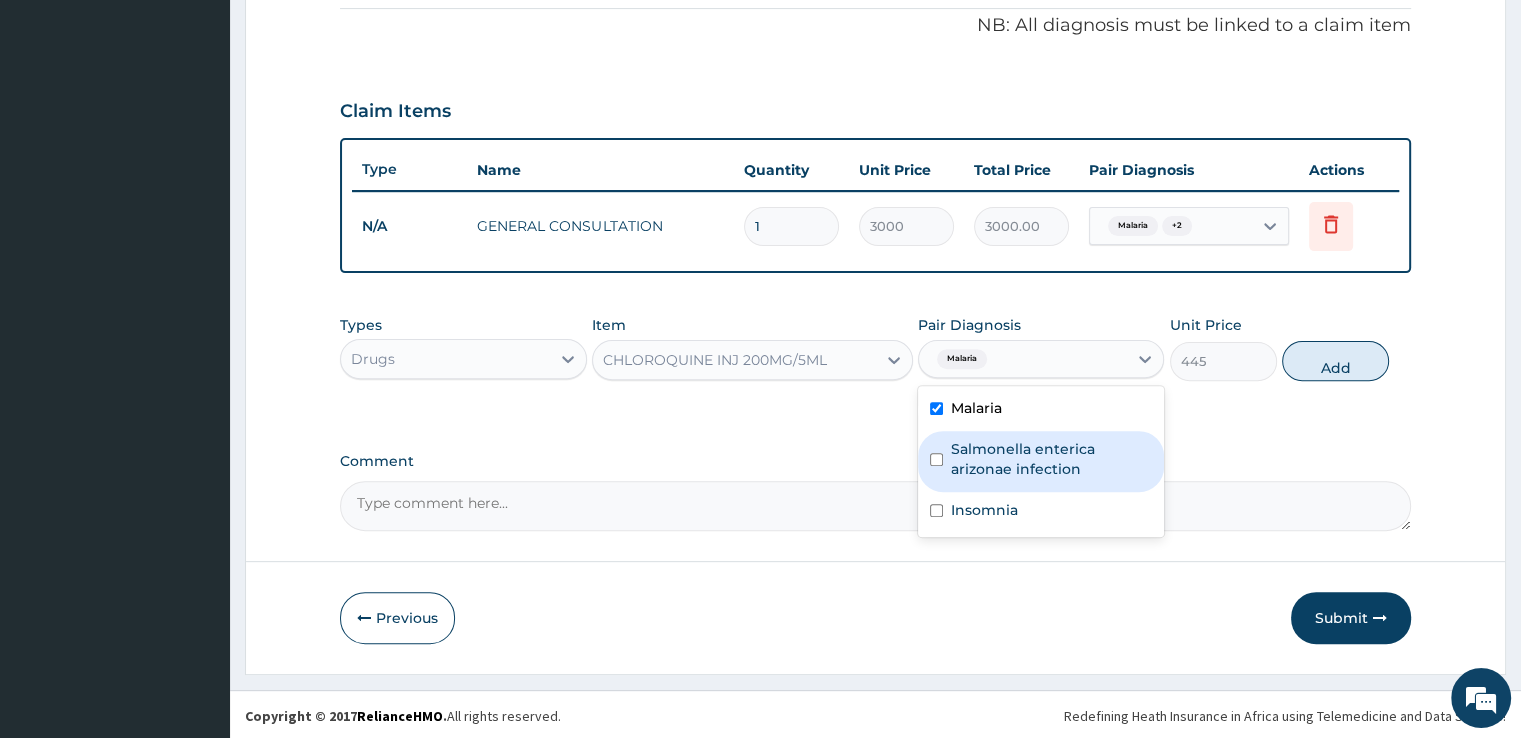 click on "Salmonella enterica arizonae infection" at bounding box center [1051, 459] 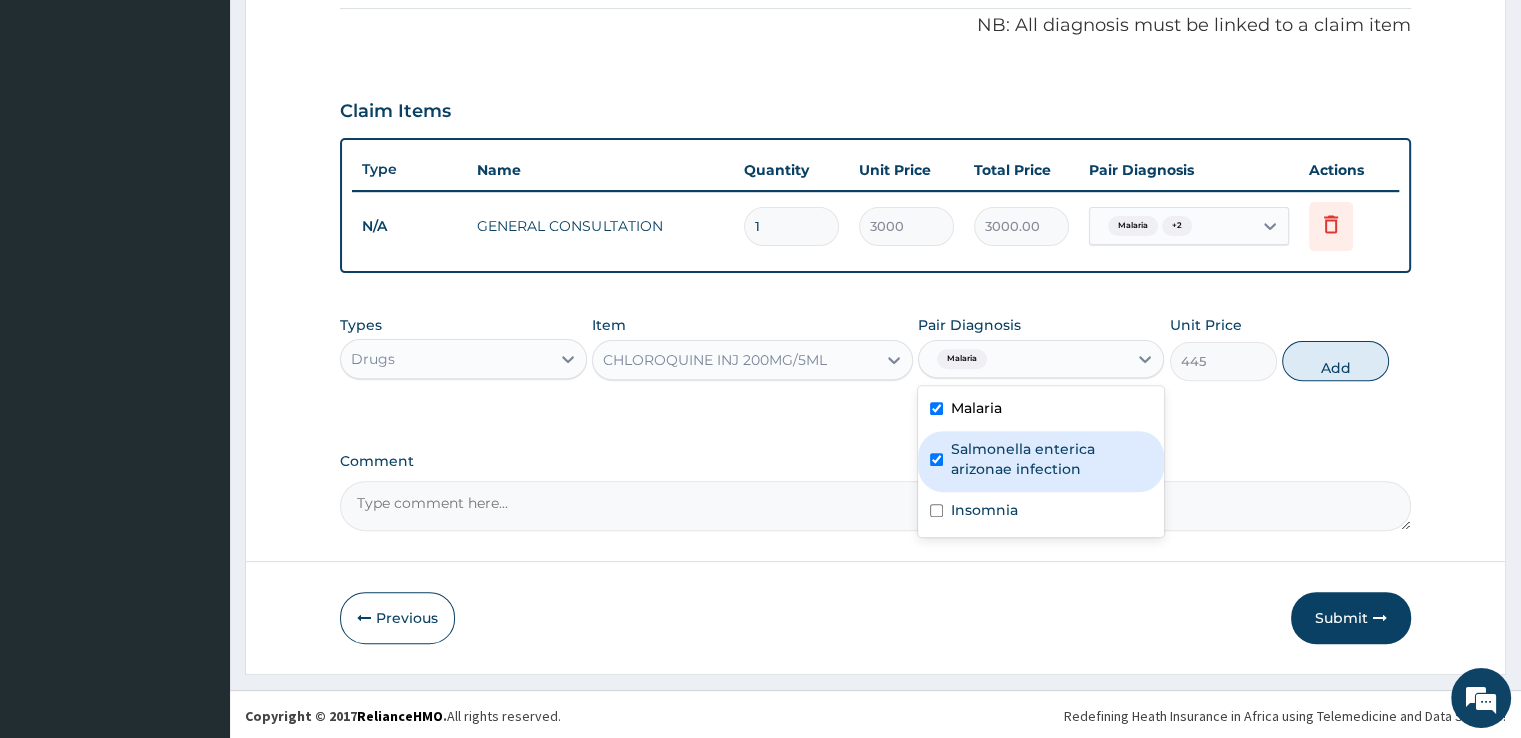 checkbox on "true" 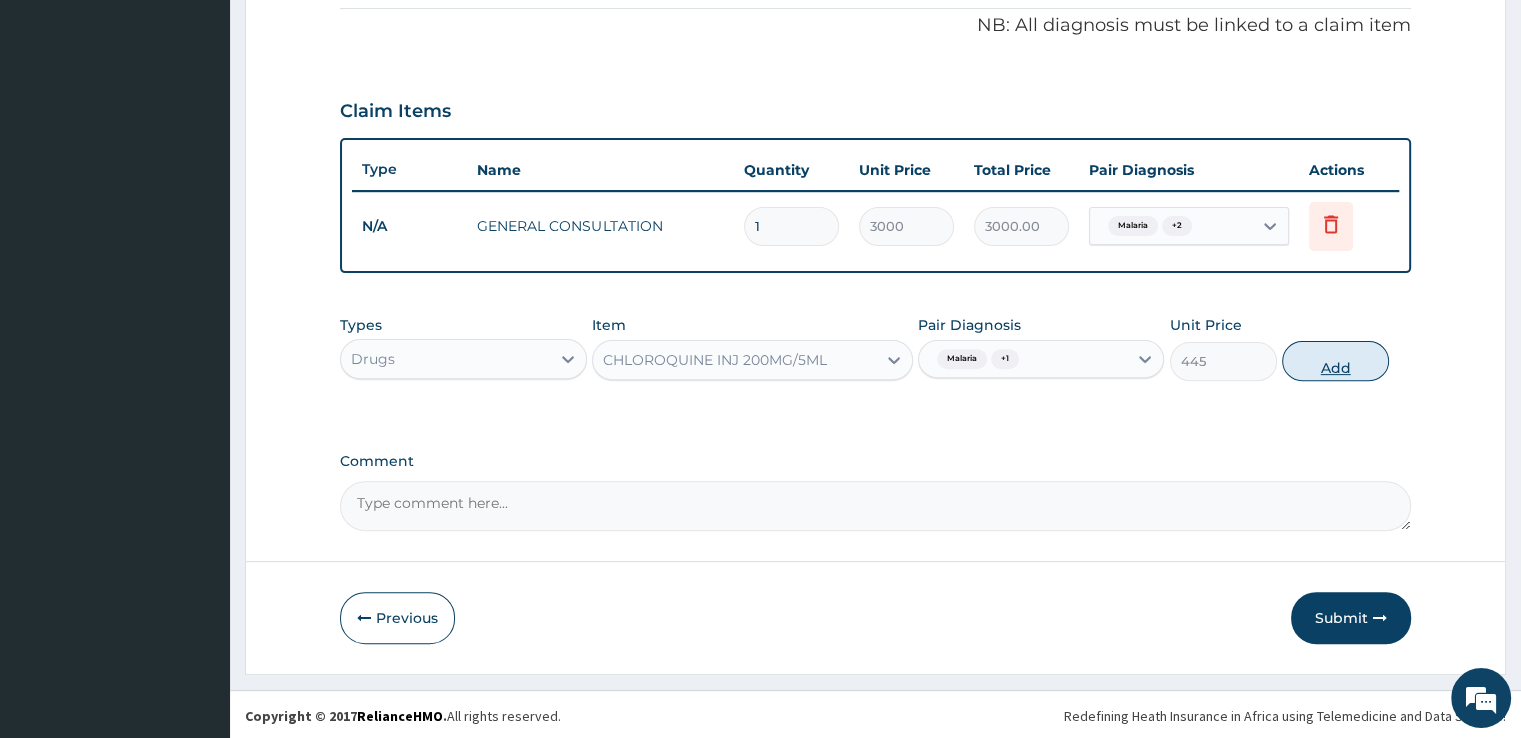 click on "Add" at bounding box center (1335, 361) 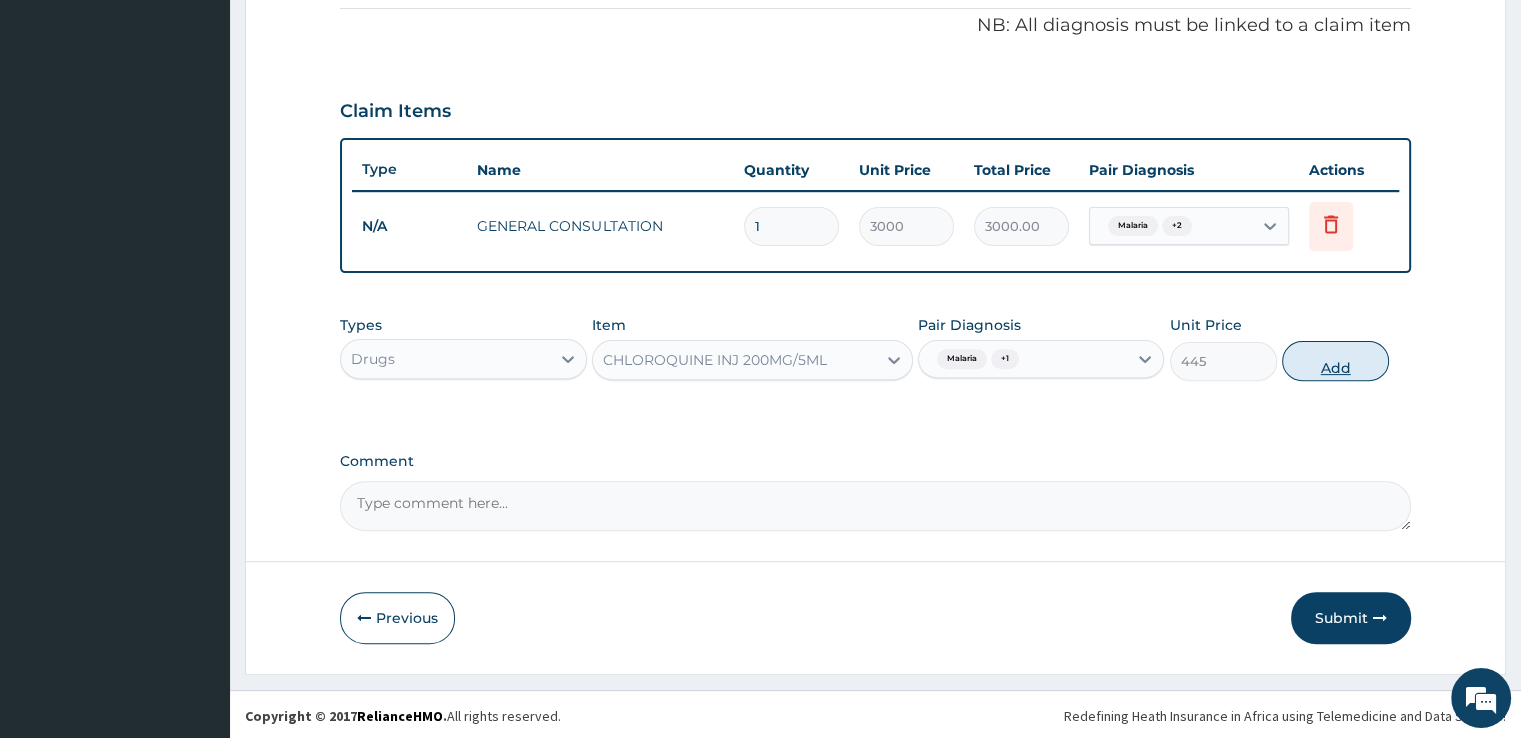 type on "0" 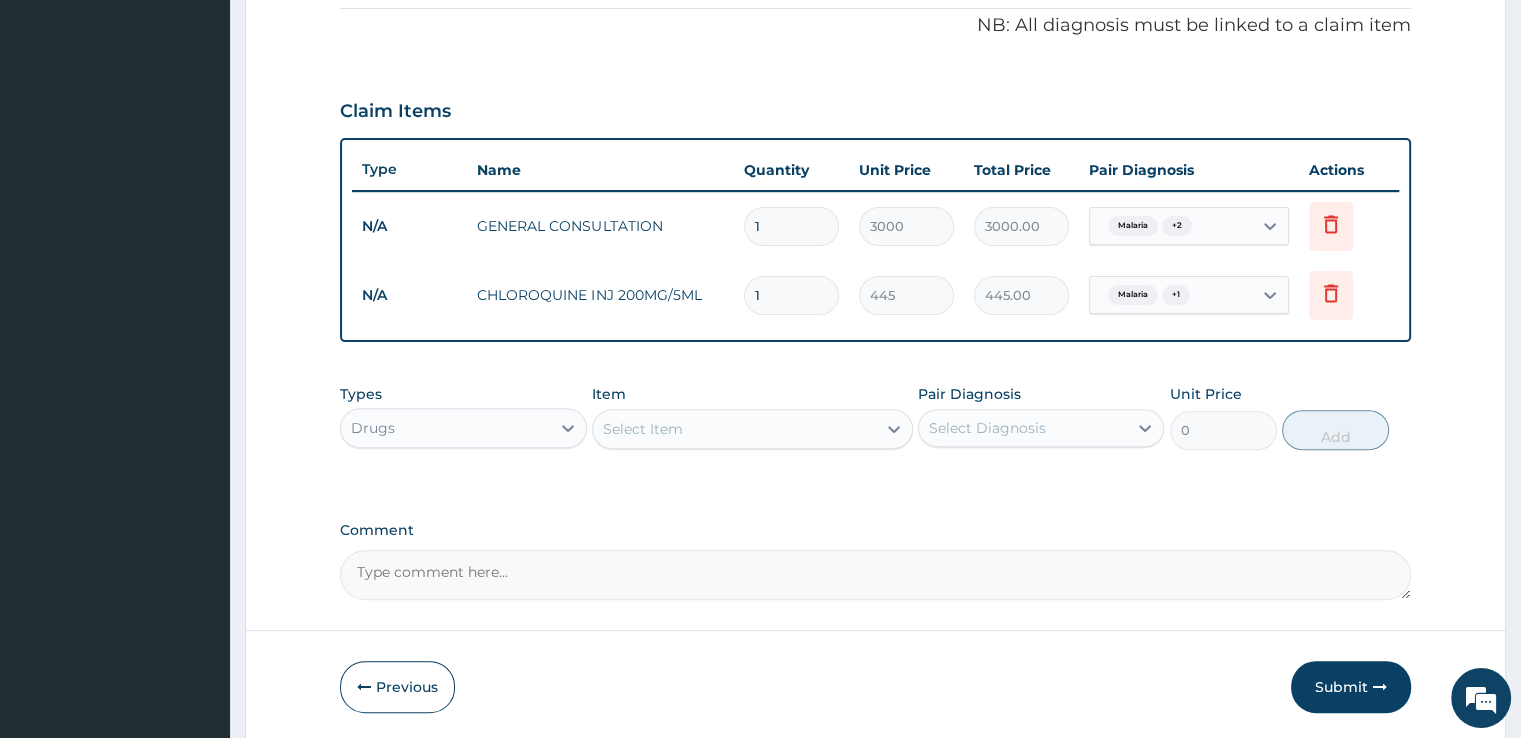 scroll, scrollTop: 675, scrollLeft: 0, axis: vertical 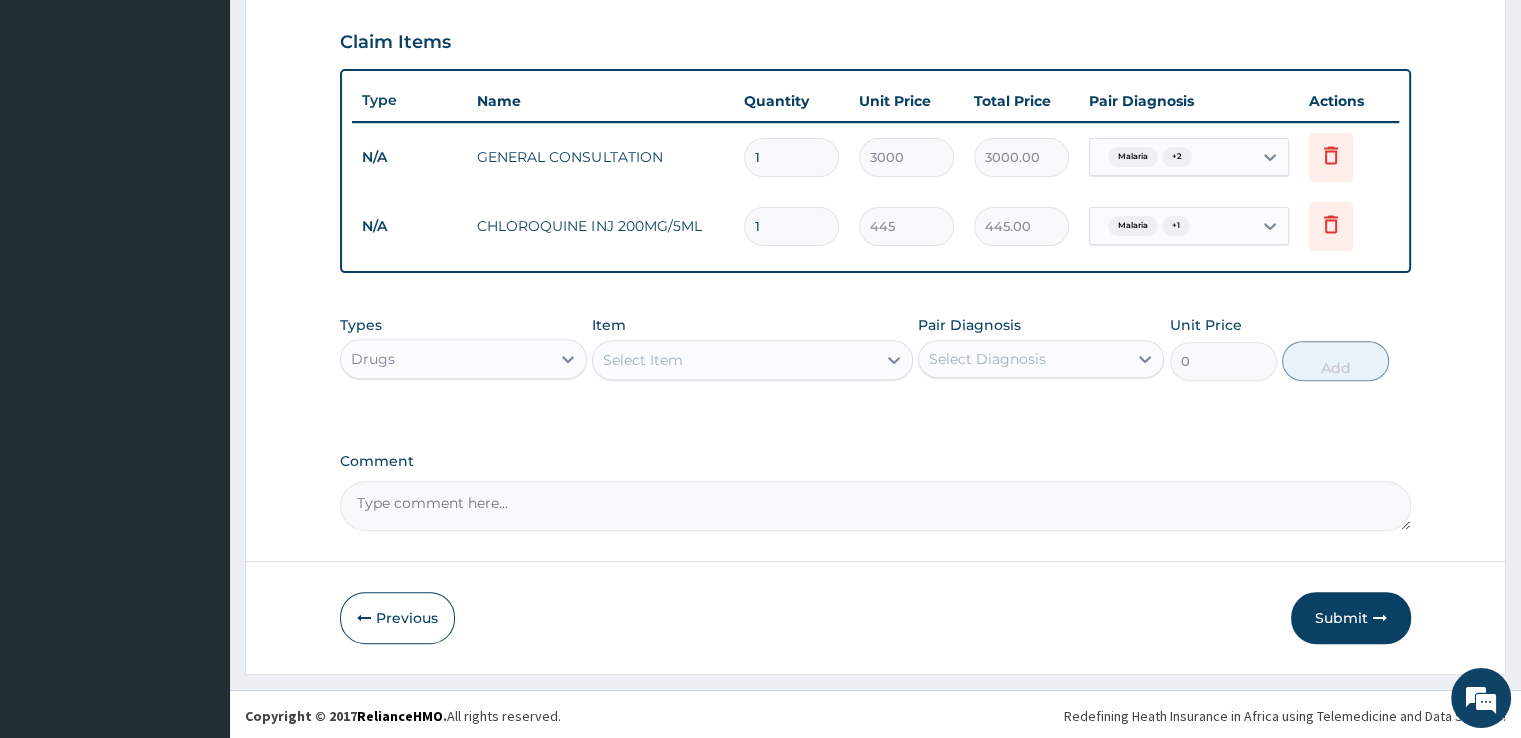 click on "Select Item" at bounding box center (734, 360) 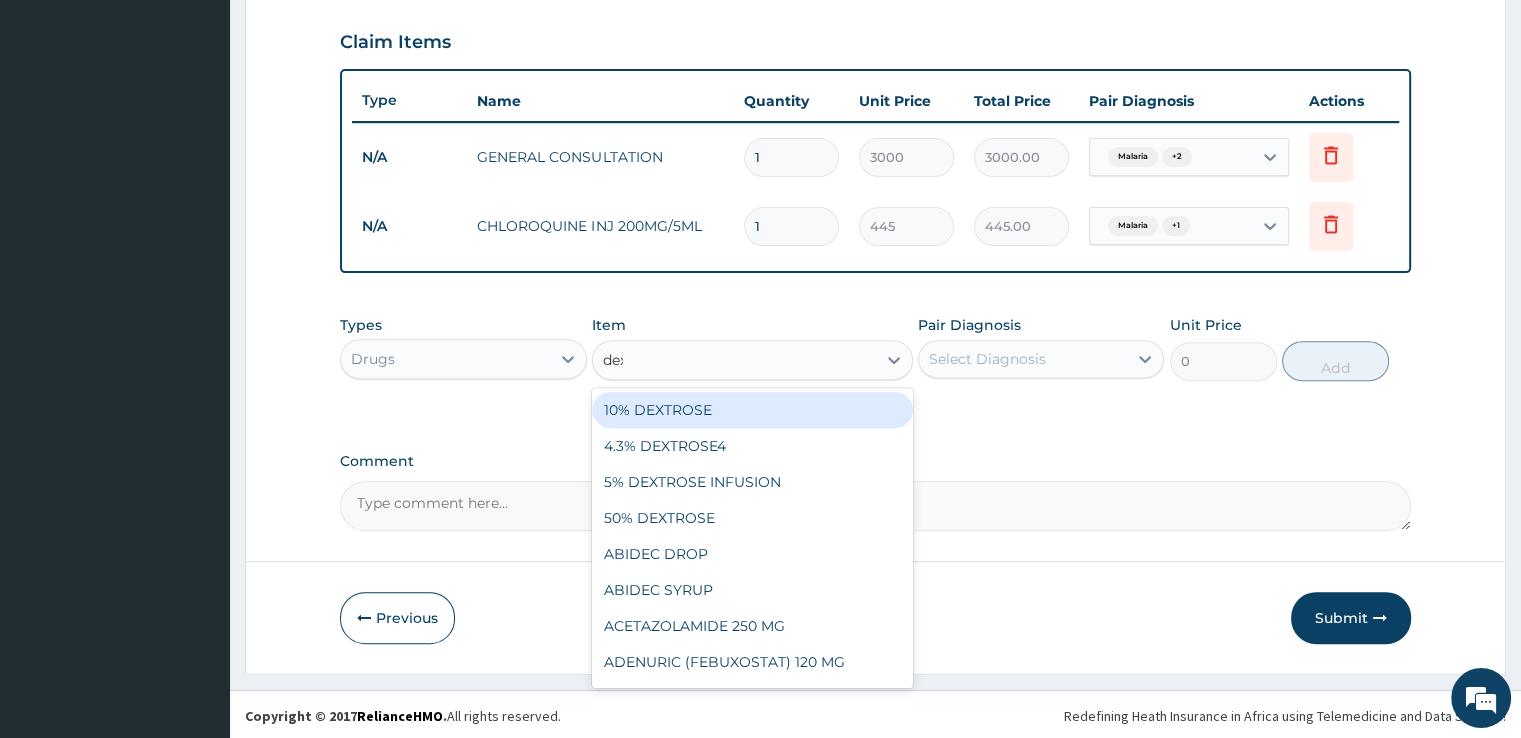 type on "dexa" 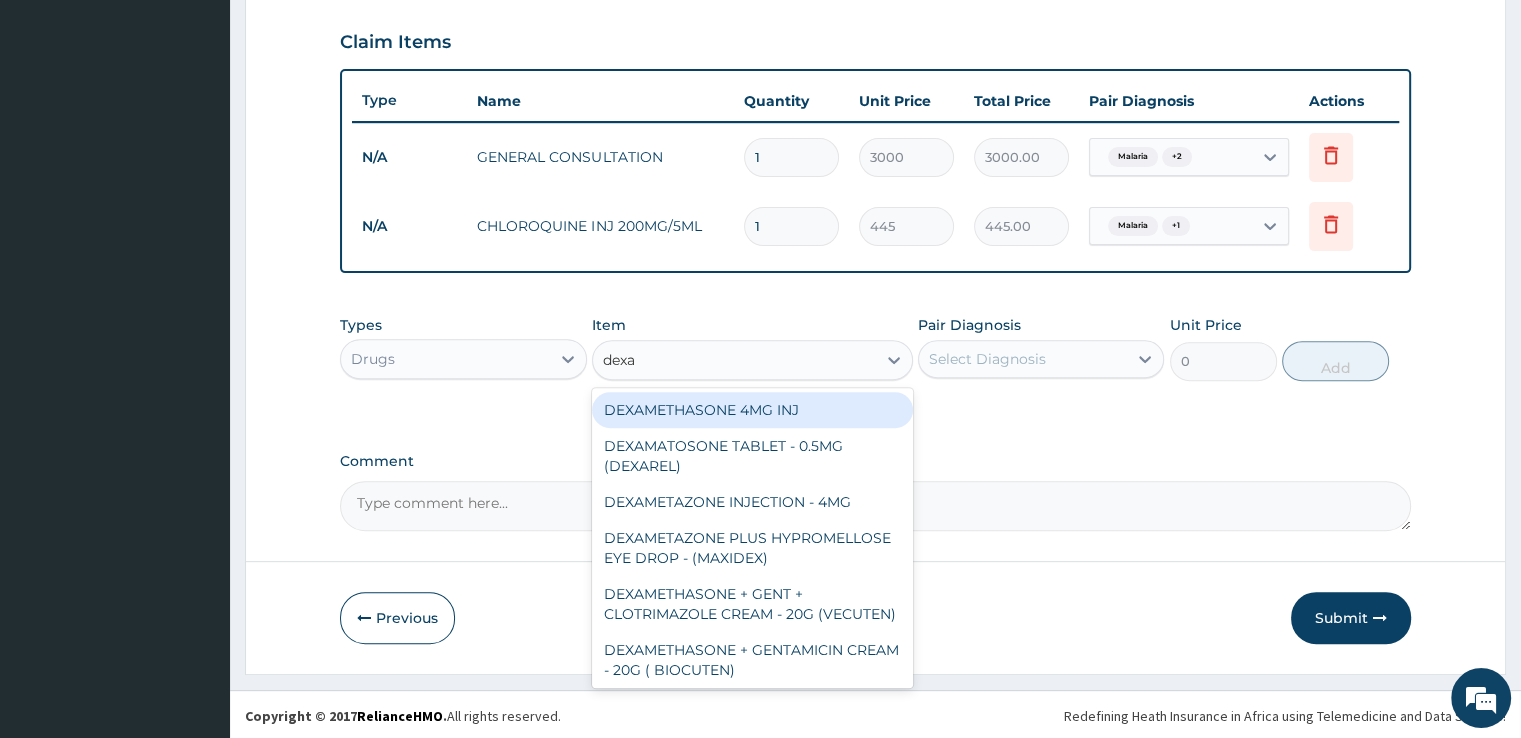 click on "DEXAMETHASONE 4MG INJ" at bounding box center [752, 410] 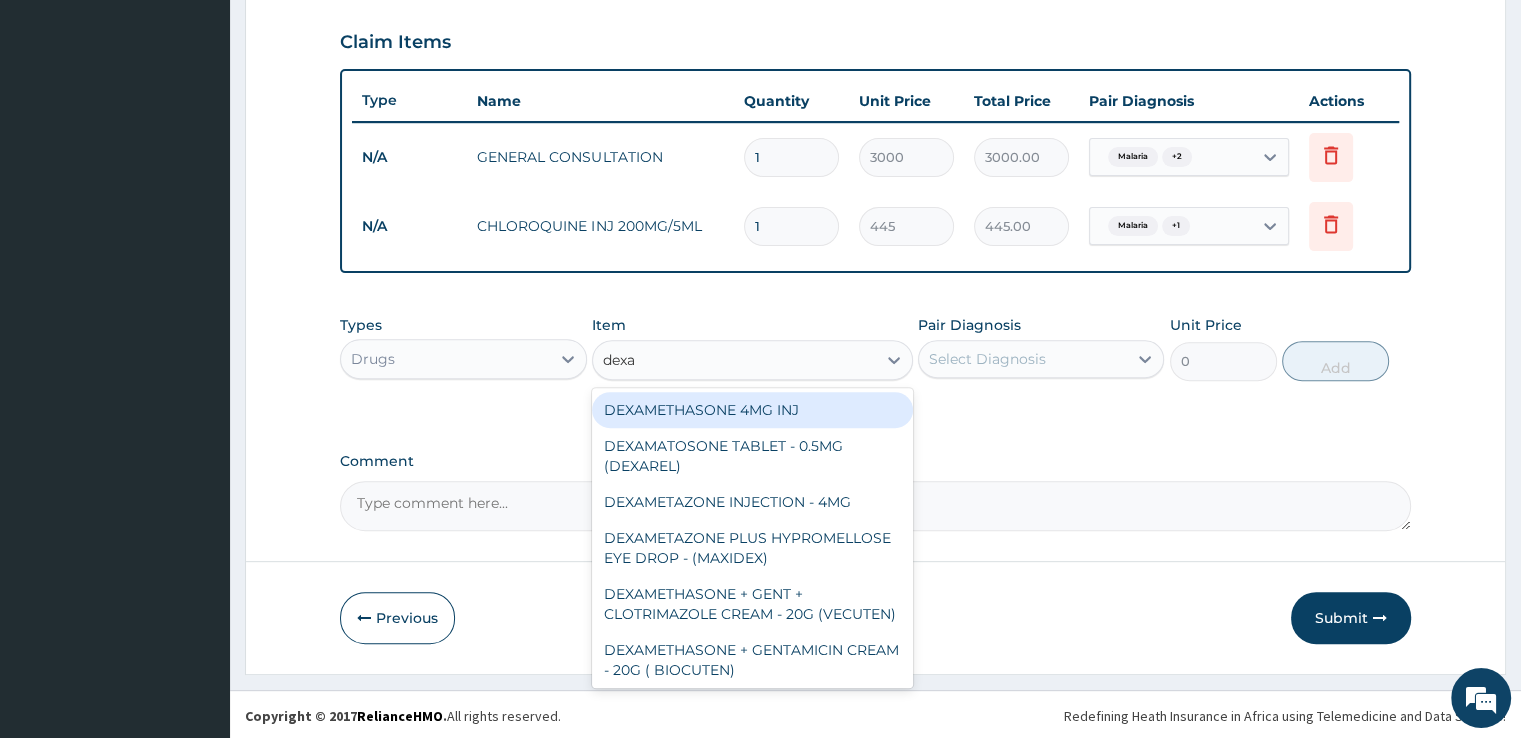 type 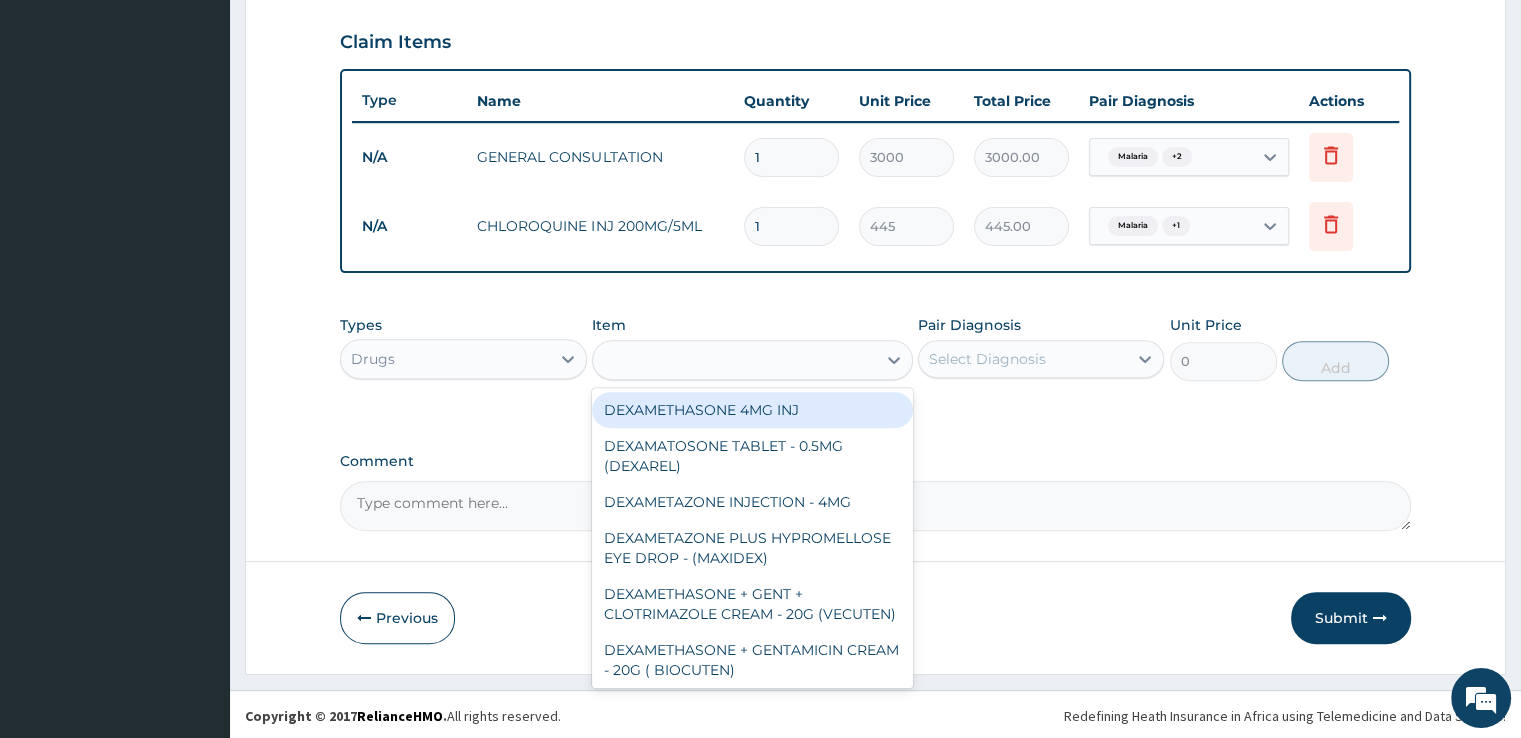 type on "155" 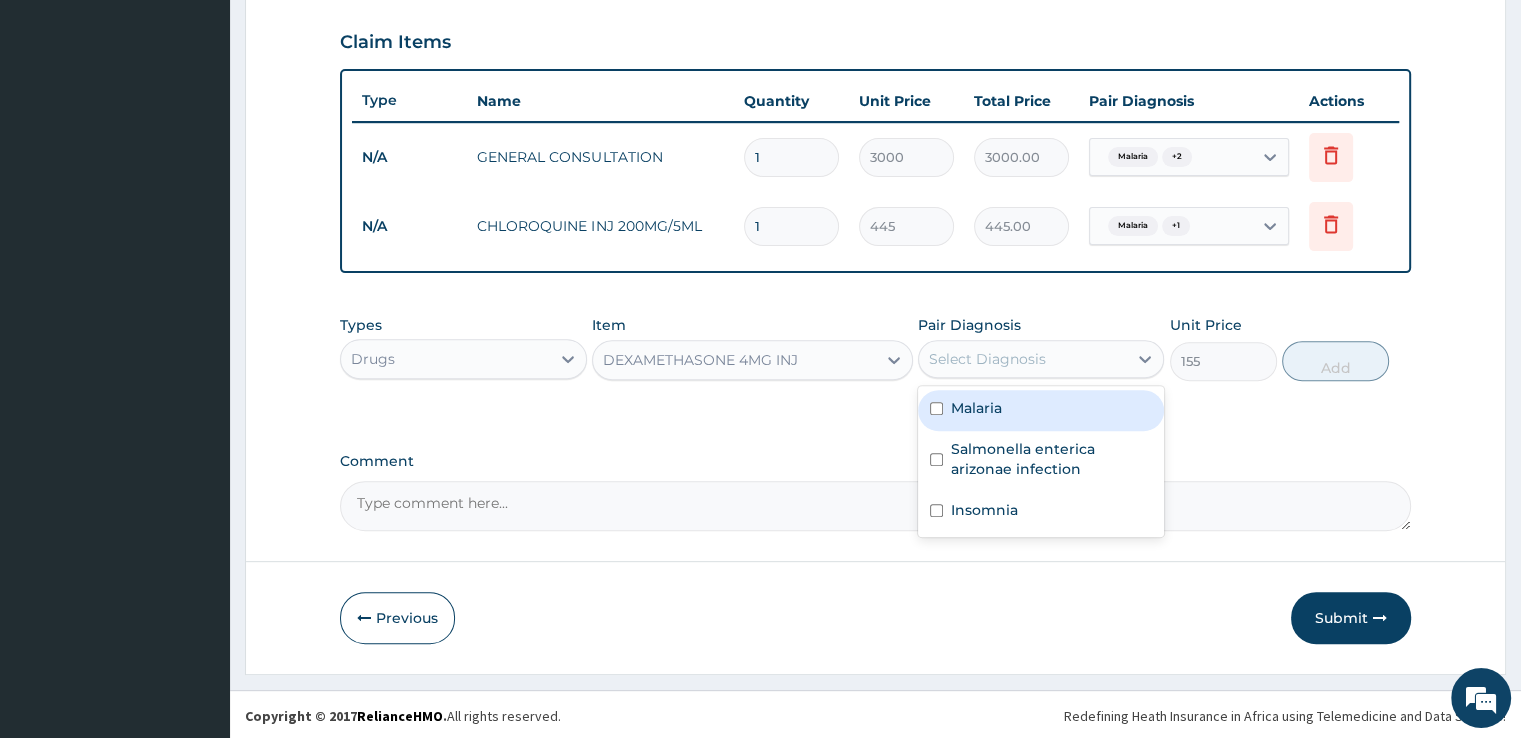click on "Select Diagnosis" at bounding box center [1023, 359] 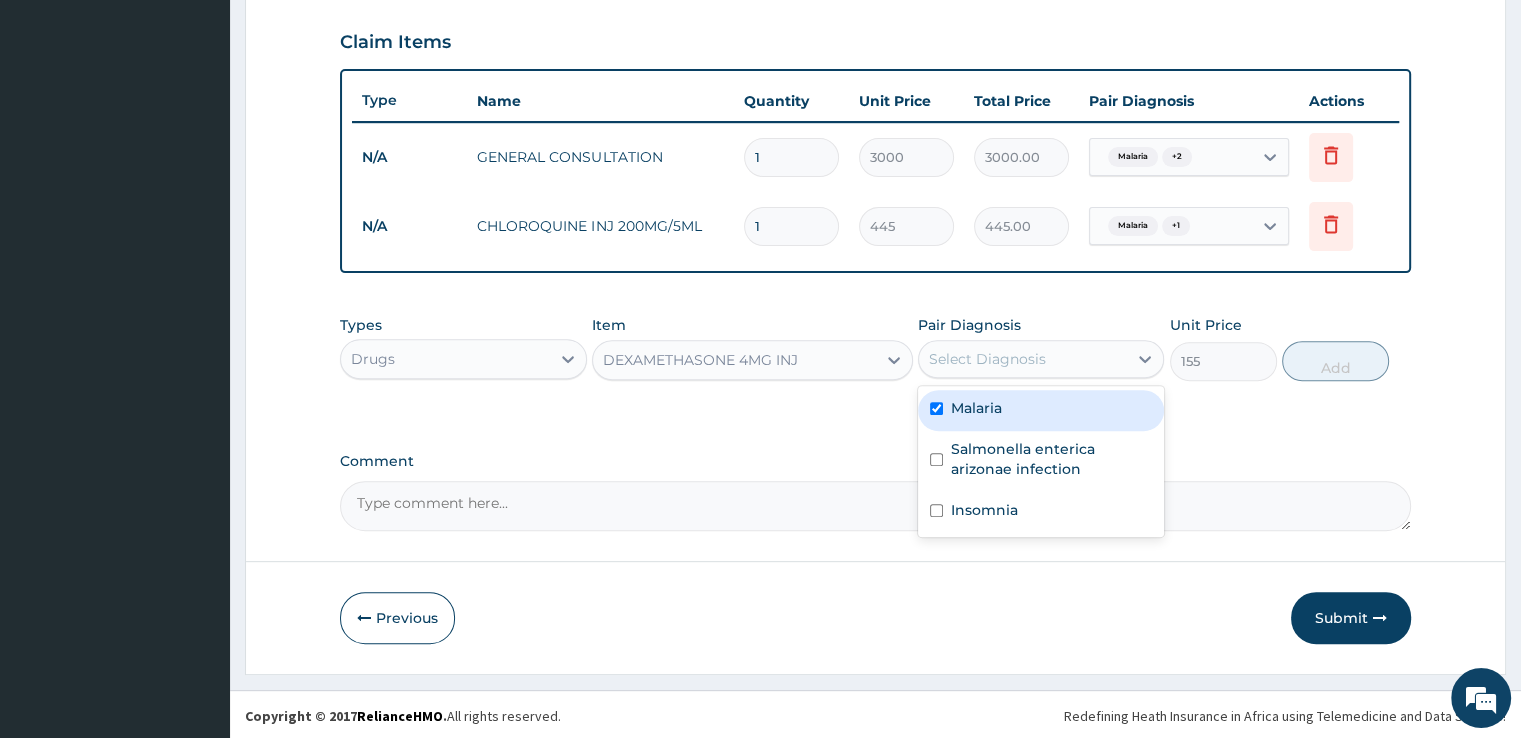 checkbox on "true" 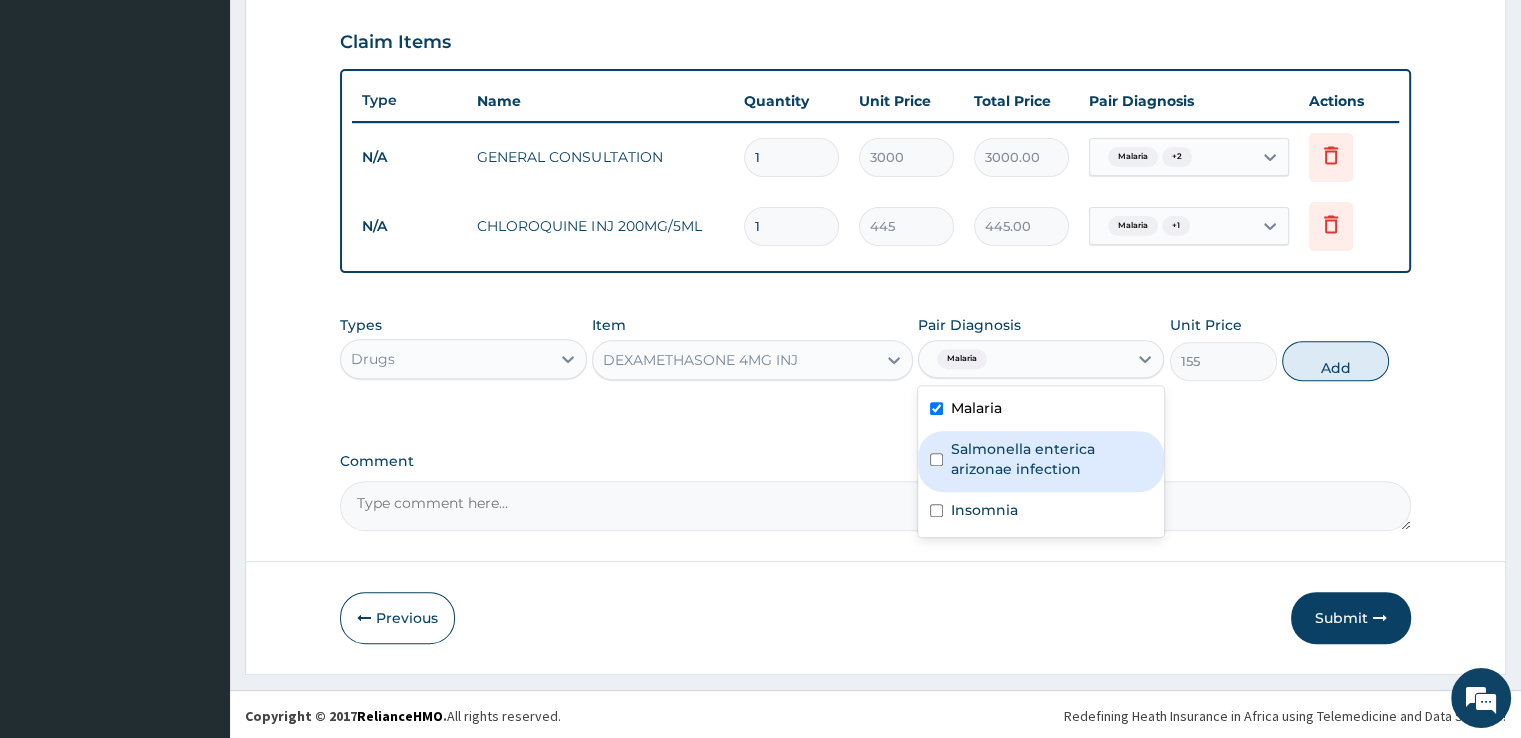 click on "Salmonella enterica arizonae infection" at bounding box center (1051, 459) 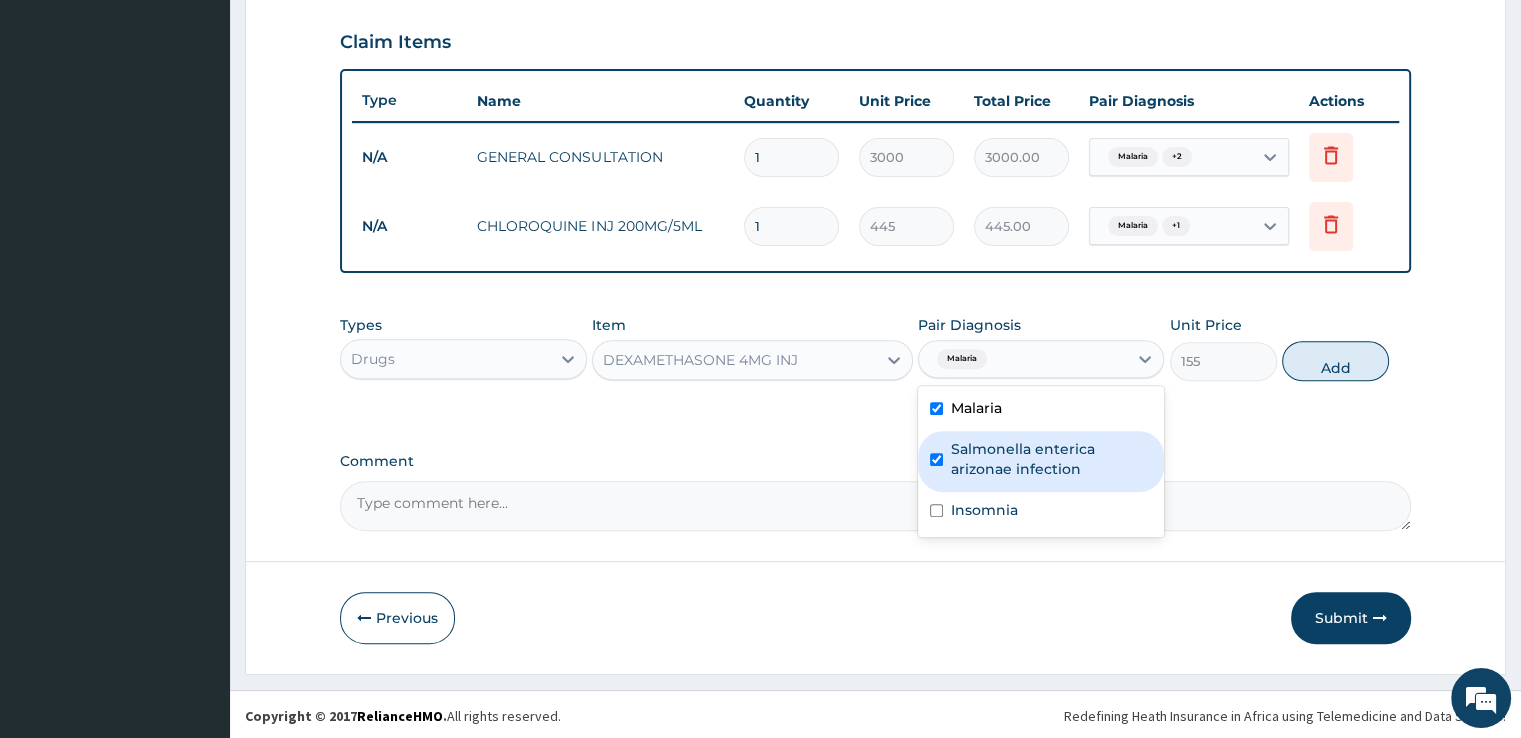 checkbox on "true" 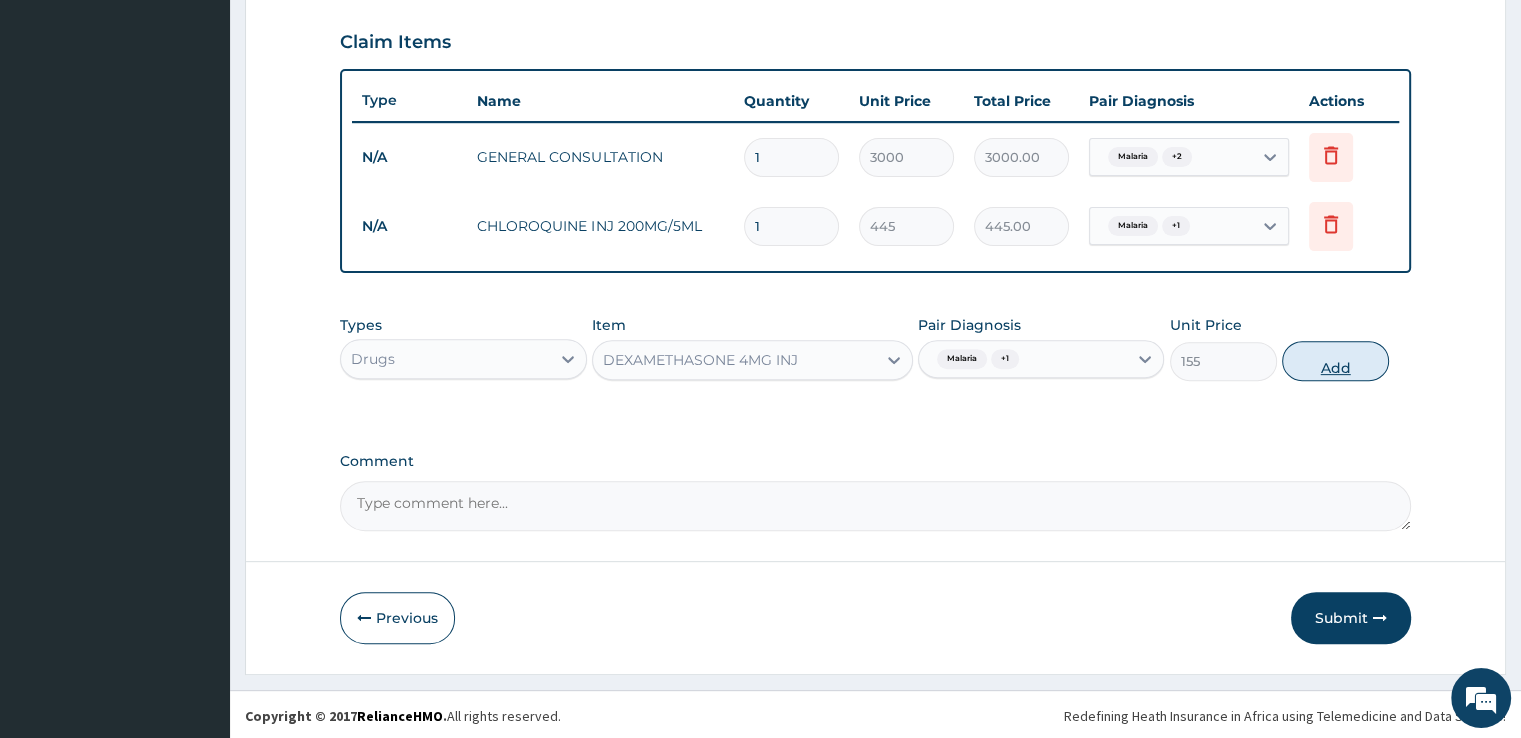 click on "Add" at bounding box center [1335, 361] 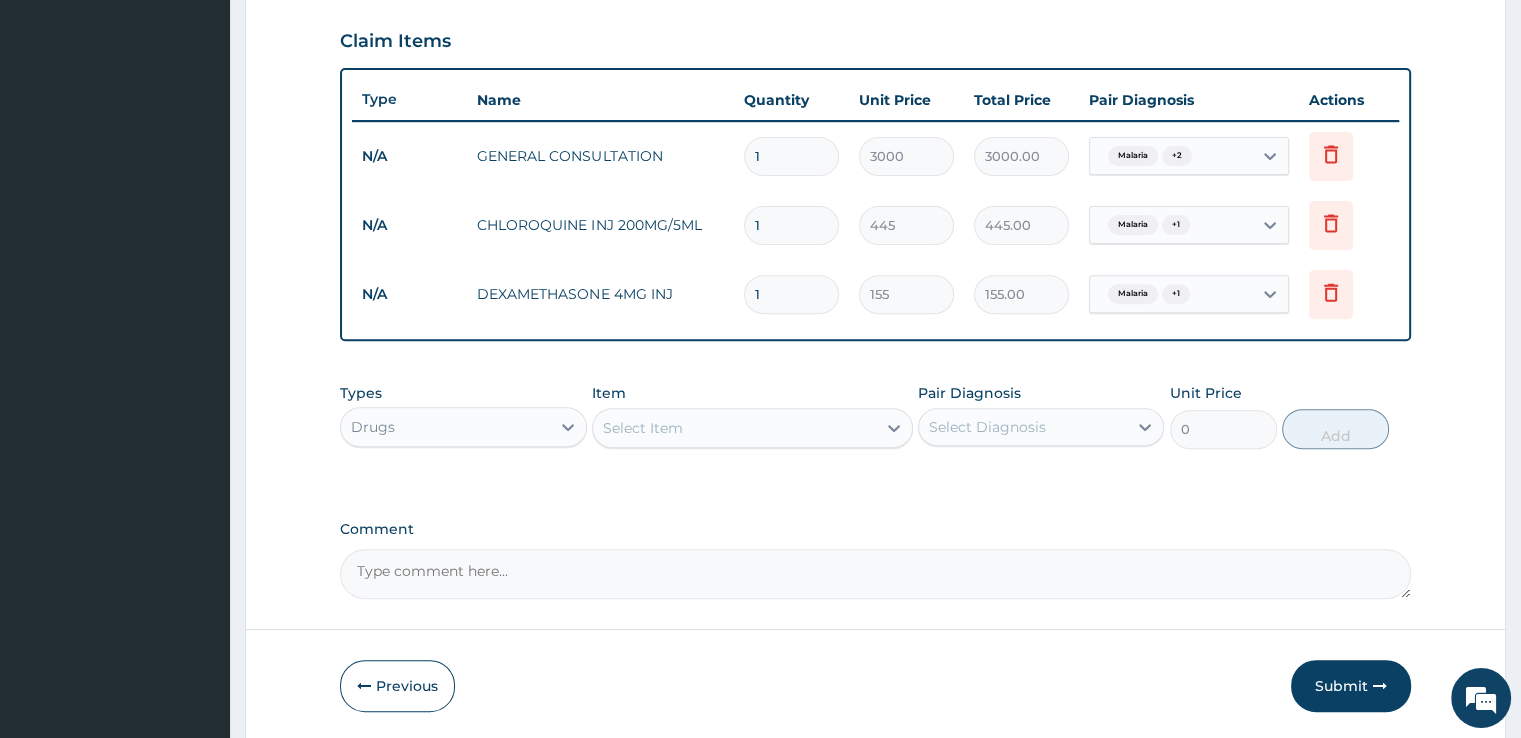 scroll, scrollTop: 744, scrollLeft: 0, axis: vertical 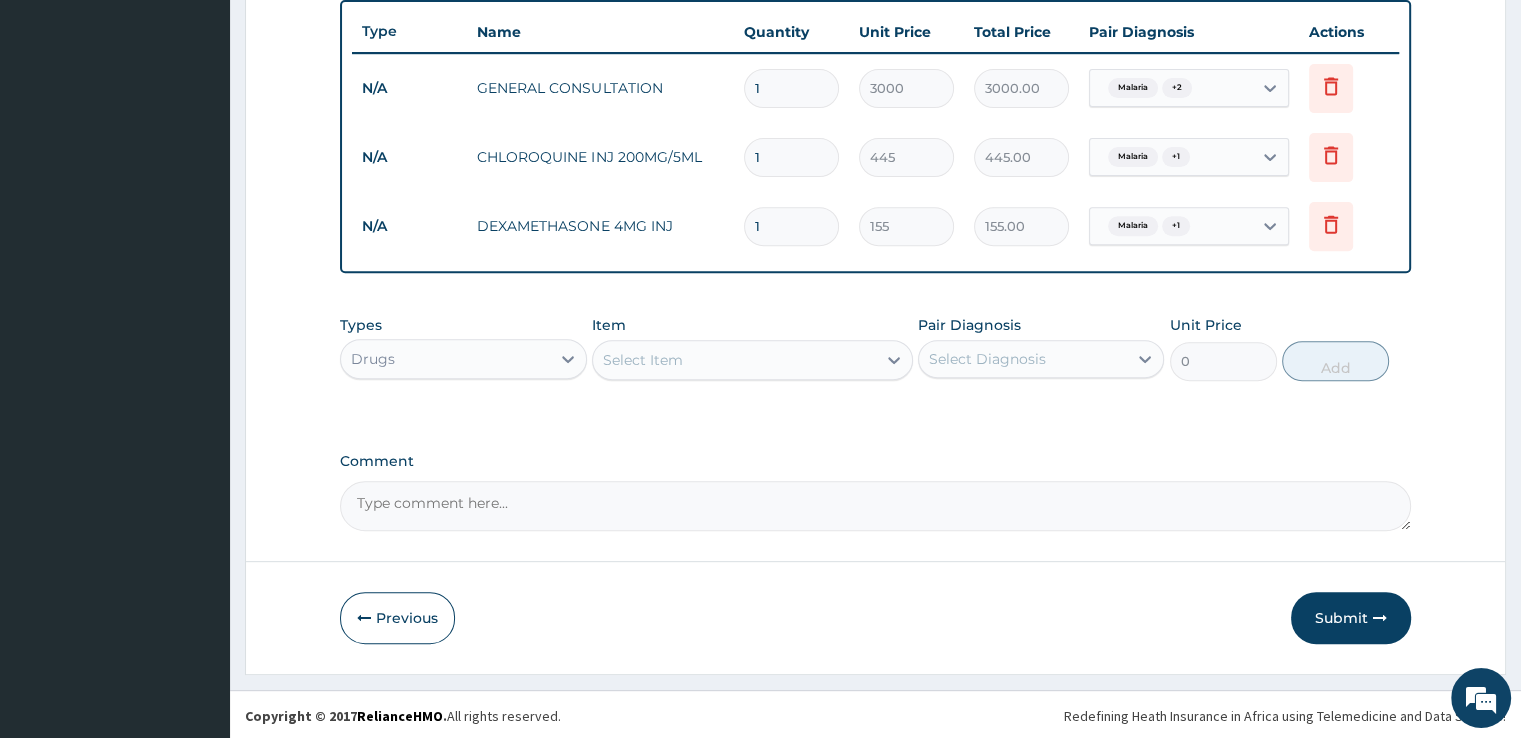click on "Select Item" at bounding box center (734, 360) 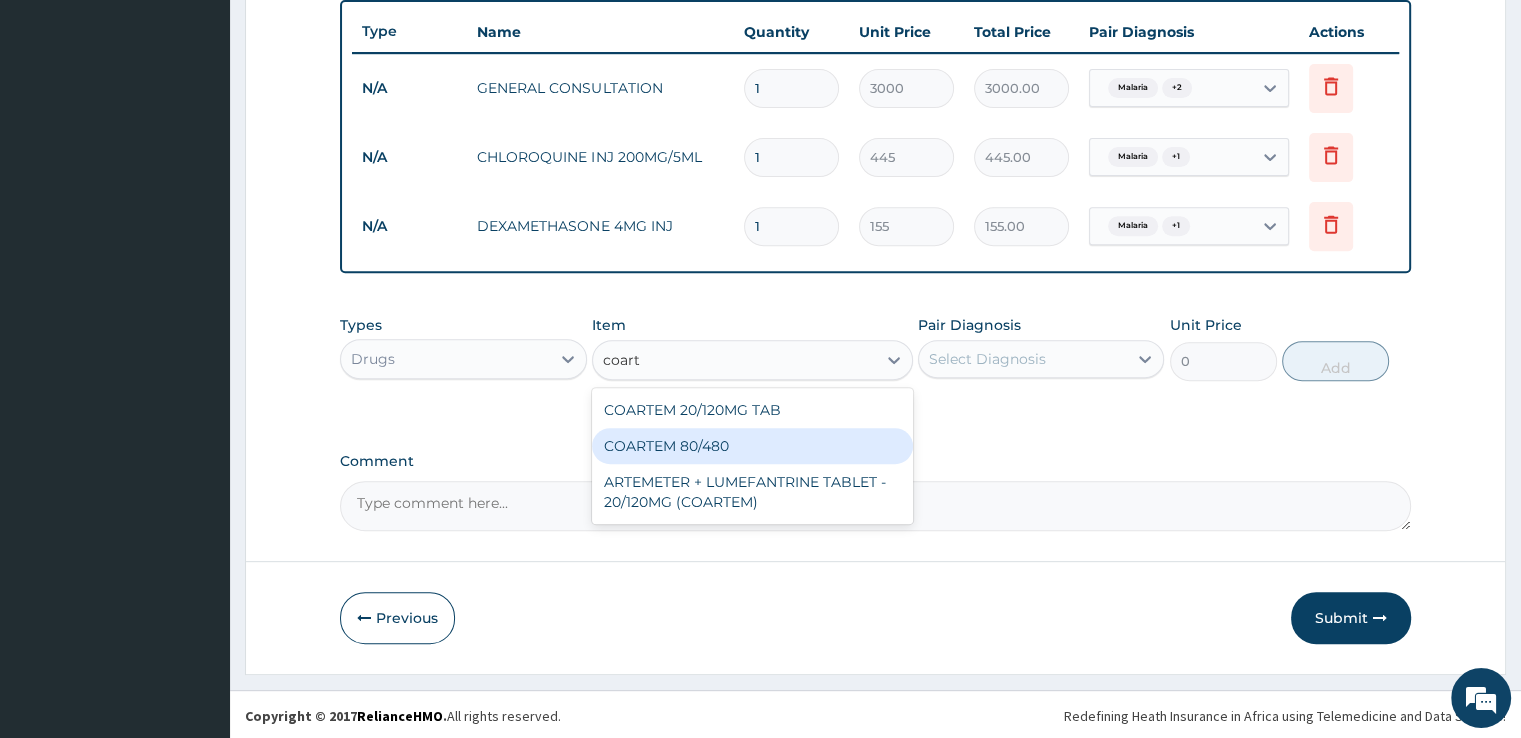 click on "COARTEM 80/480" at bounding box center [752, 446] 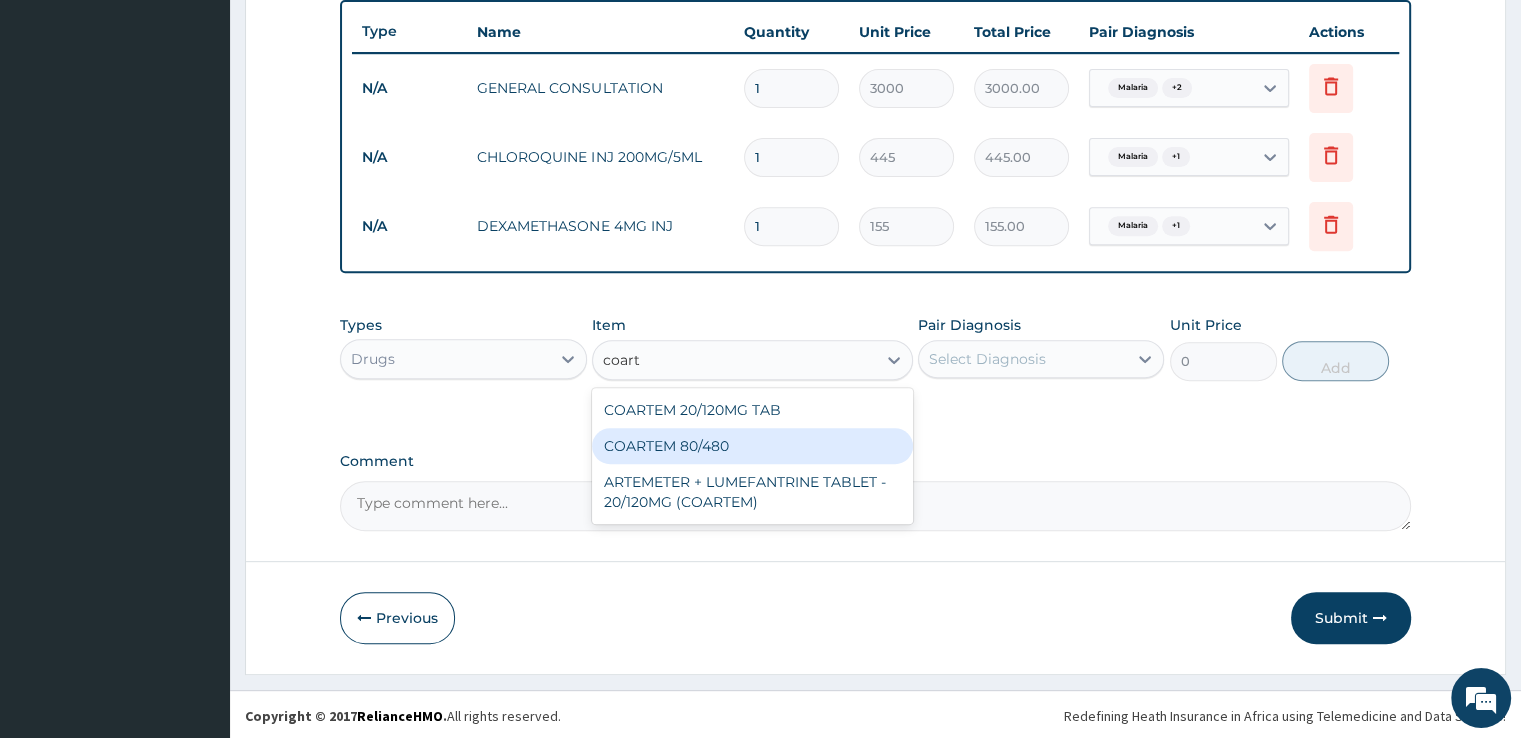 type 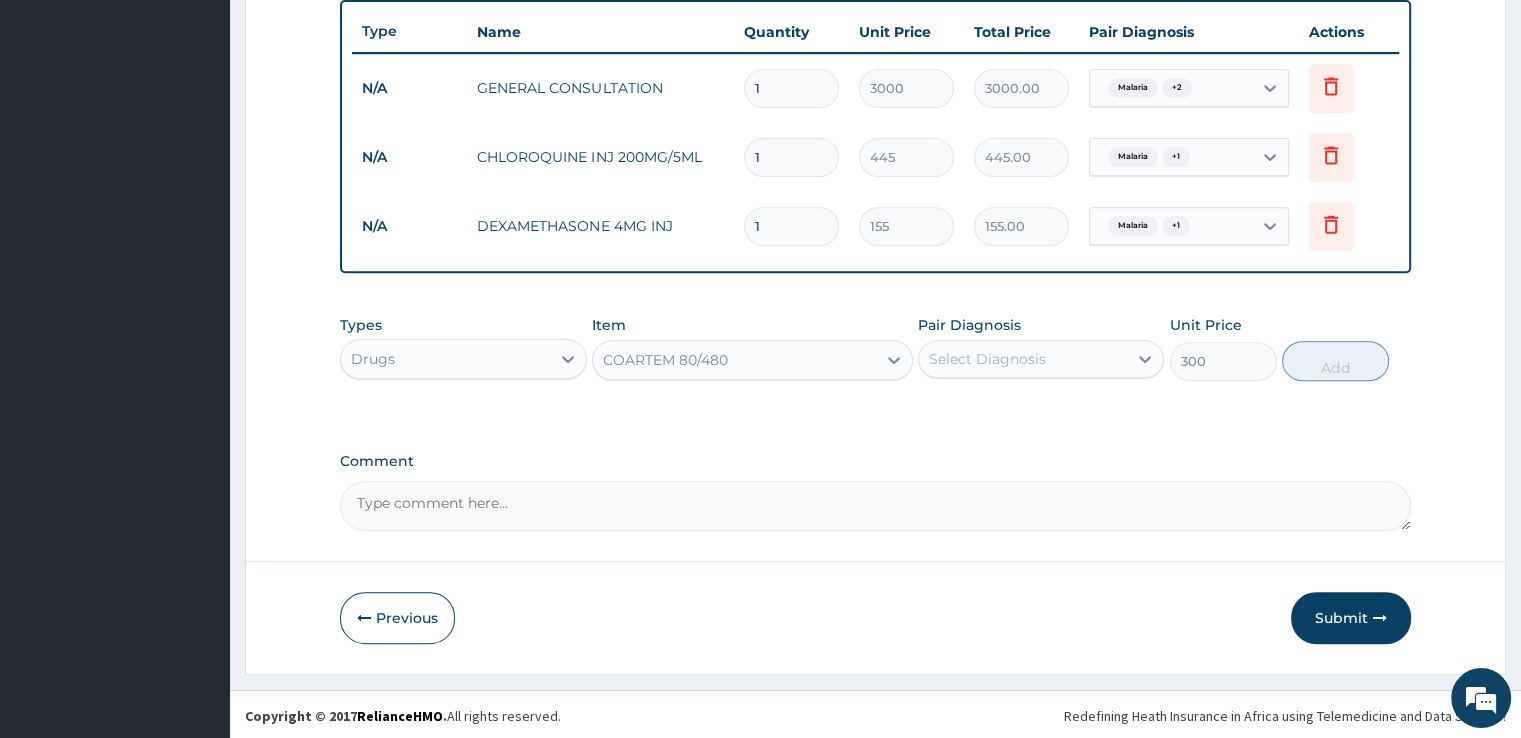 click on "Select Diagnosis" at bounding box center [987, 359] 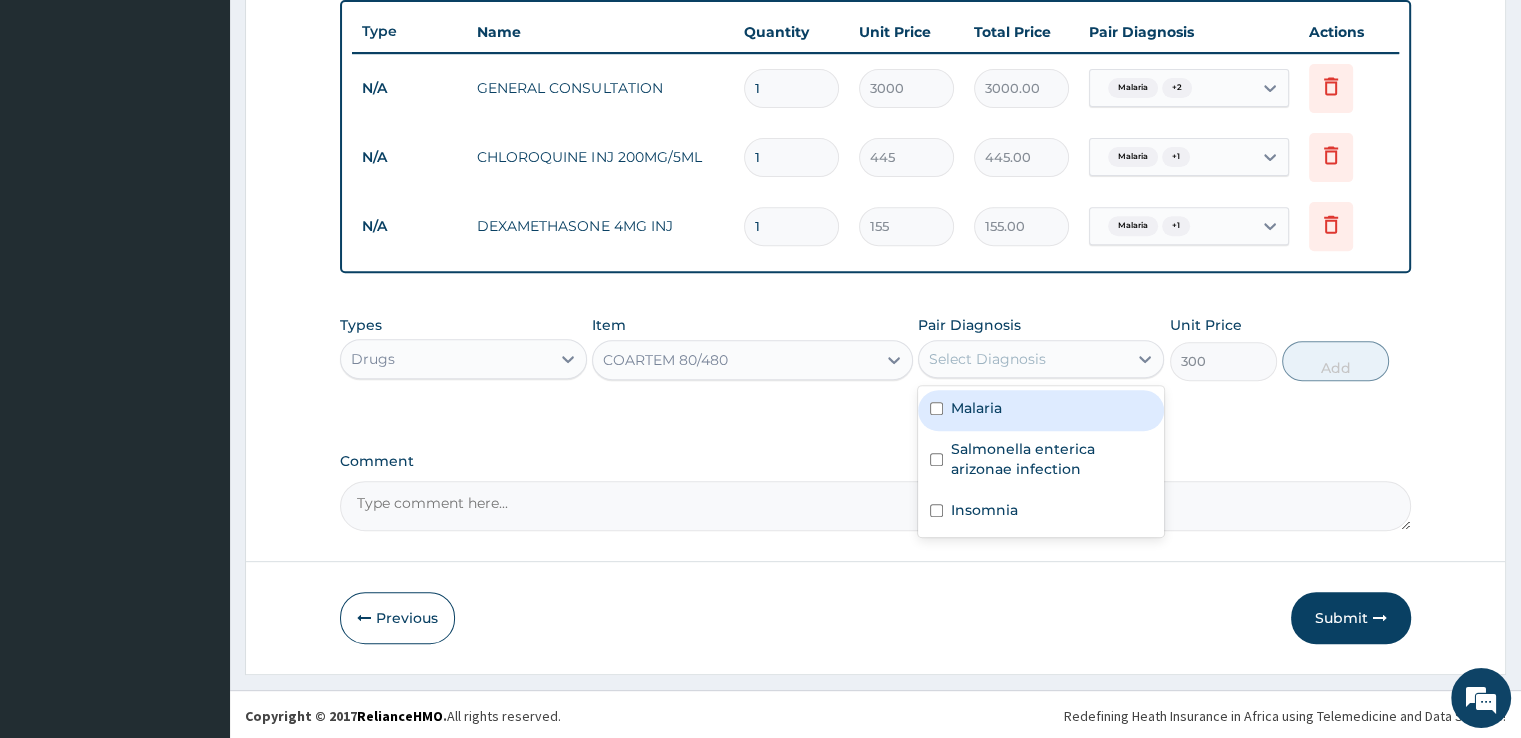 click on "Malaria" at bounding box center (1041, 410) 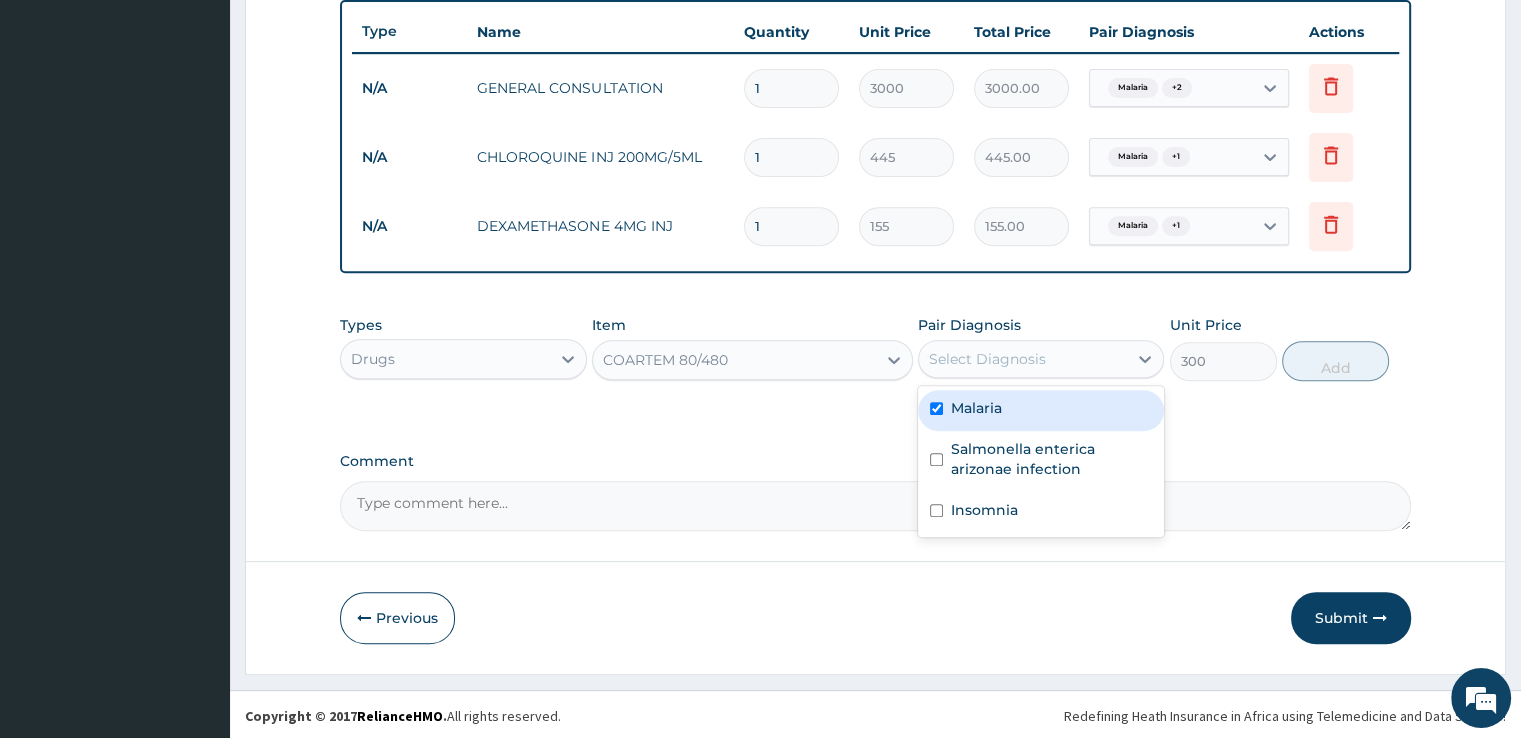 checkbox on "true" 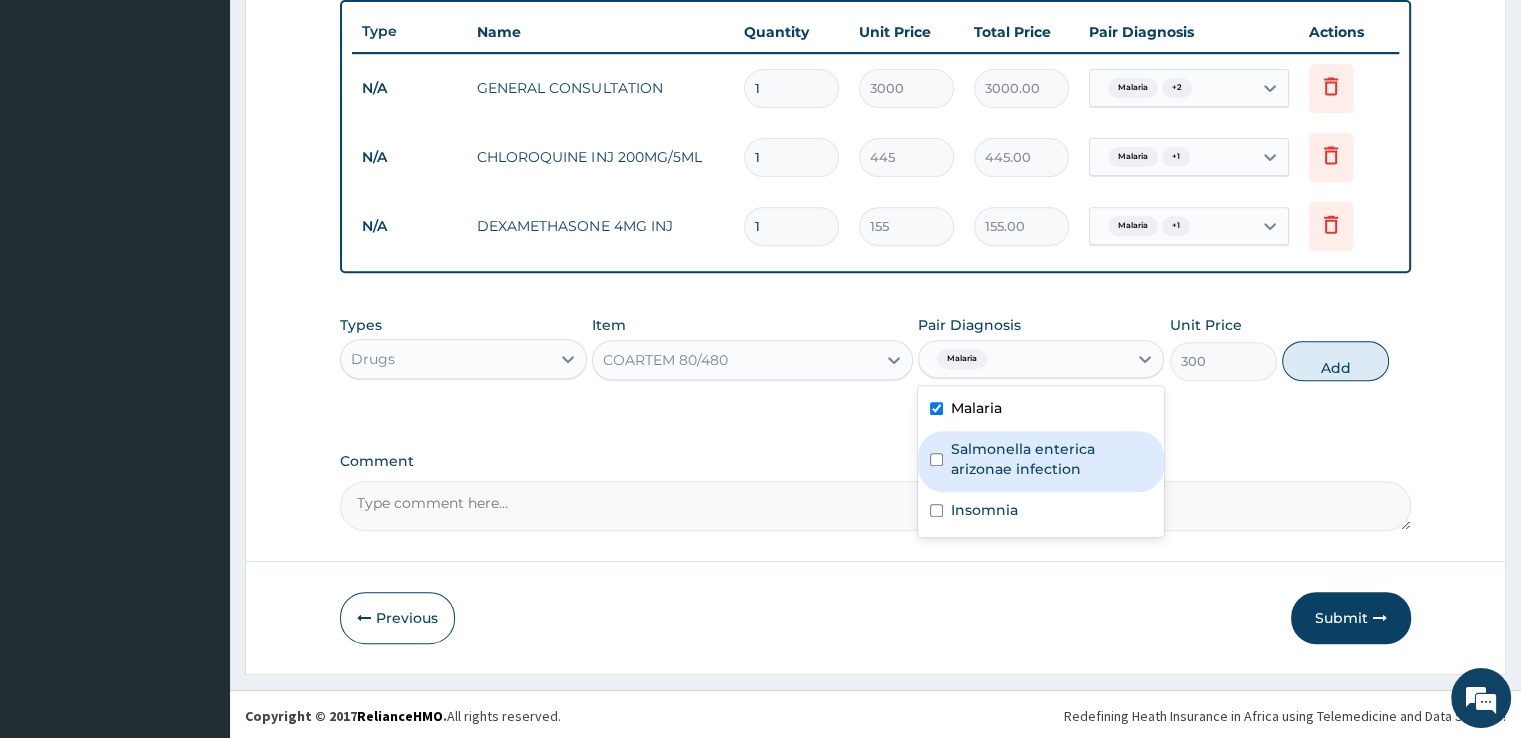 click on "Salmonella enterica arizonae infection" at bounding box center (1051, 459) 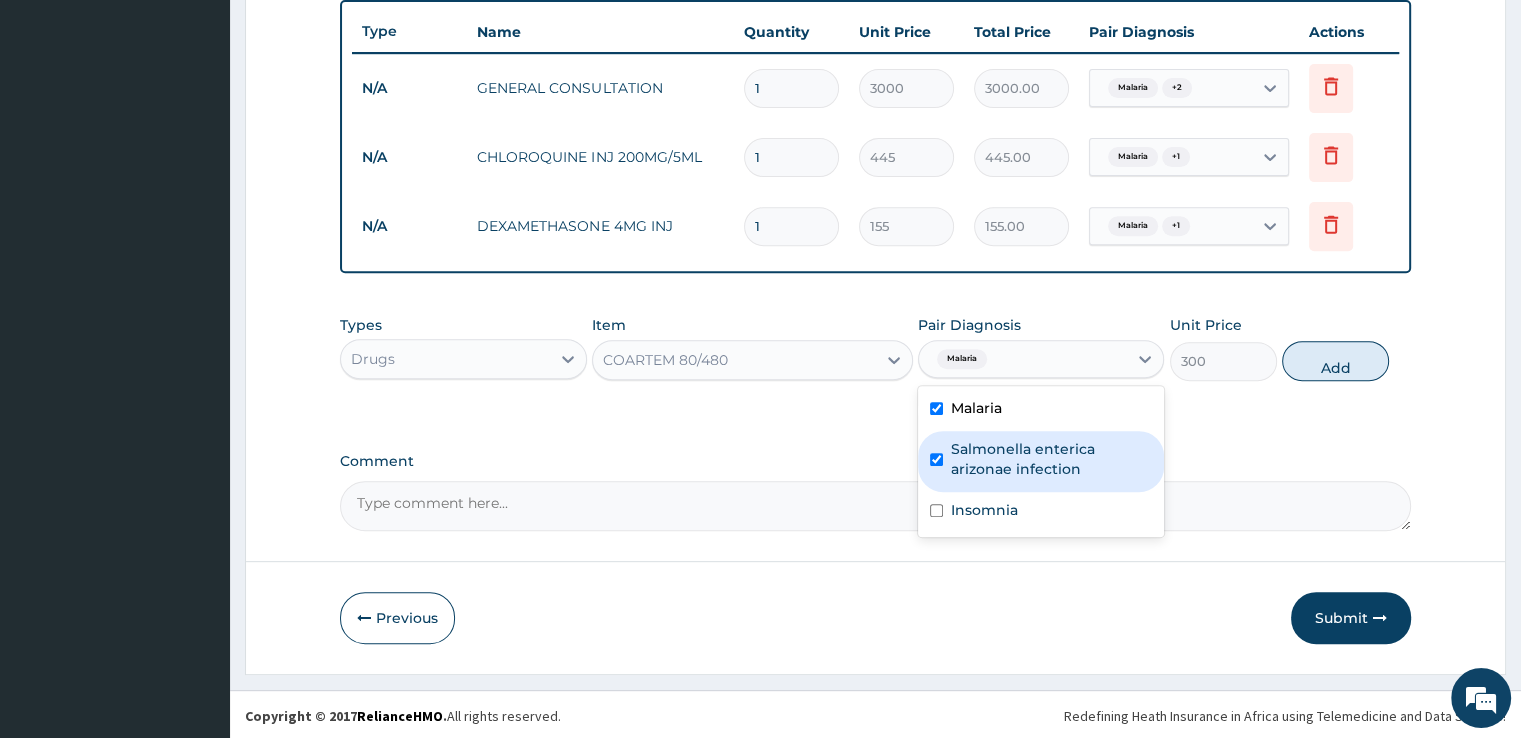 checkbox on "true" 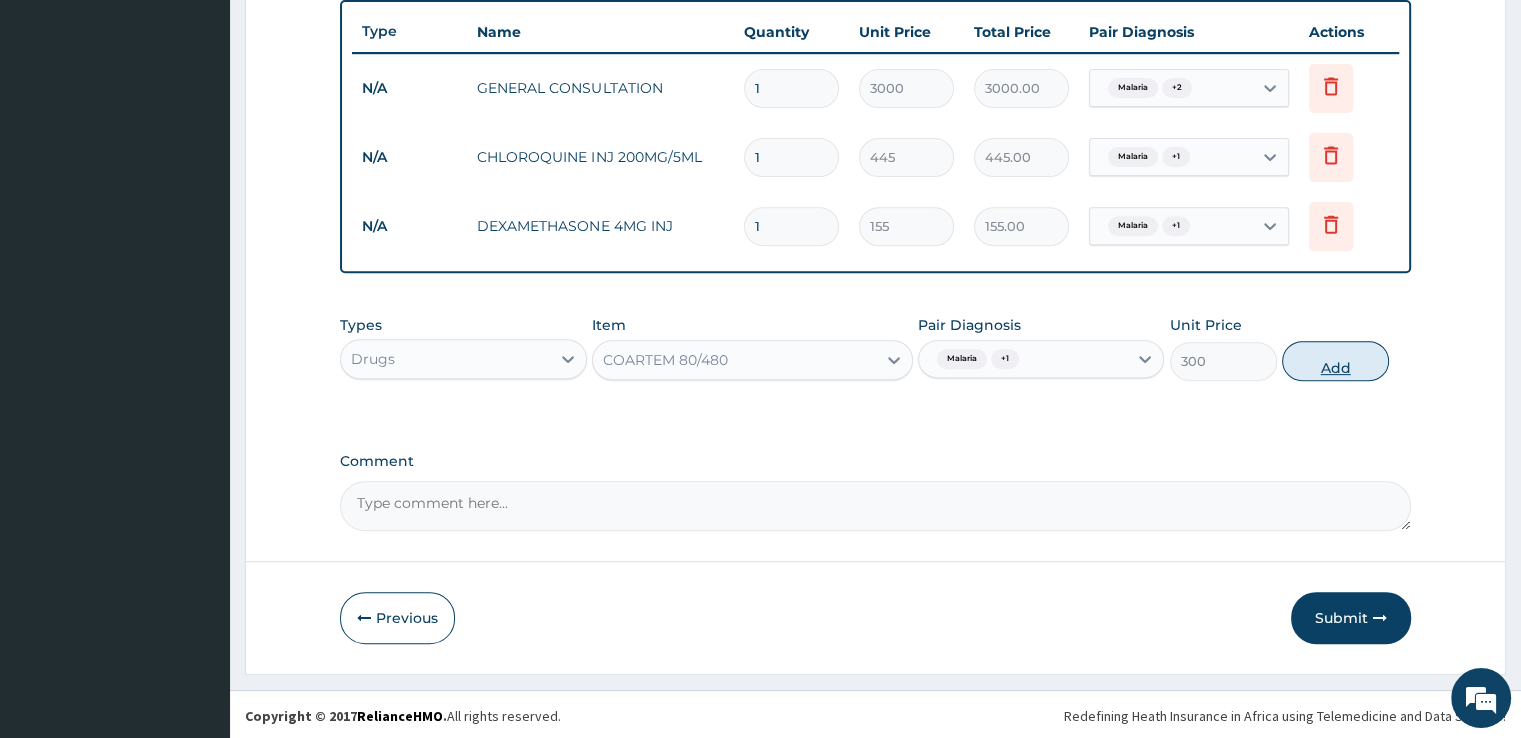 click on "Add" at bounding box center [1335, 361] 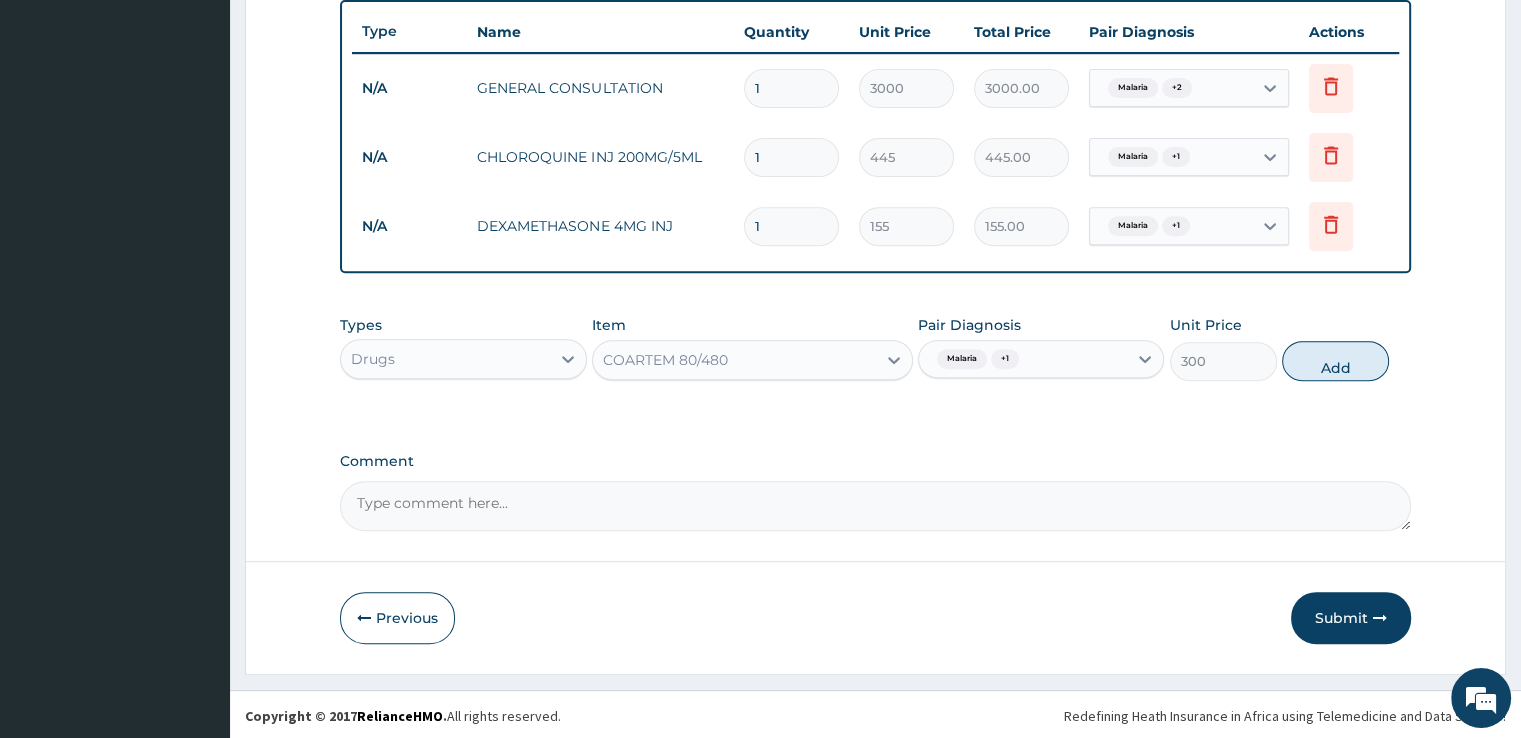 type on "0" 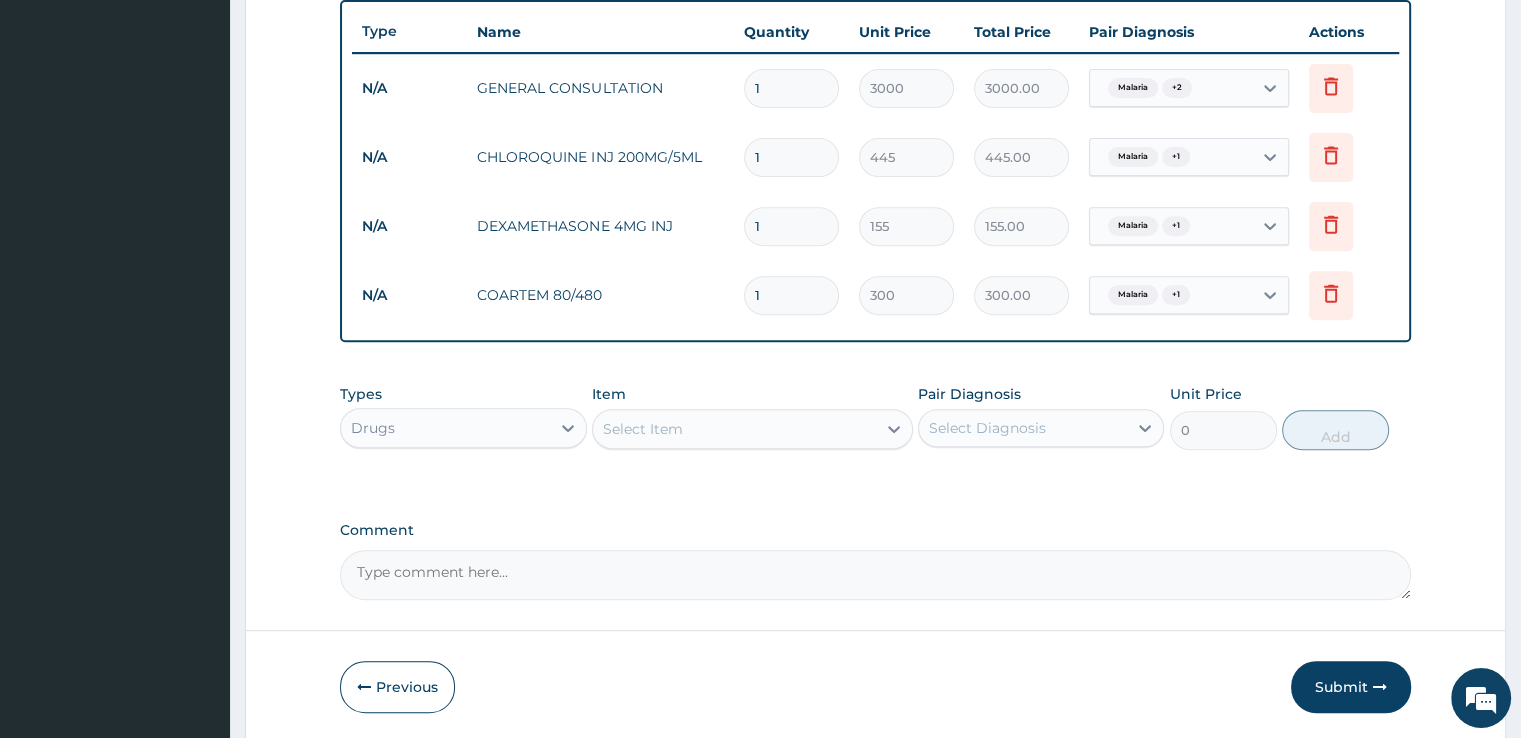 type 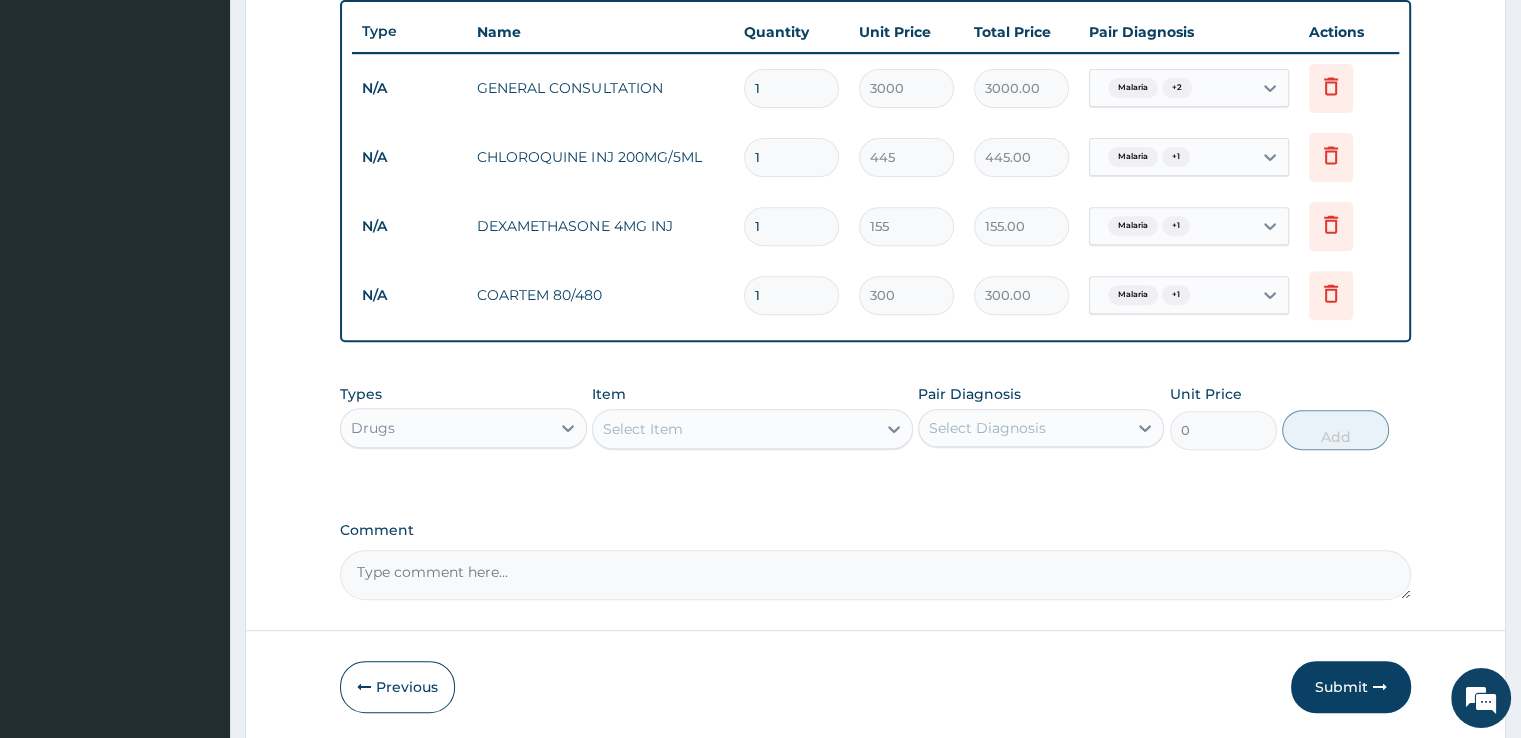 type on "0.00" 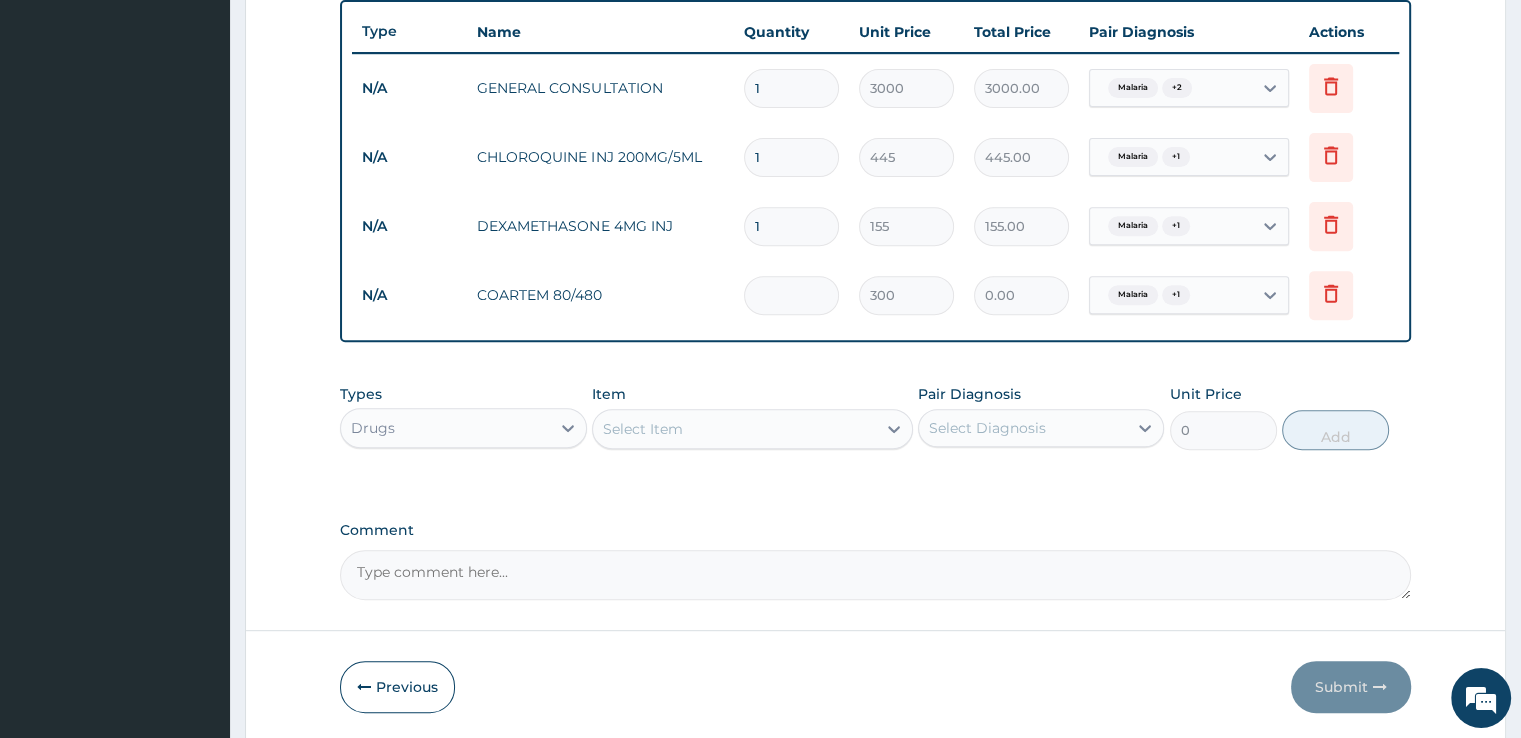 type on "6" 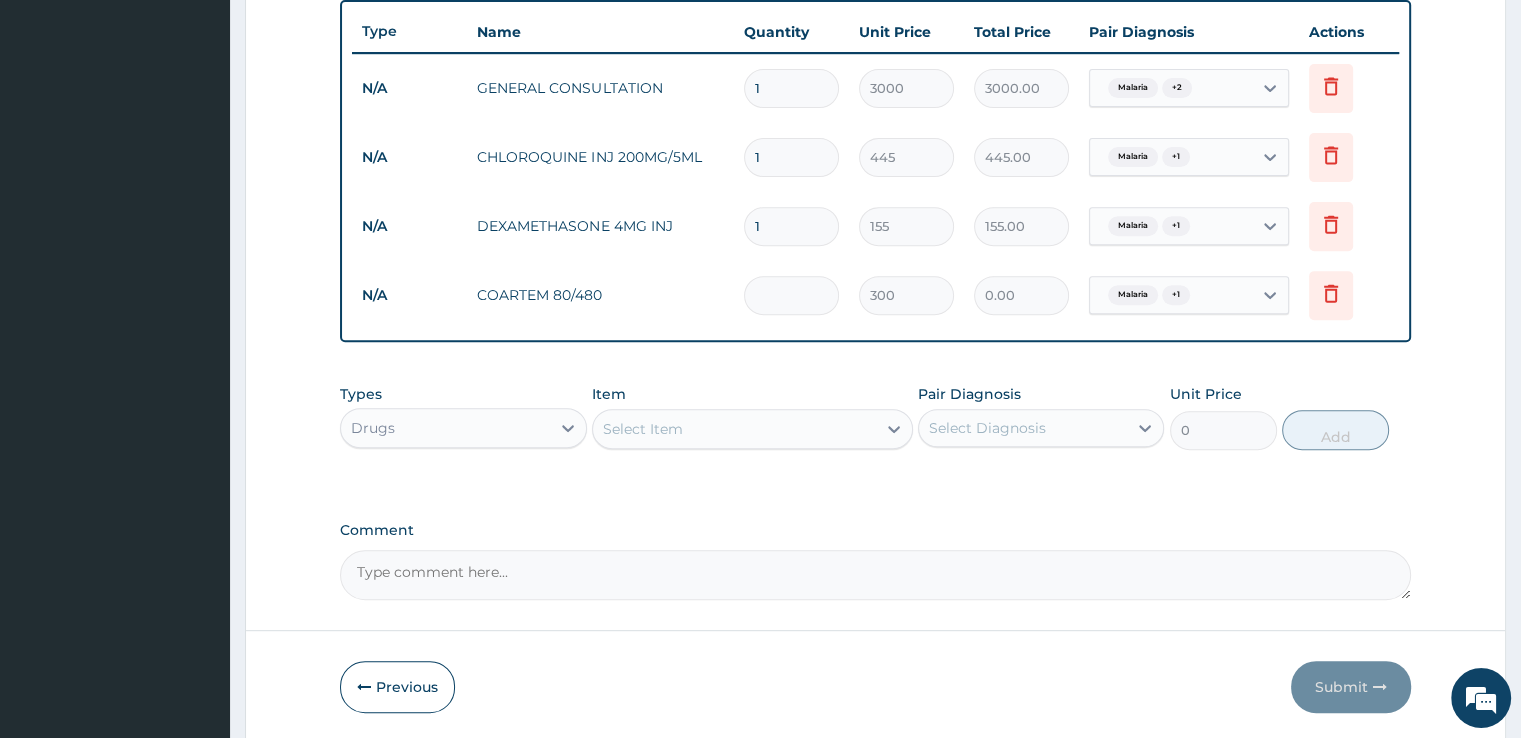 type on "1800.00" 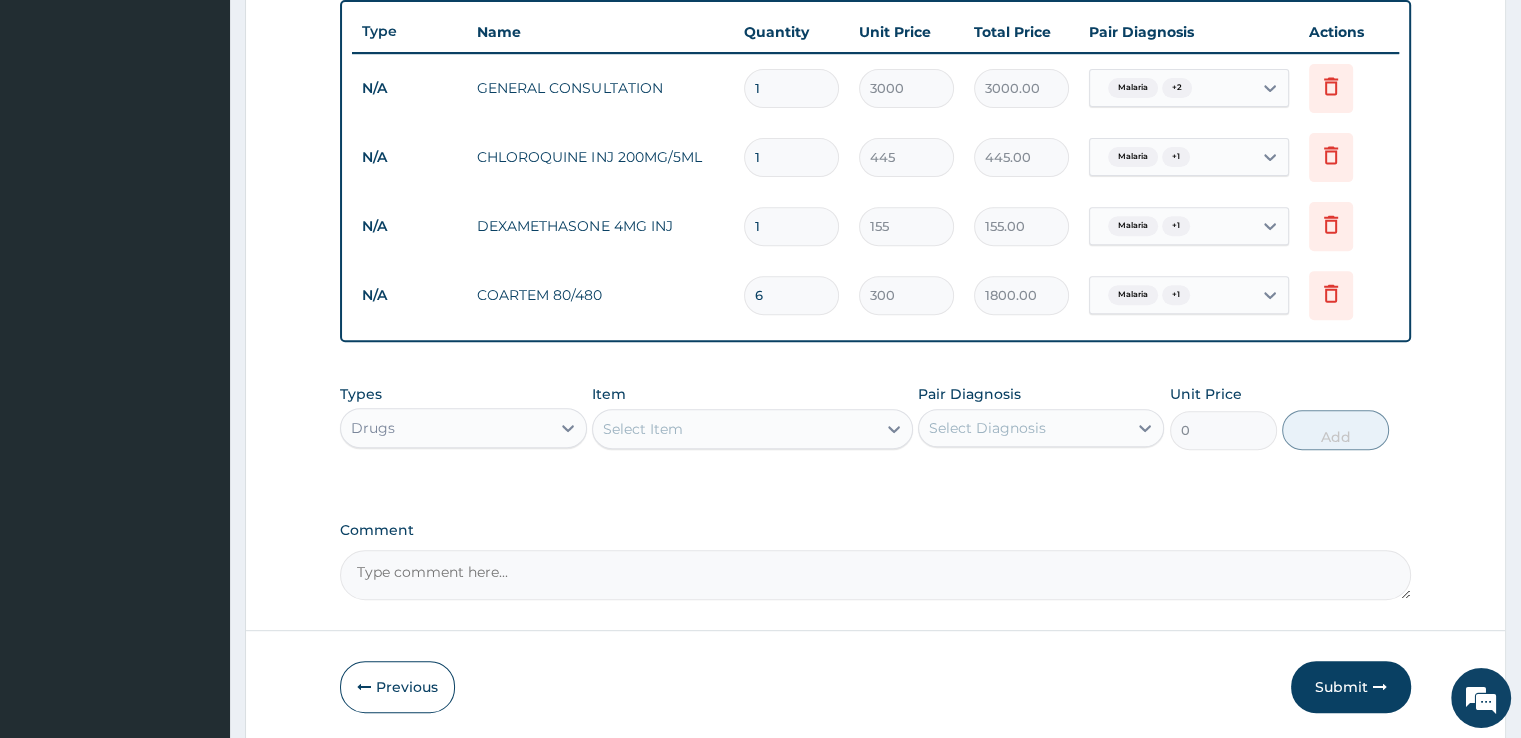 type on "6" 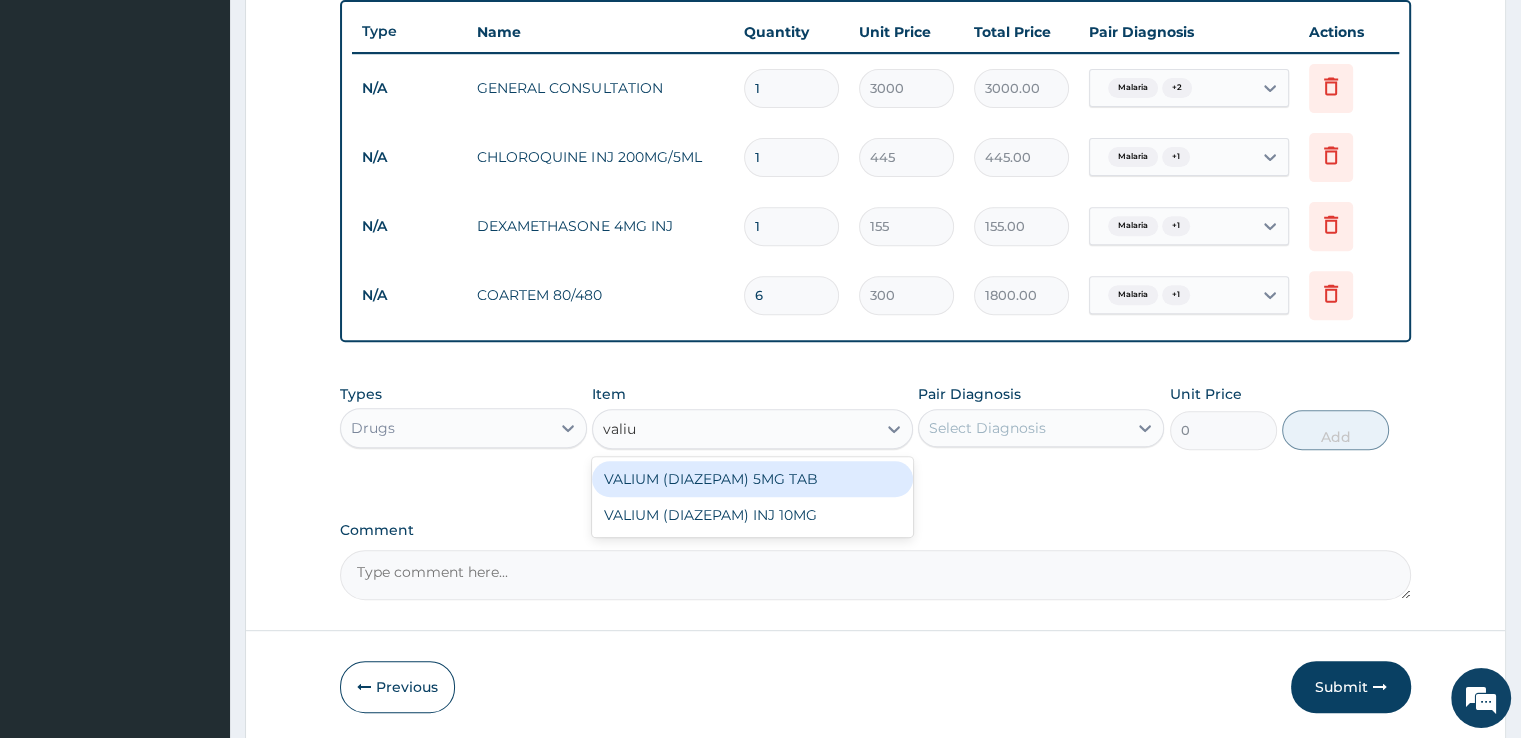 type on "valium" 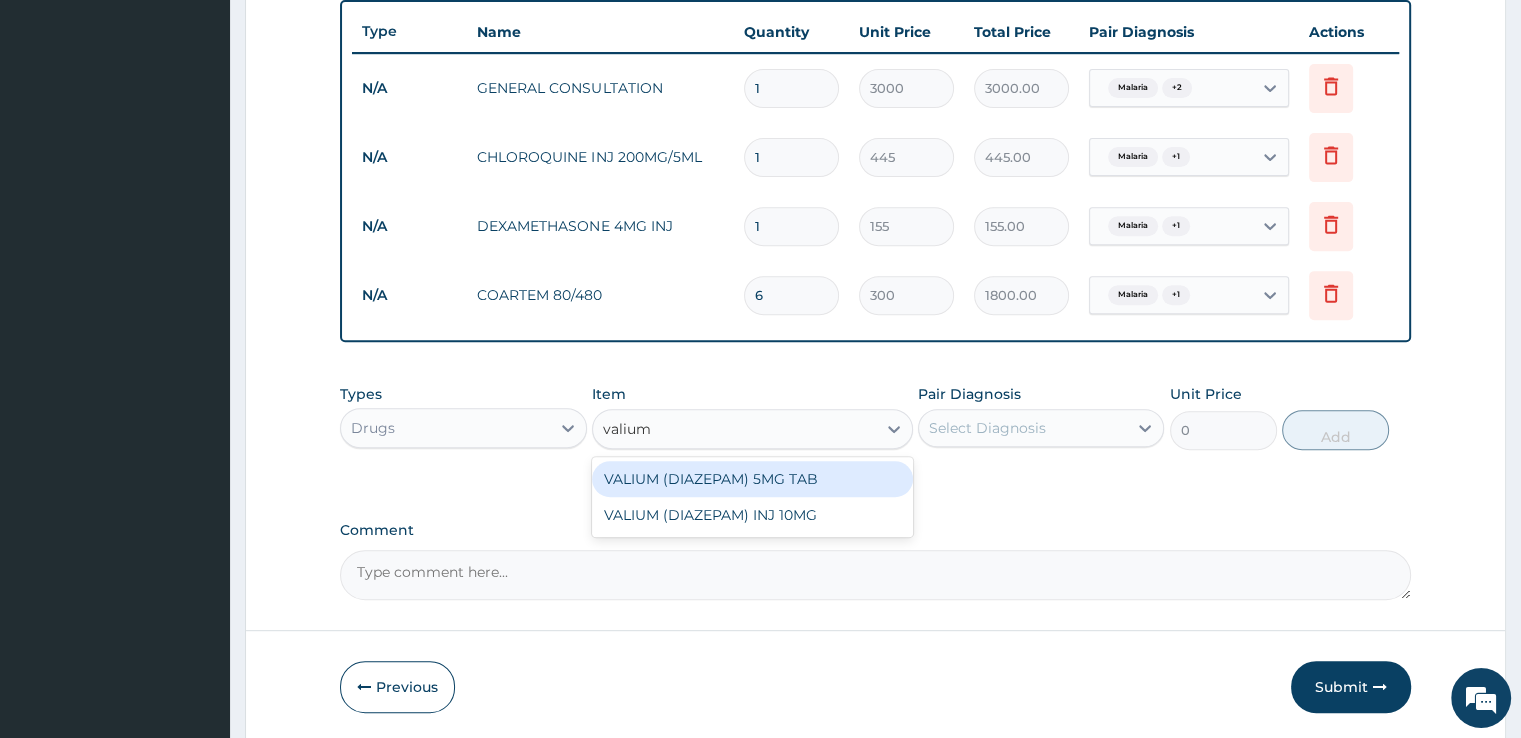 click on "VALIUM (DIAZEPAM) 5MG TAB" at bounding box center (752, 479) 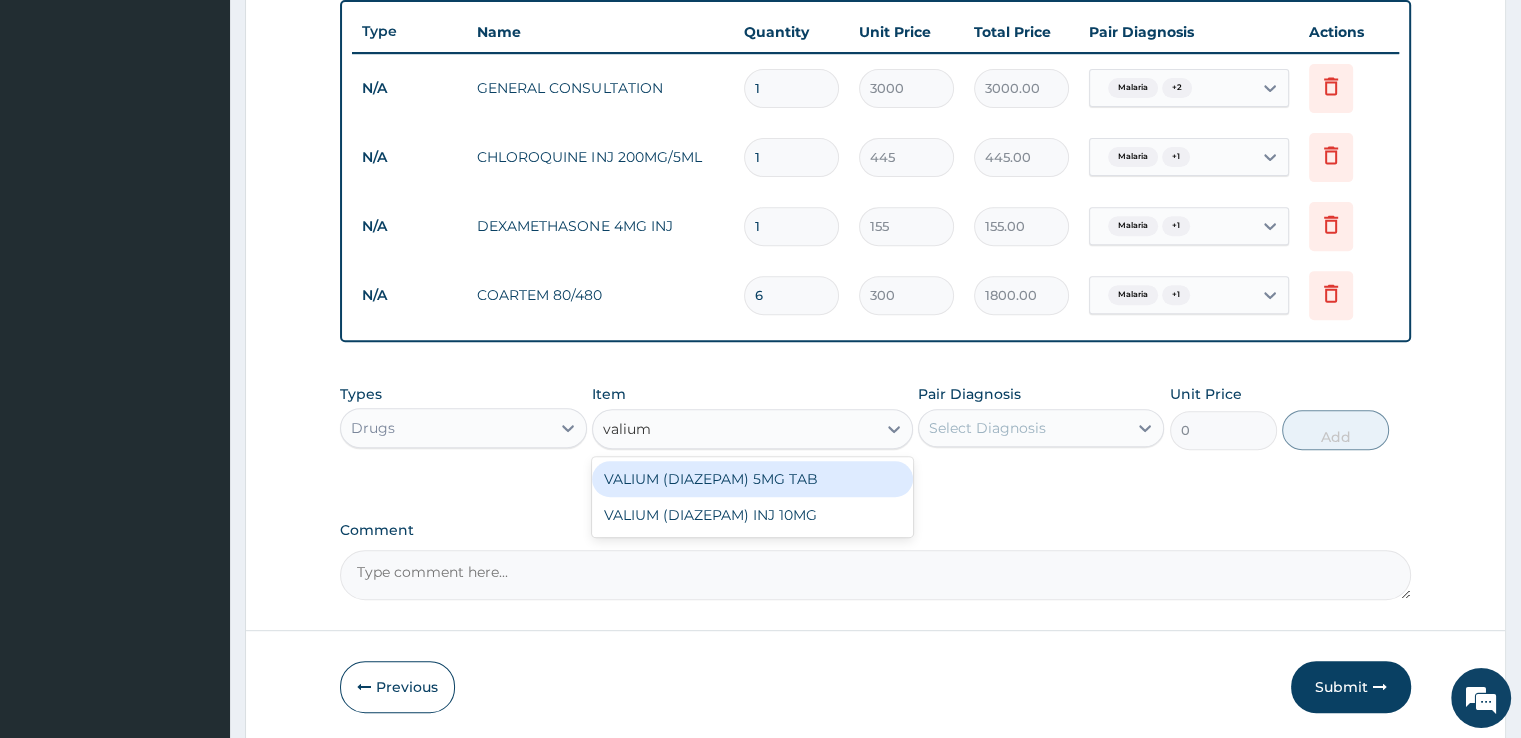 type 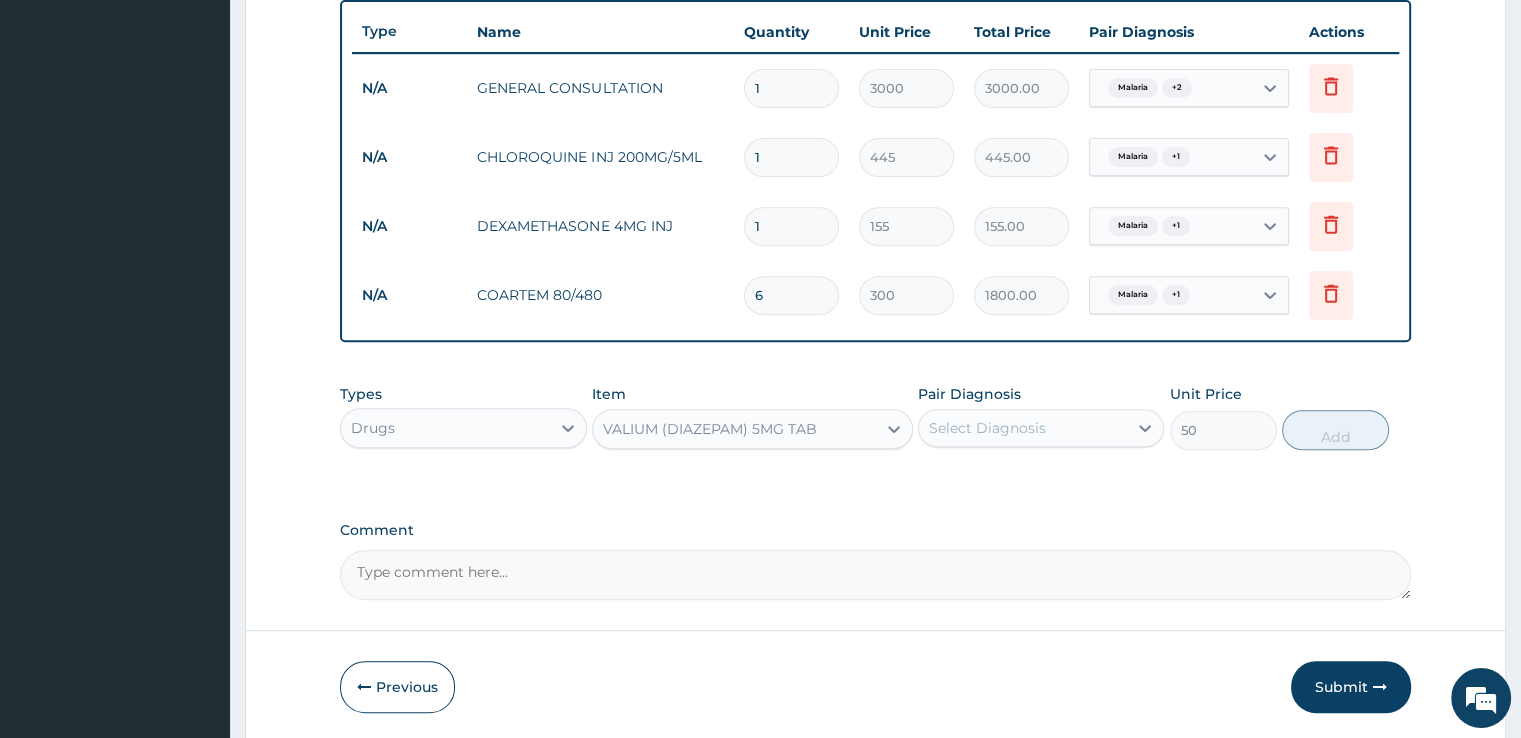 click on "Select Diagnosis" at bounding box center (1023, 428) 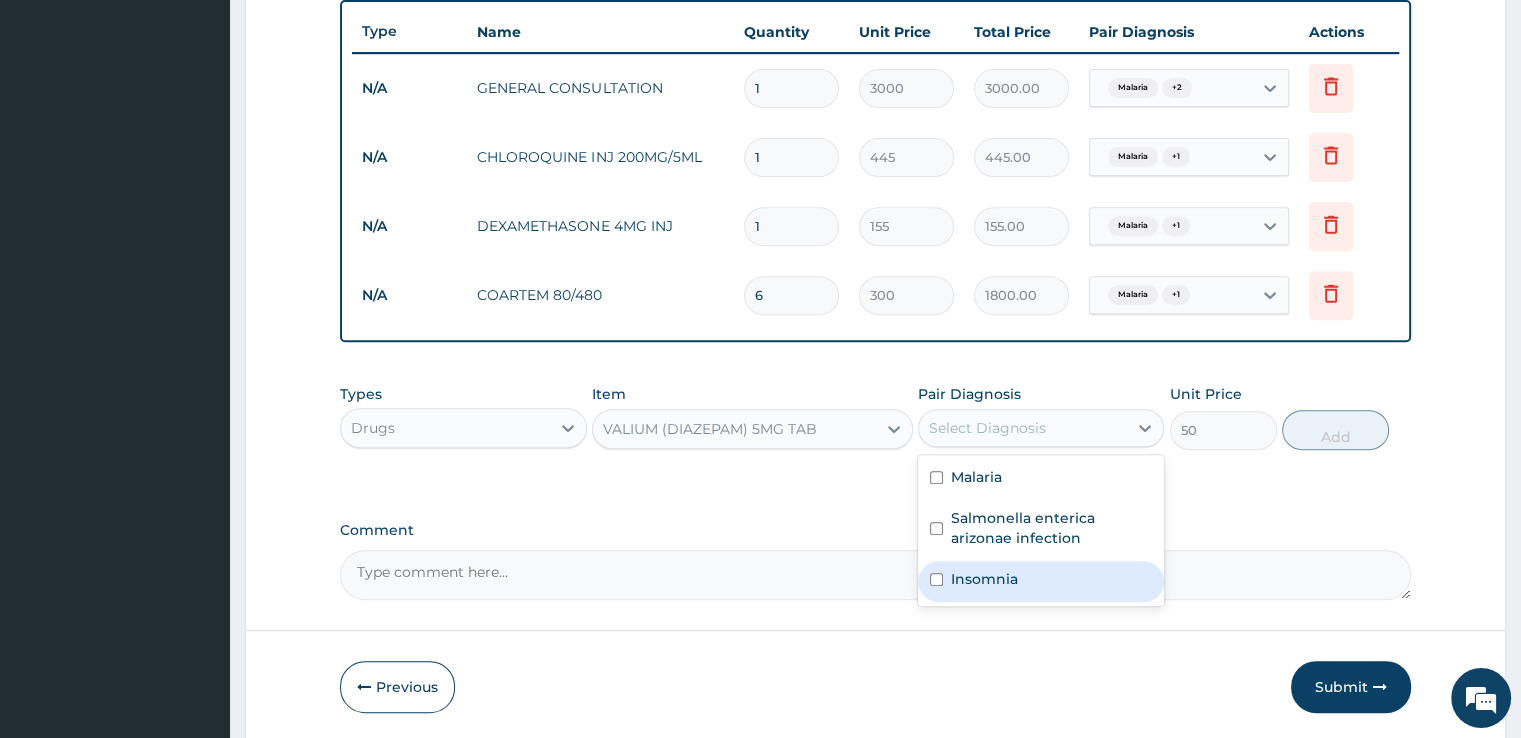 click on "Insomnia" at bounding box center (1041, 581) 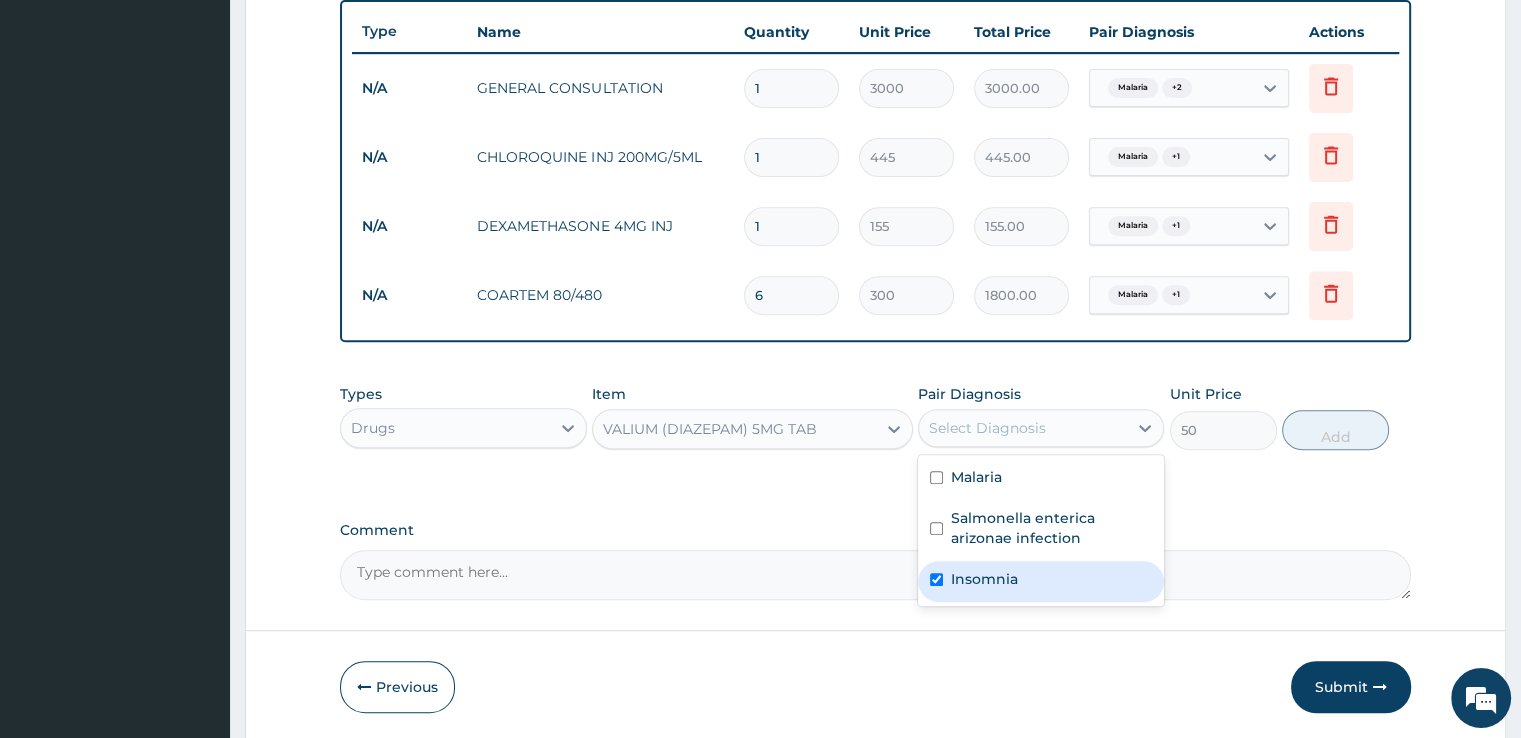 checkbox on "true" 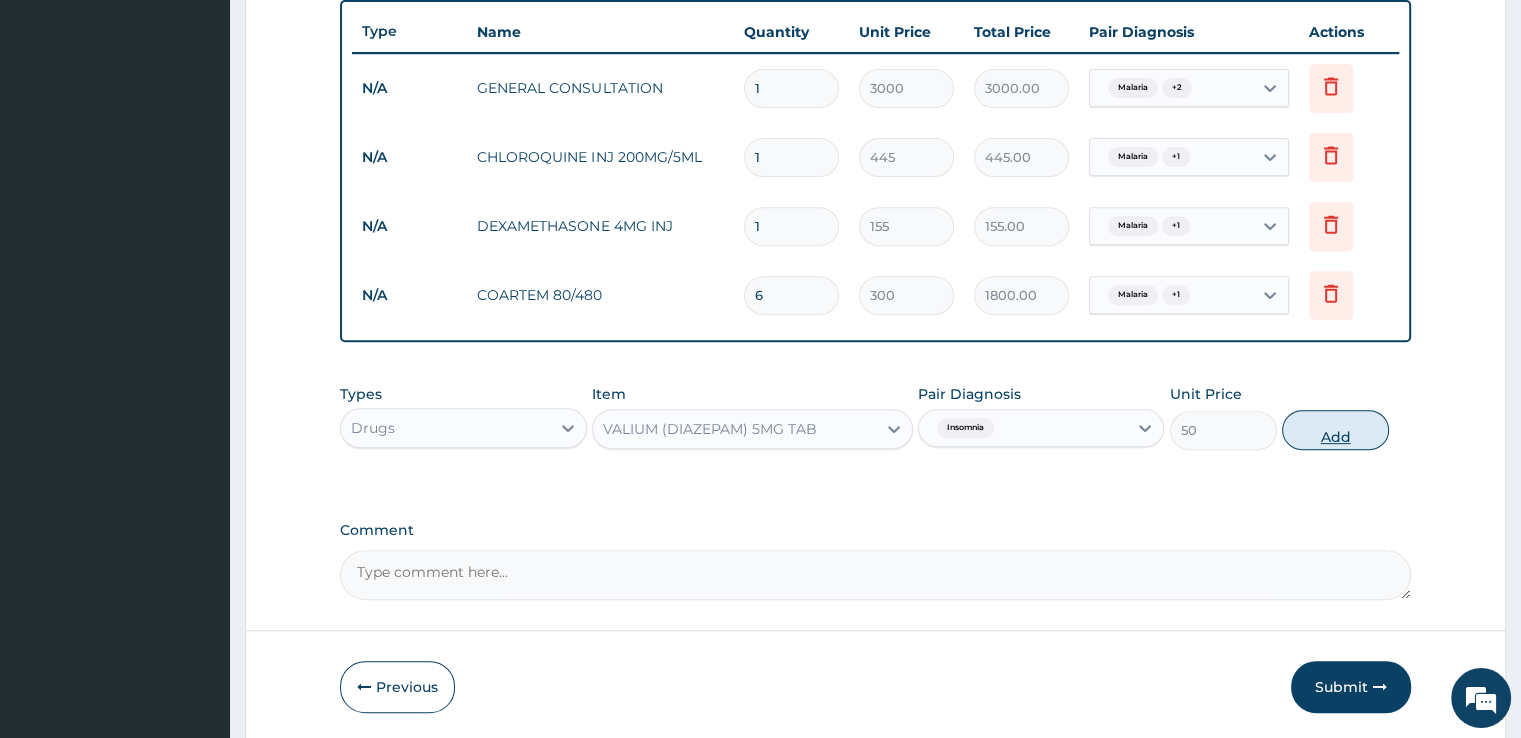 click on "Add" at bounding box center [1335, 430] 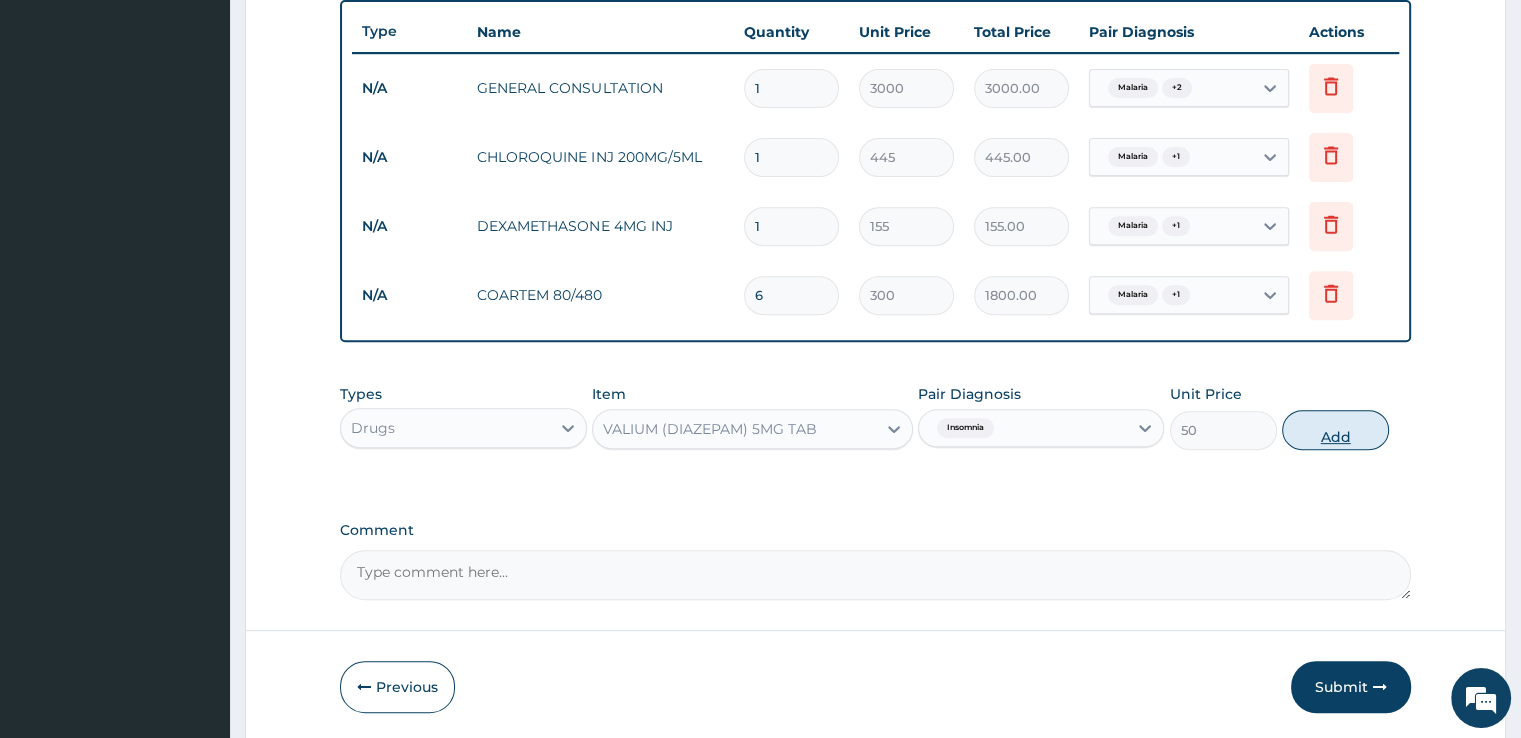 type on "0" 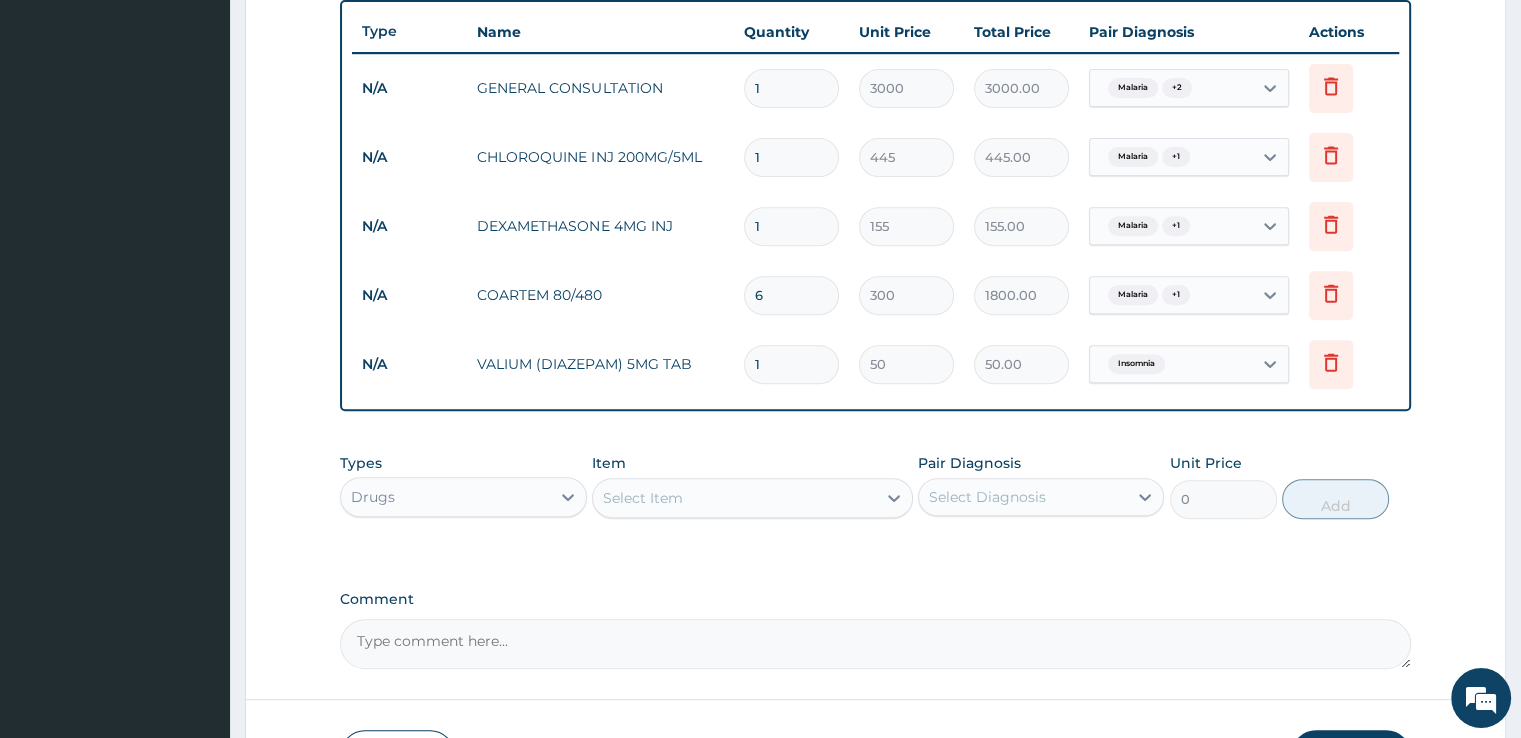 type on "10" 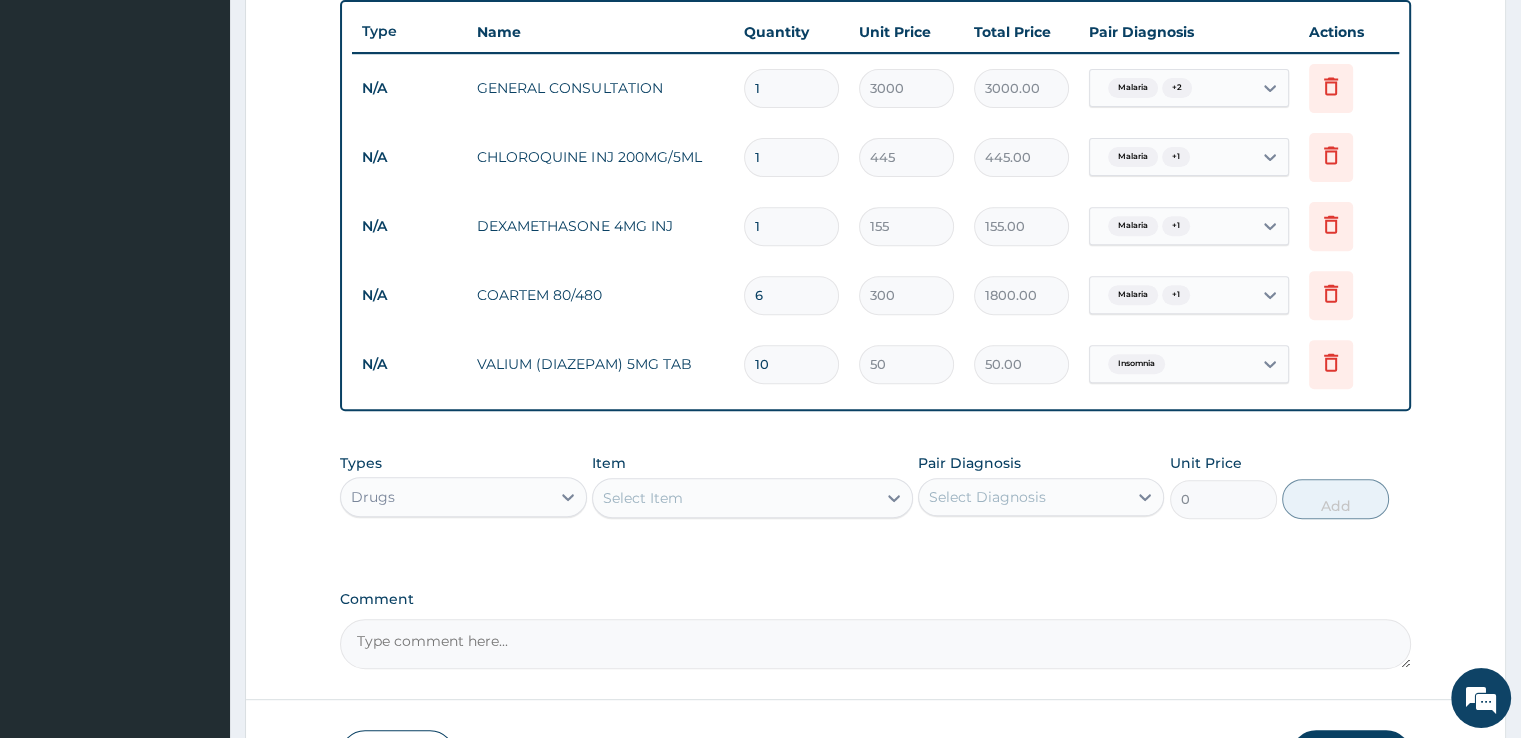 type on "500.00" 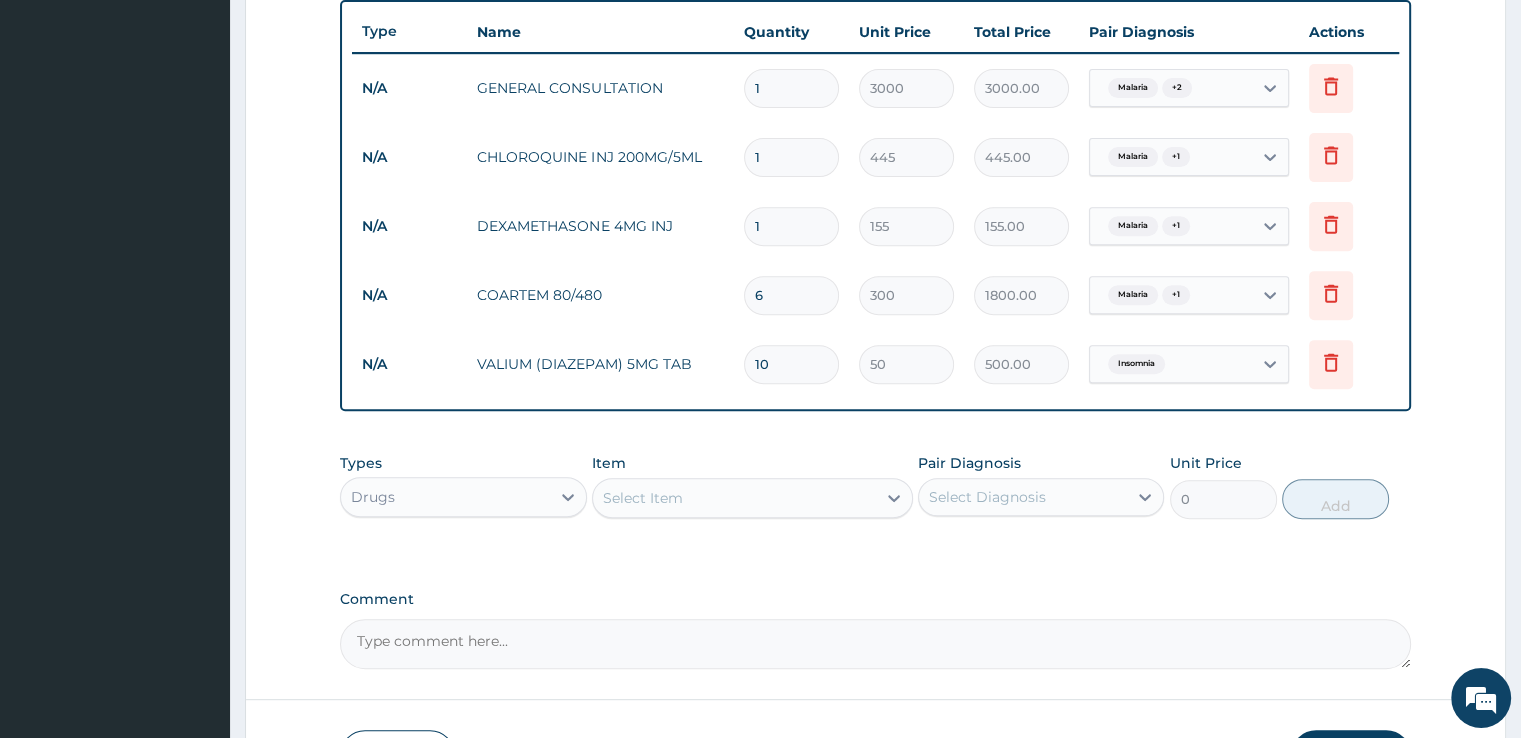 scroll, scrollTop: 881, scrollLeft: 0, axis: vertical 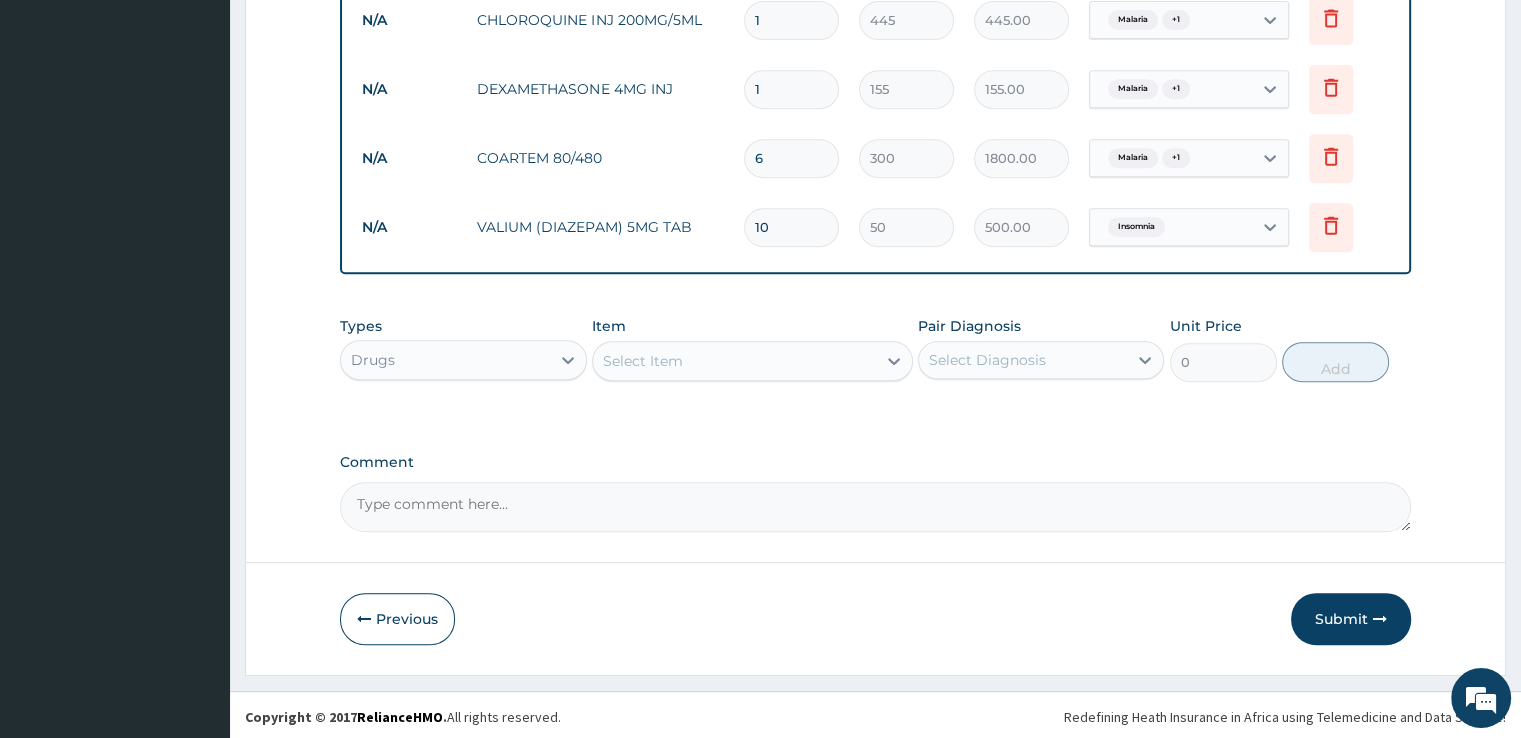 type on "10" 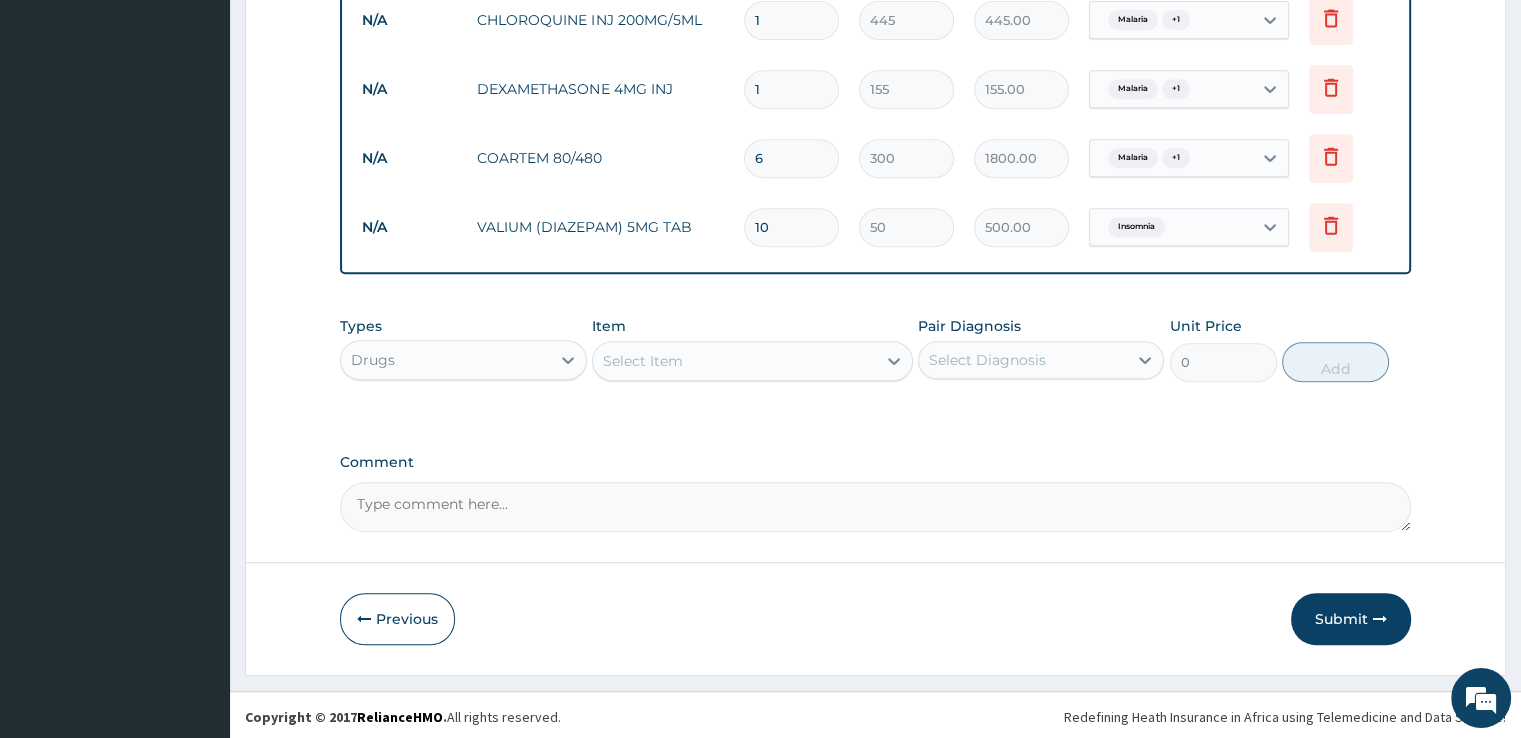 click on "Select Item" at bounding box center [734, 361] 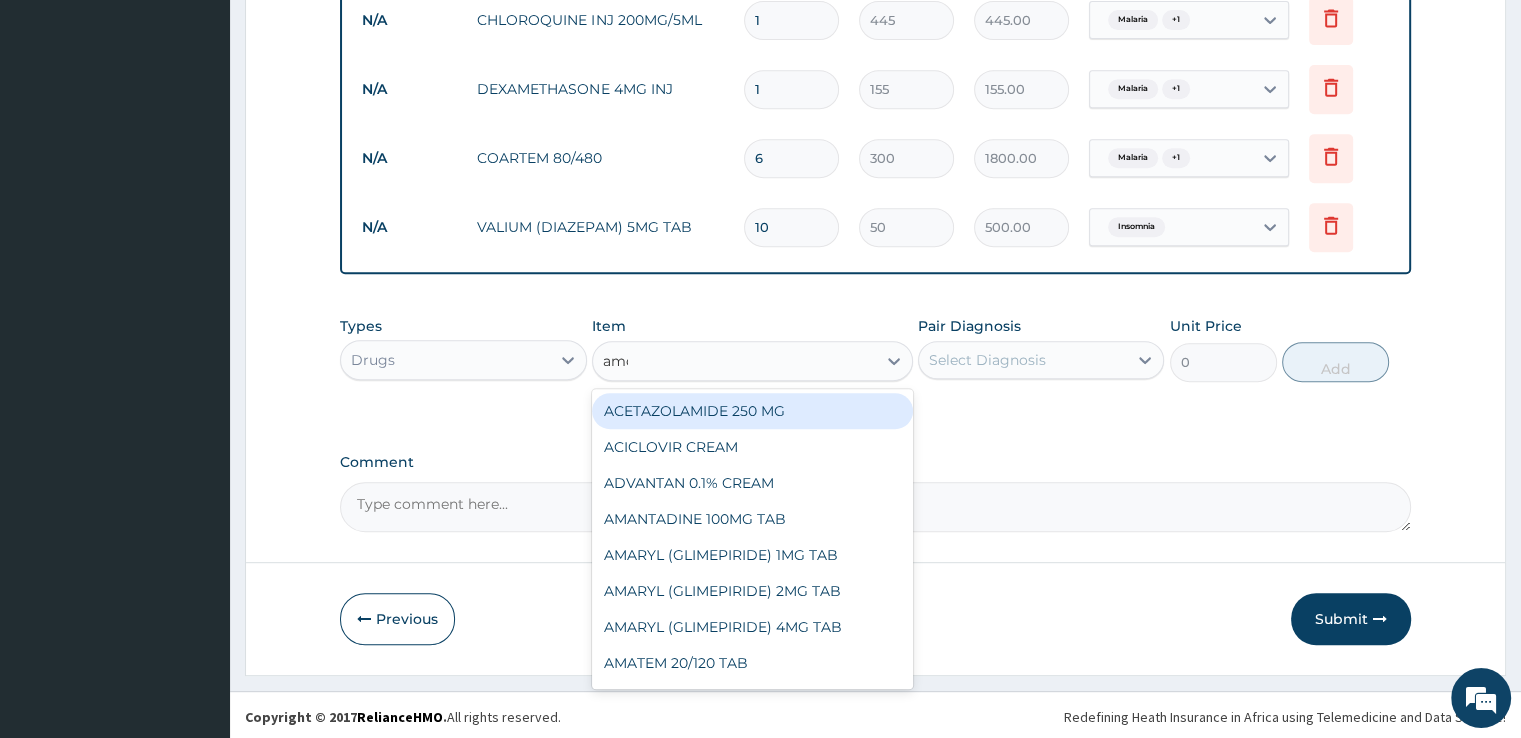 type on "amox" 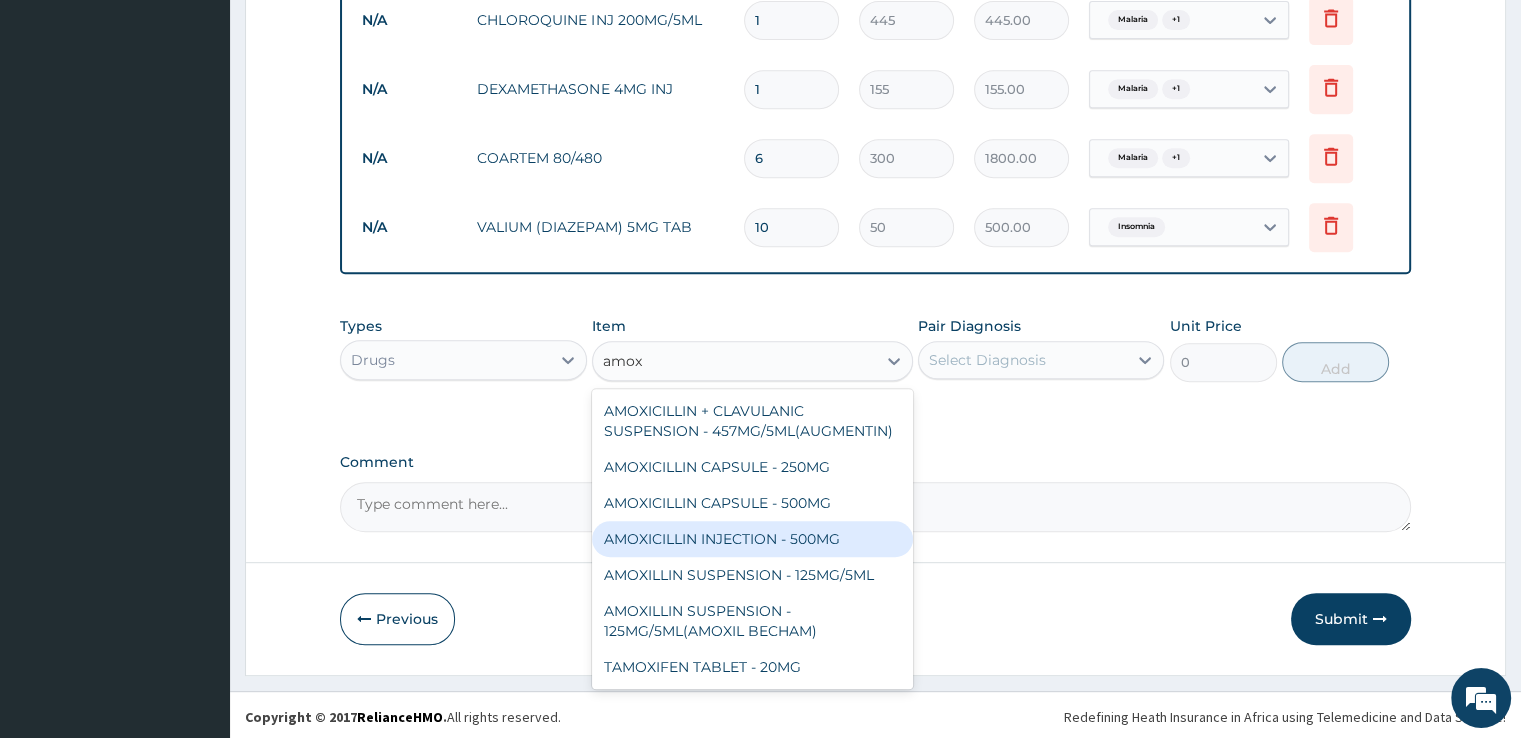 scroll, scrollTop: 1336, scrollLeft: 0, axis: vertical 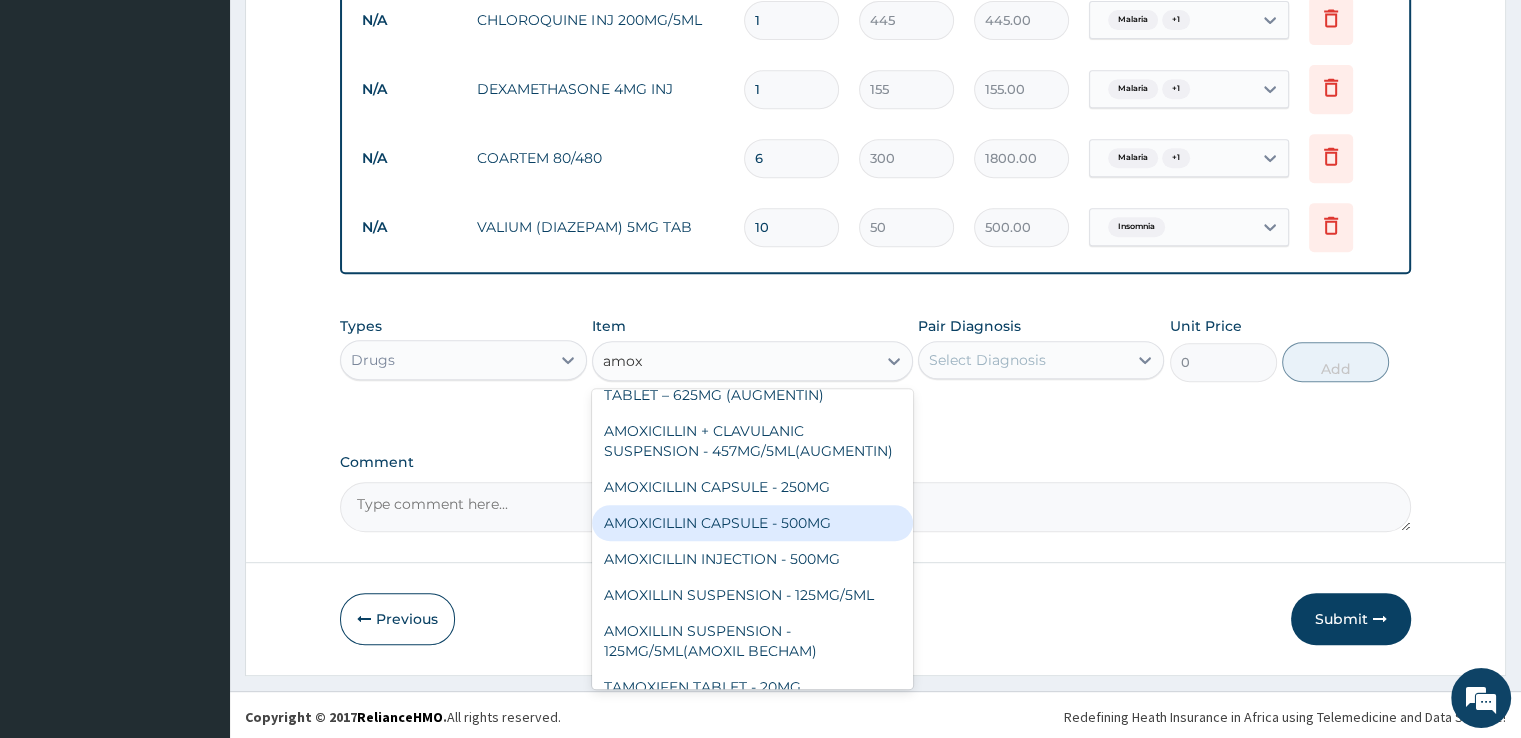 click on "AMOXICILLIN CAPSULE - 500MG" at bounding box center (752, 523) 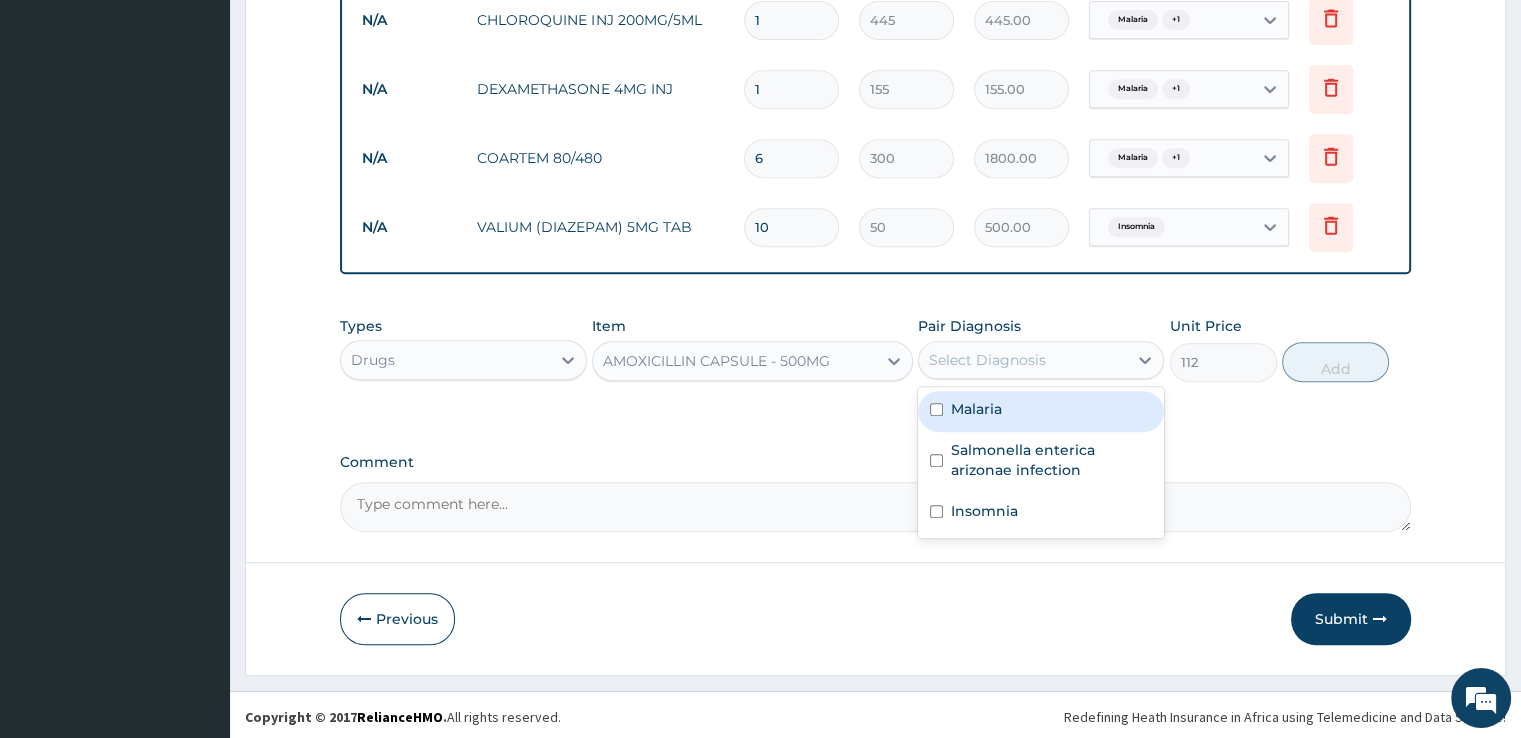 click on "Select Diagnosis" at bounding box center [987, 360] 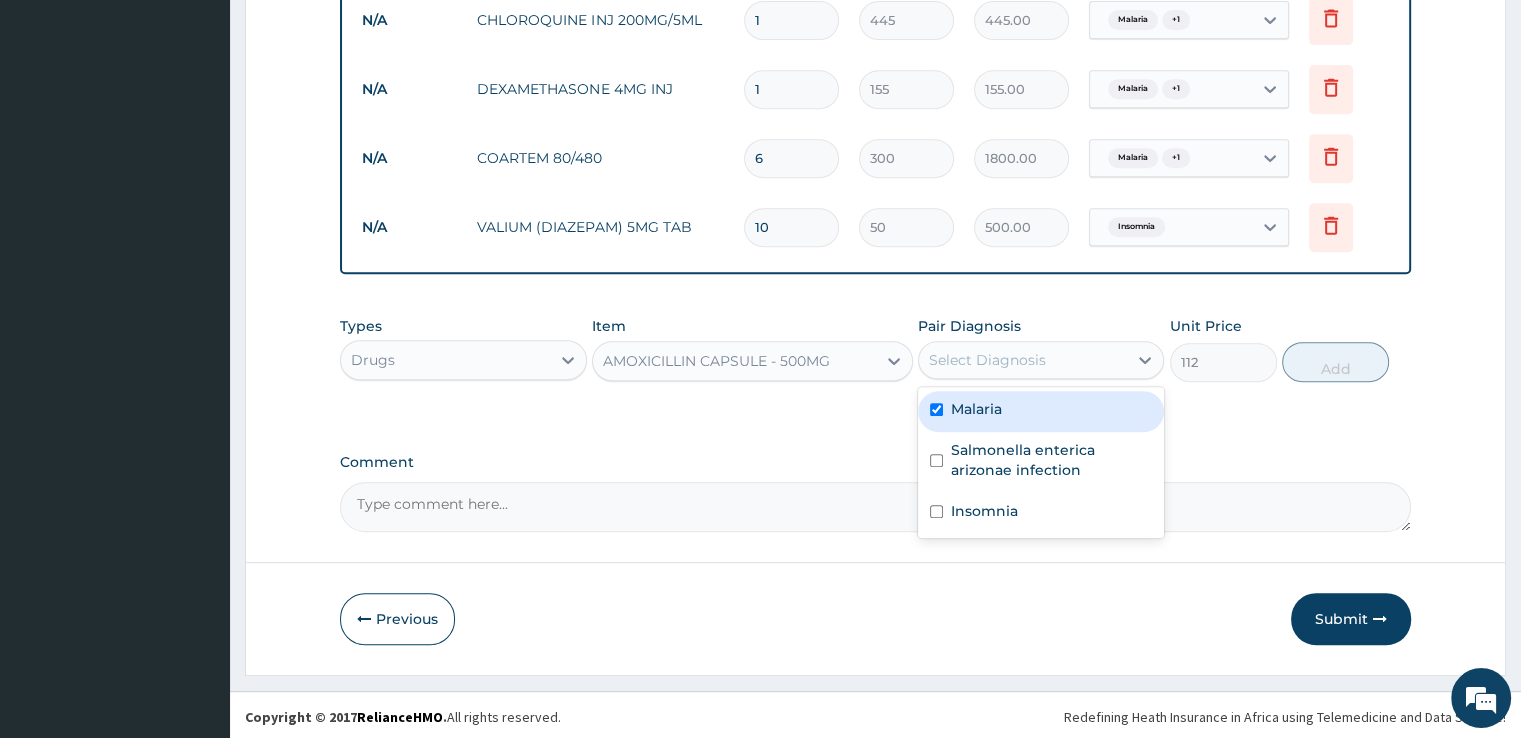 checkbox on "true" 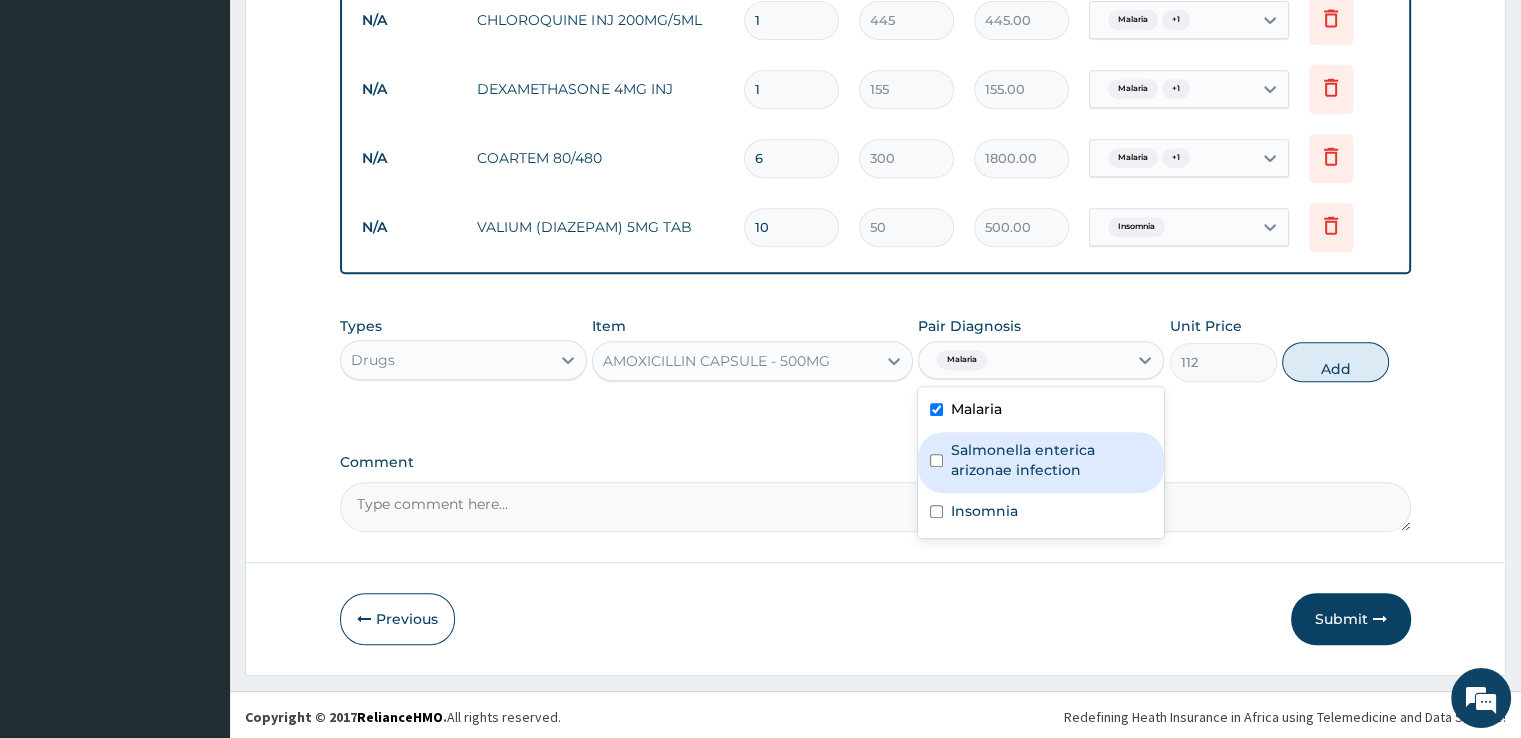 click on "Salmonella enterica arizonae infection" at bounding box center [1051, 460] 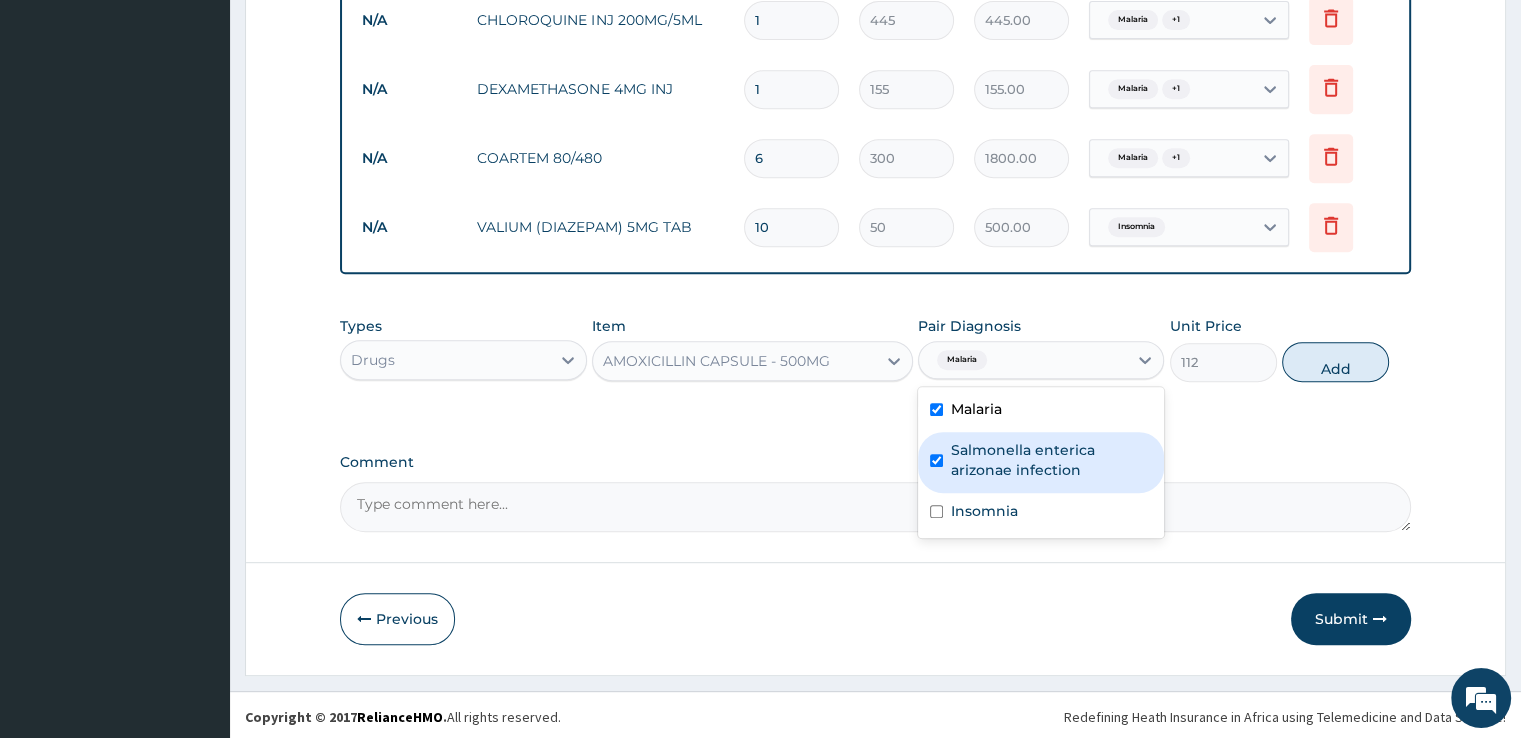 checkbox on "true" 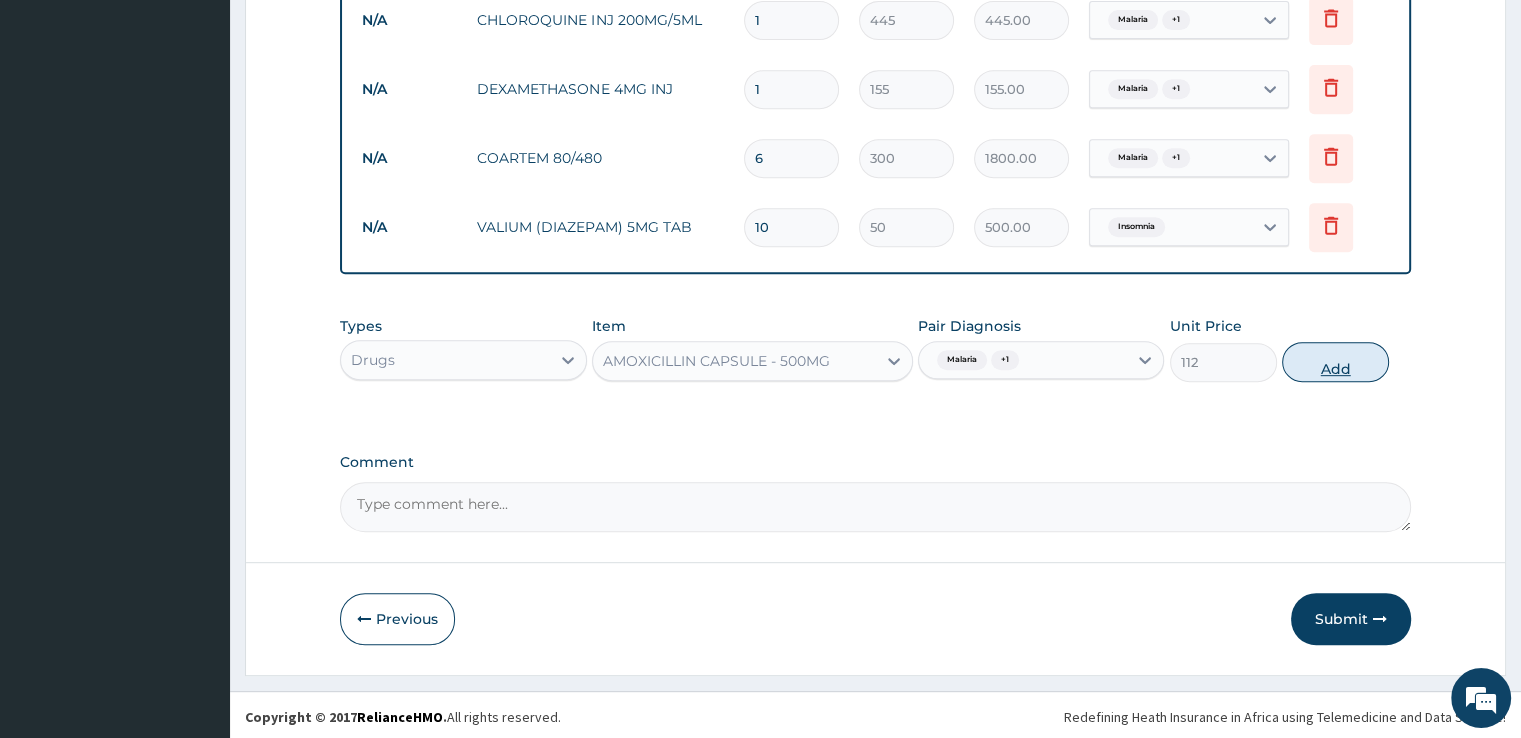 click on "Add" at bounding box center [1335, 362] 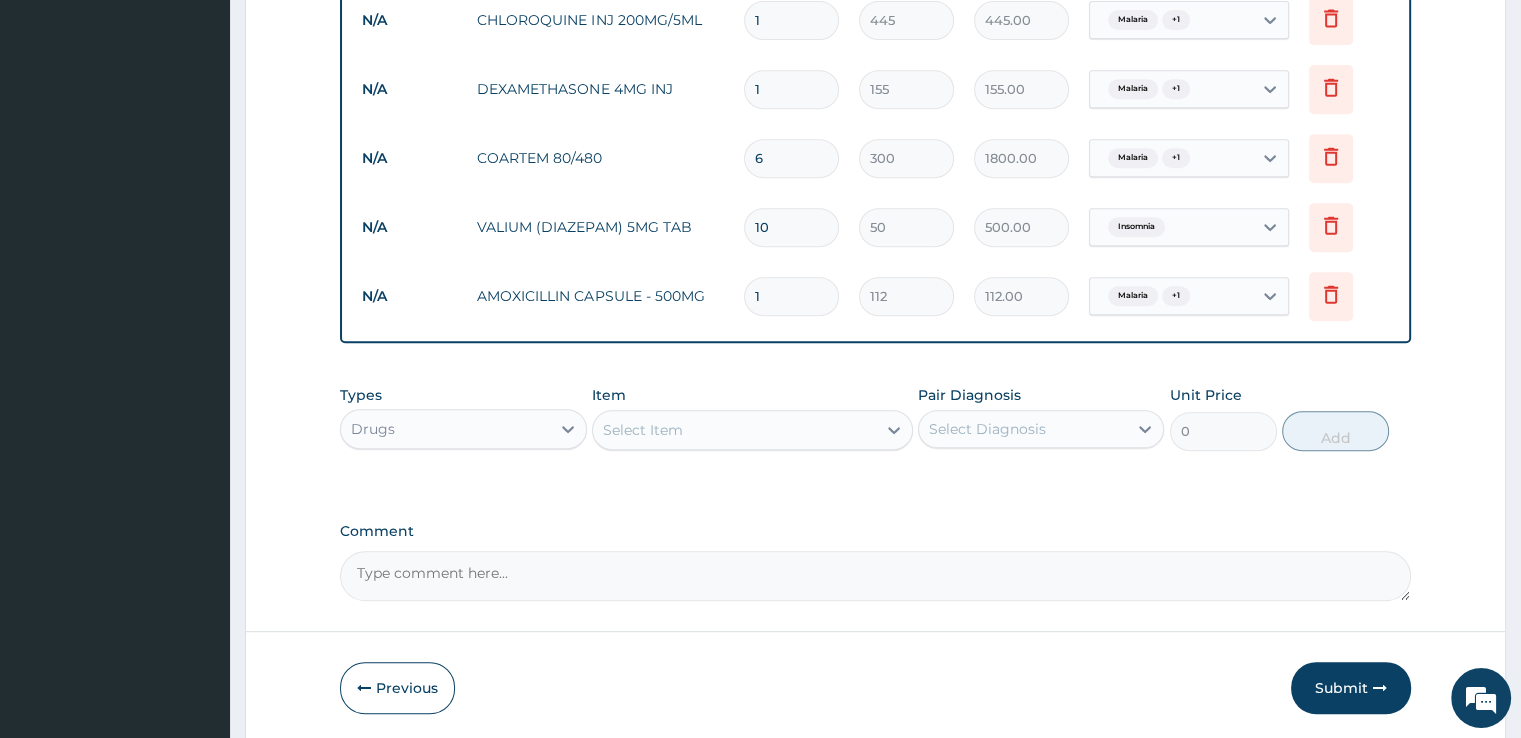 type on "14" 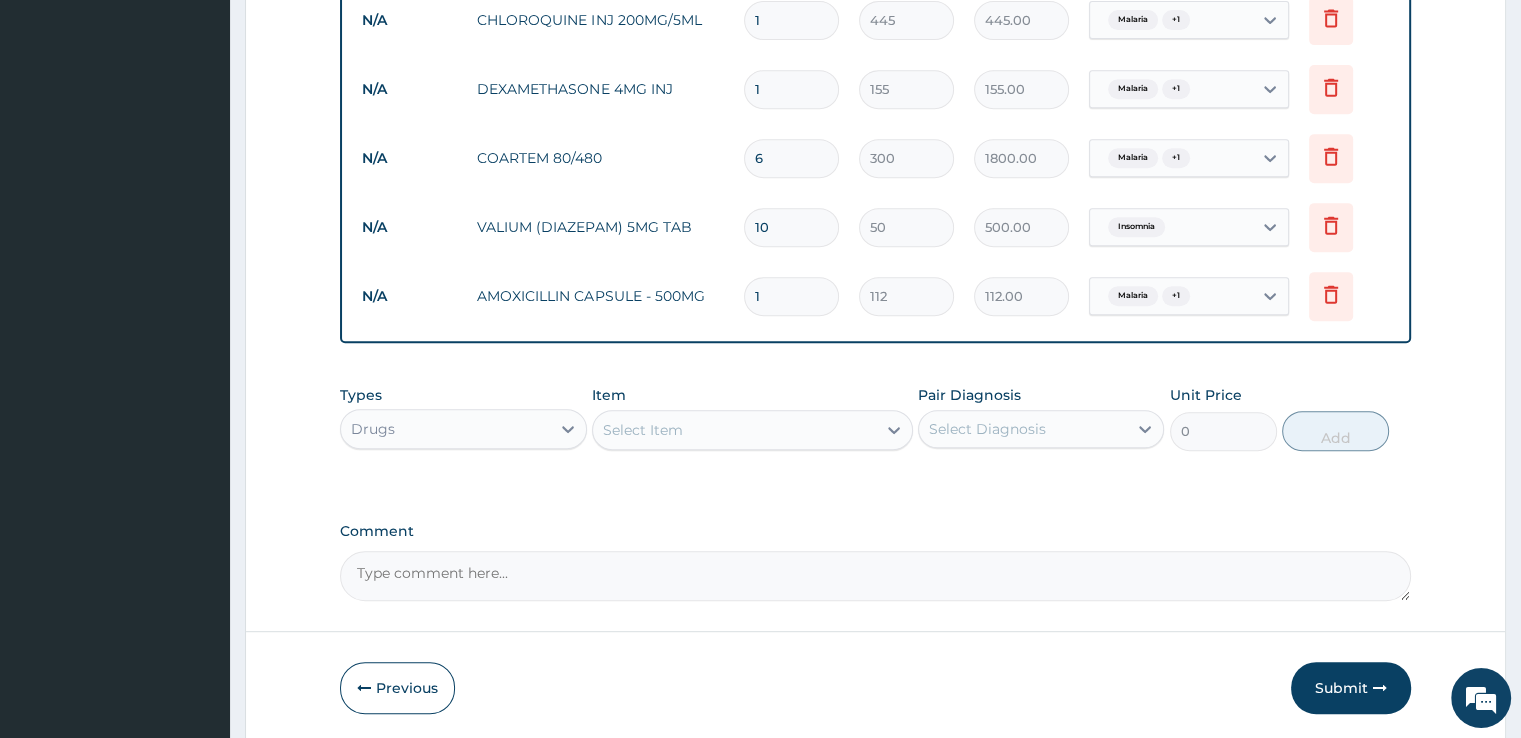 type on "1568.00" 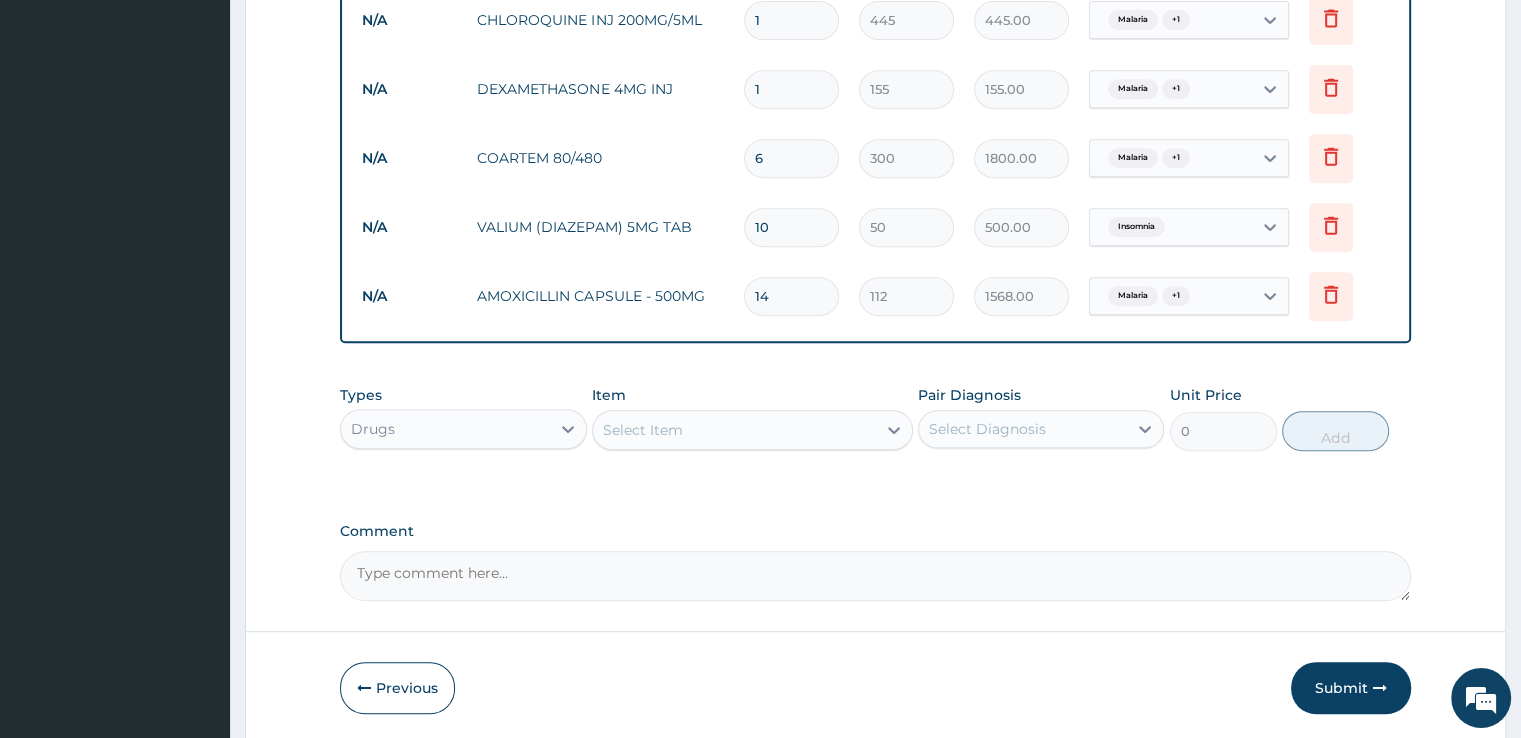 type on "1" 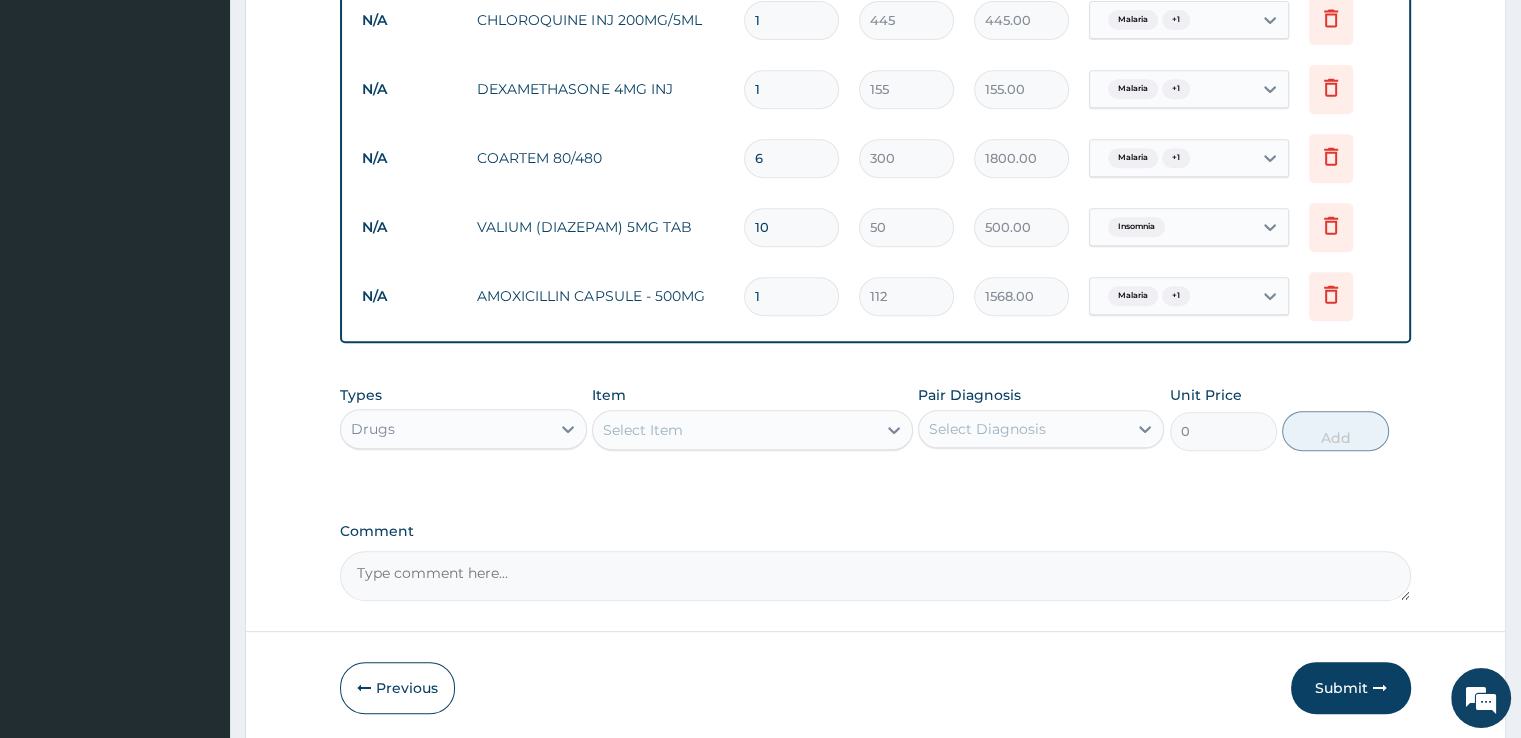type on "112.00" 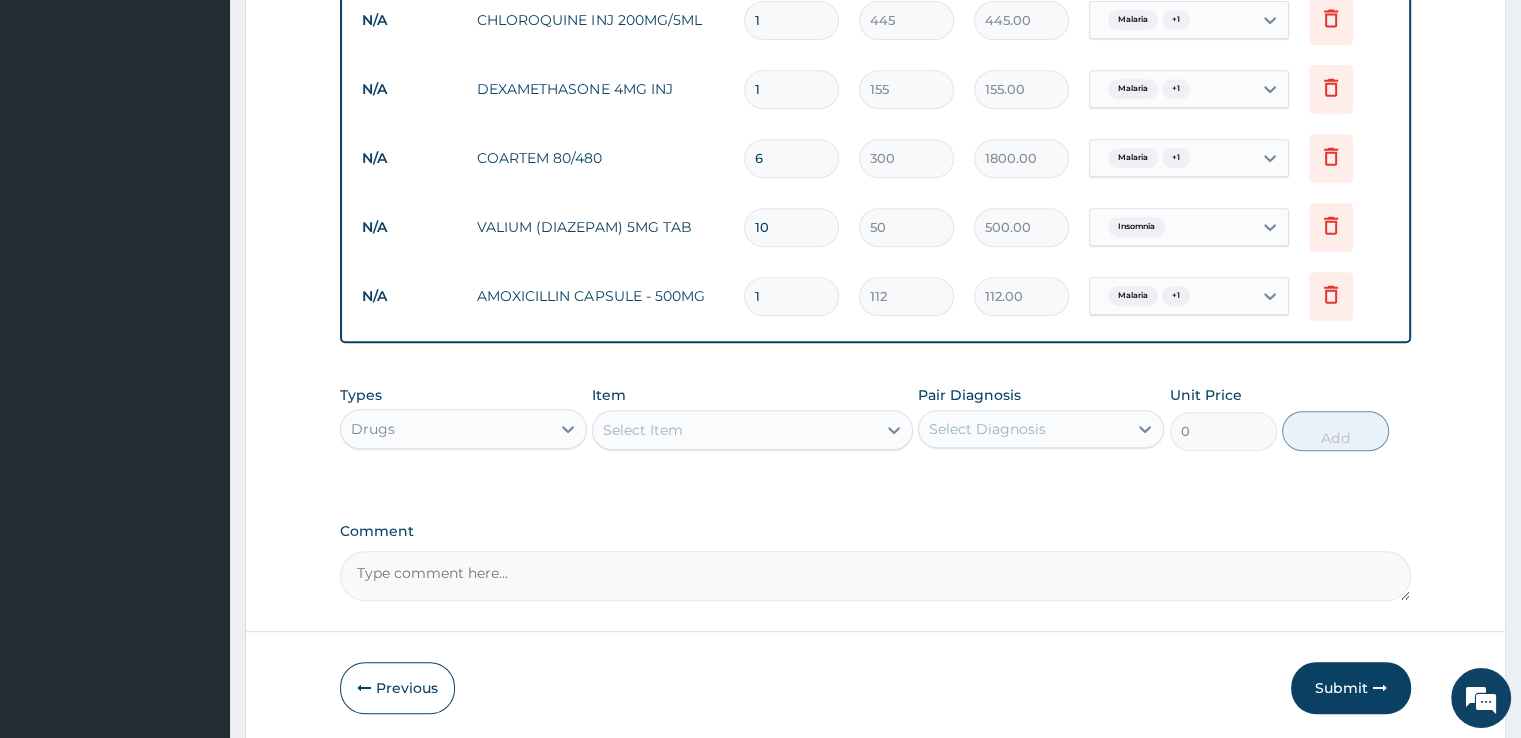 type on "15" 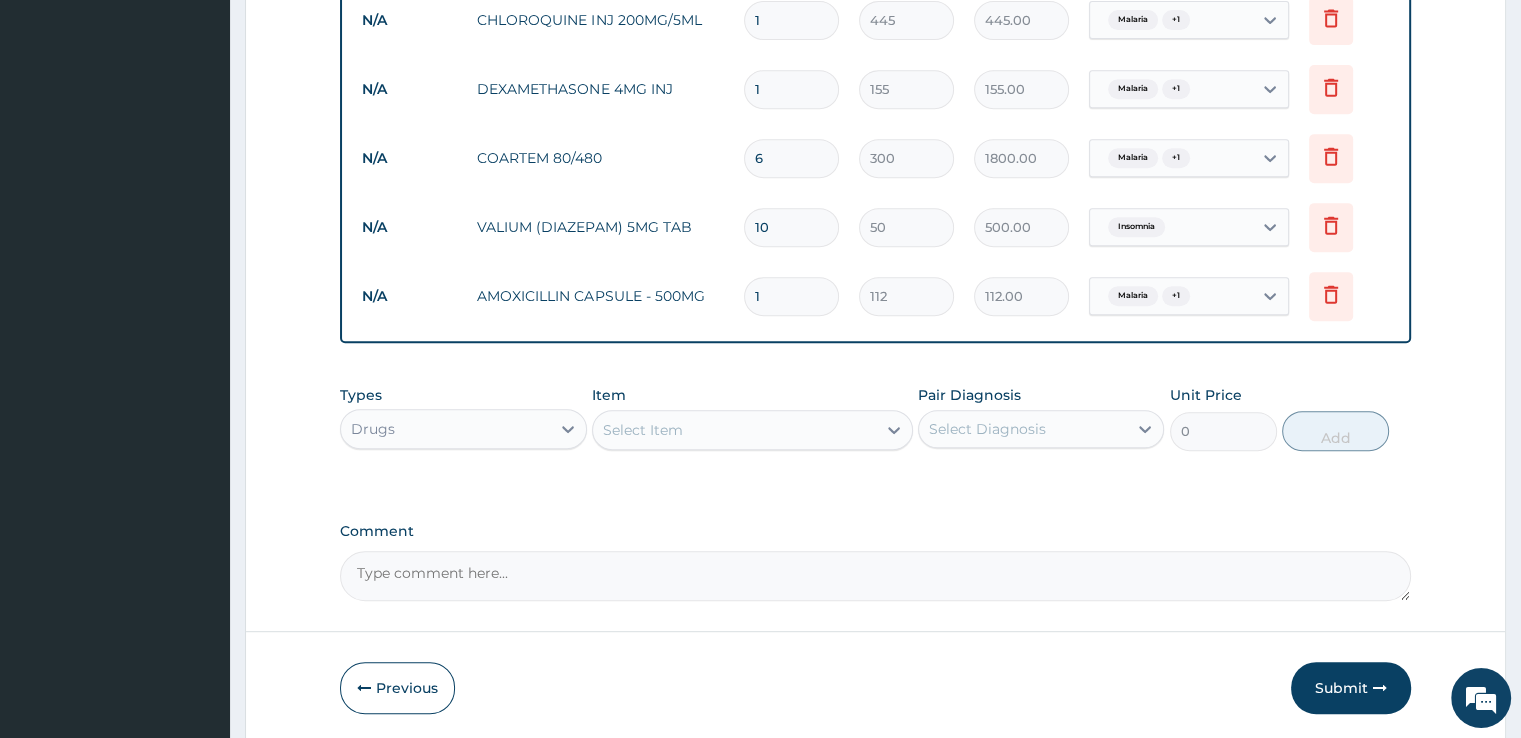 type on "1680.00" 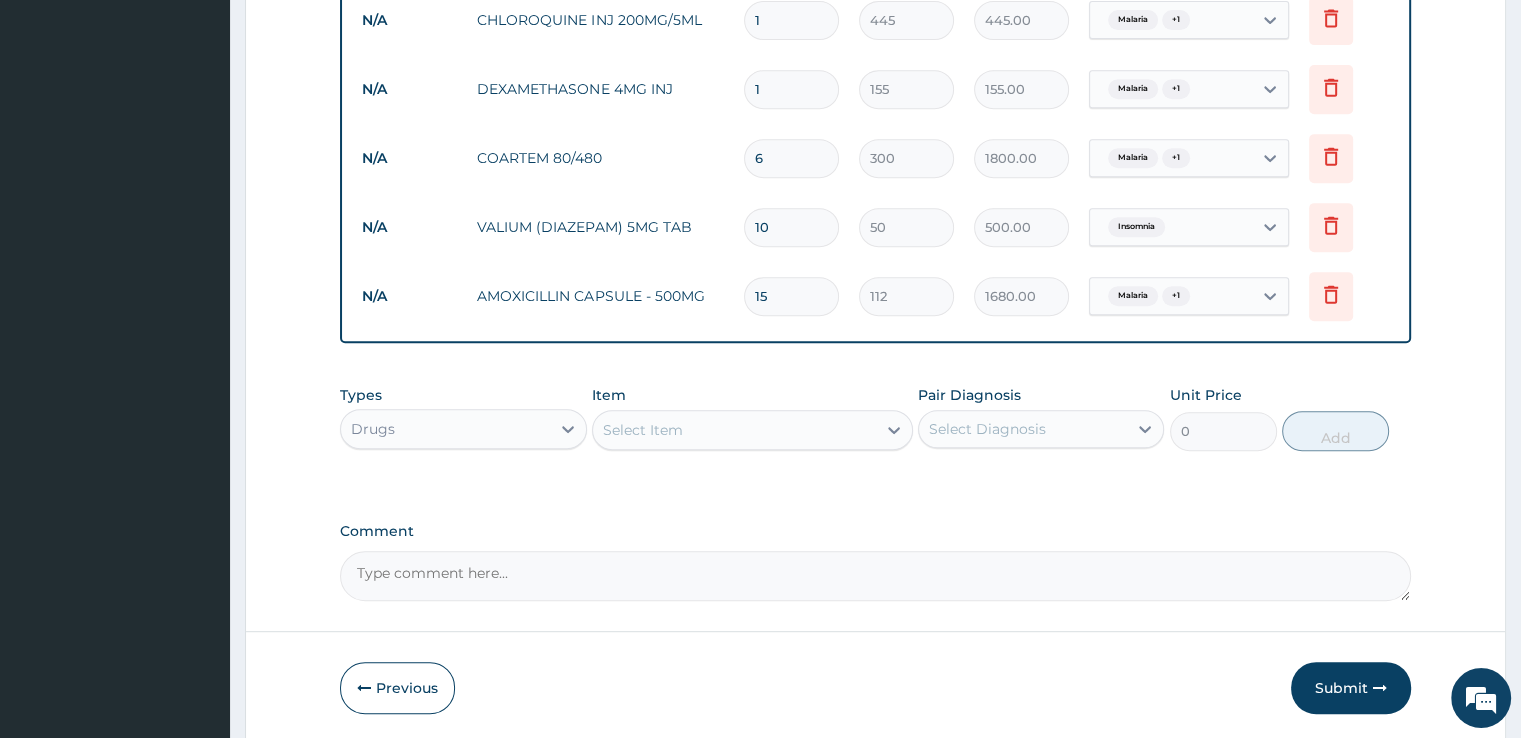 type on "15" 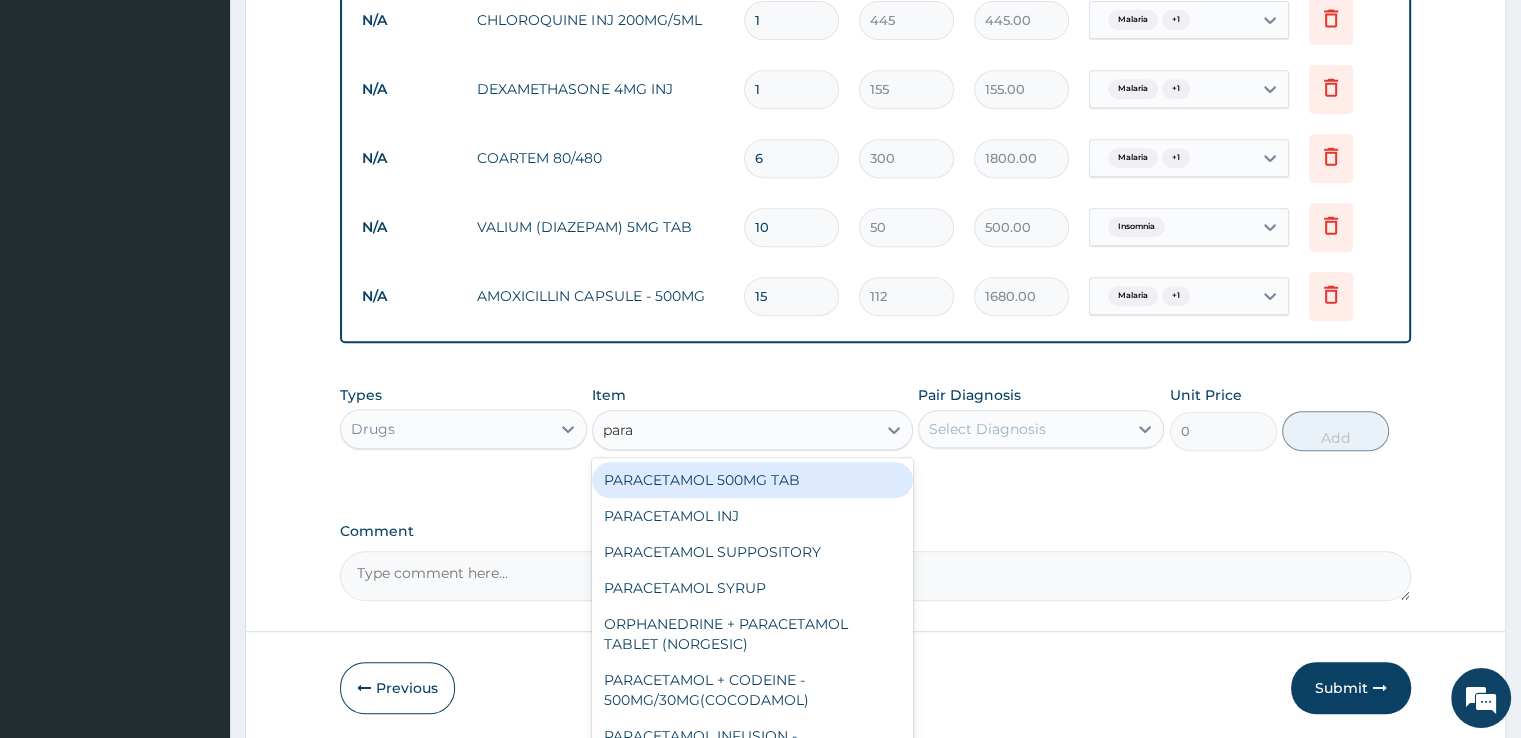 type on "parac" 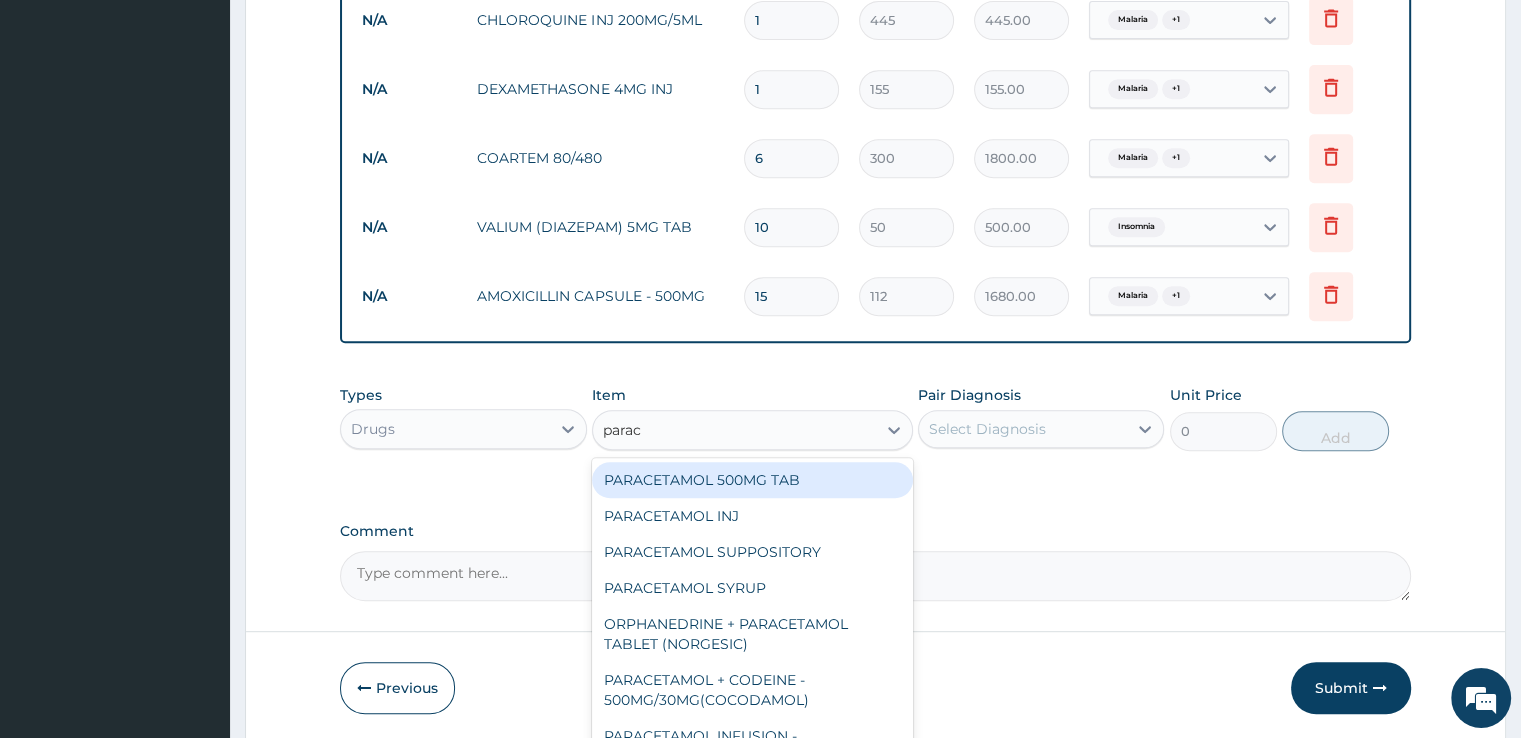 click on "PARACETAMOL 500MG TAB" at bounding box center [752, 480] 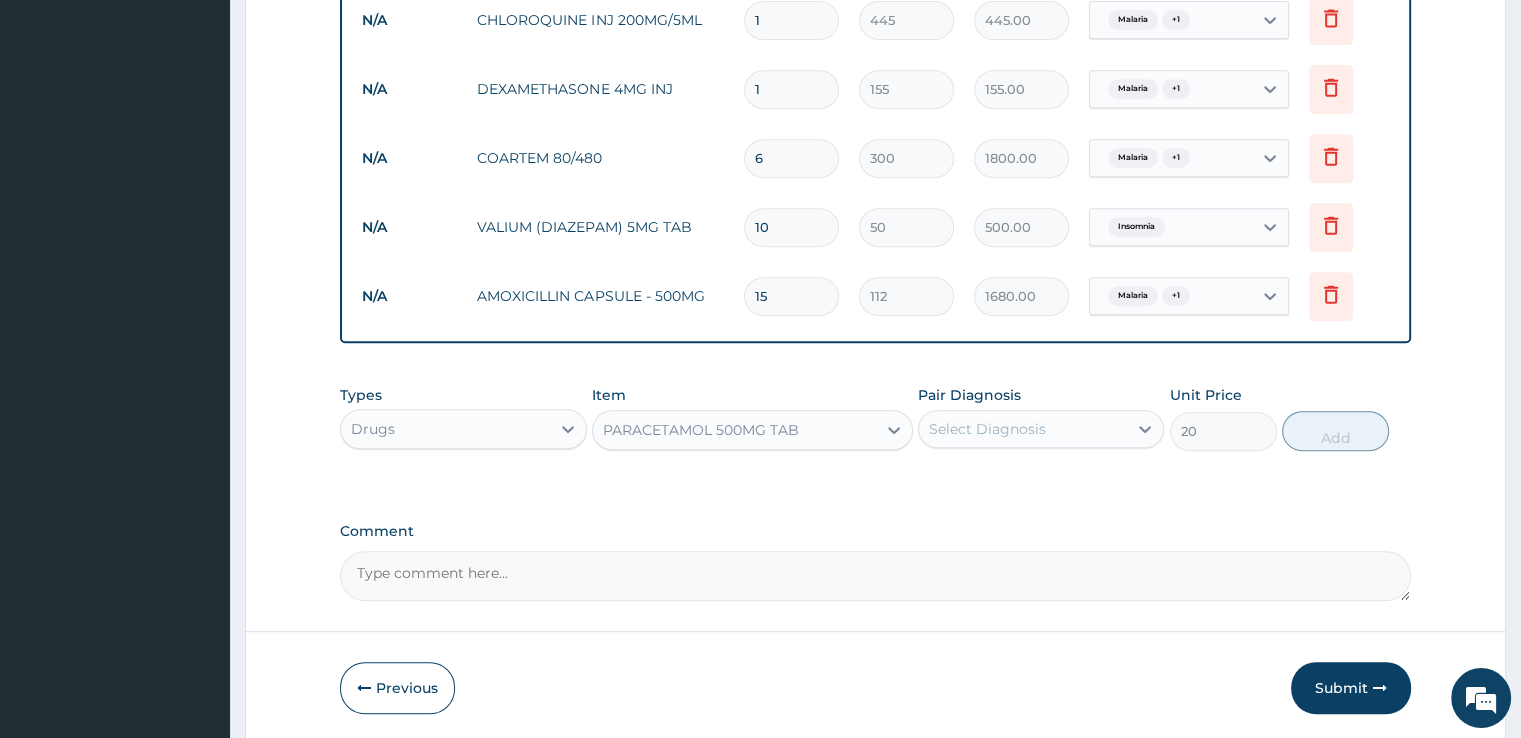 click on "Select Diagnosis" at bounding box center [987, 429] 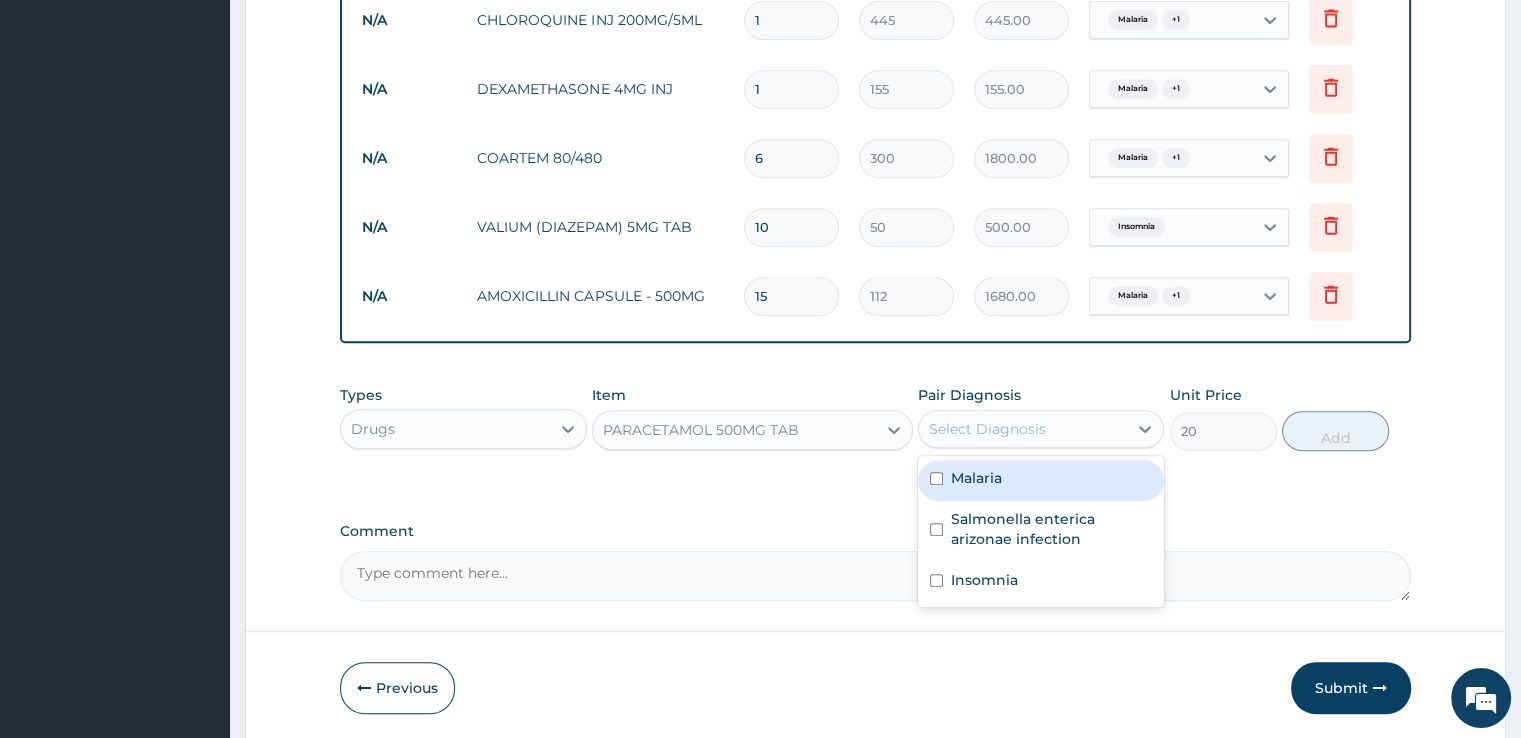click on "Malaria" at bounding box center (976, 478) 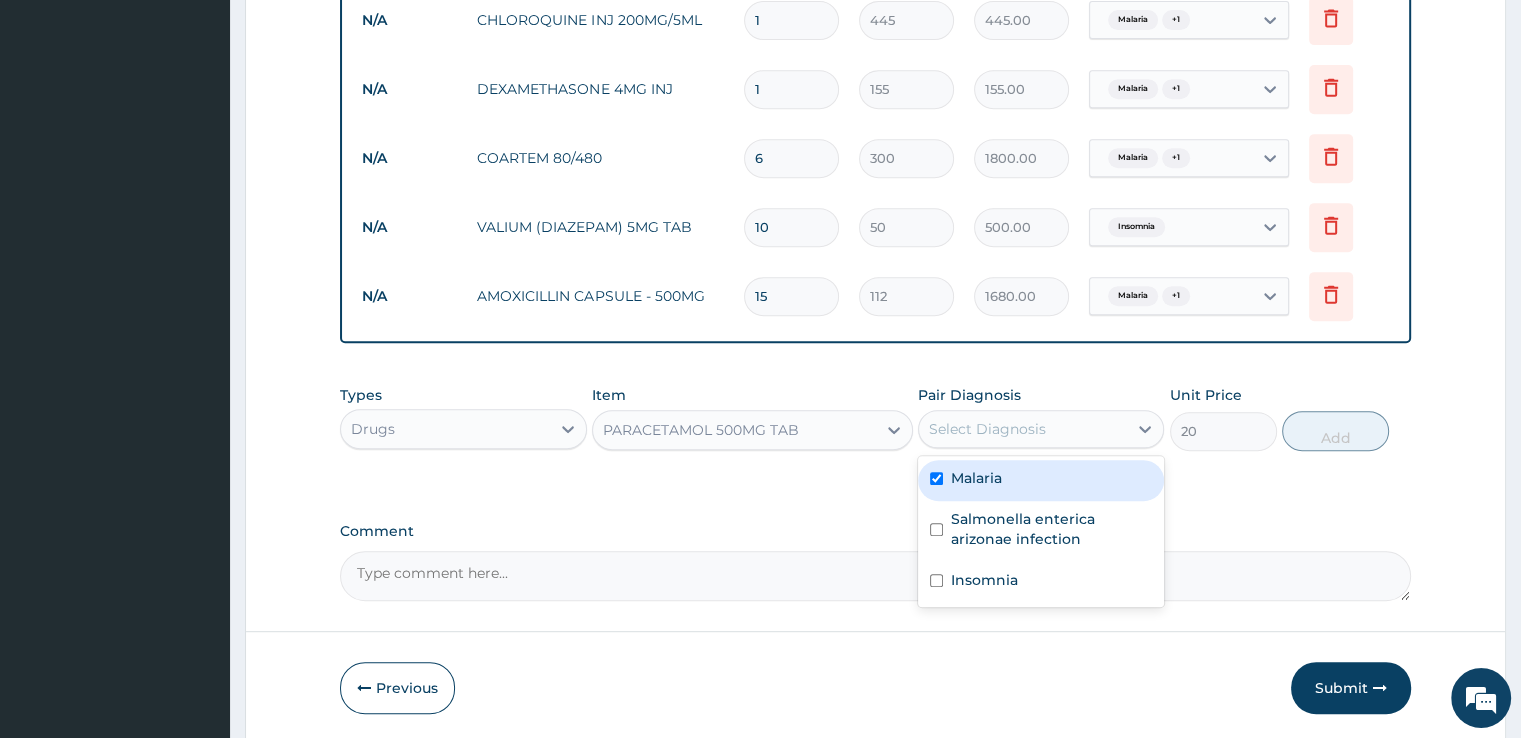 checkbox on "true" 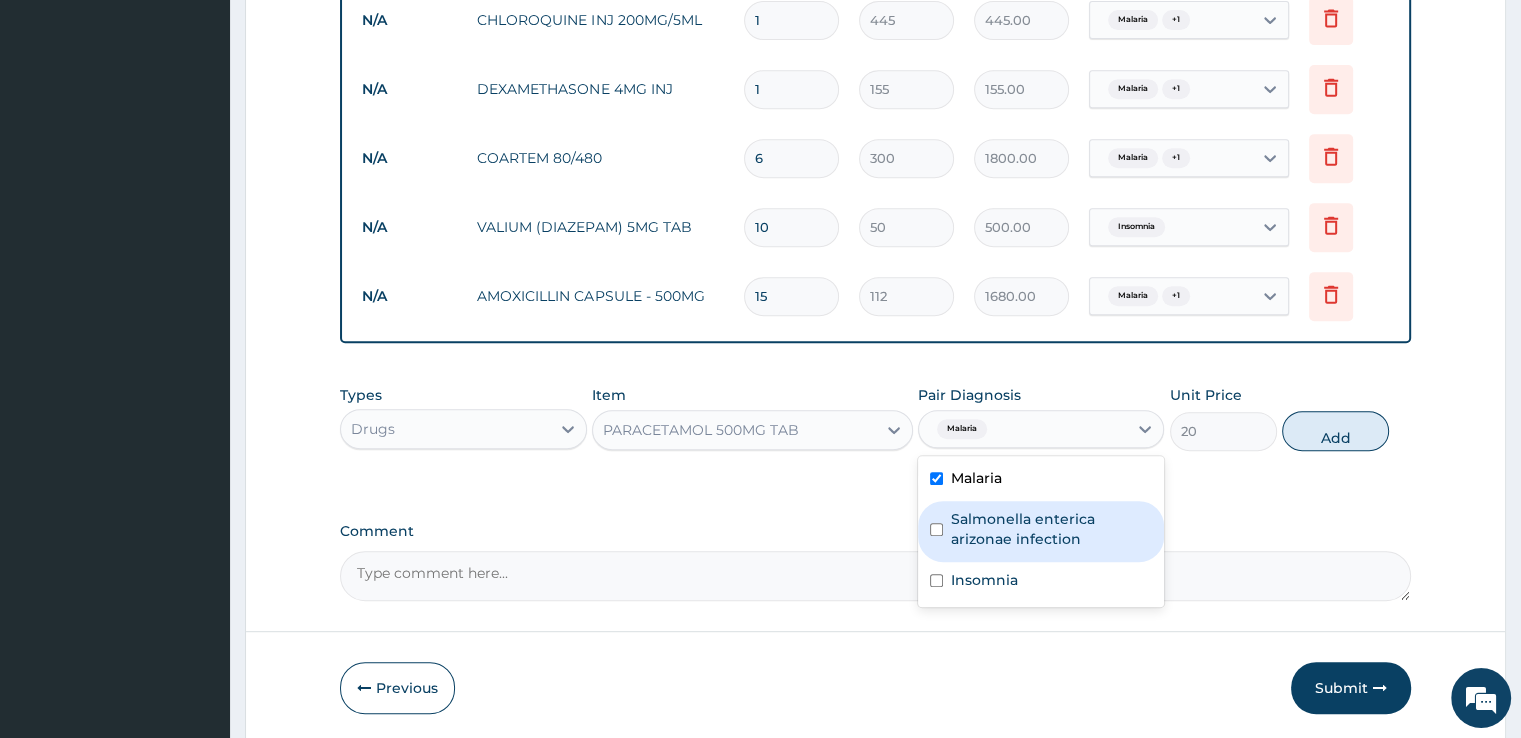 click on "Salmonella enterica arizonae infection" at bounding box center [1051, 529] 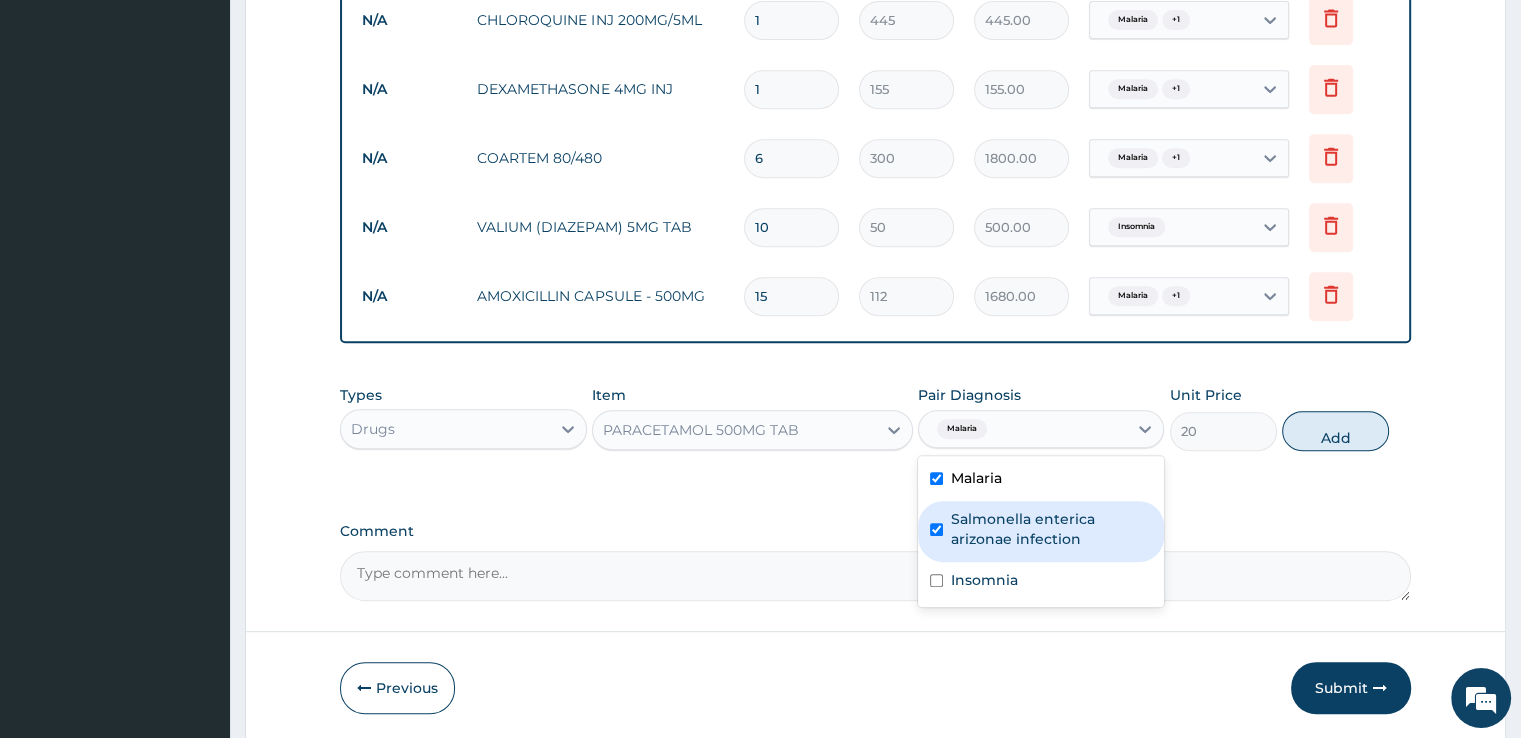 checkbox on "true" 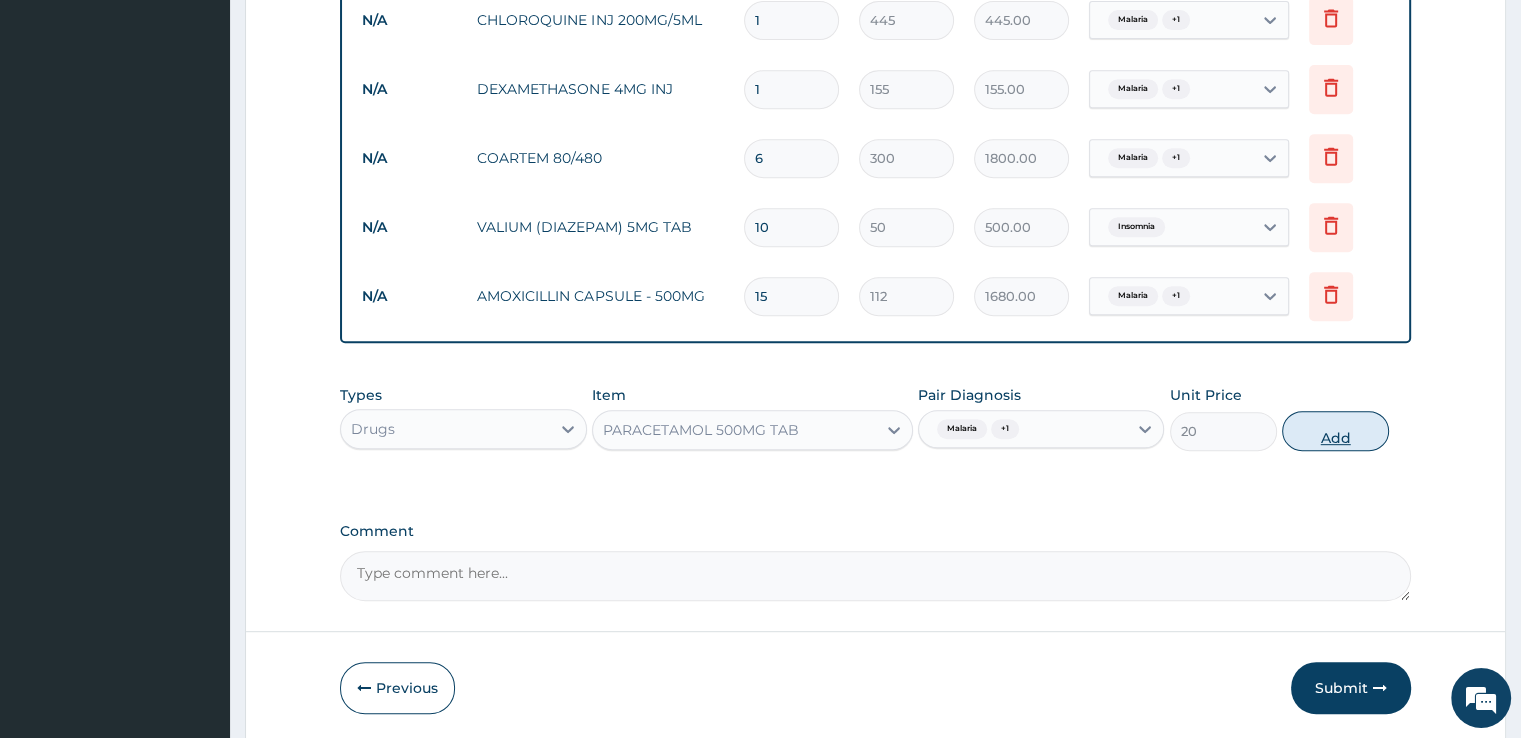 click on "Add" at bounding box center (1335, 431) 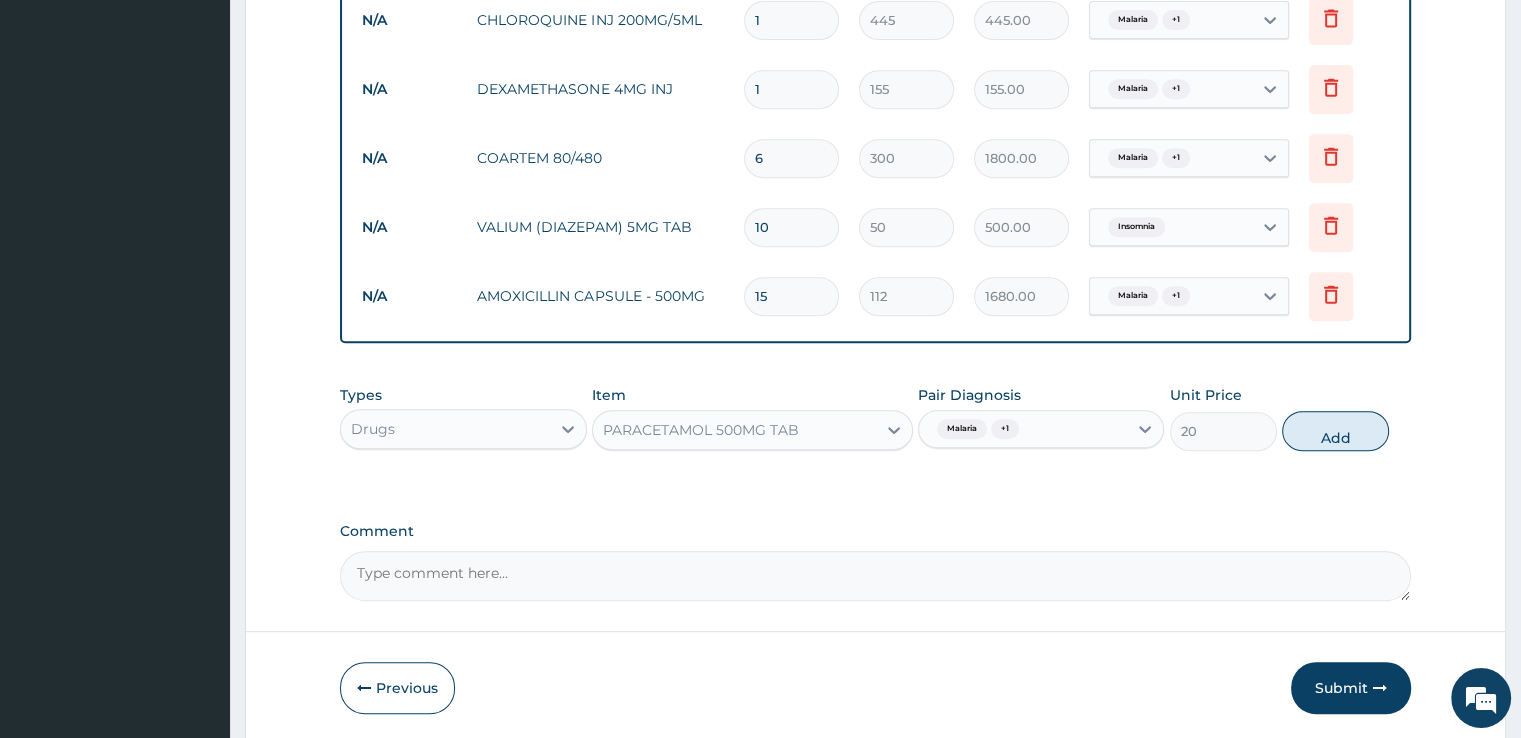 type on "0" 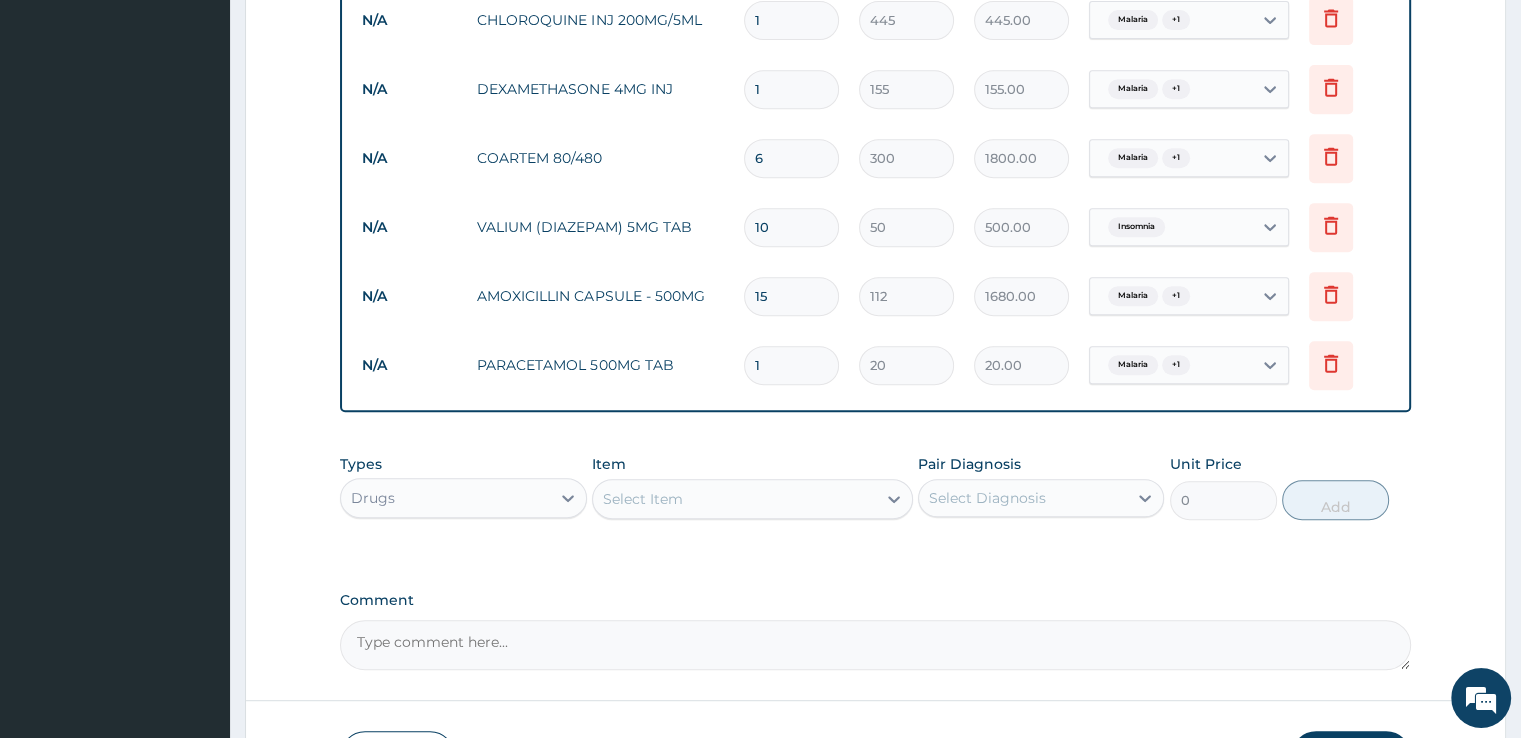 scroll, scrollTop: 1019, scrollLeft: 0, axis: vertical 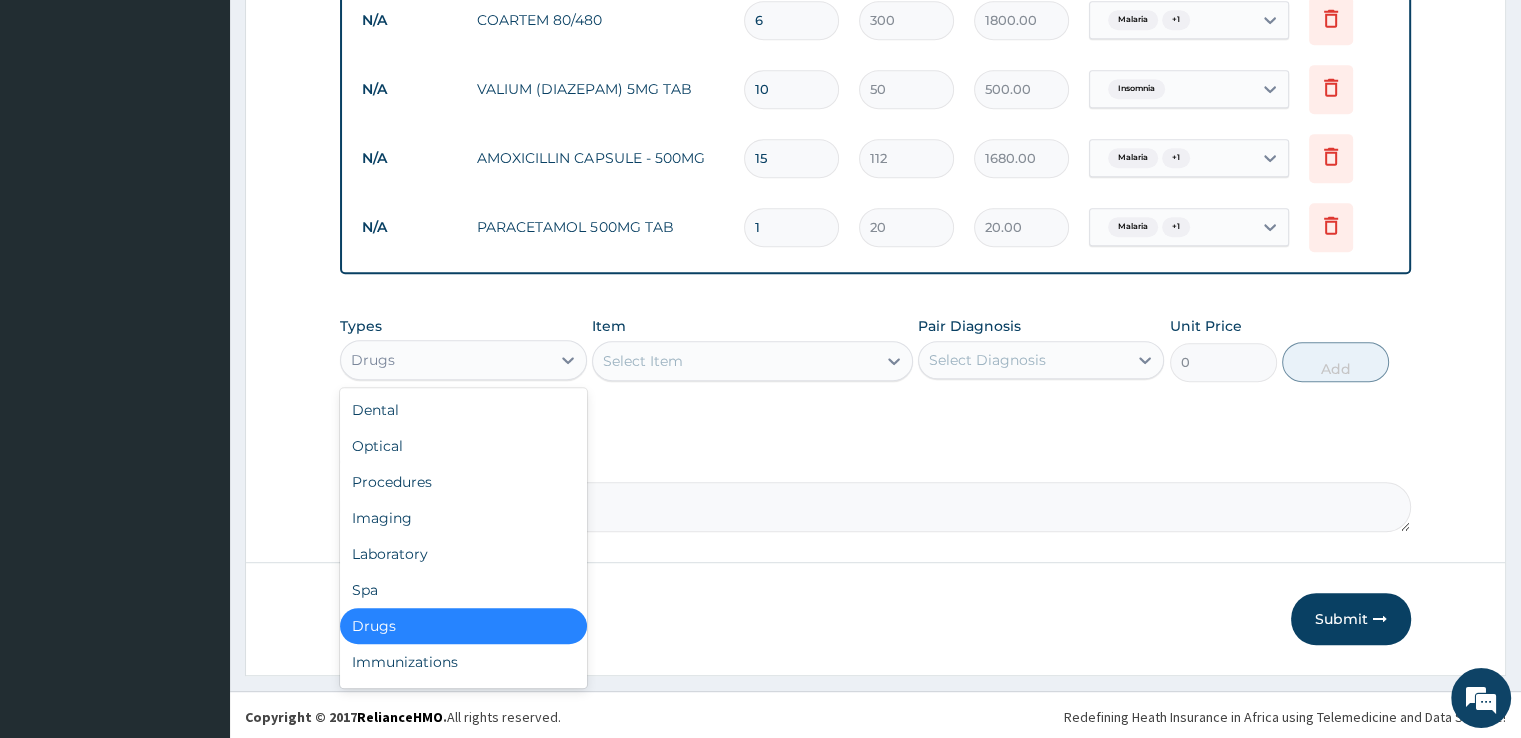 click on "Drugs" at bounding box center (445, 360) 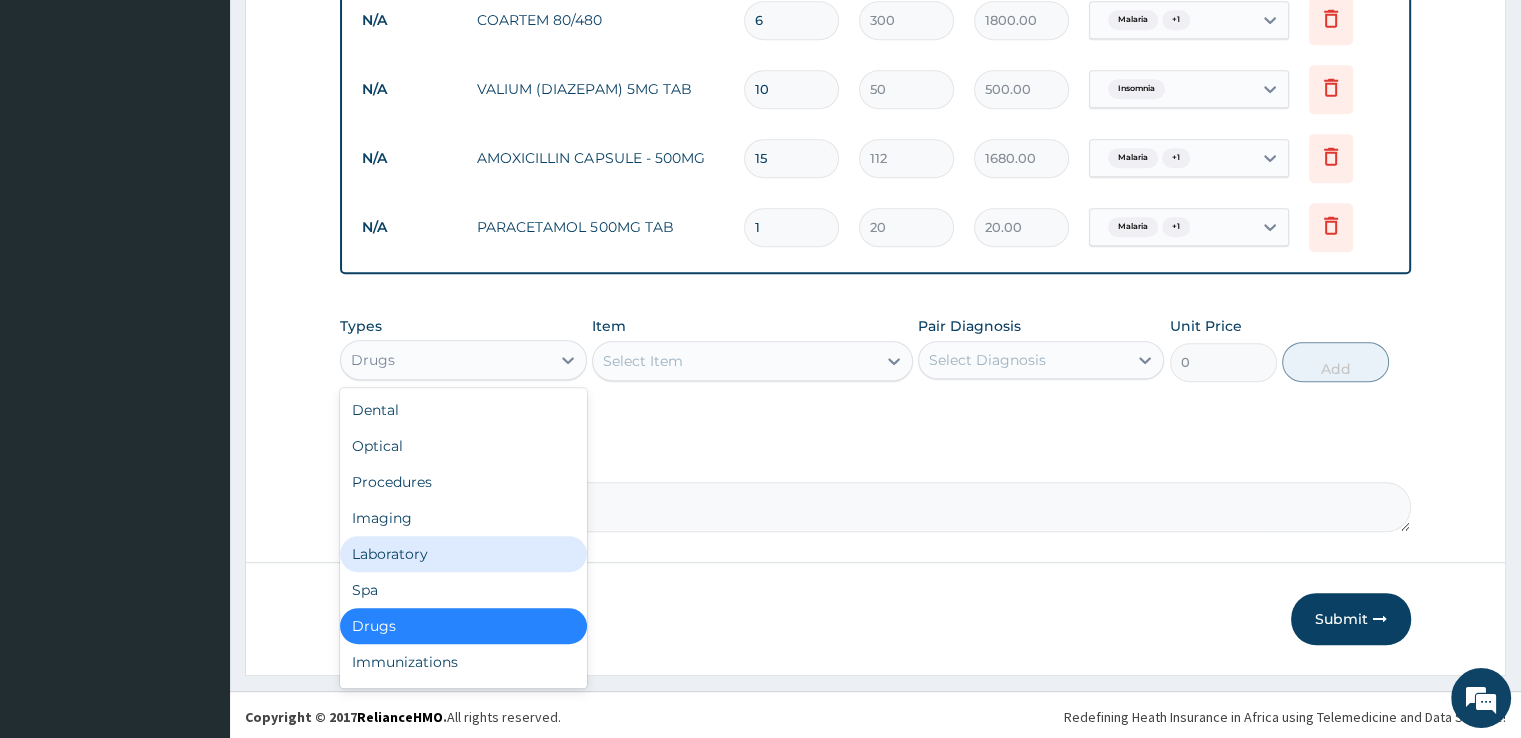 click on "Laboratory" at bounding box center (463, 554) 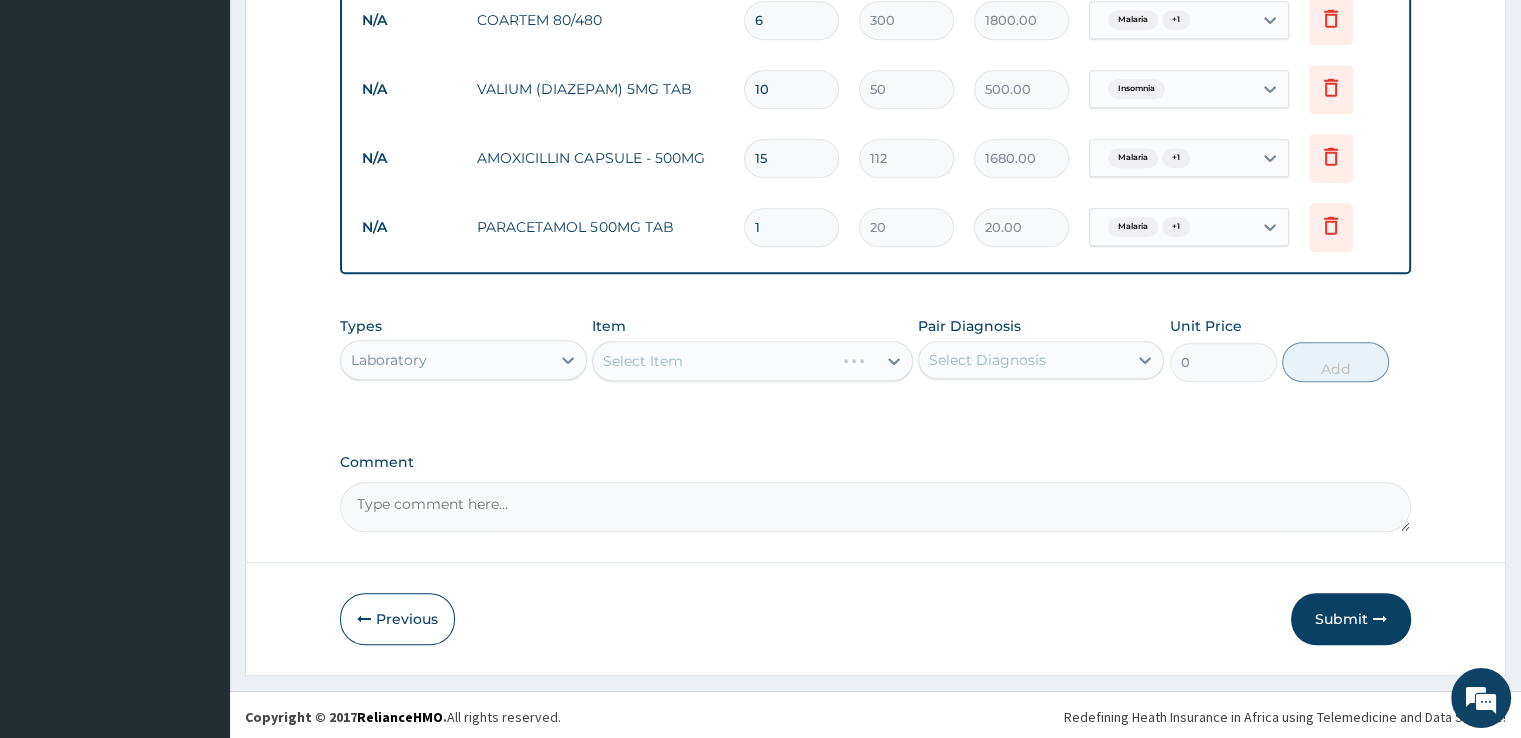 click on "1" at bounding box center (791, 227) 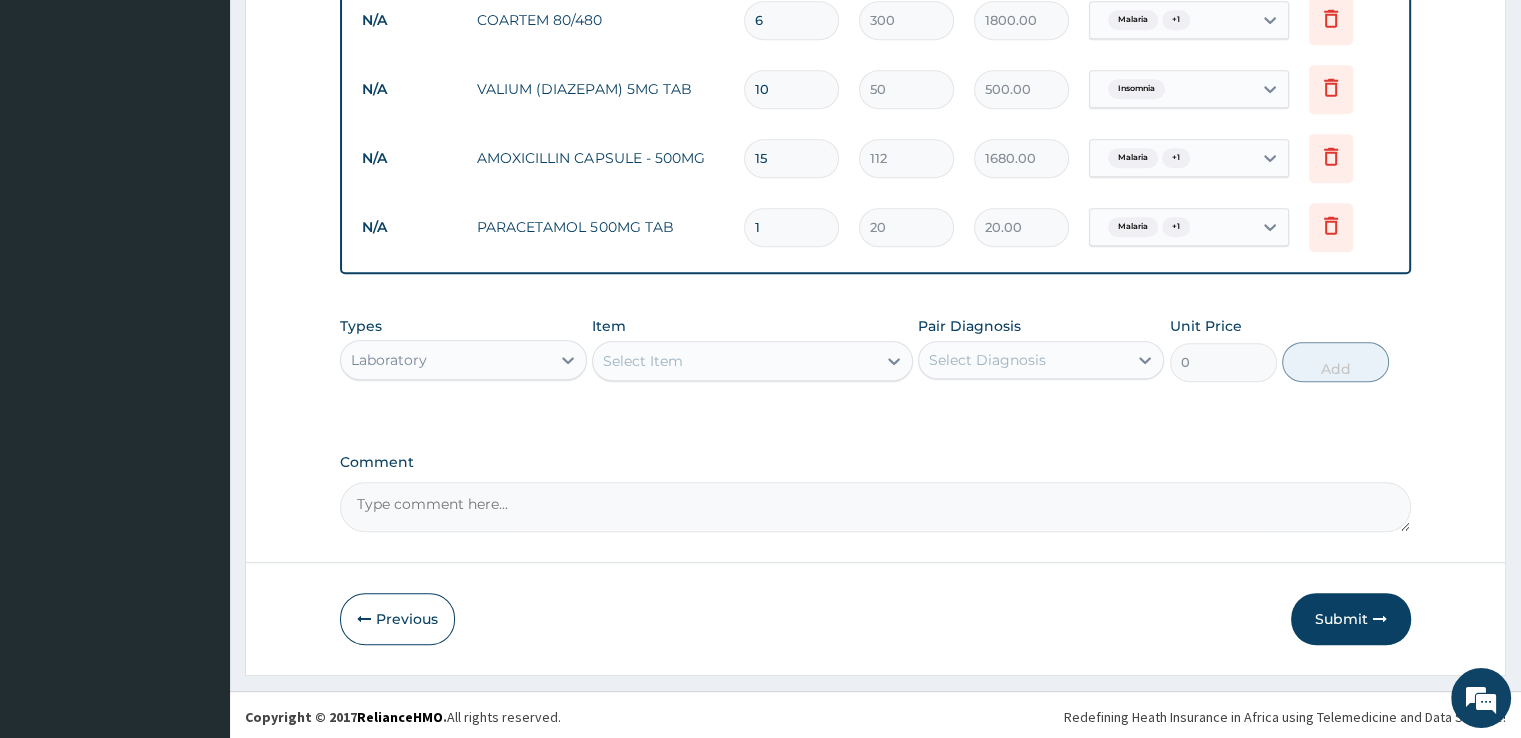 type on "18" 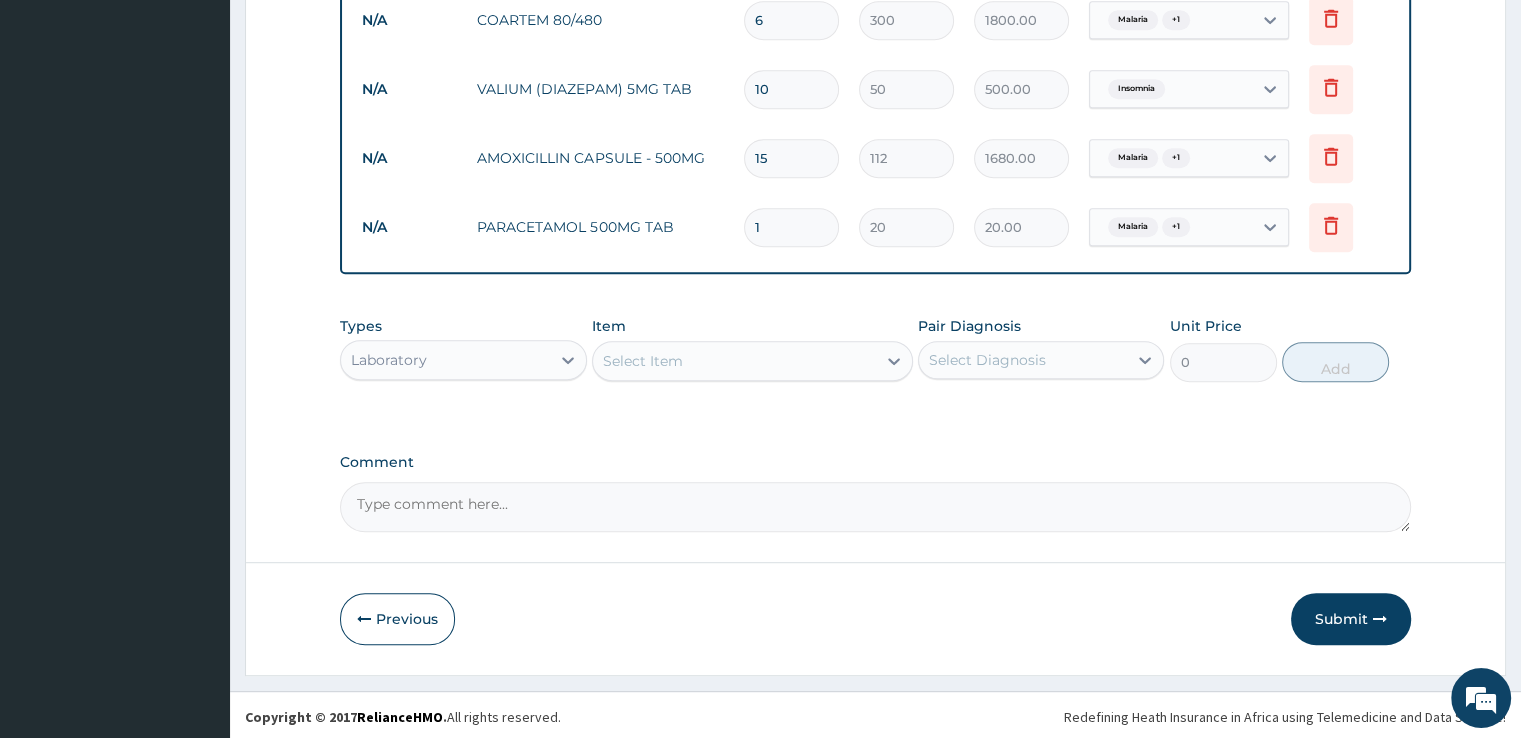 type on "360.00" 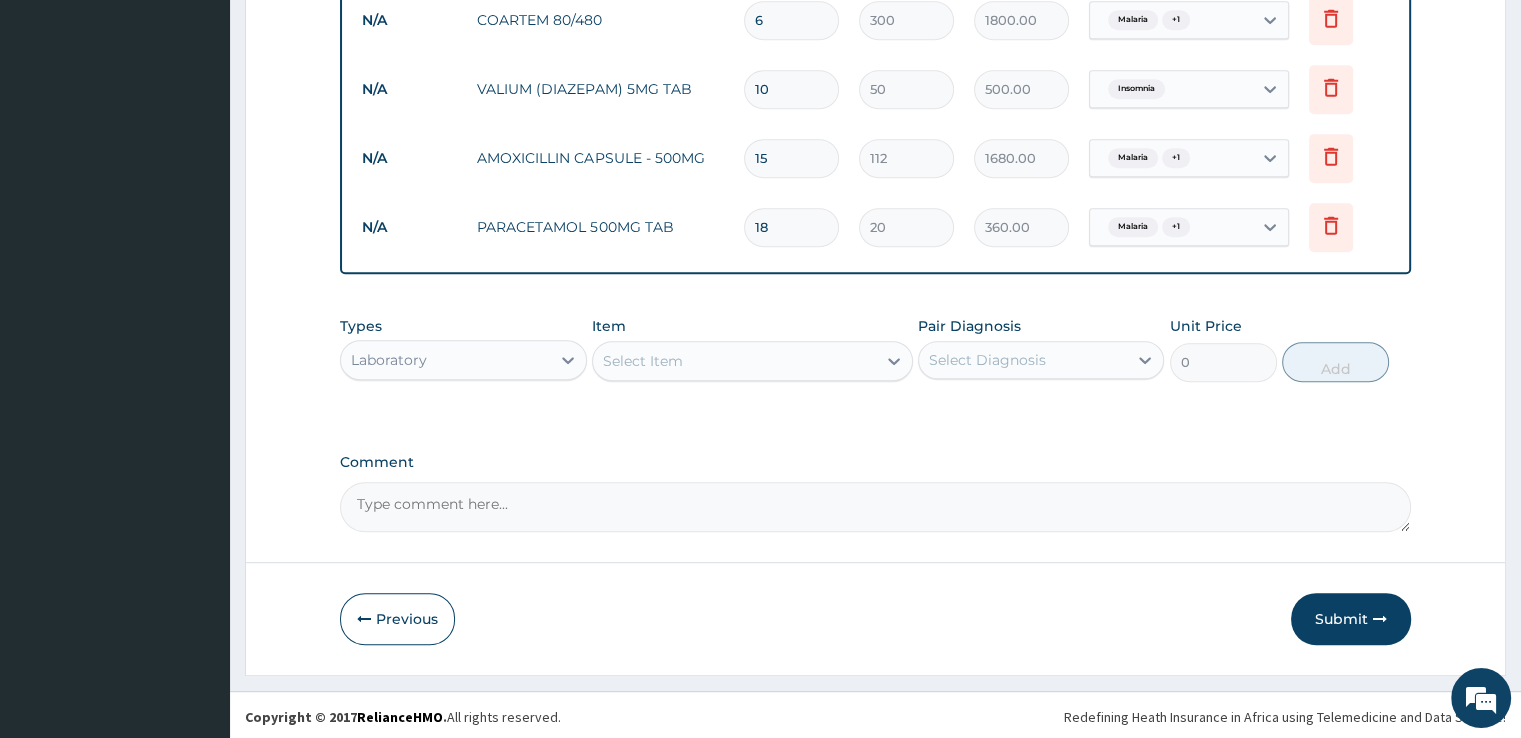 type on "18" 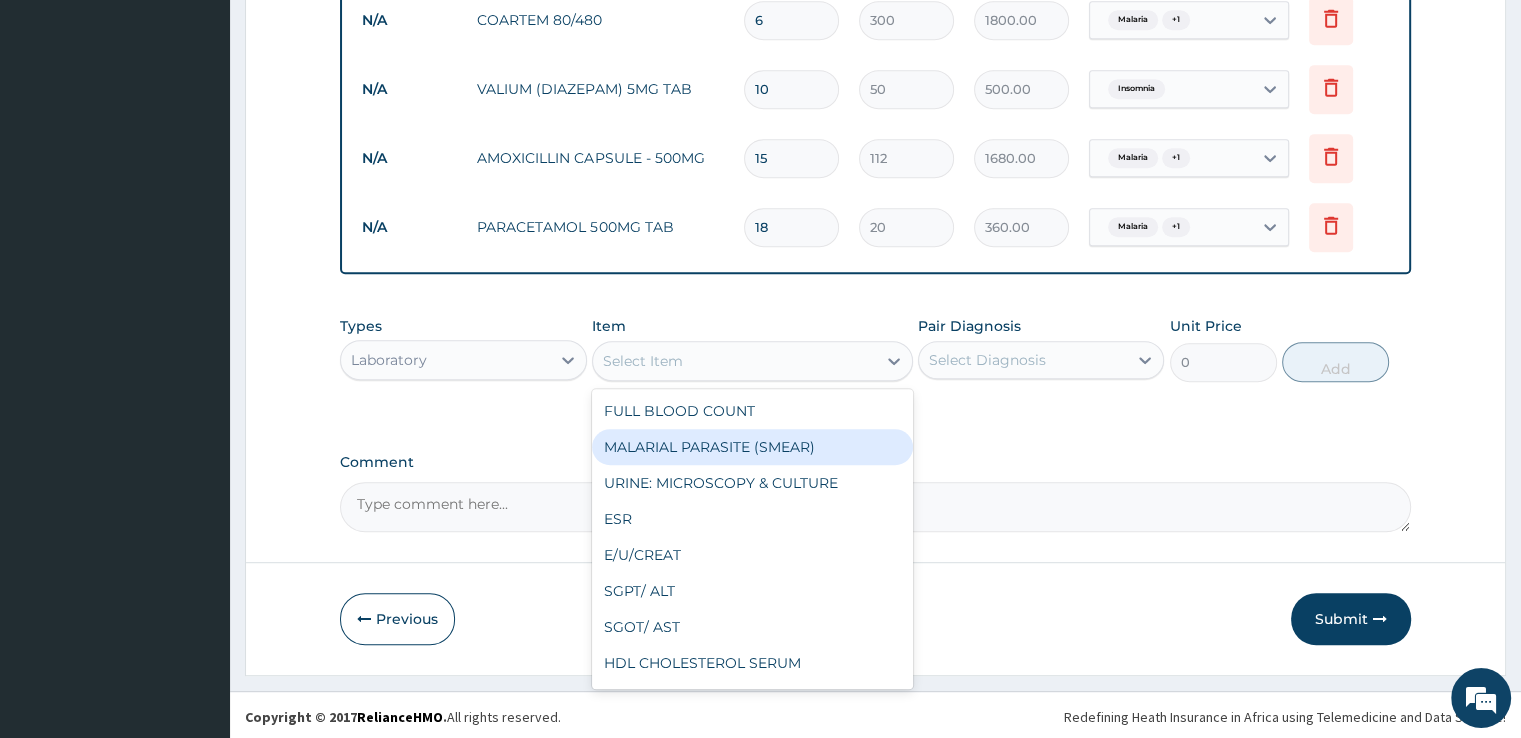 click on "MALARIAL PARASITE (SMEAR)" at bounding box center (752, 447) 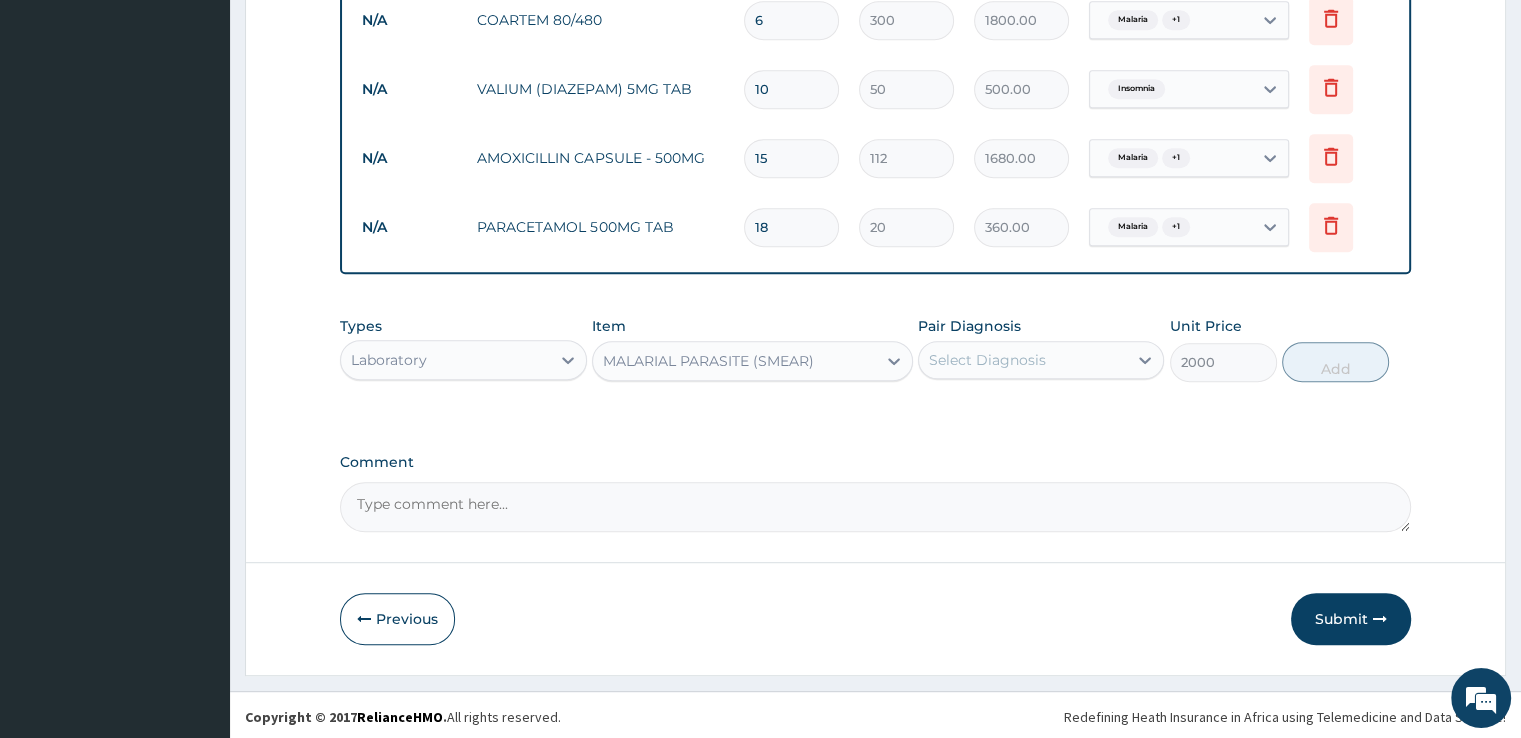 click on "Select Diagnosis" at bounding box center [1023, 360] 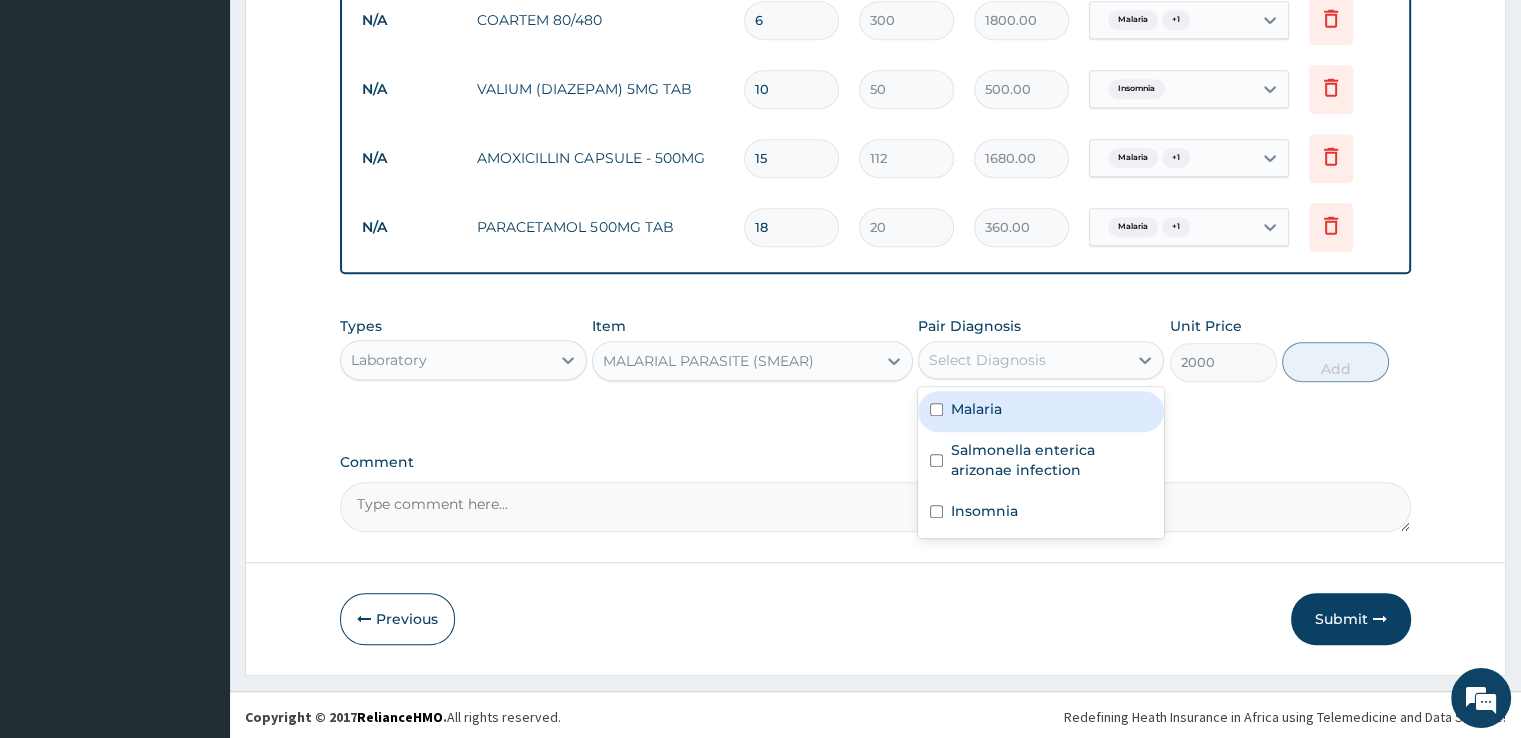 click on "Malaria" at bounding box center [1041, 411] 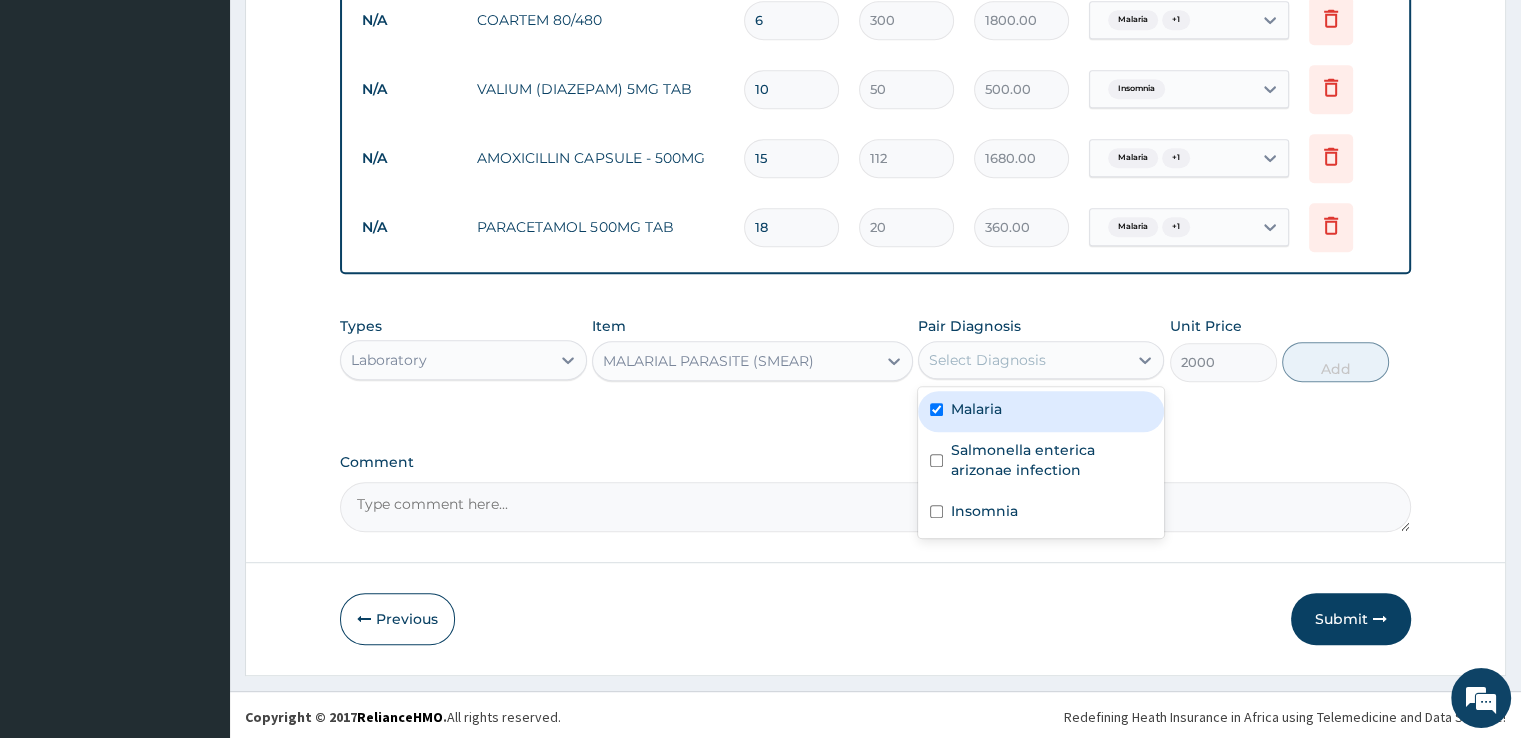 checkbox on "true" 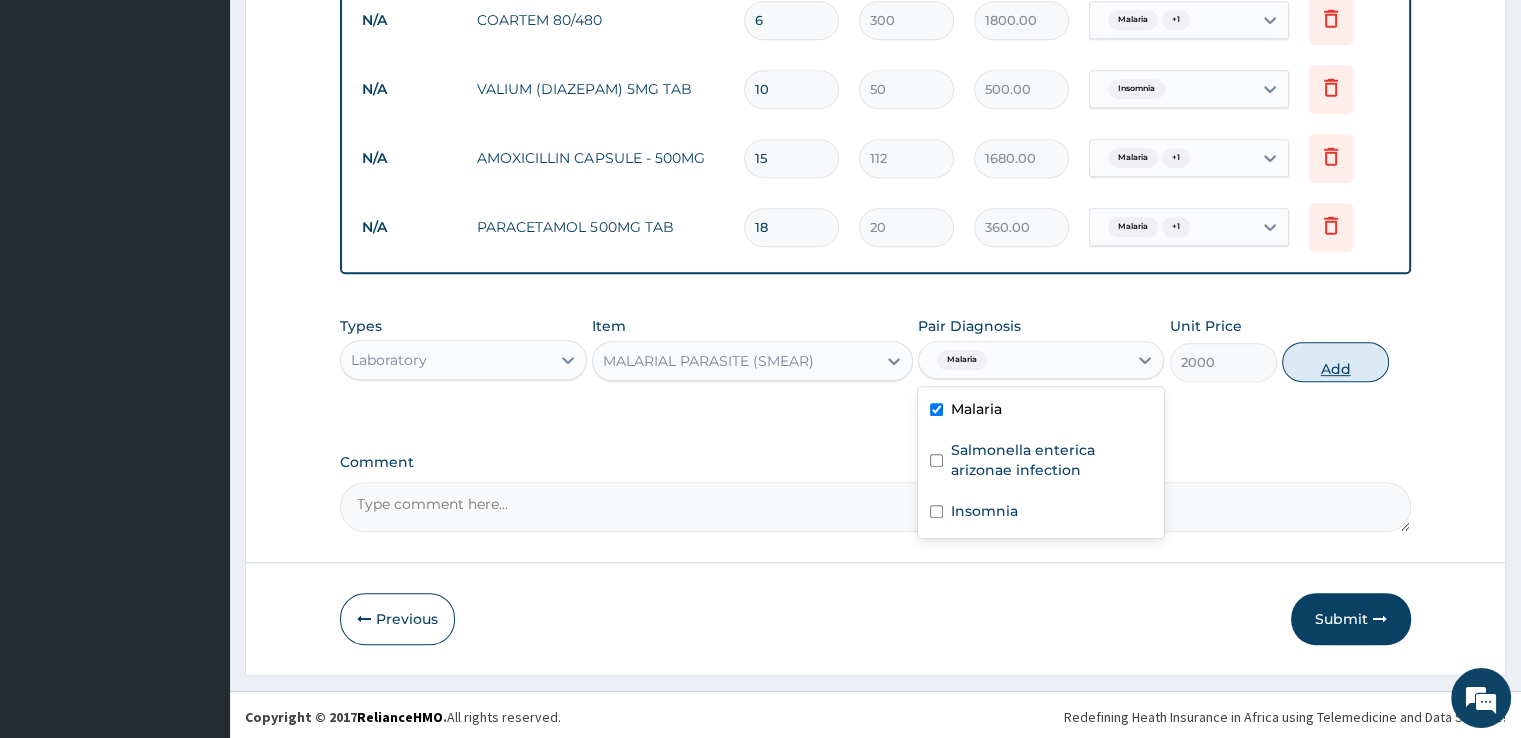 click on "Add" at bounding box center (1335, 362) 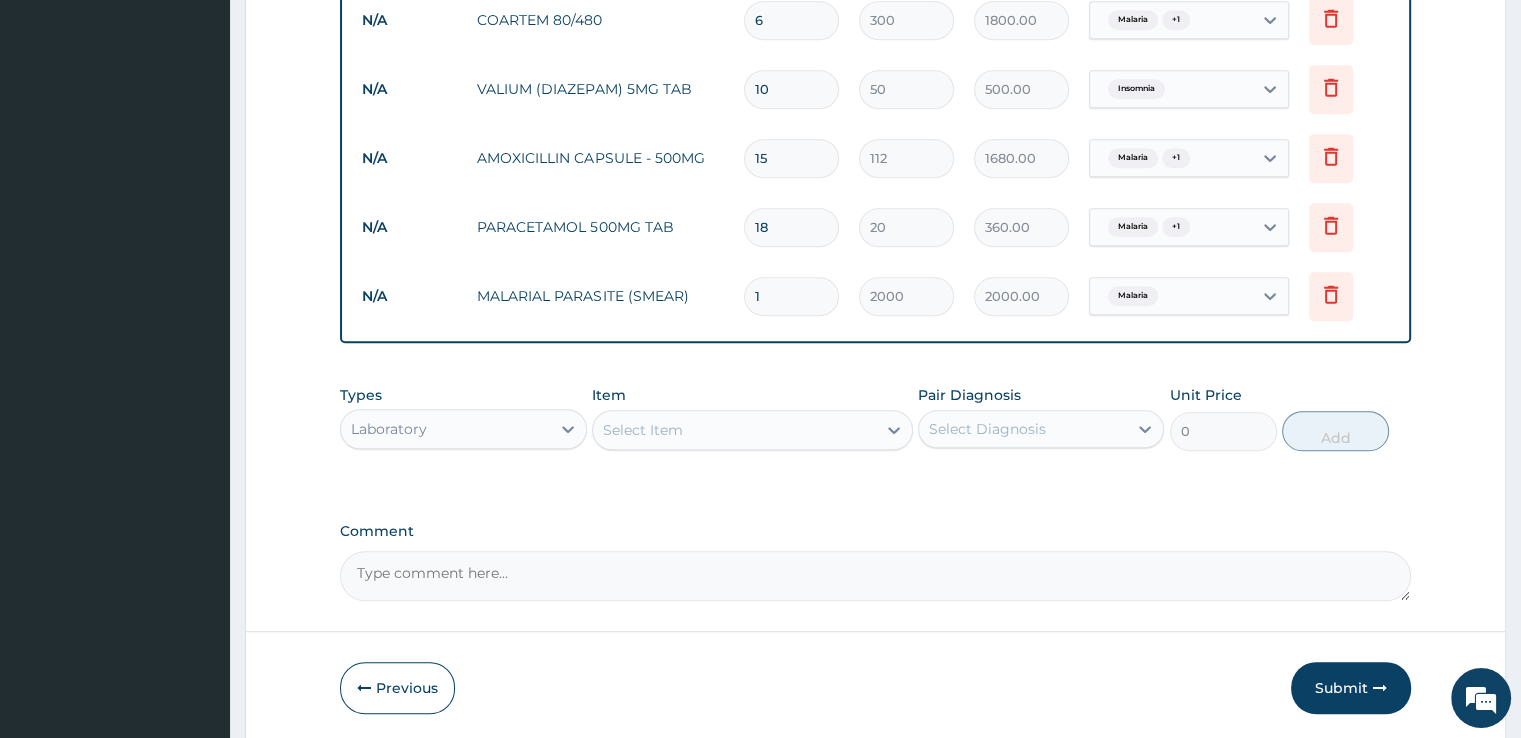 scroll, scrollTop: 1088, scrollLeft: 0, axis: vertical 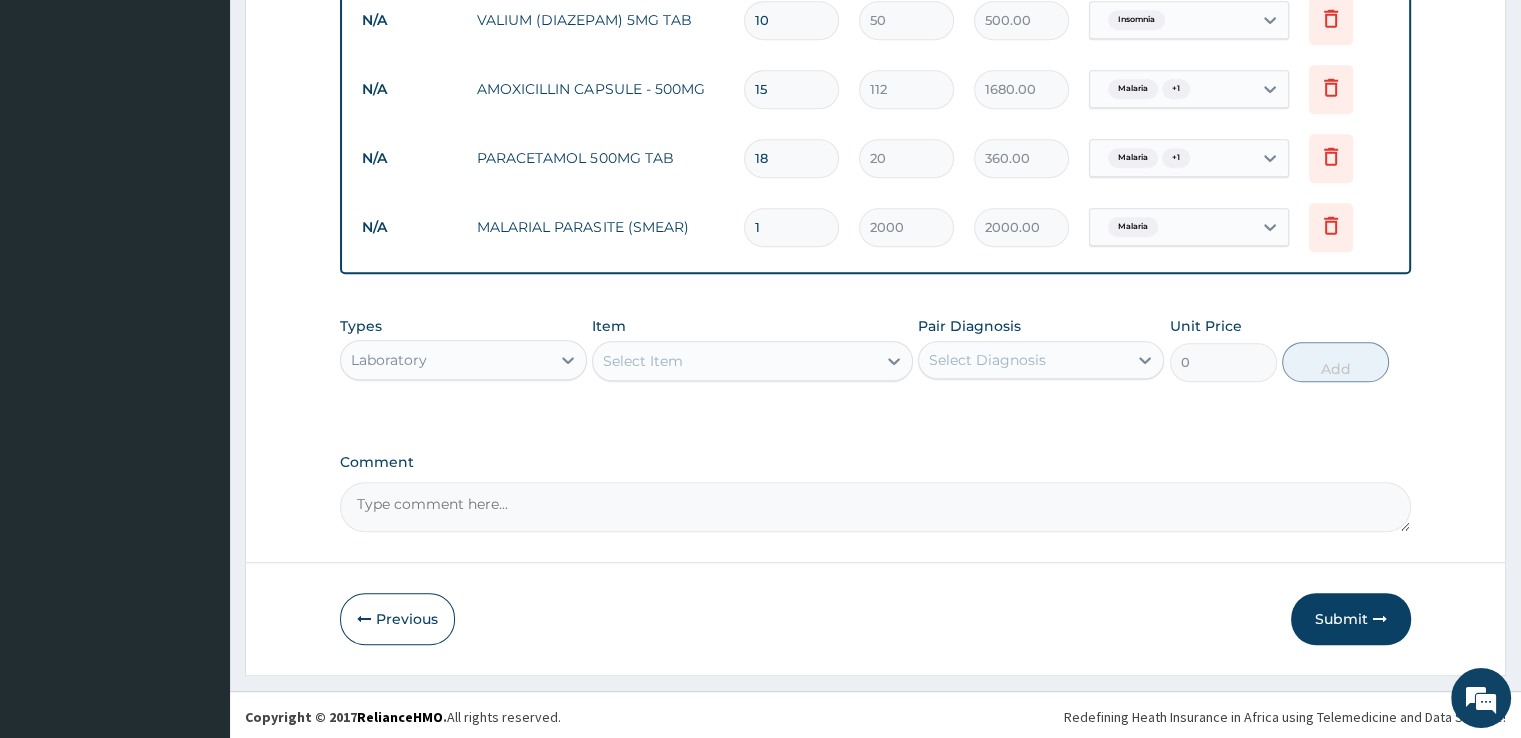 click on "Select Item" at bounding box center (734, 361) 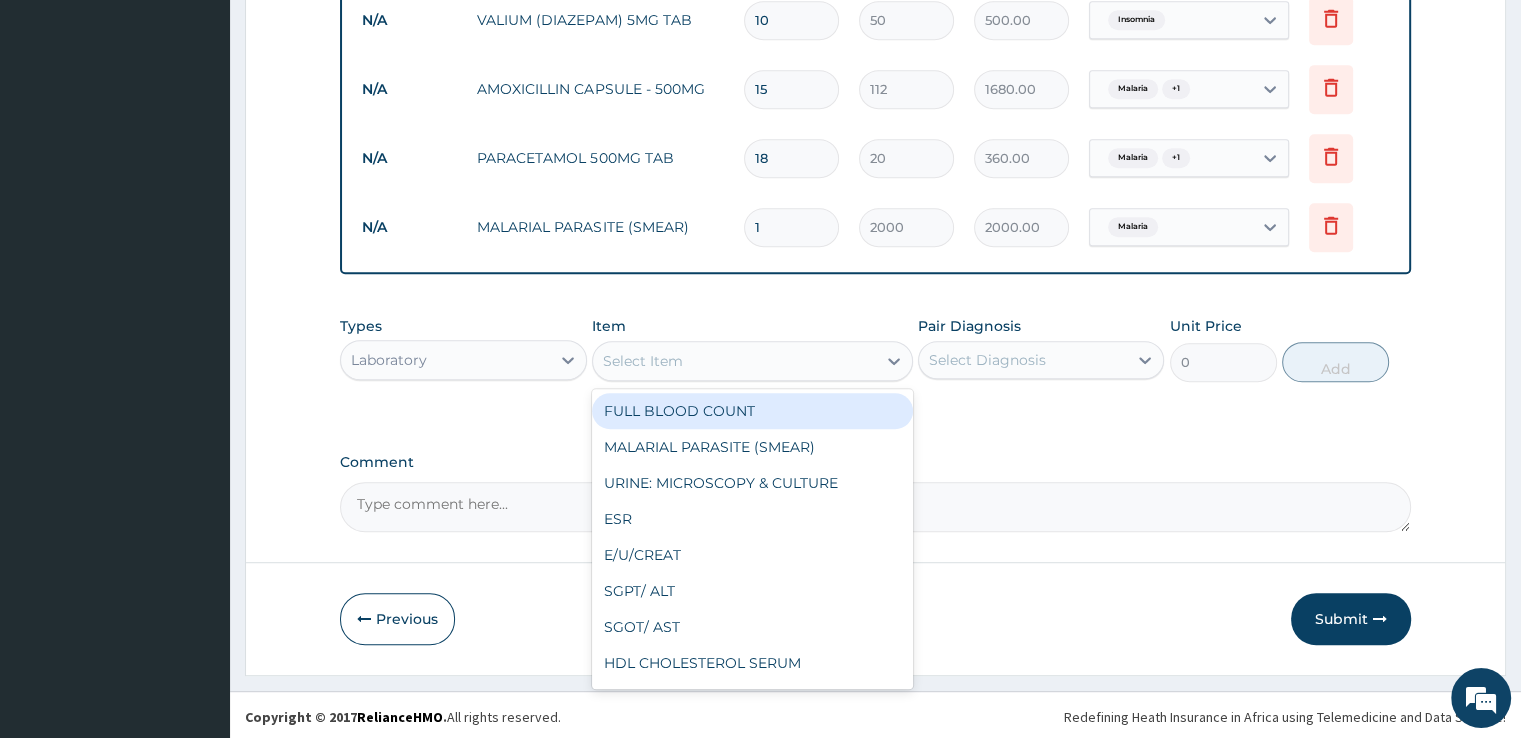 click on "FULL BLOOD COUNT" at bounding box center [752, 411] 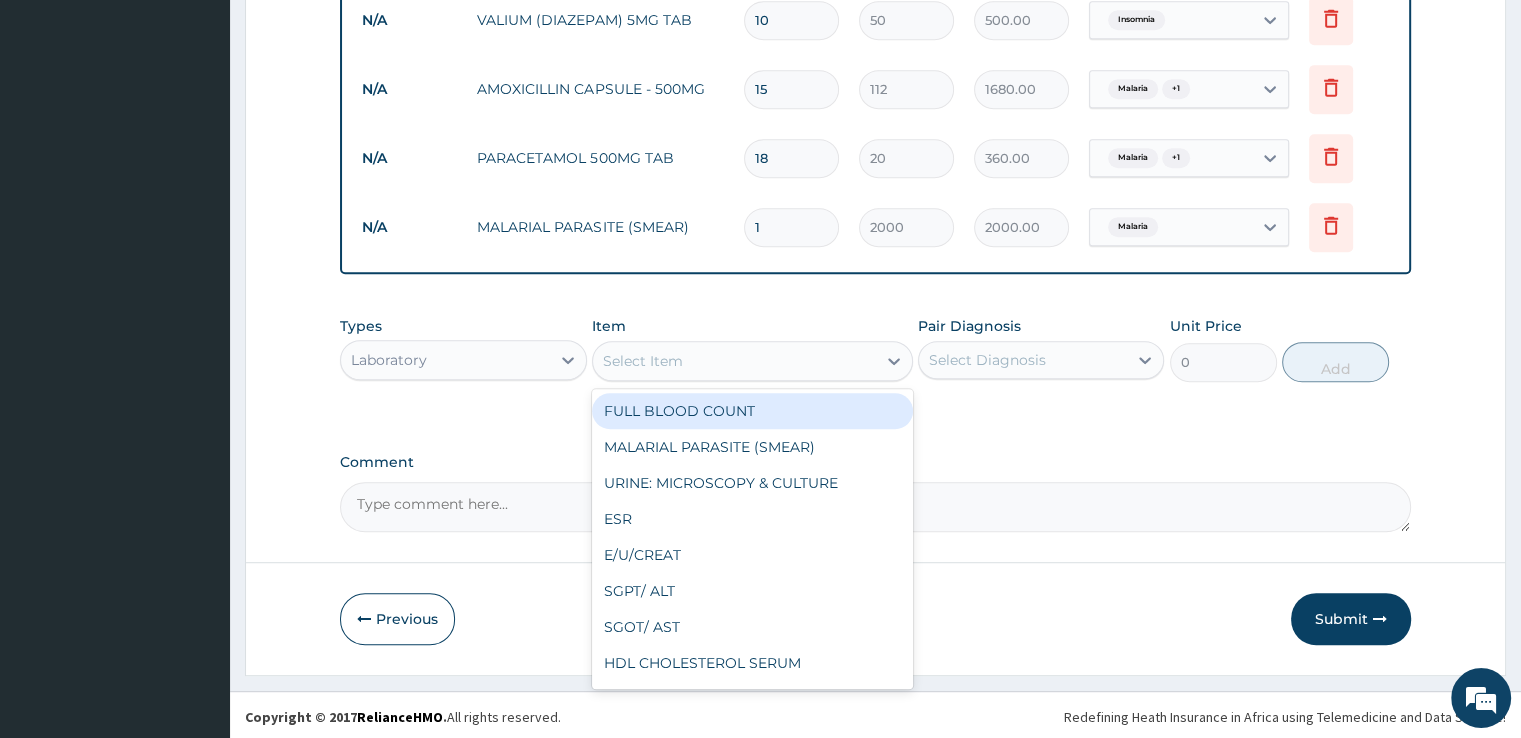 type on "3000" 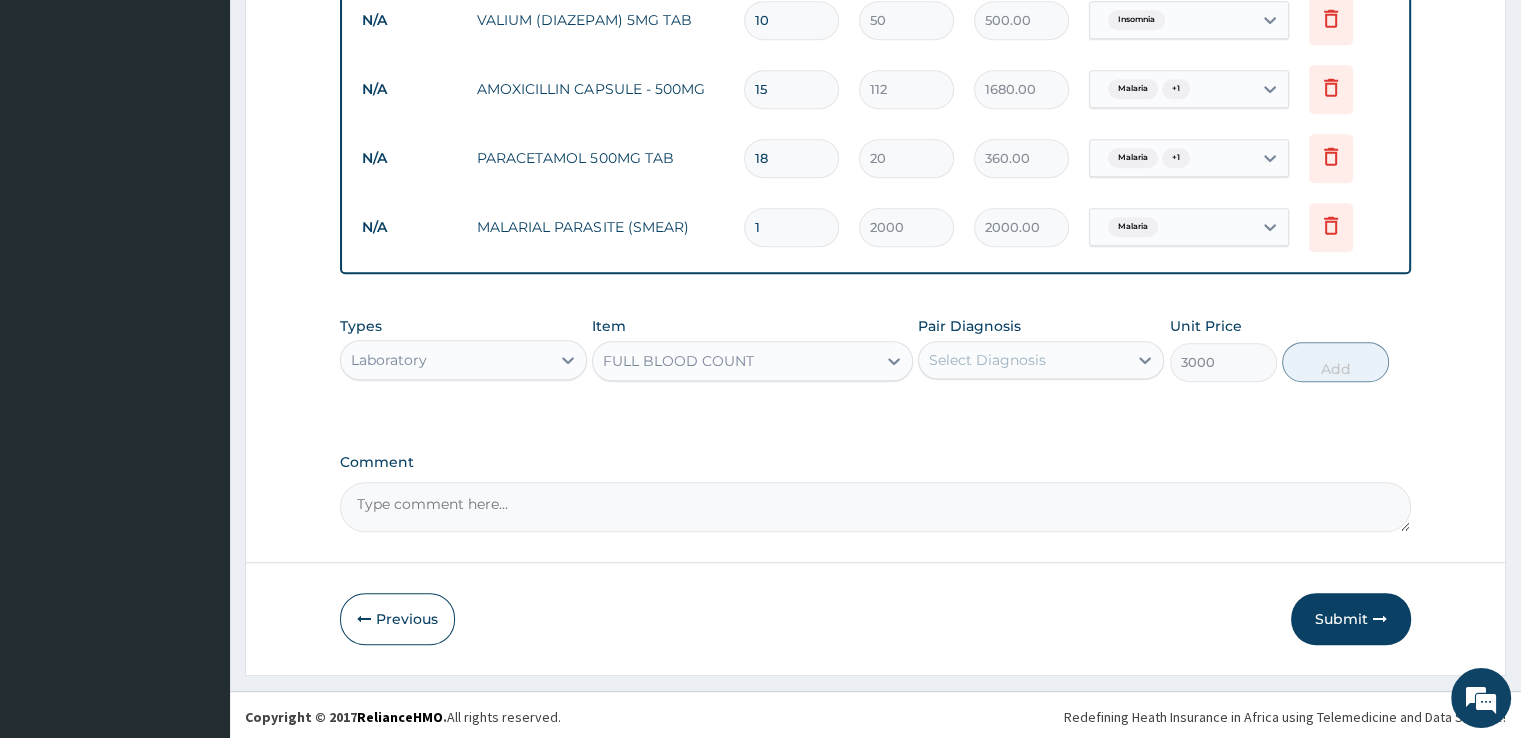 click on "Select Diagnosis" at bounding box center (987, 360) 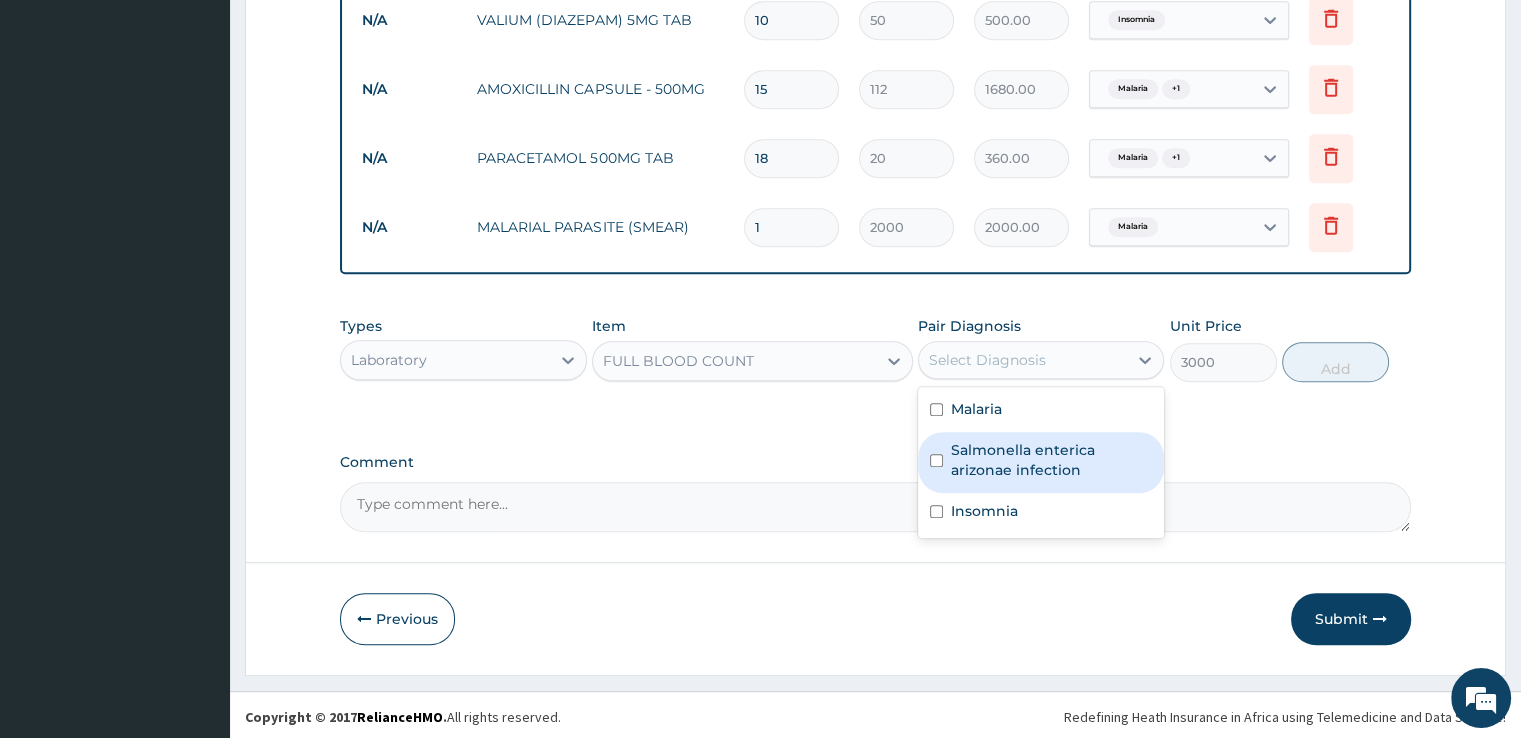 click on "Salmonella enterica arizonae infection" at bounding box center (1051, 460) 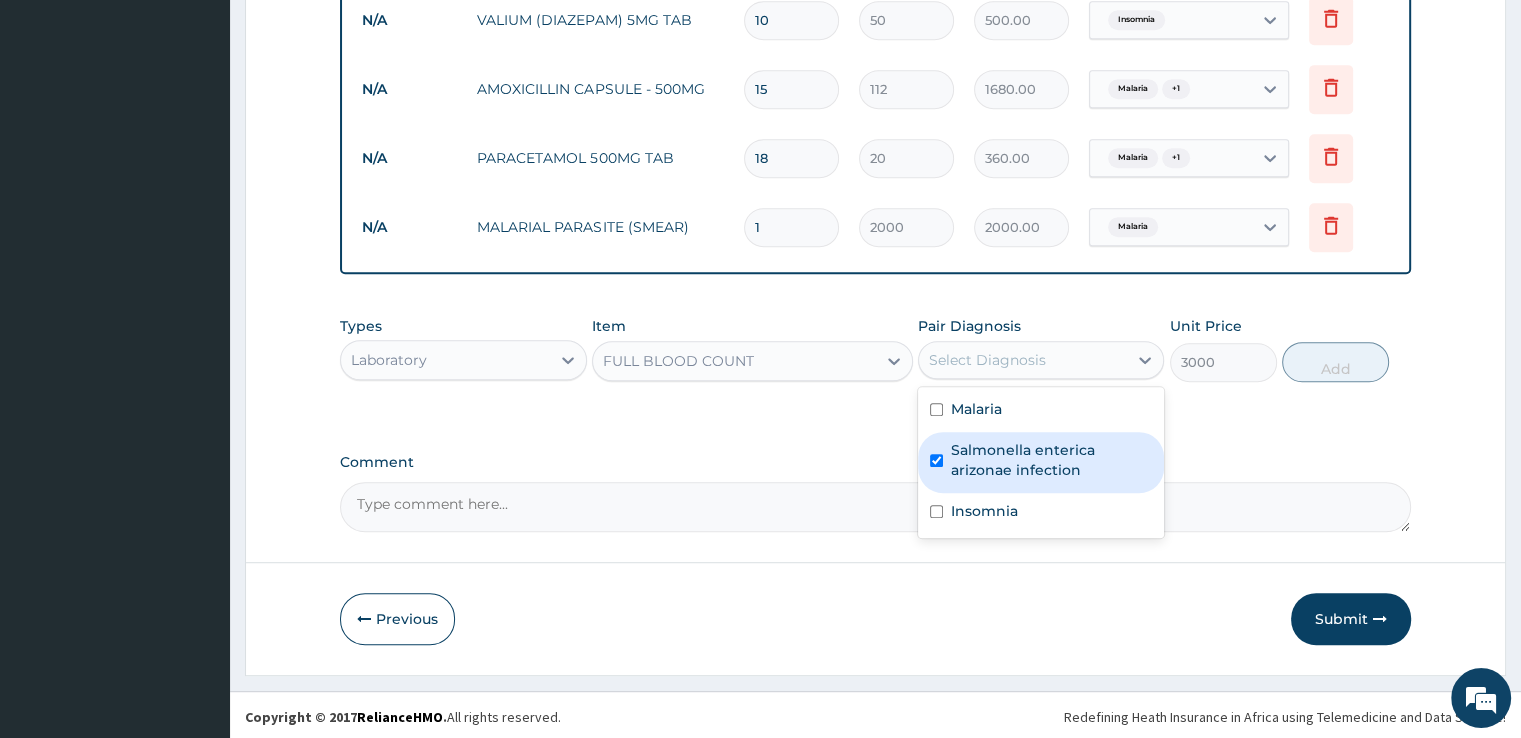 checkbox on "true" 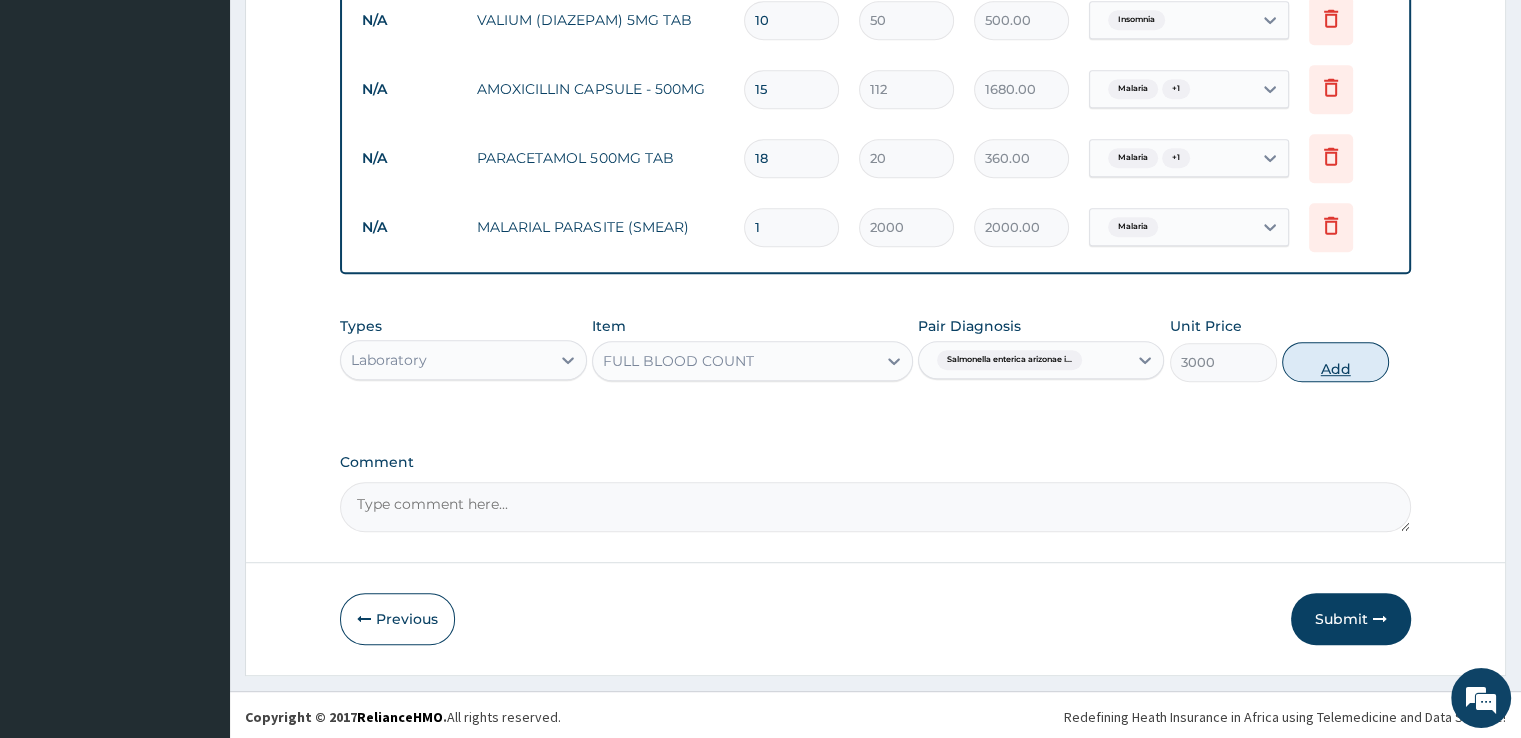 click on "Add" at bounding box center [1335, 362] 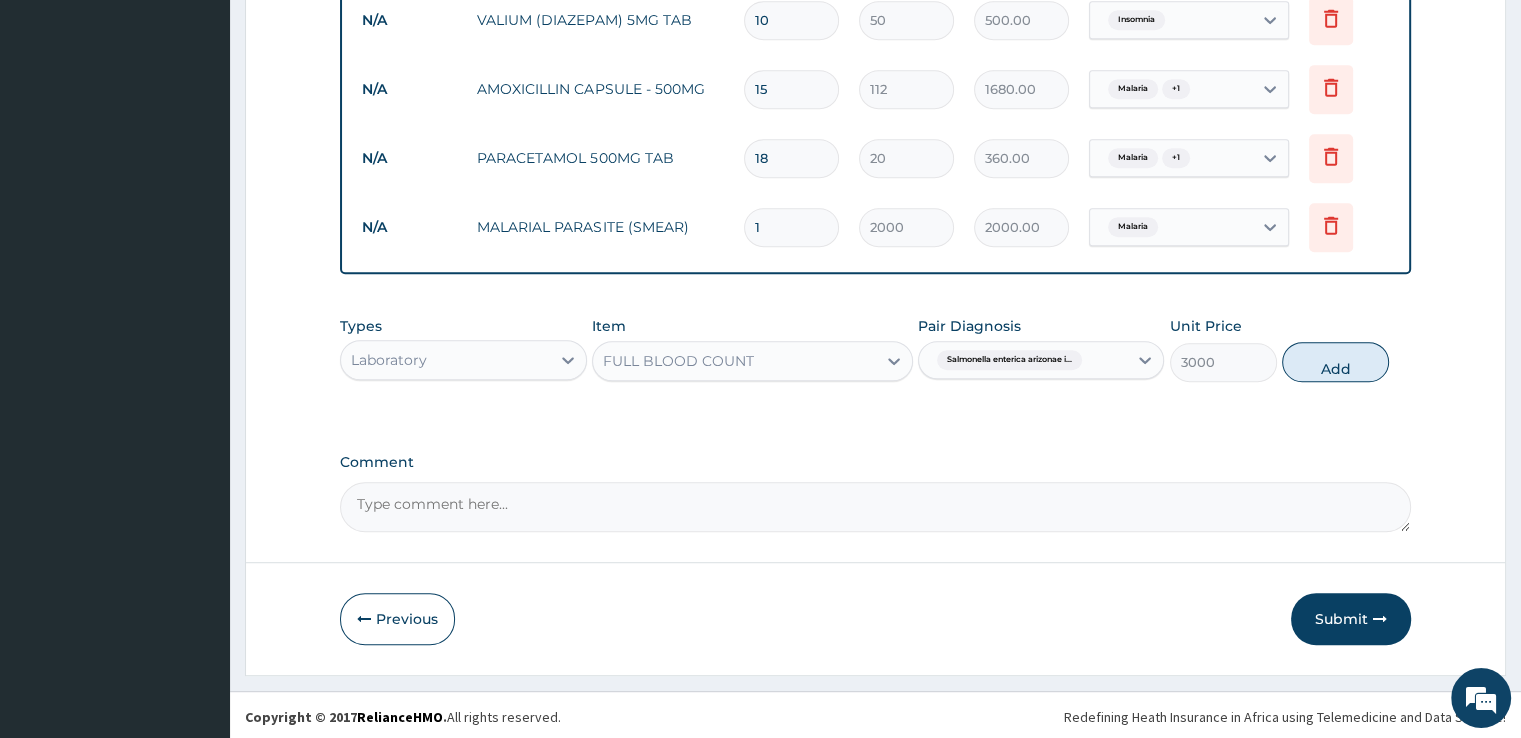 type on "0" 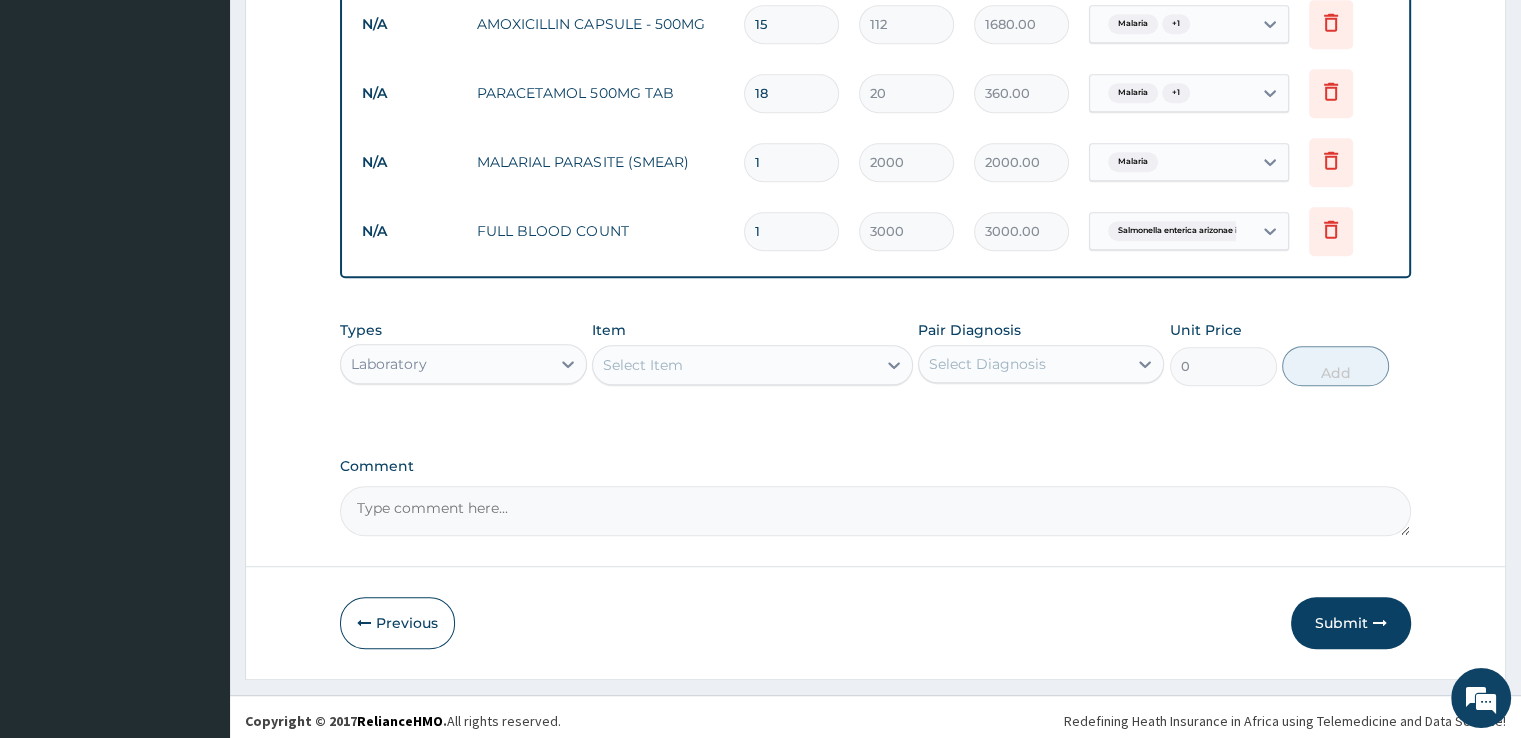 scroll, scrollTop: 1156, scrollLeft: 0, axis: vertical 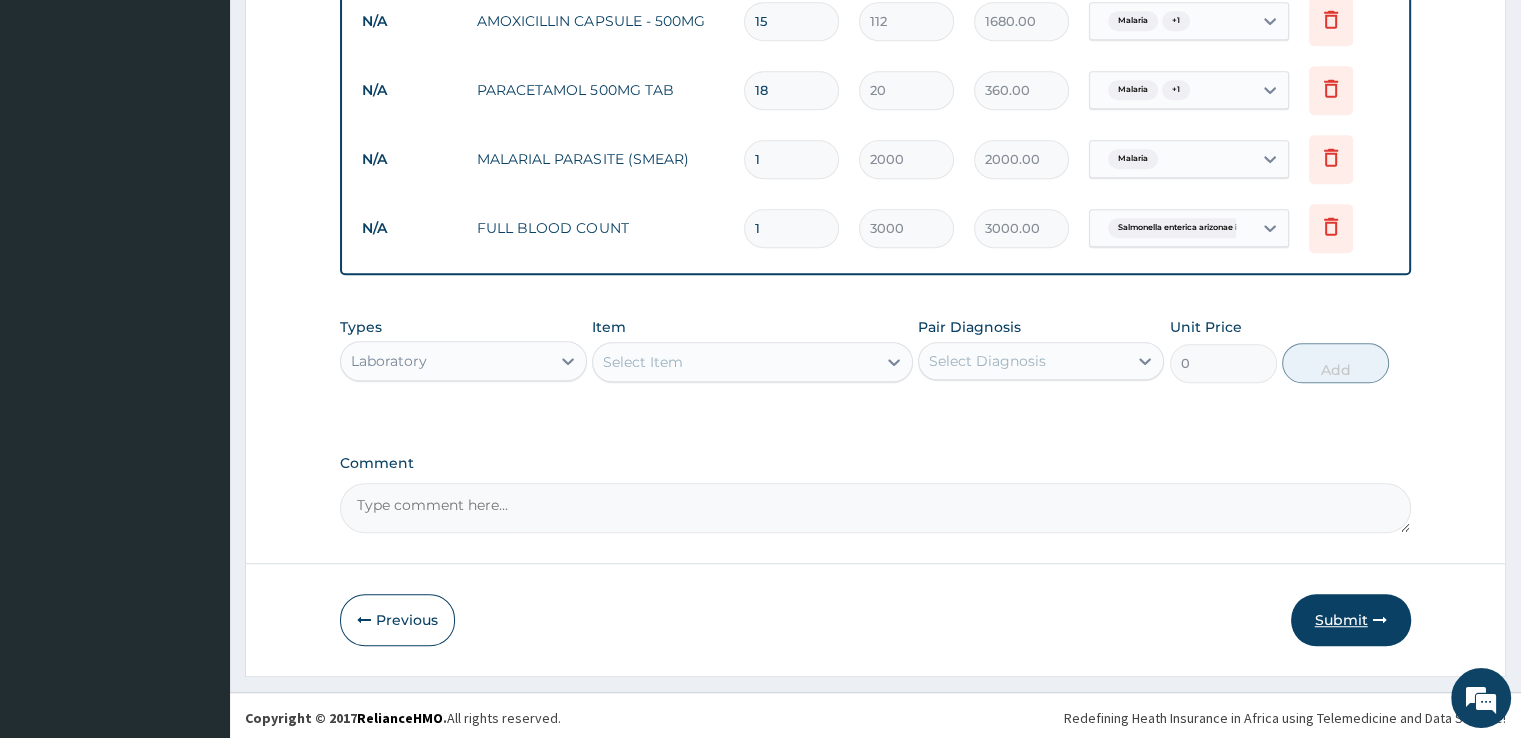 click on "Submit" at bounding box center [1351, 620] 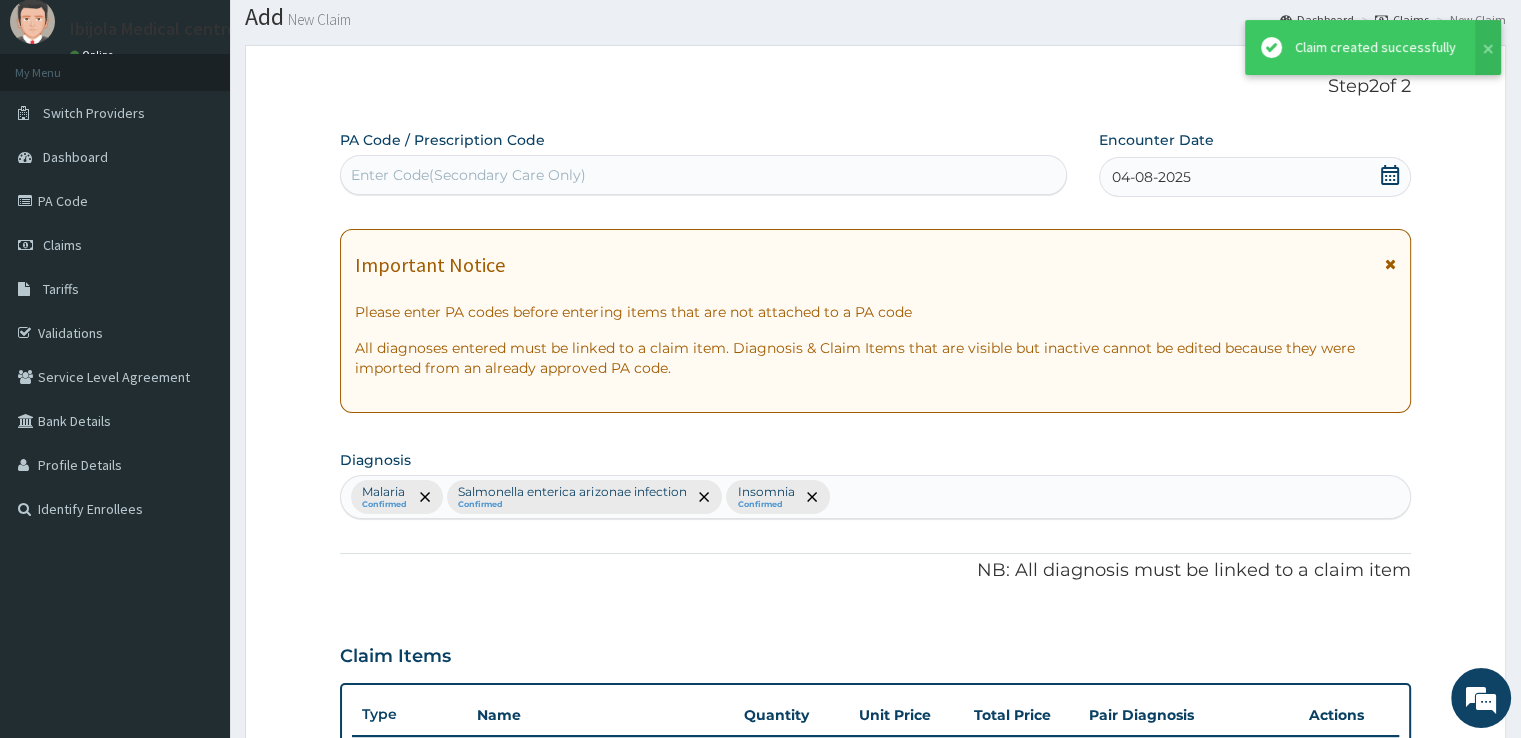 scroll, scrollTop: 1156, scrollLeft: 0, axis: vertical 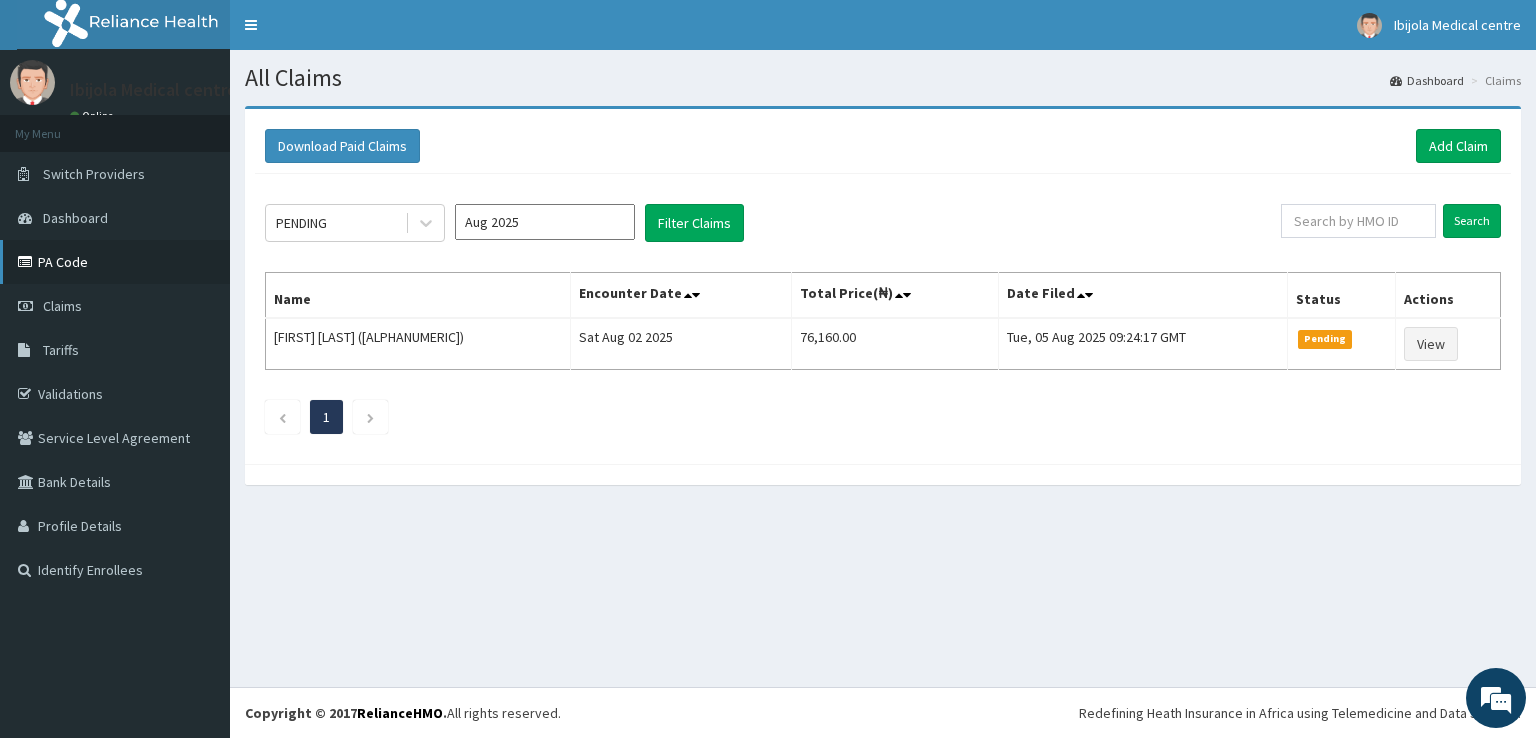 click on "PA Code" at bounding box center [115, 262] 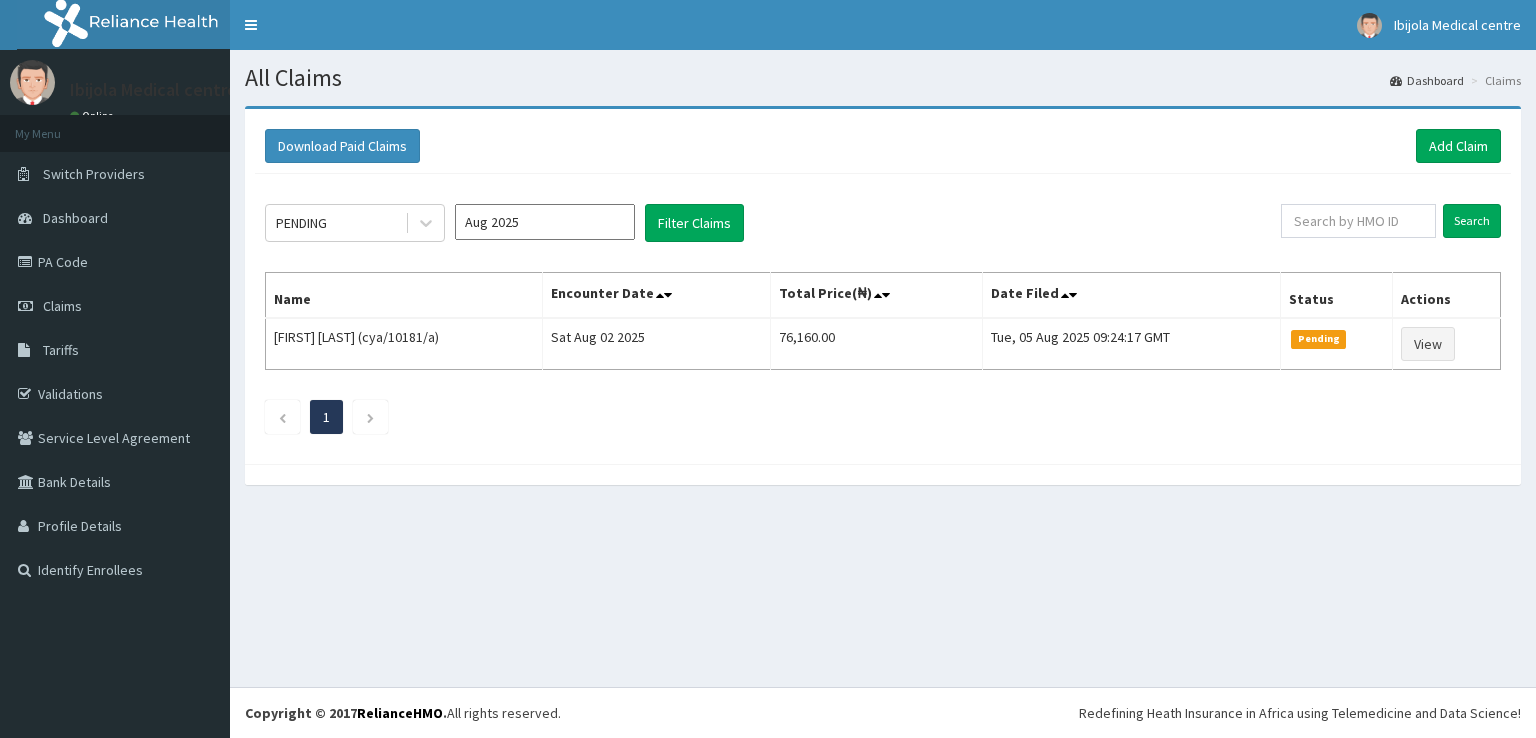 scroll, scrollTop: 0, scrollLeft: 0, axis: both 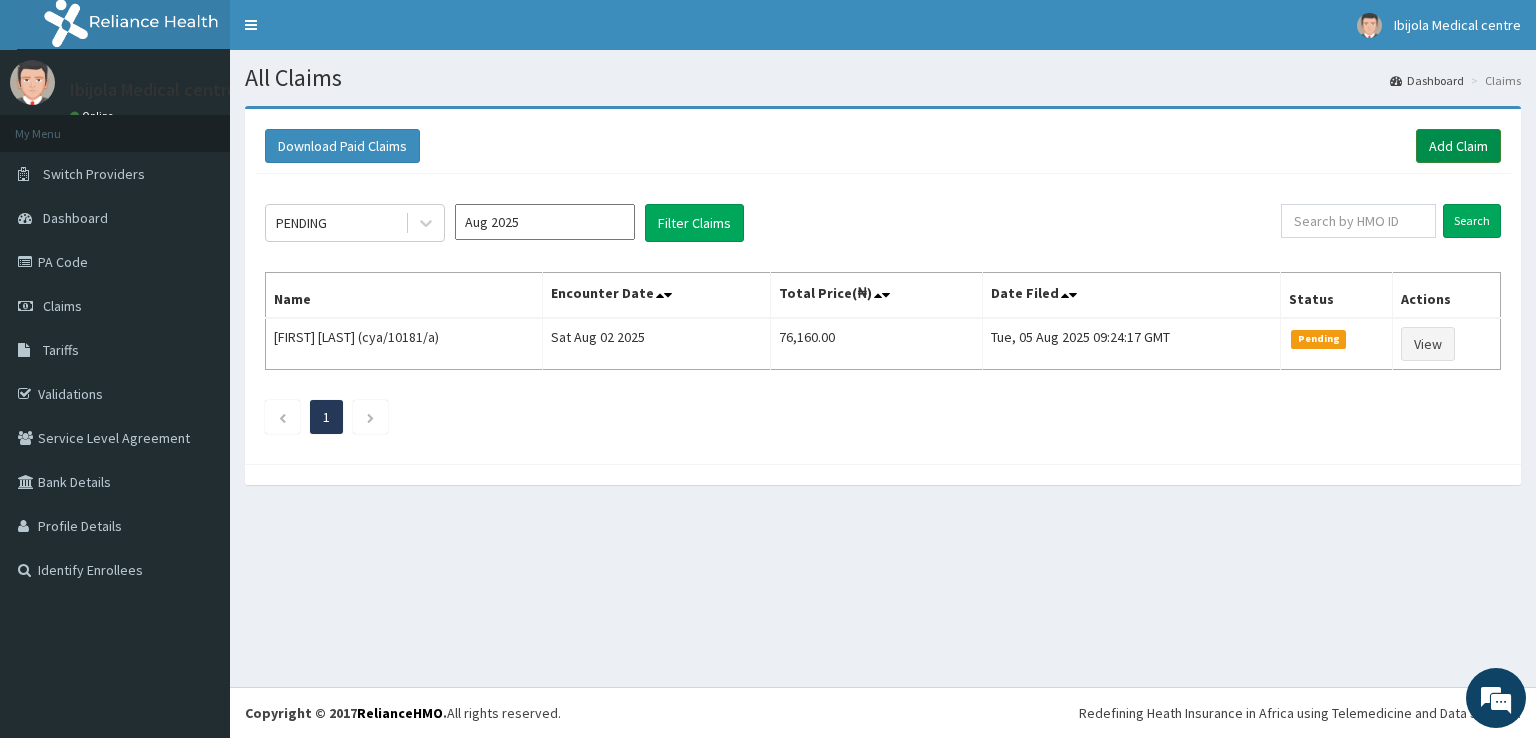 click on "Add Claim" at bounding box center [1458, 146] 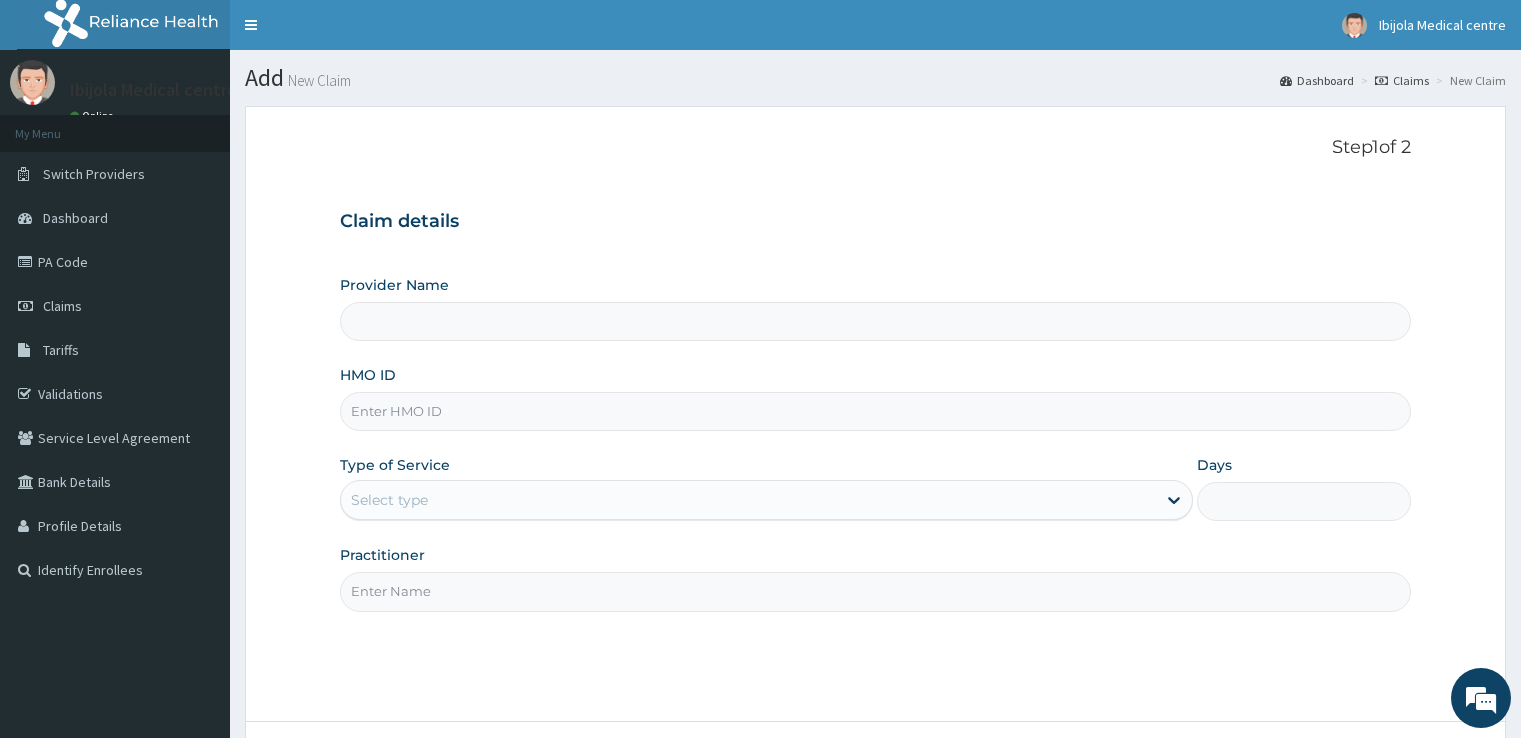 scroll, scrollTop: 0, scrollLeft: 0, axis: both 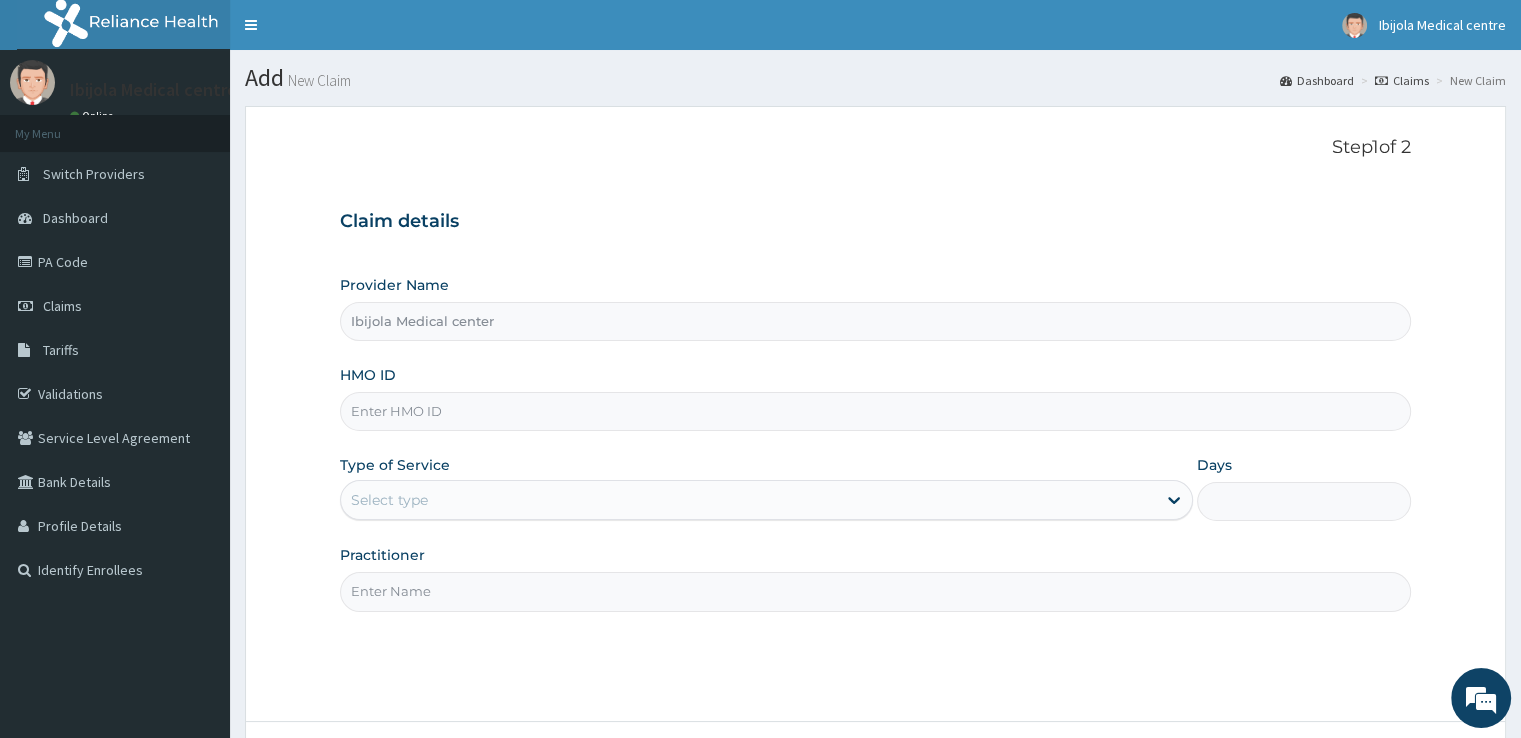 type on "Ibijola Medical center" 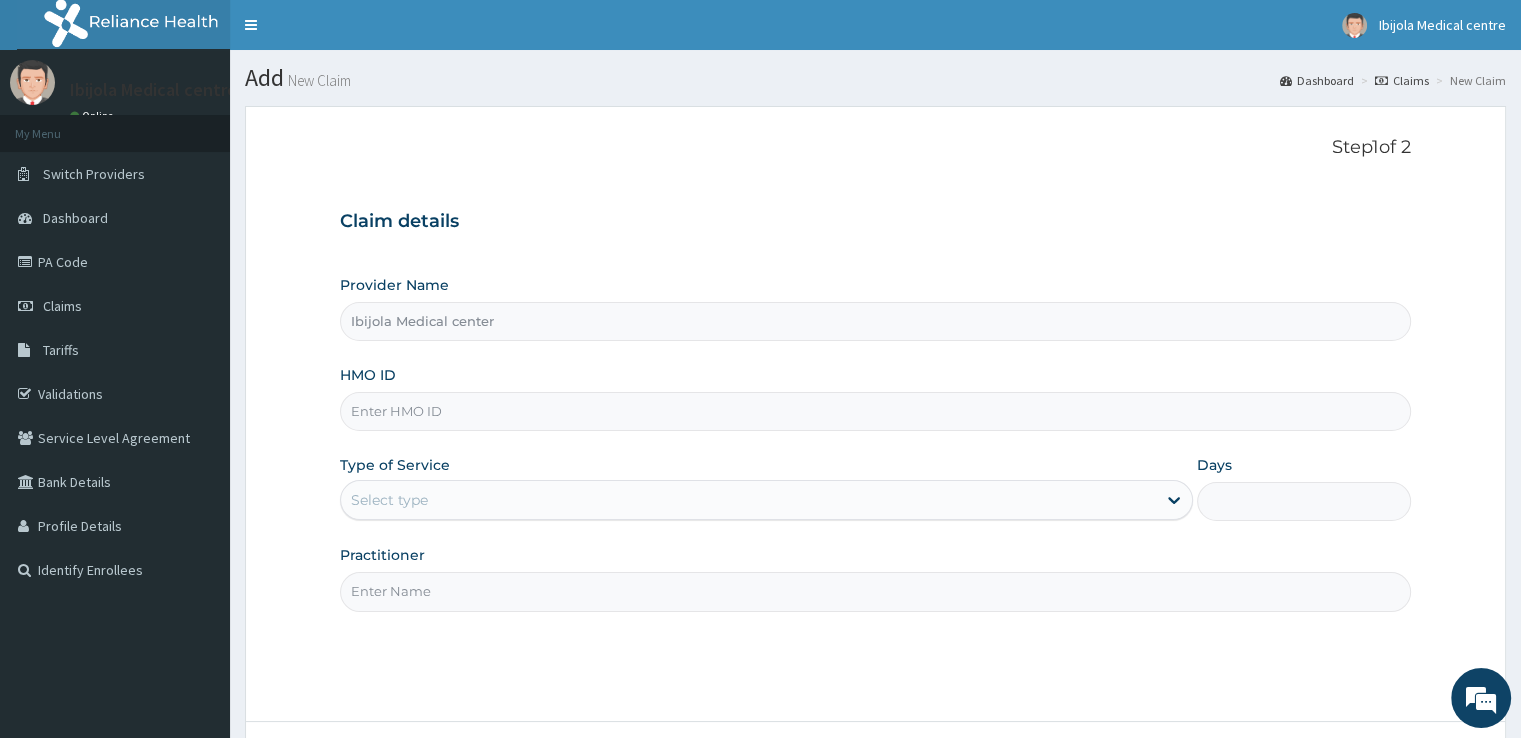paste on "ELN/10330/A" 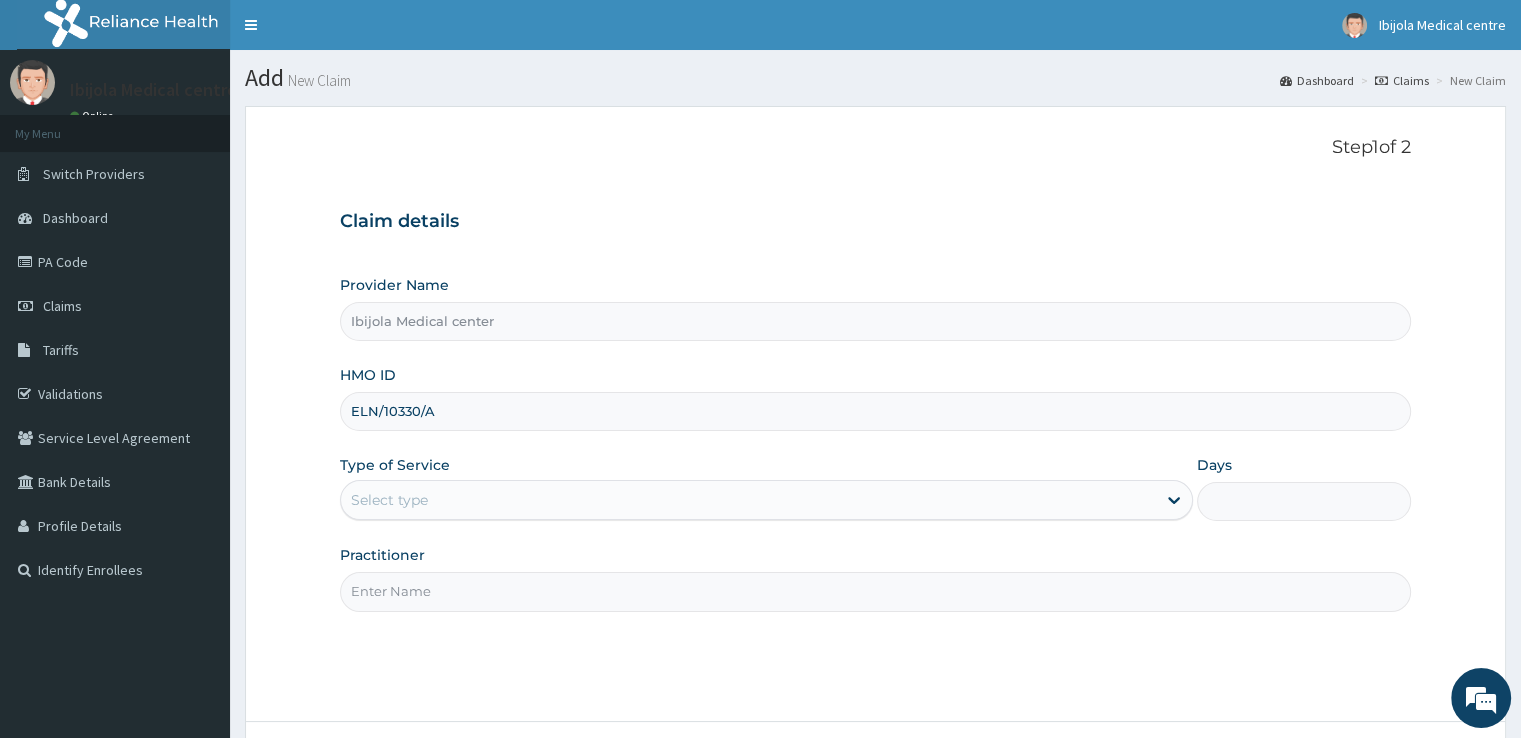 scroll, scrollTop: 162, scrollLeft: 0, axis: vertical 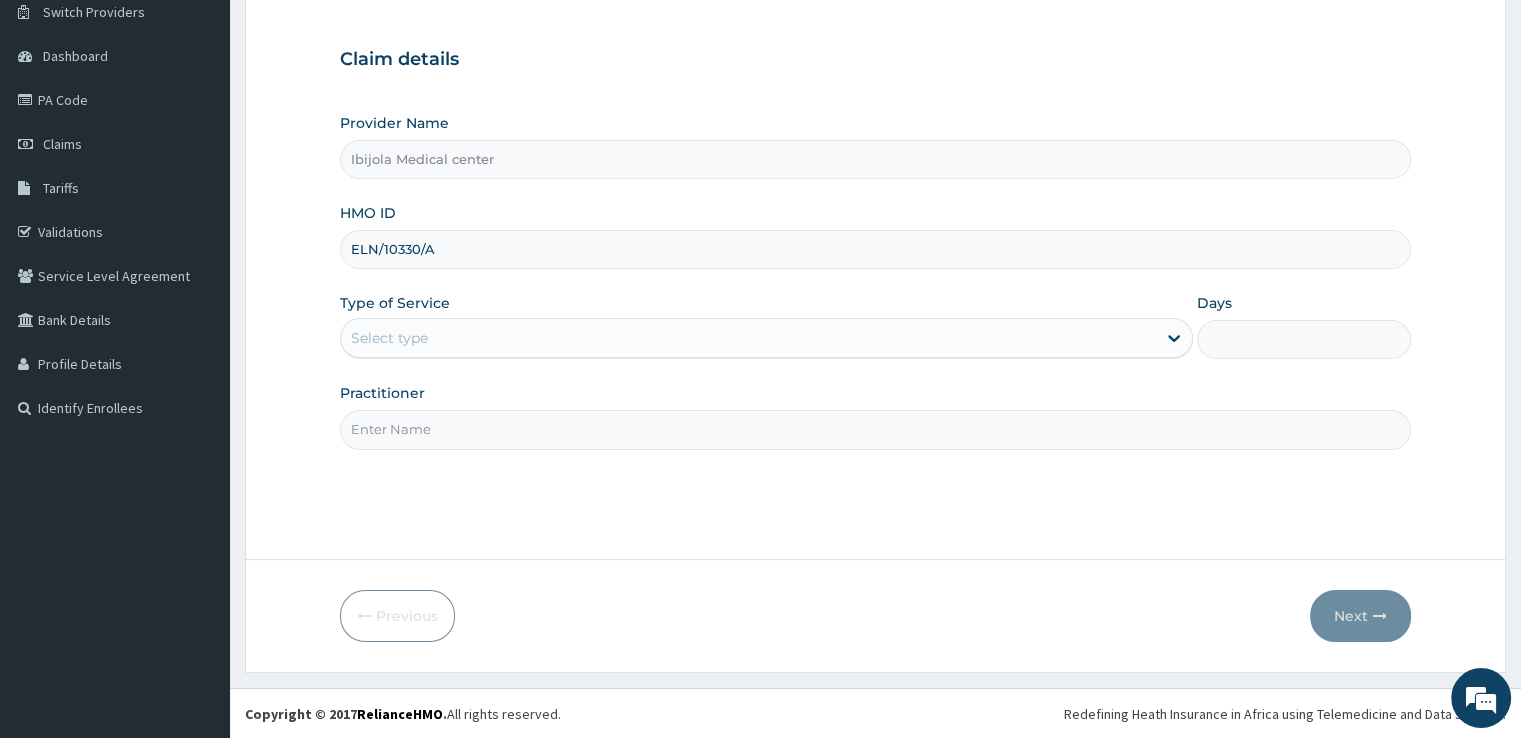 type on "ELN/10330/A" 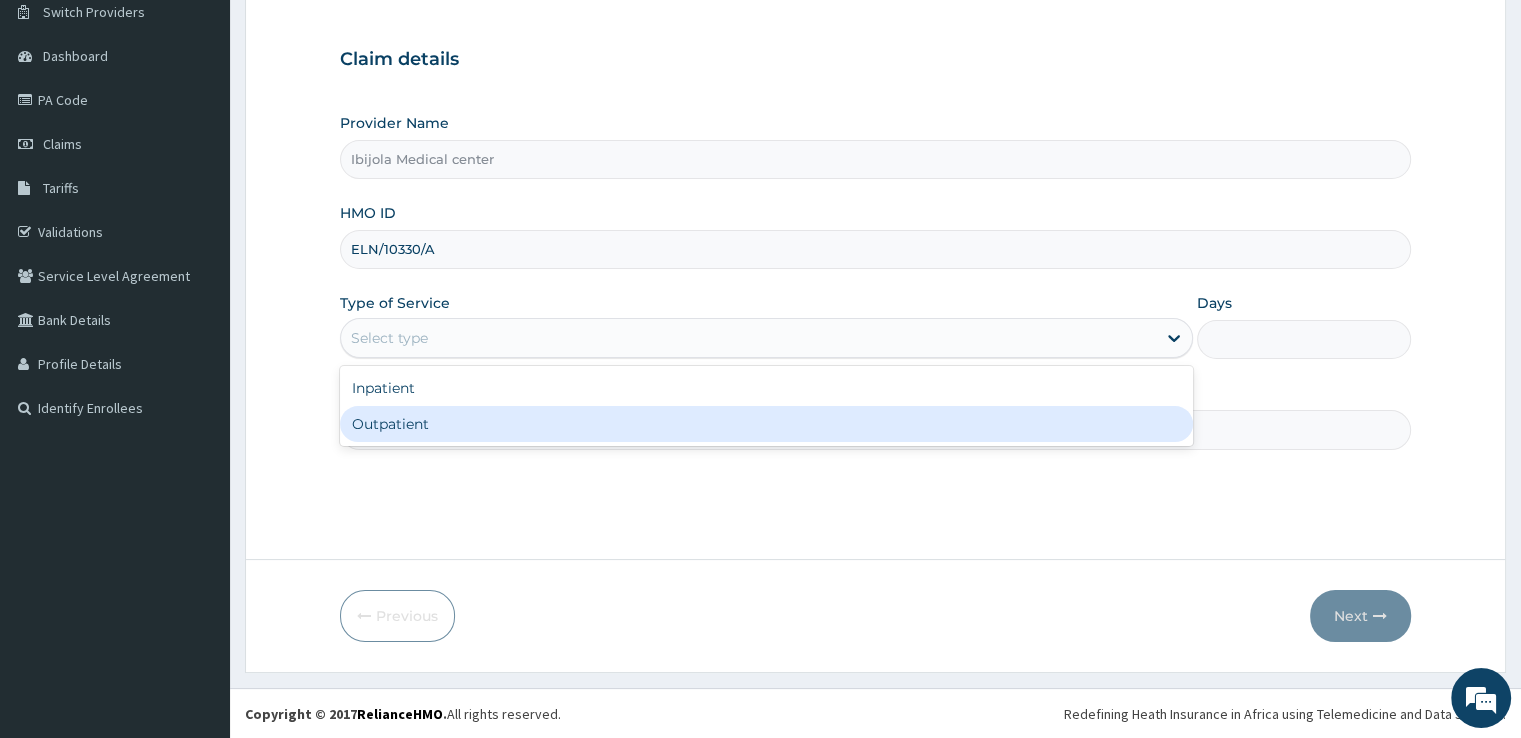 click on "Outpatient" at bounding box center (766, 424) 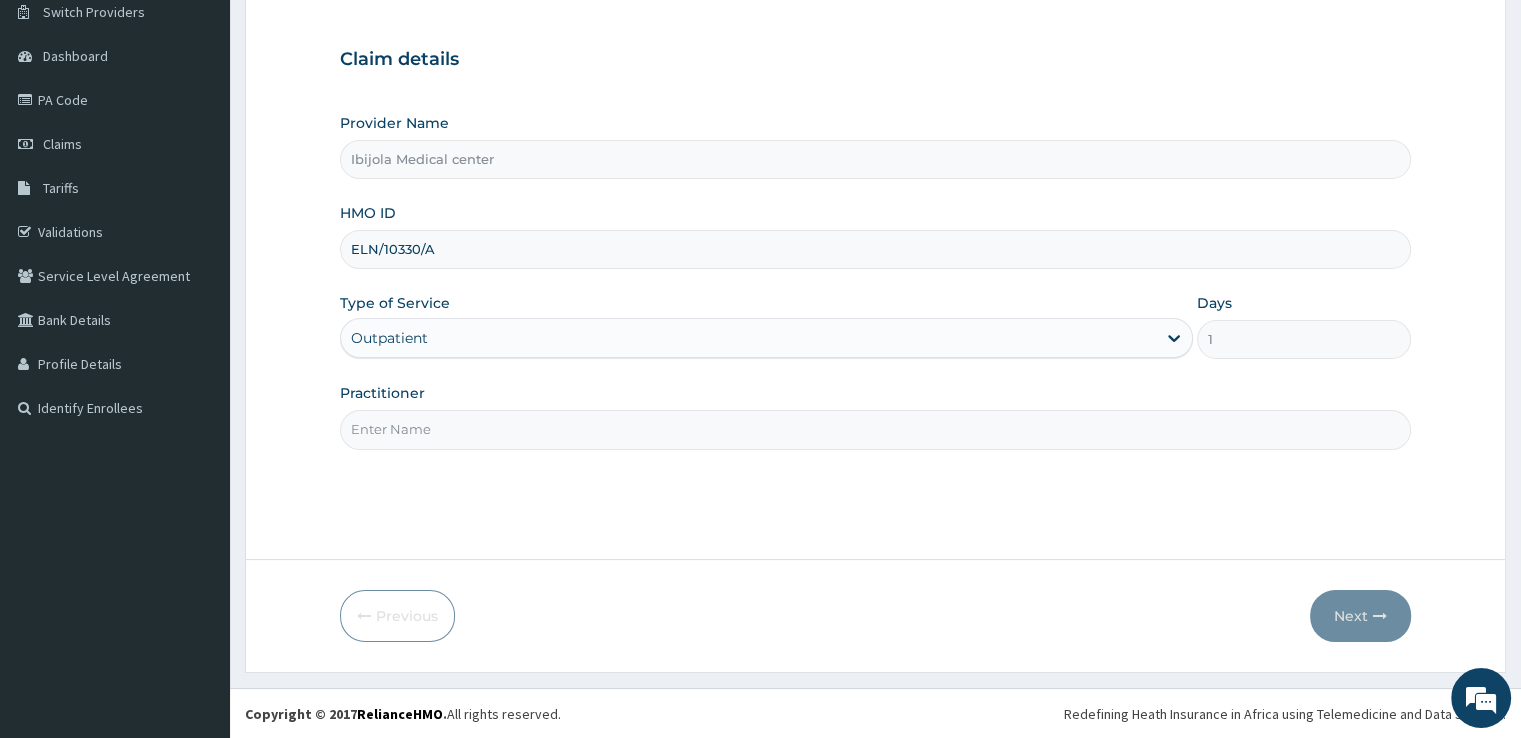click on "Practitioner" at bounding box center (875, 429) 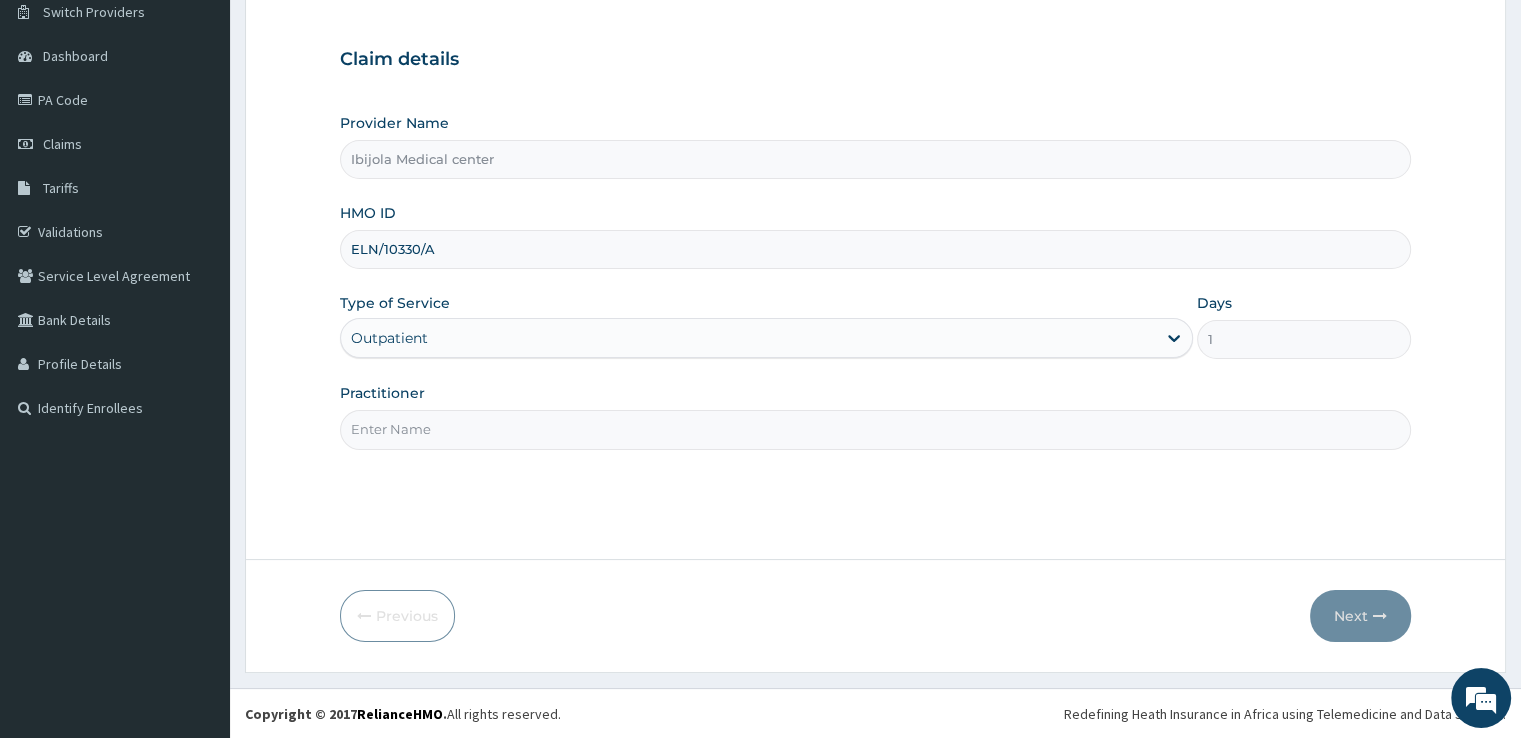 type on "Dr emmanuel" 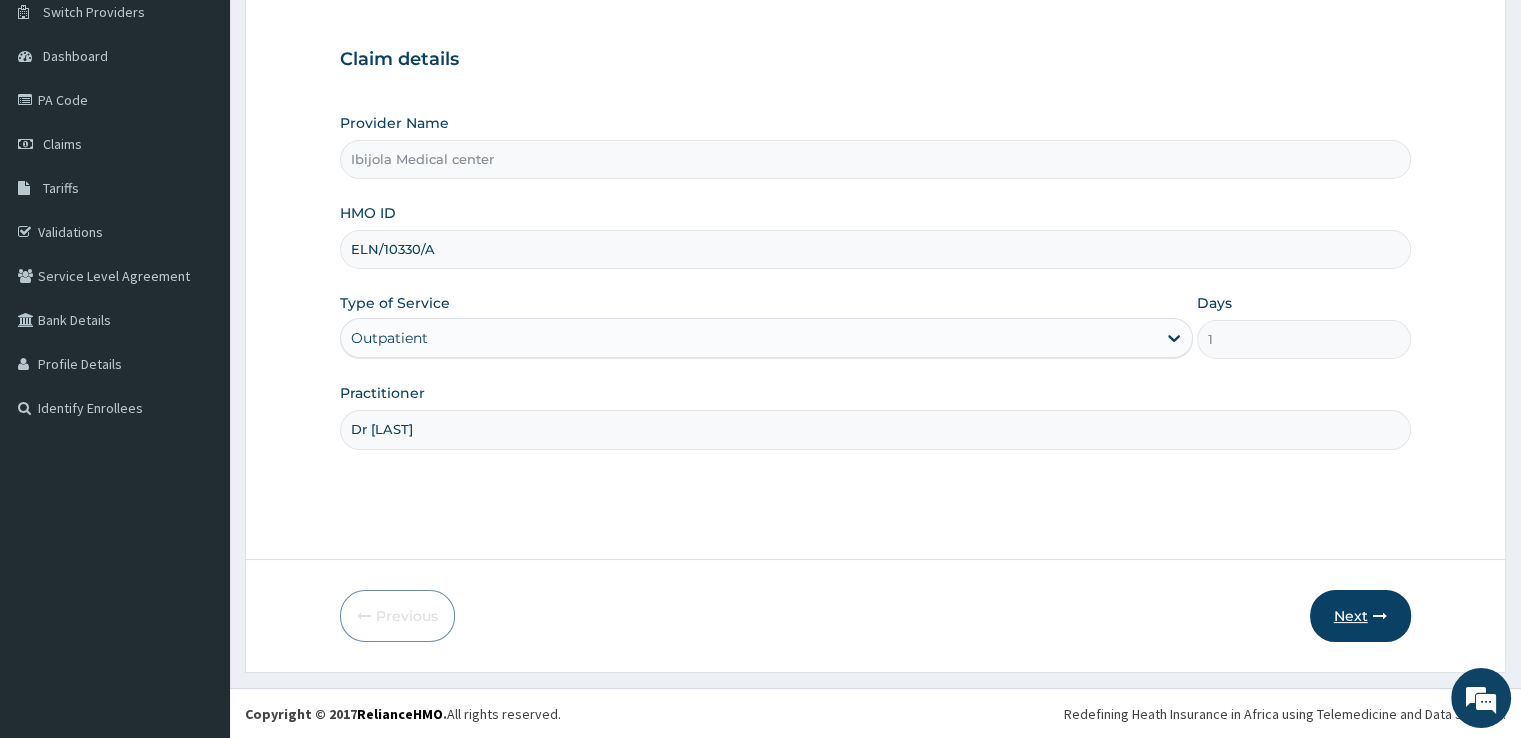 click on "Next" at bounding box center (1360, 616) 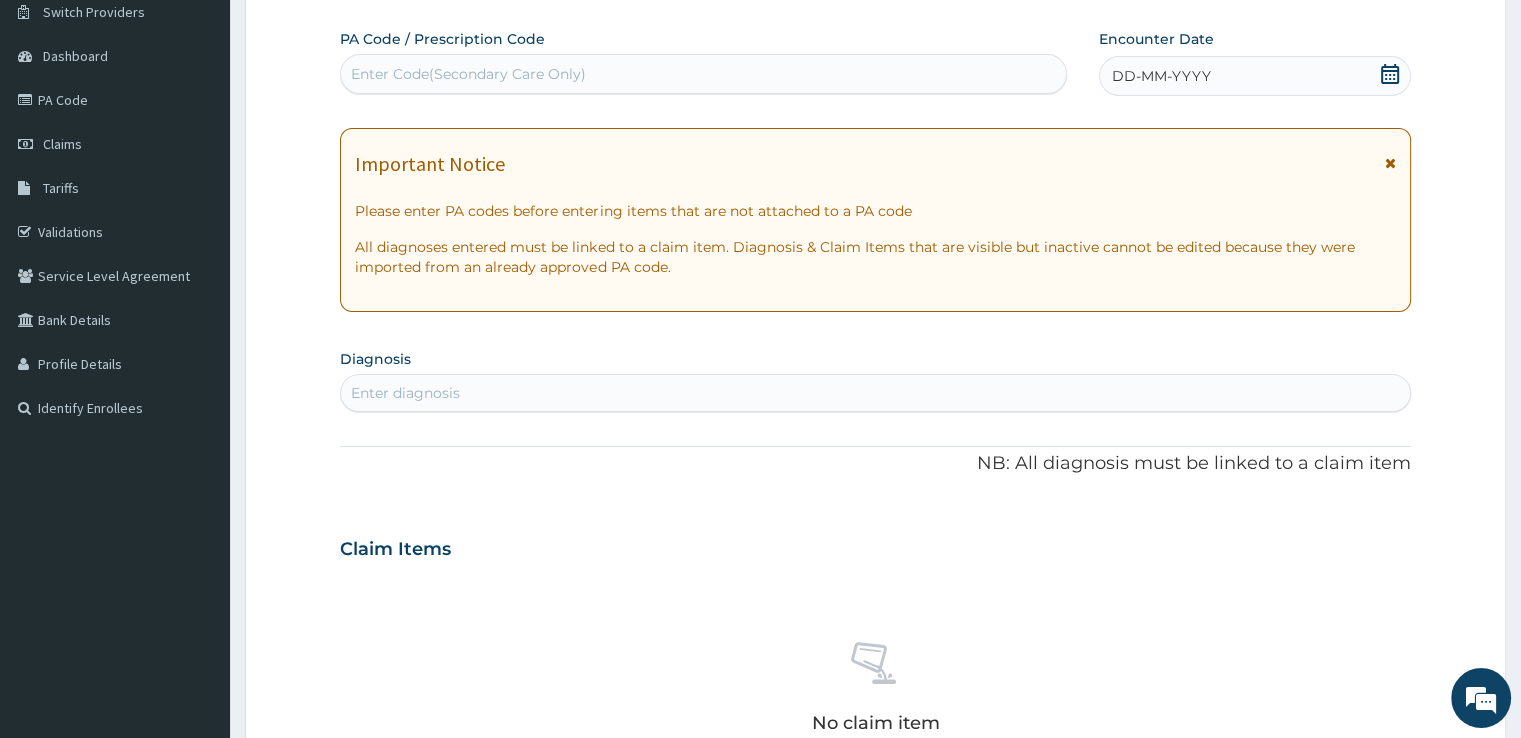scroll, scrollTop: 0, scrollLeft: 0, axis: both 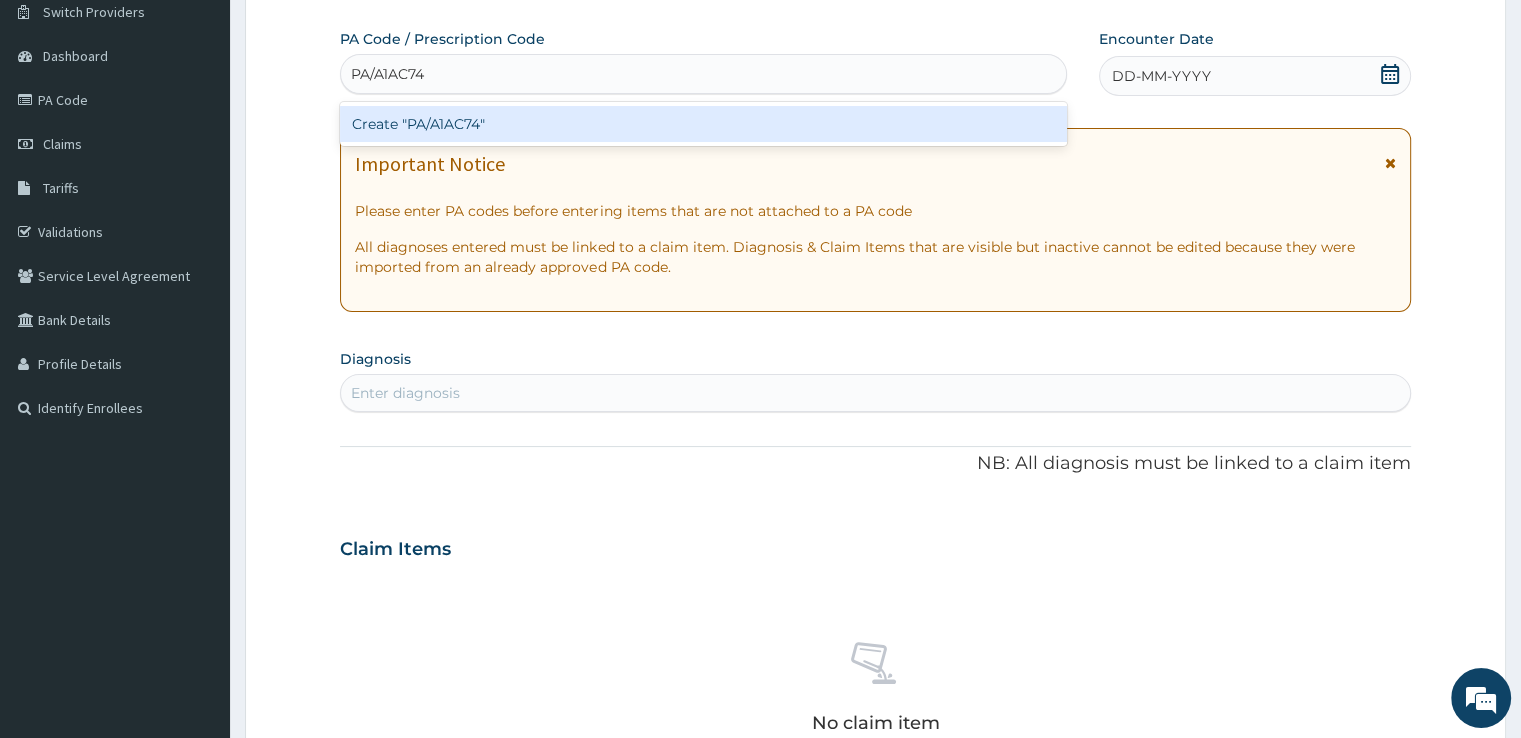 click on "Create "PA/A1AC74"" at bounding box center [703, 124] 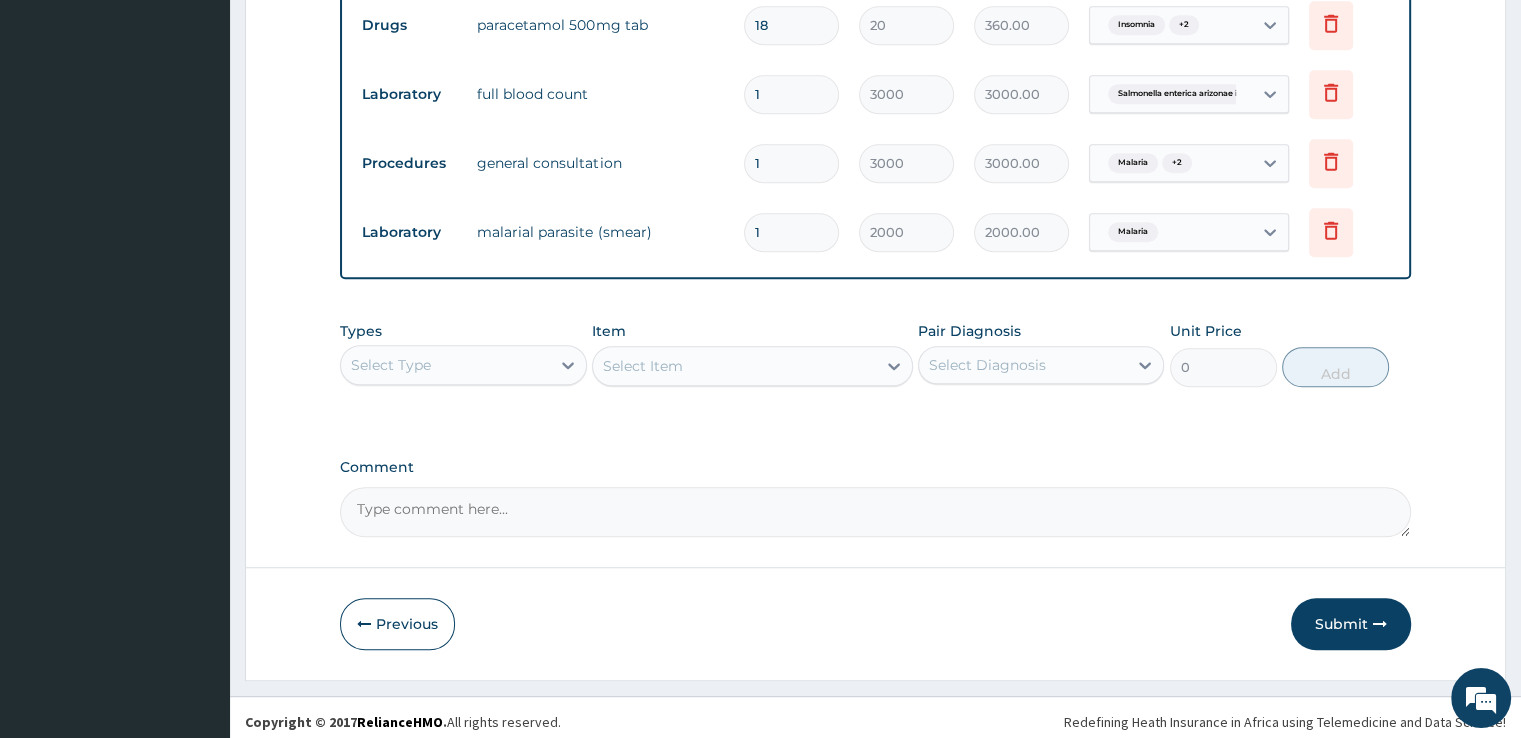 scroll, scrollTop: 1294, scrollLeft: 0, axis: vertical 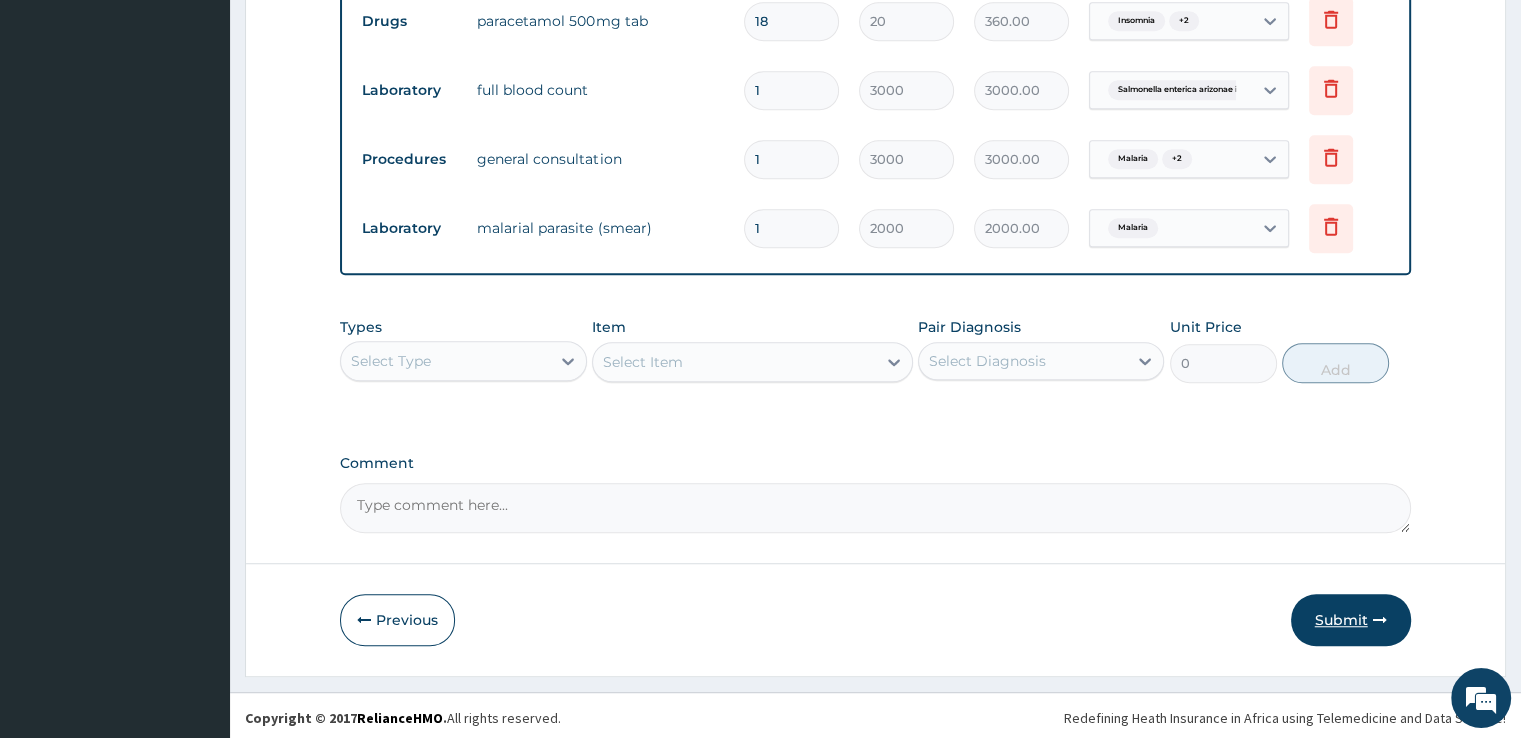 click on "Submit" at bounding box center (1351, 620) 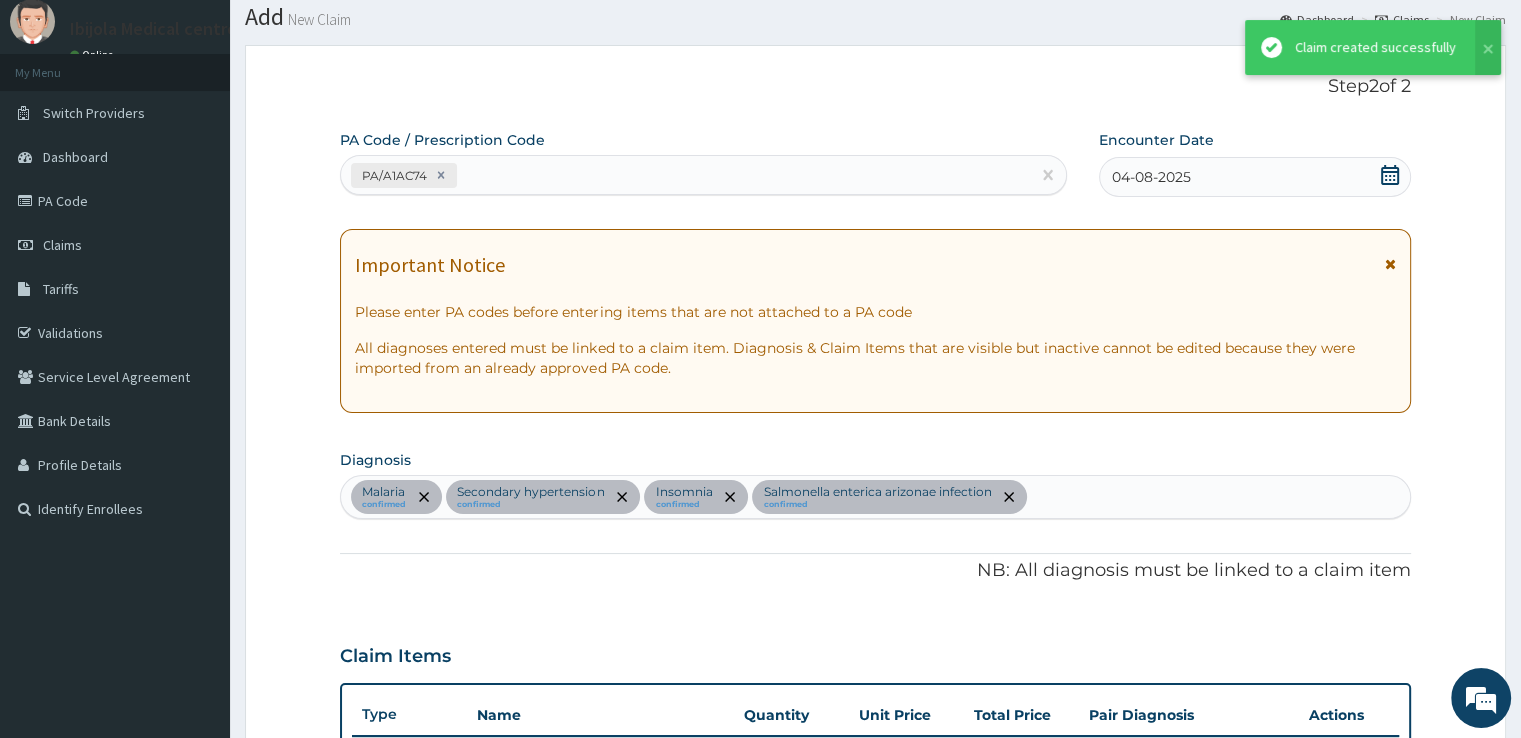 scroll, scrollTop: 1294, scrollLeft: 0, axis: vertical 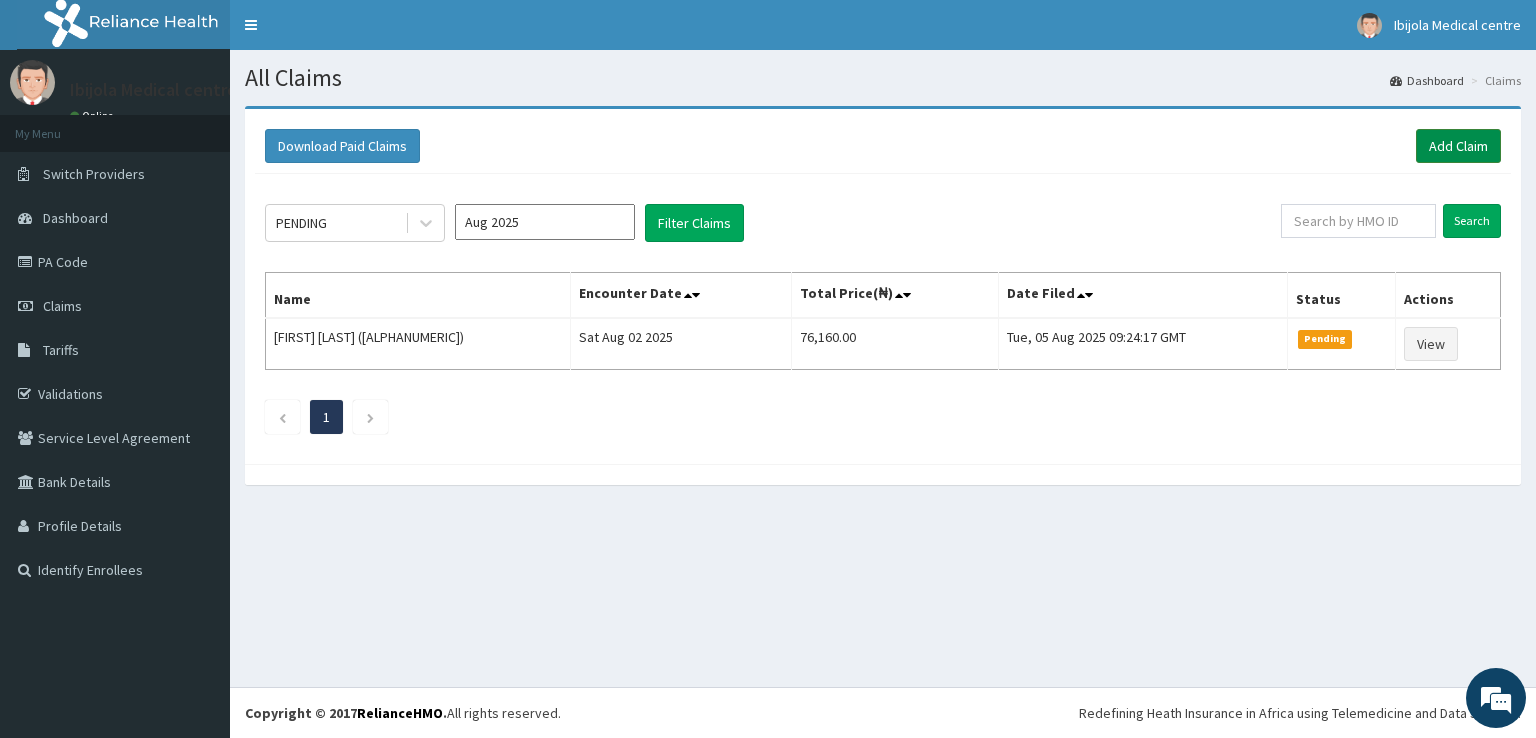 click on "Add Claim" at bounding box center [1458, 146] 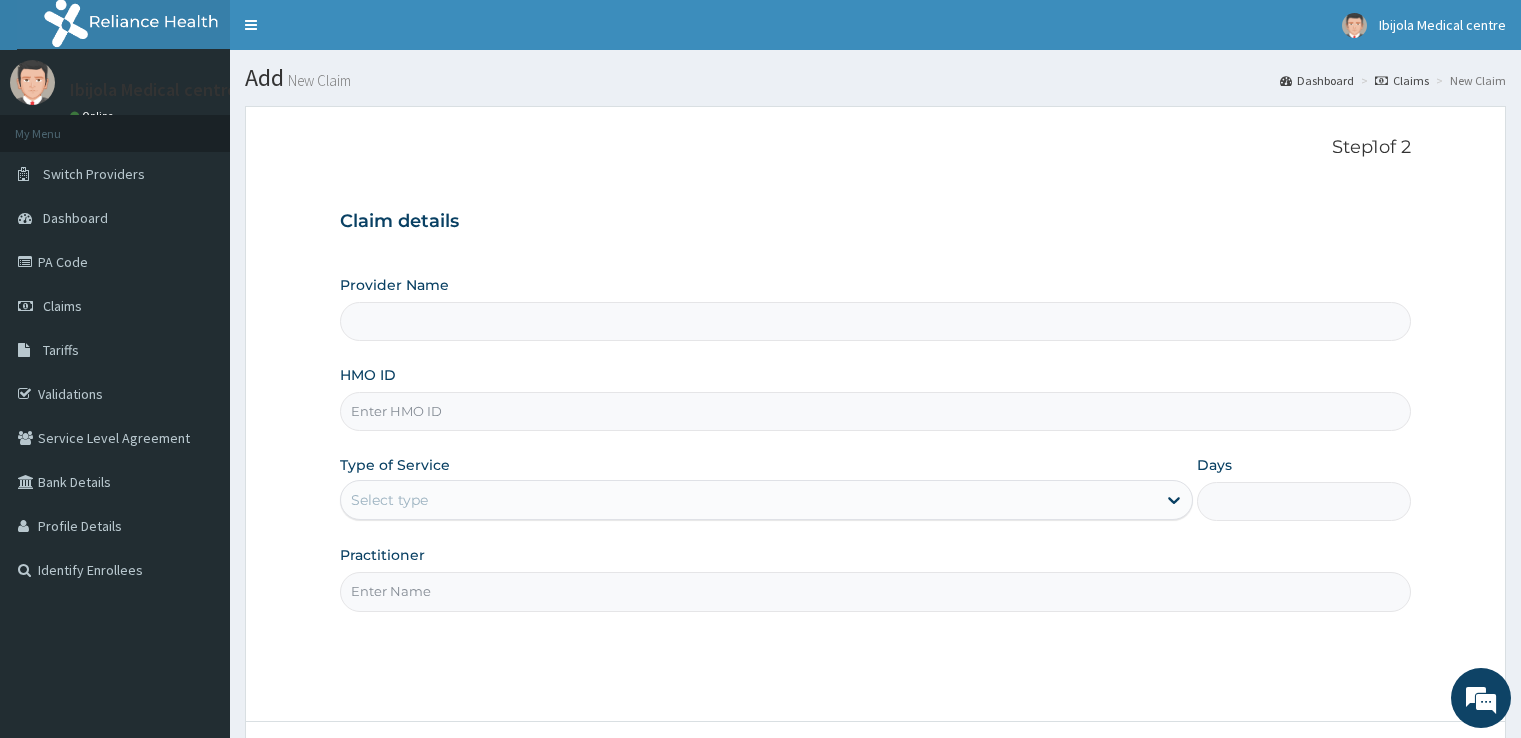 type on "Ibijola Medical center" 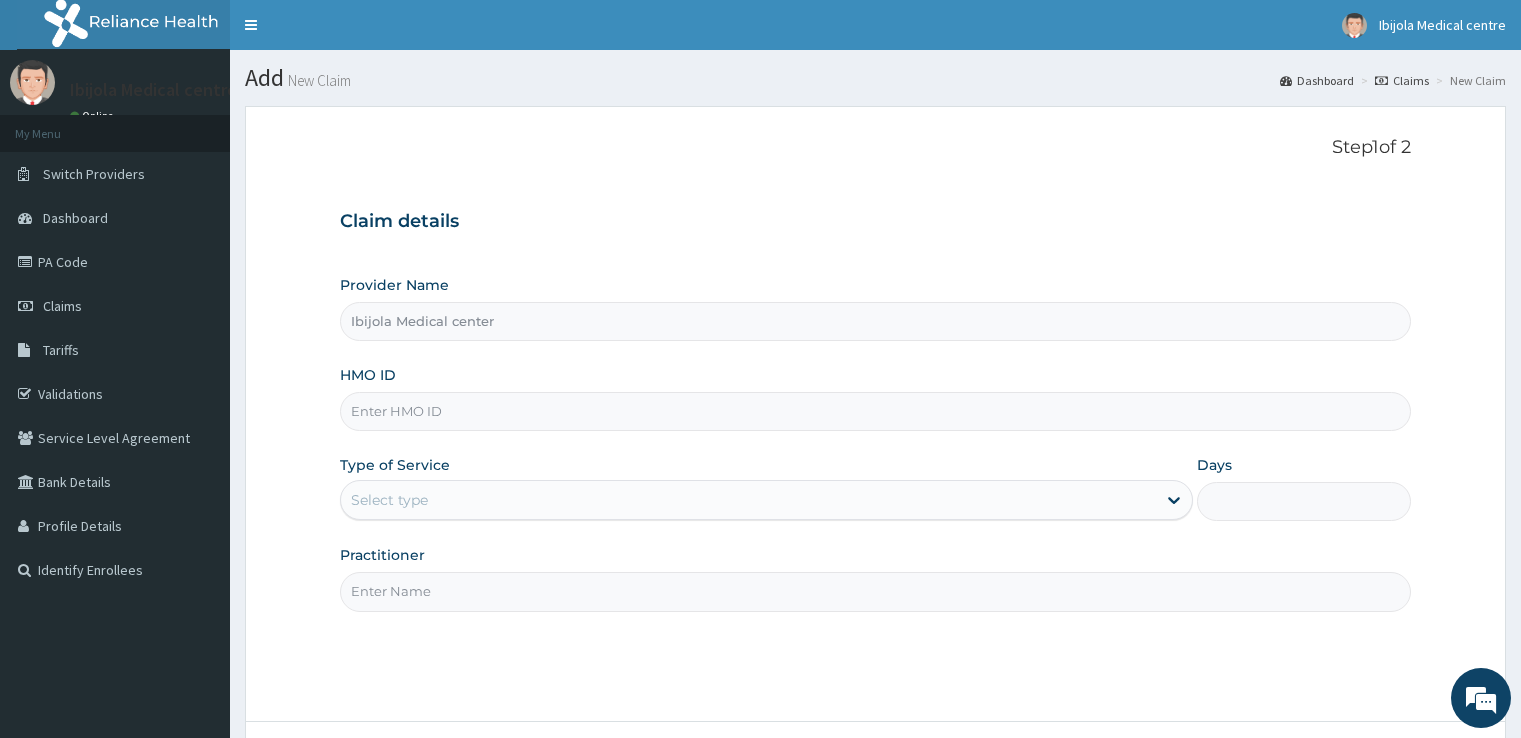 scroll, scrollTop: 0, scrollLeft: 0, axis: both 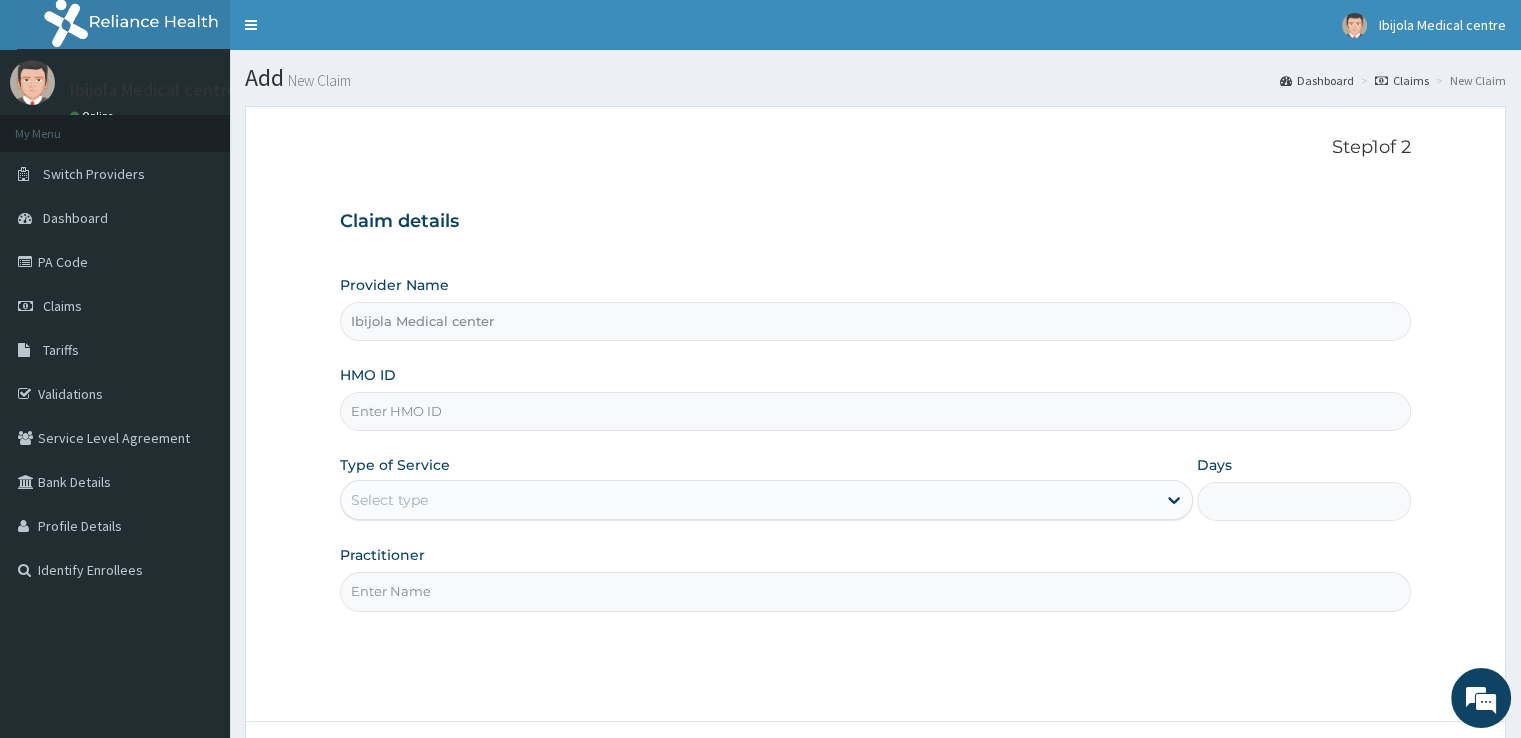 click on "HMO ID" at bounding box center [875, 411] 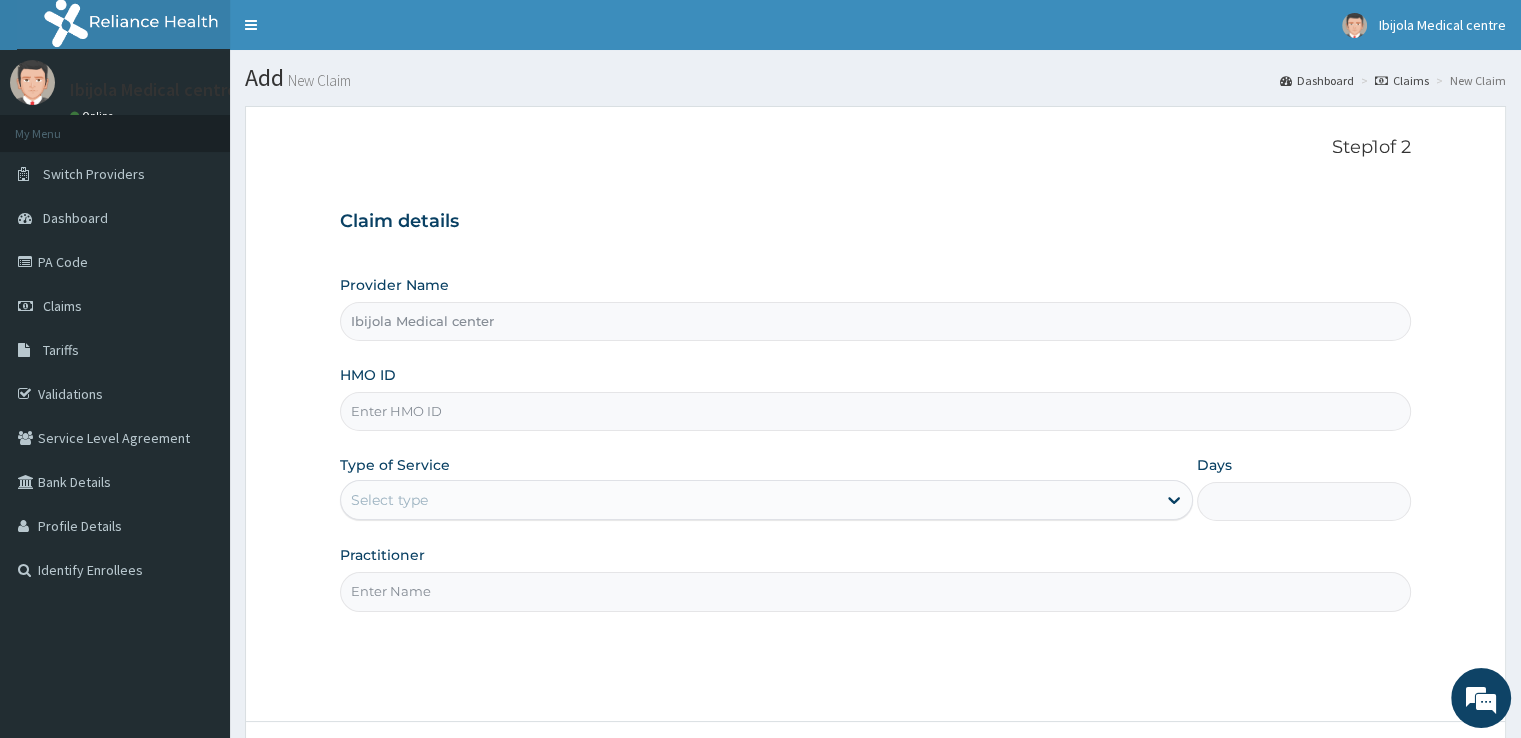 paste on "eln/10330/d" 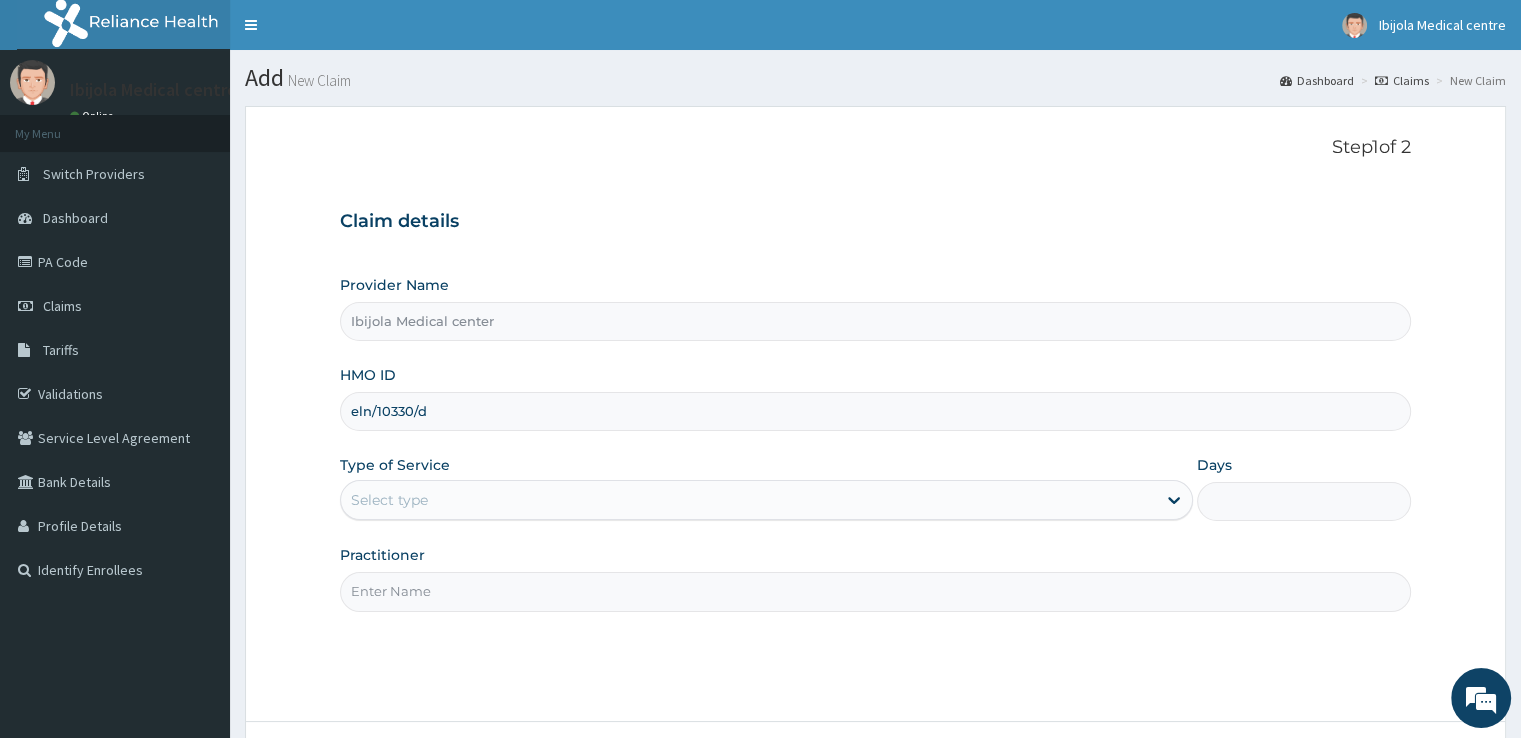 scroll, scrollTop: 156, scrollLeft: 0, axis: vertical 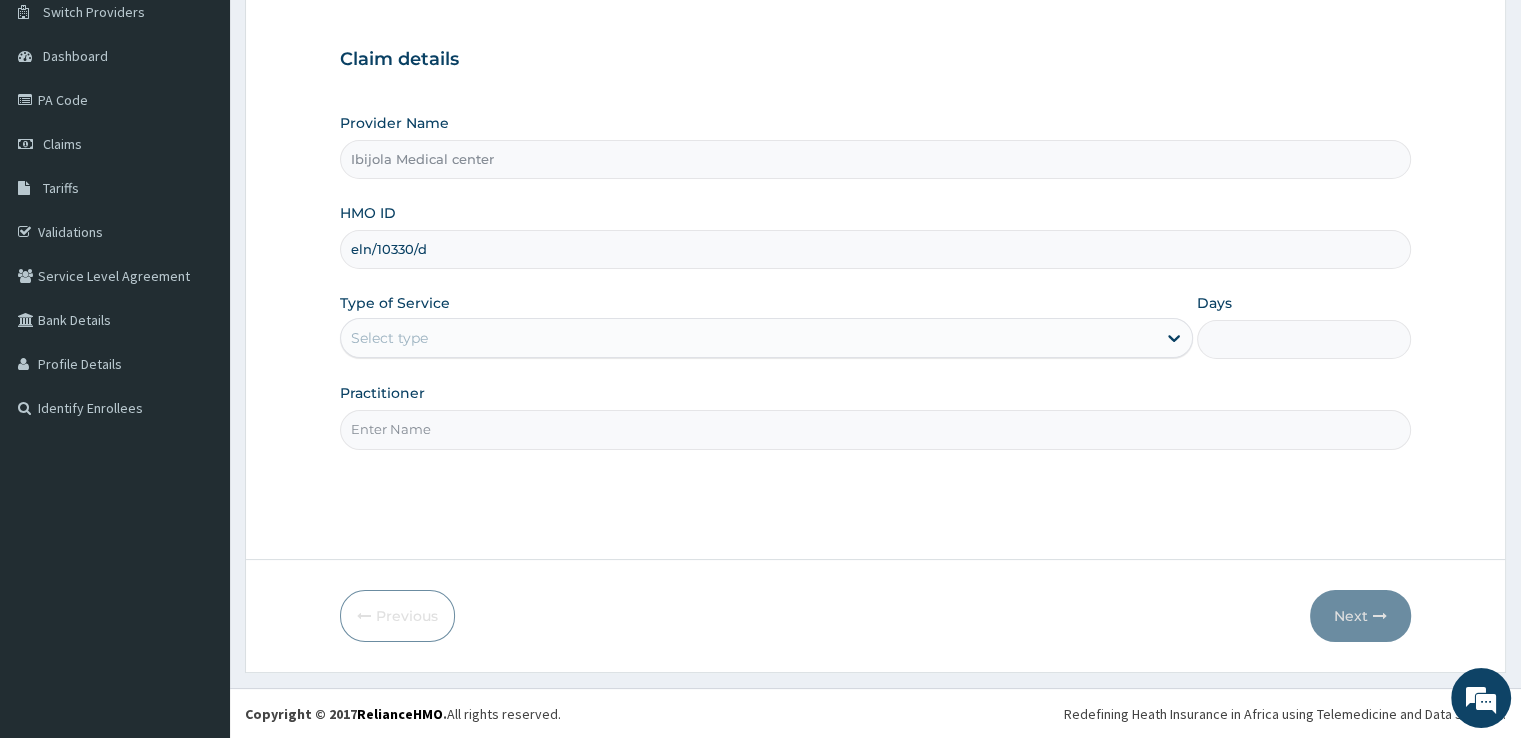 type on "eln/10330/d" 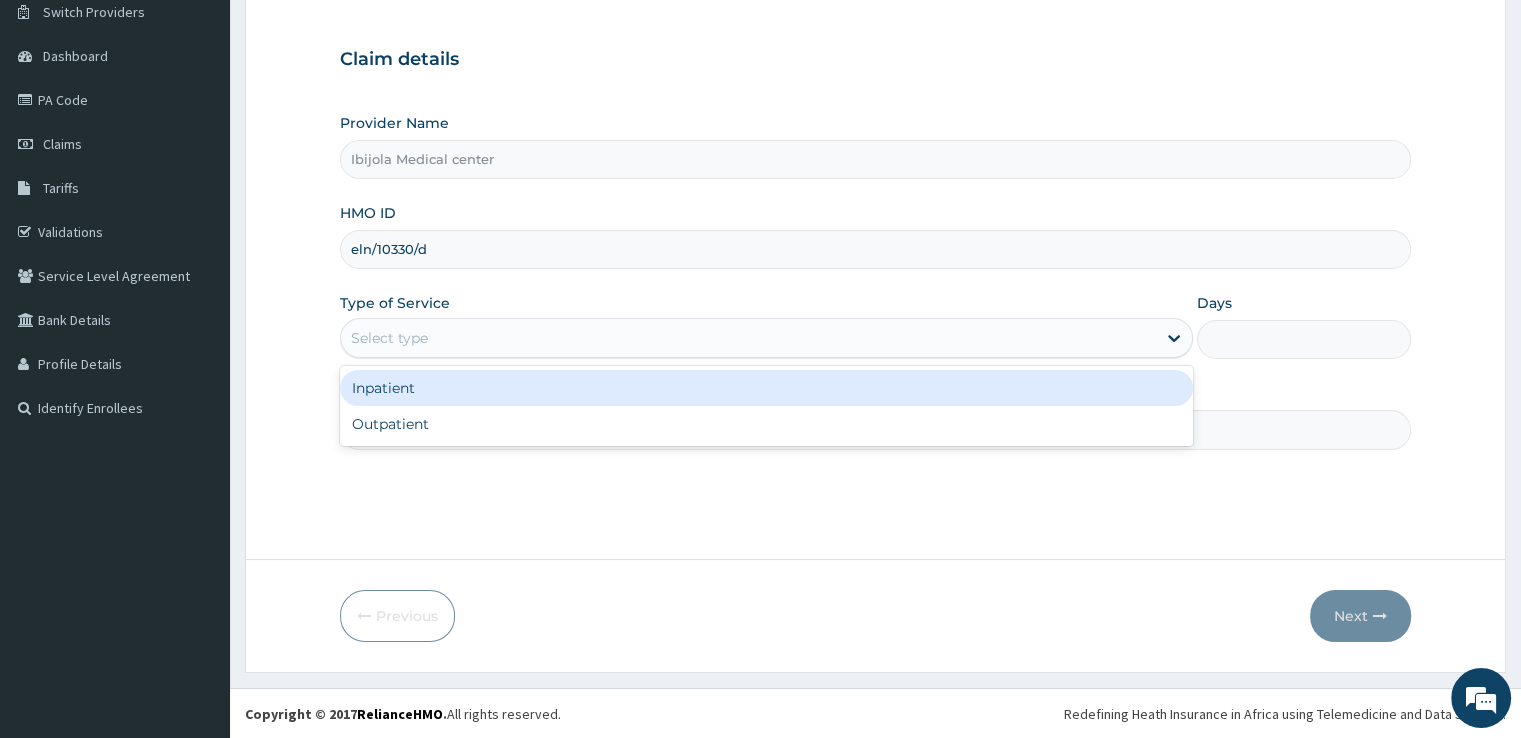 click on "Select type" at bounding box center (389, 338) 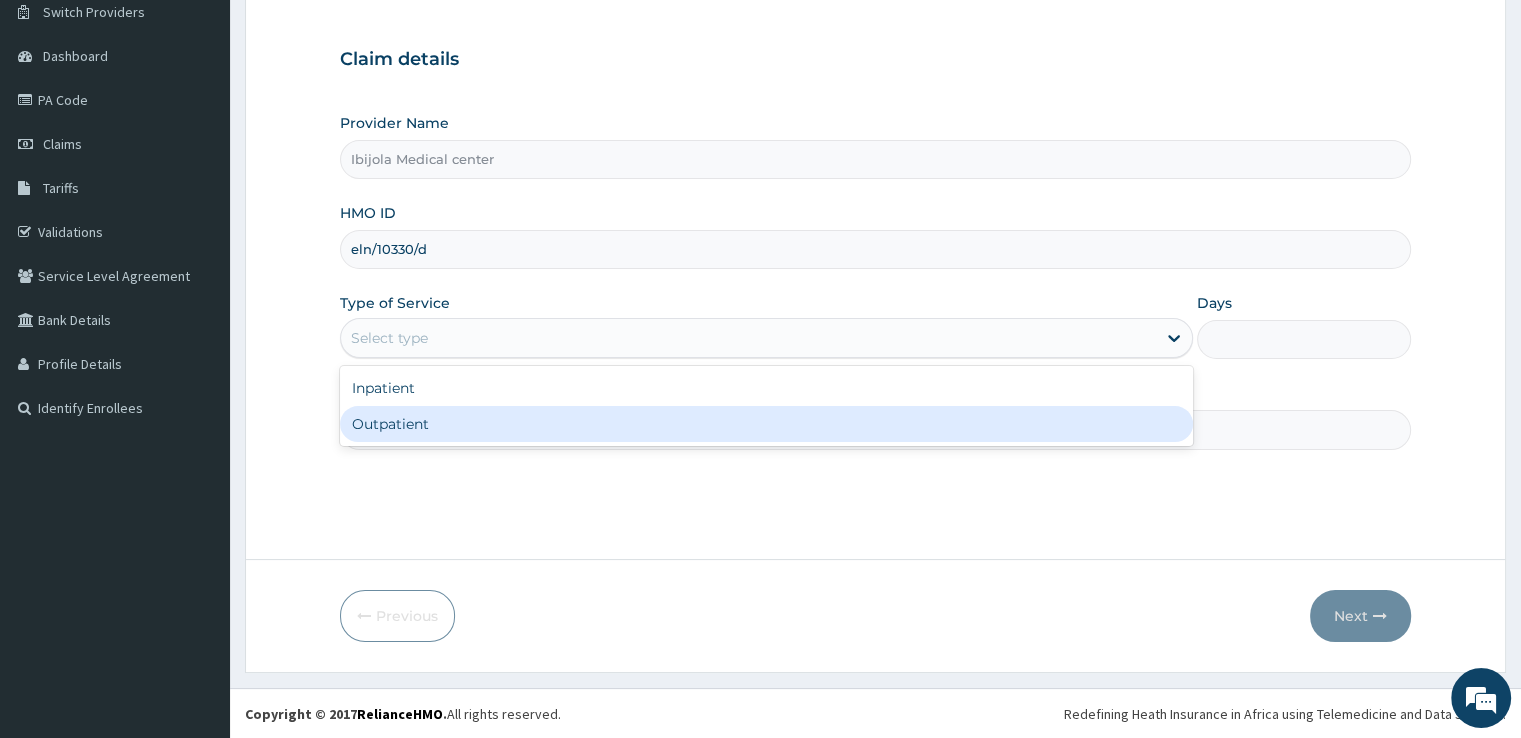 click on "Outpatient" at bounding box center [766, 424] 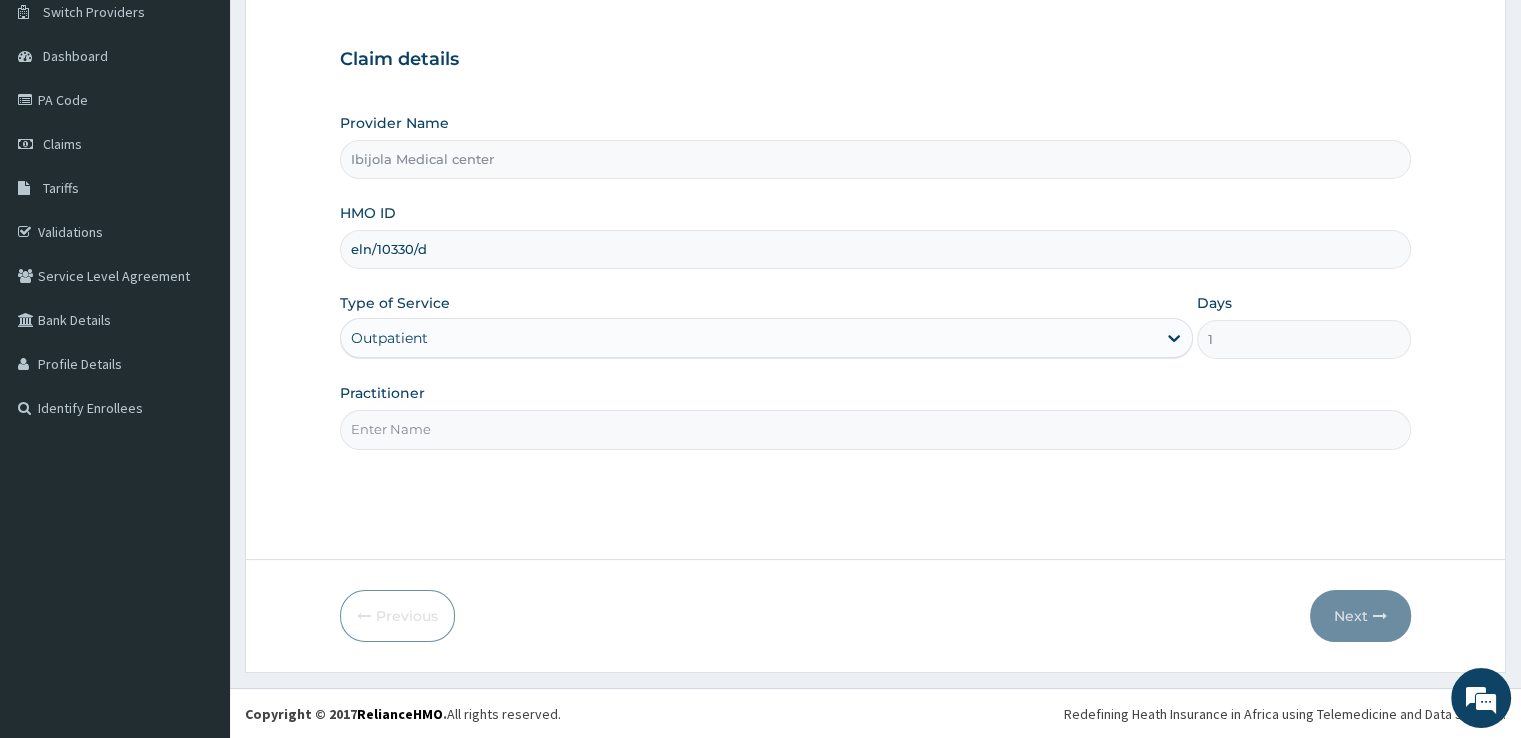 click on "Practitioner" at bounding box center (875, 429) 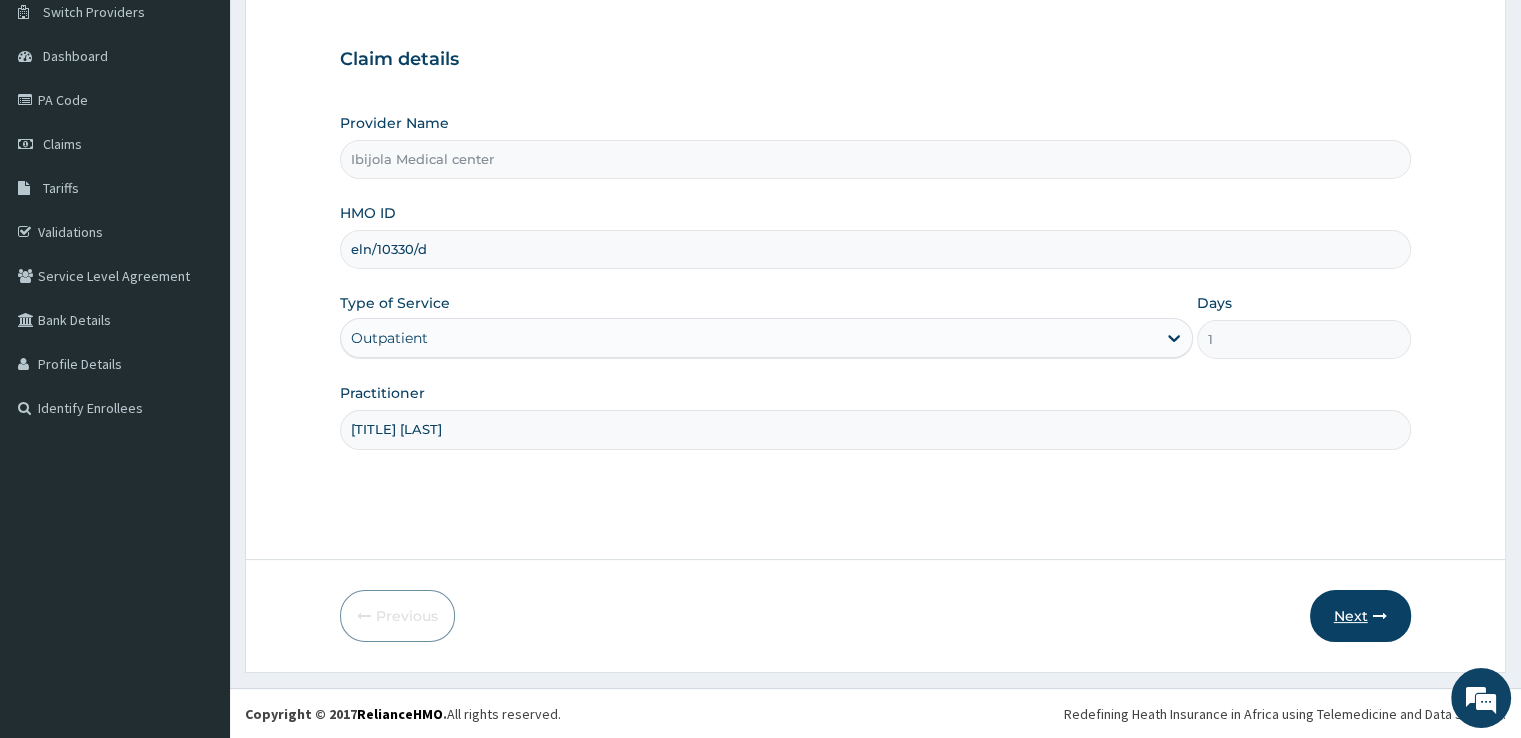 click on "Next" at bounding box center (1360, 616) 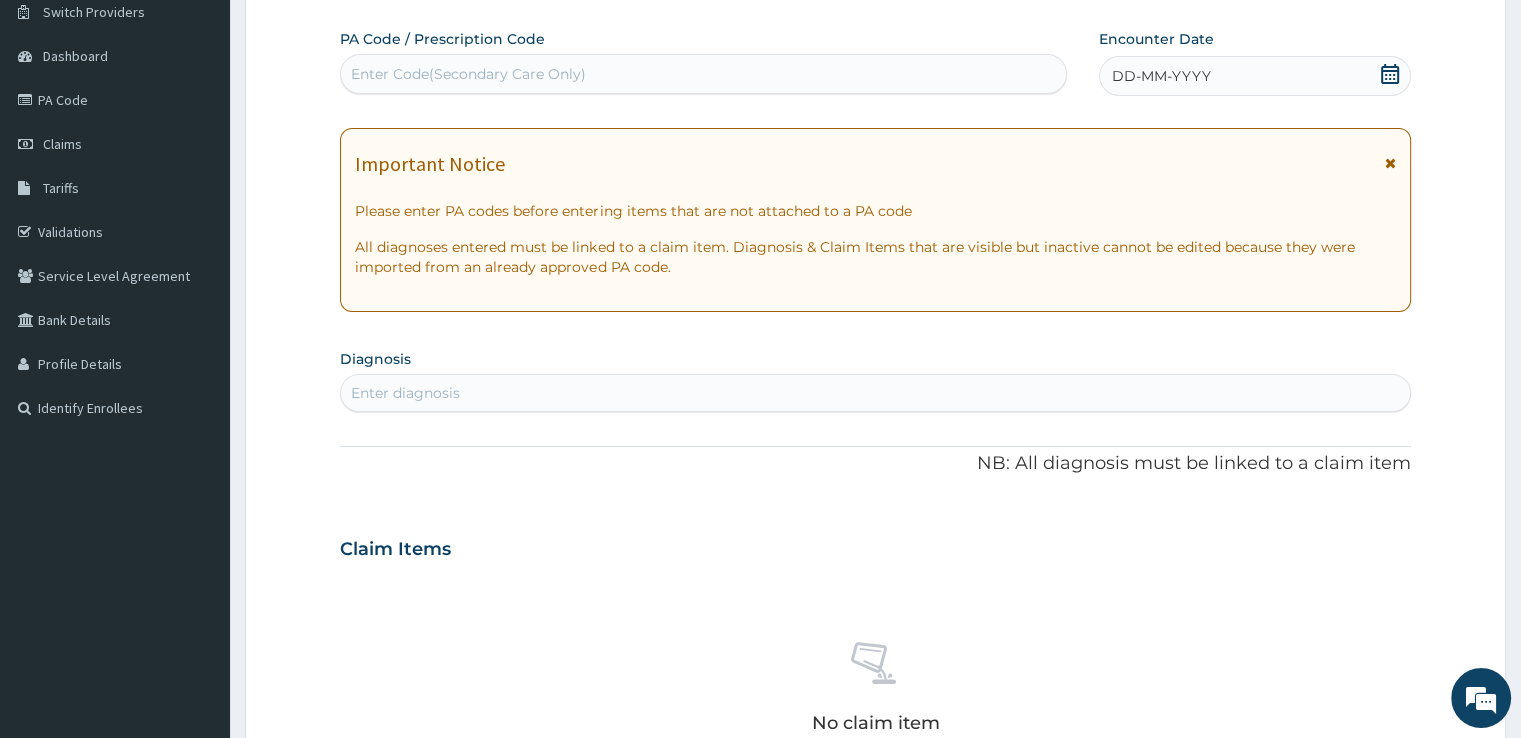 click on "Enter Code(Secondary Care Only)" at bounding box center [703, 74] 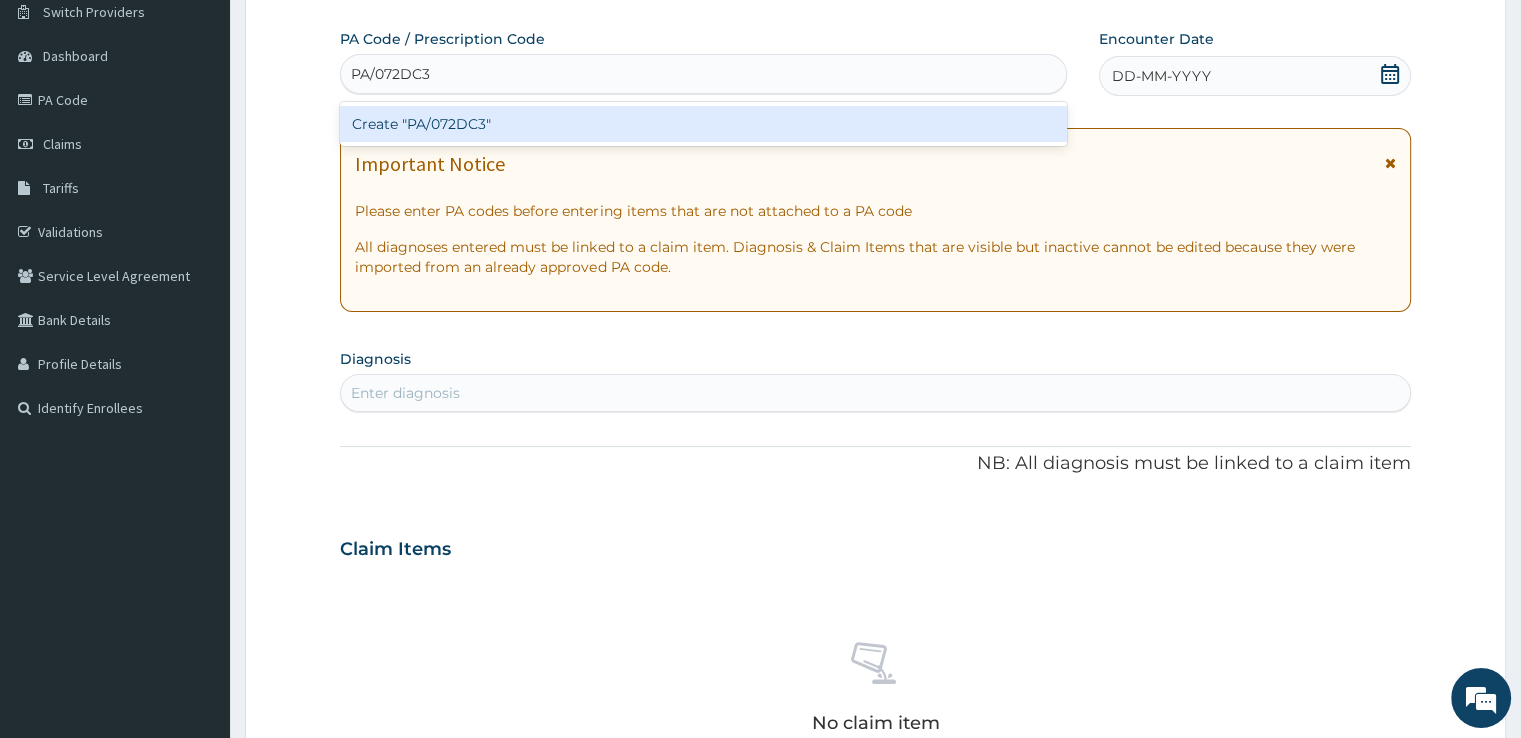 click on "Create "PA/072DC3"" at bounding box center [703, 124] 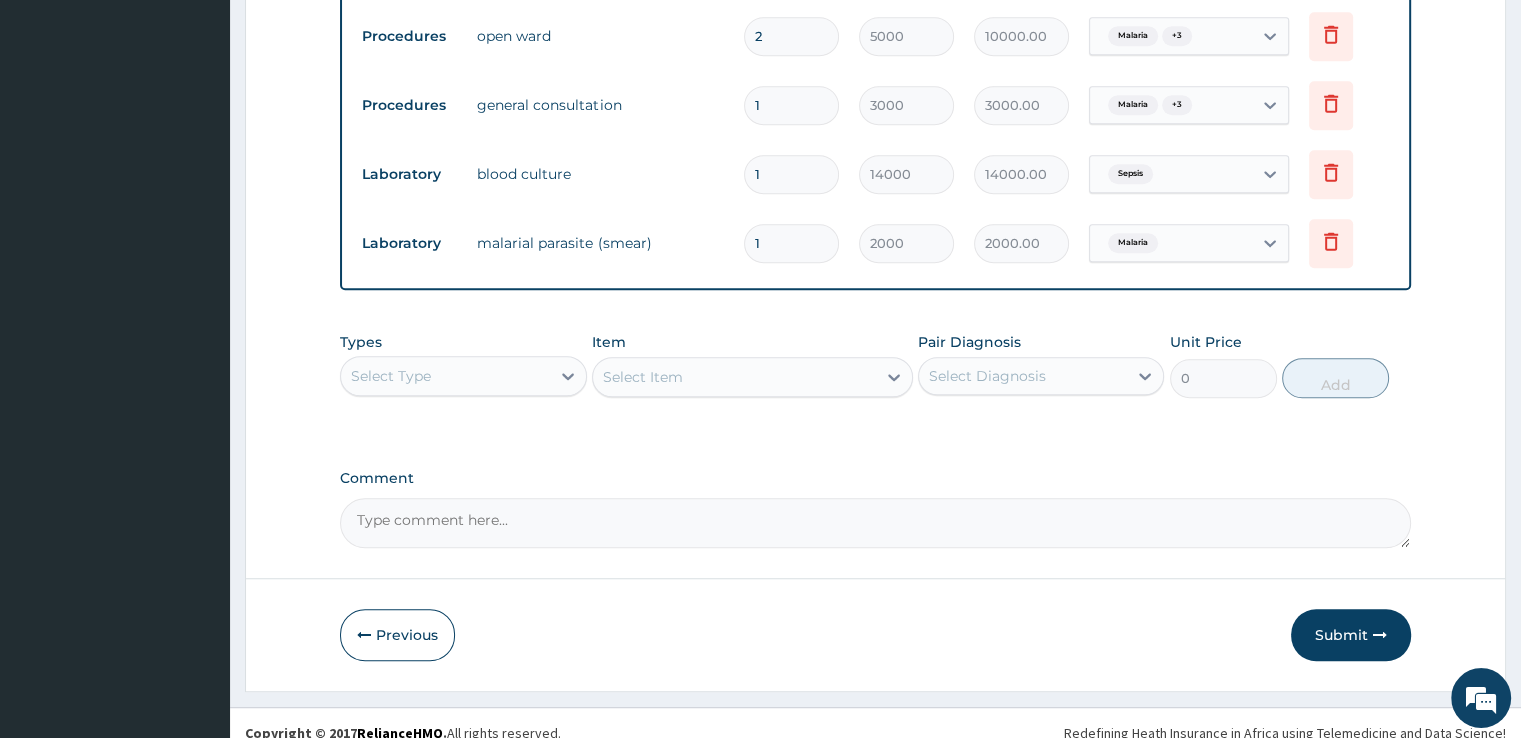 scroll, scrollTop: 1379, scrollLeft: 0, axis: vertical 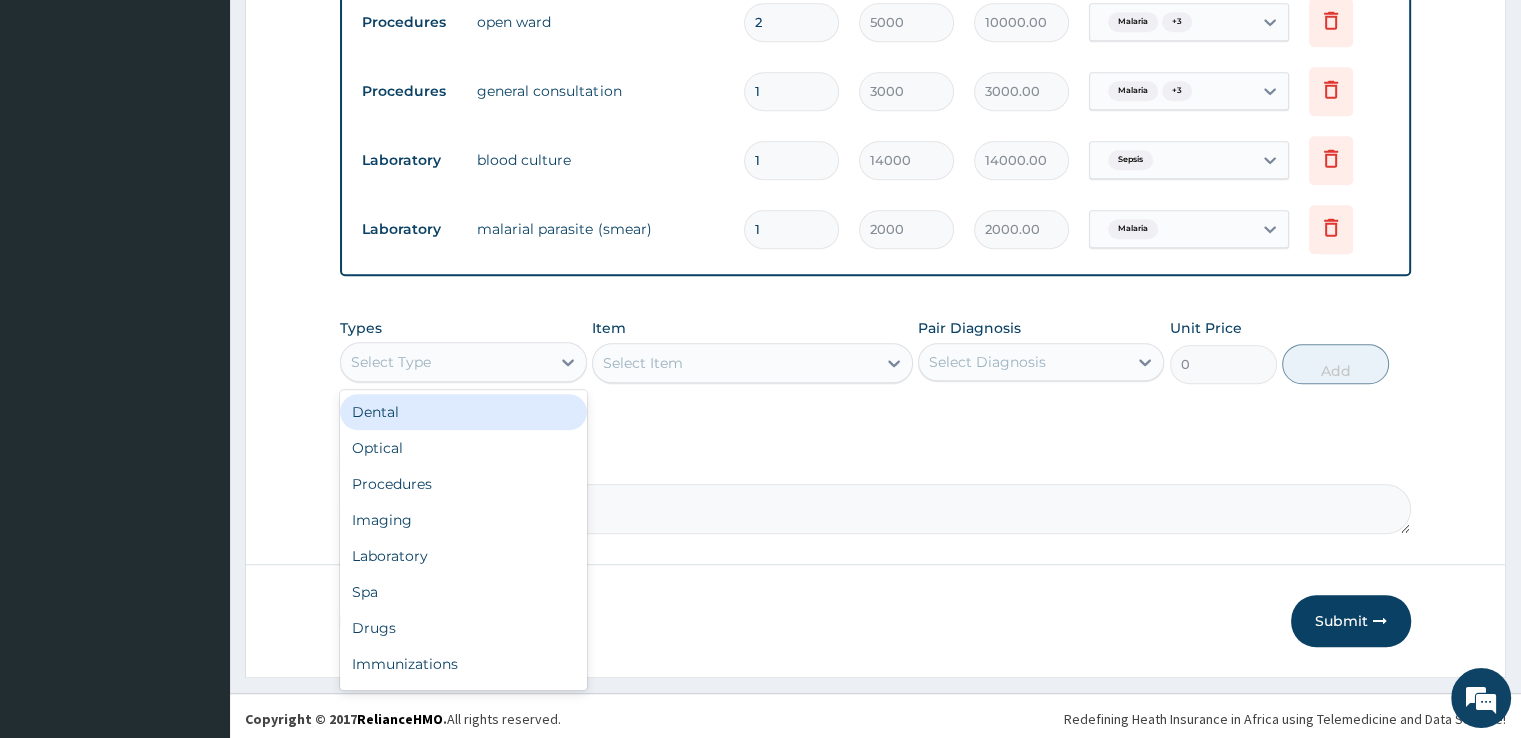 click on "Select Type" at bounding box center [445, 362] 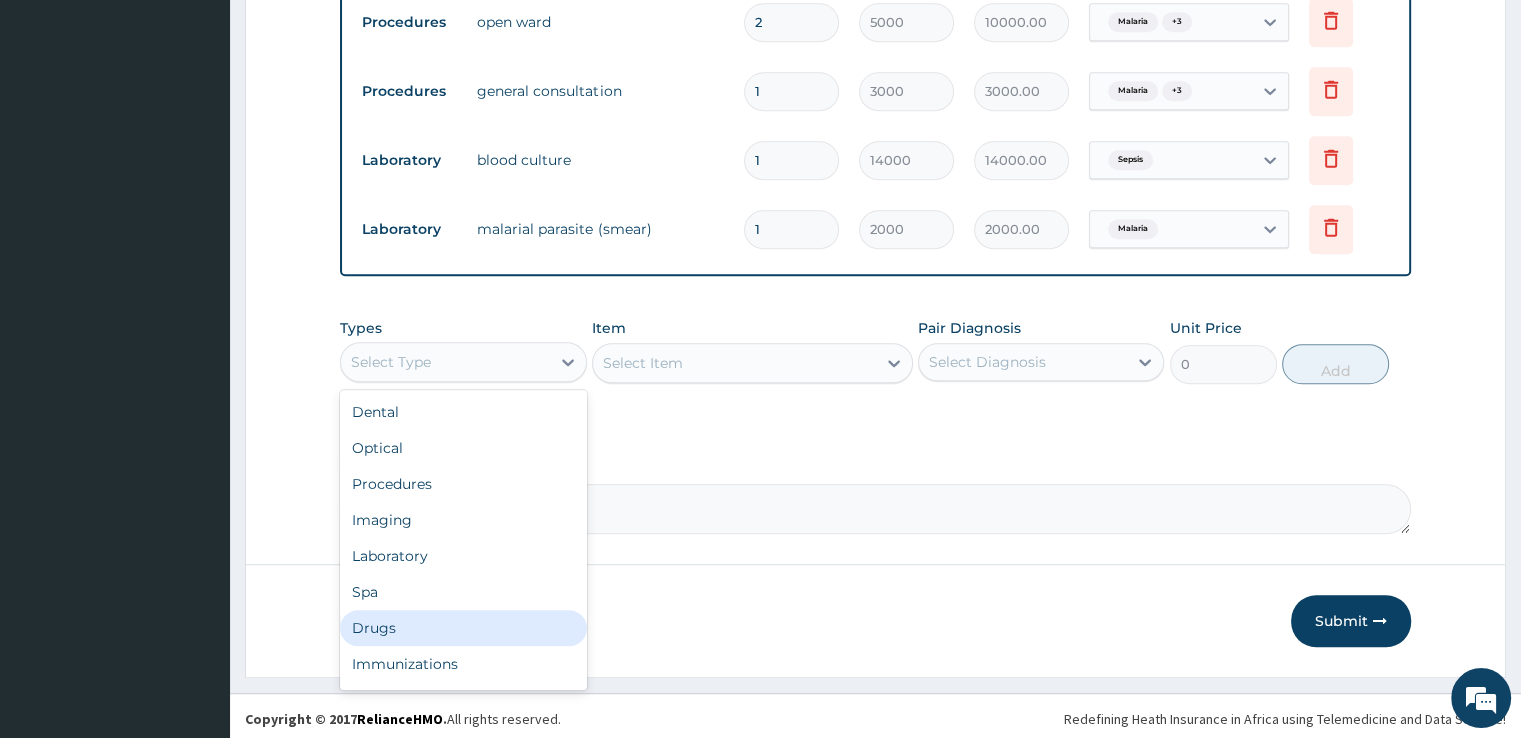 click on "Drugs" at bounding box center [463, 628] 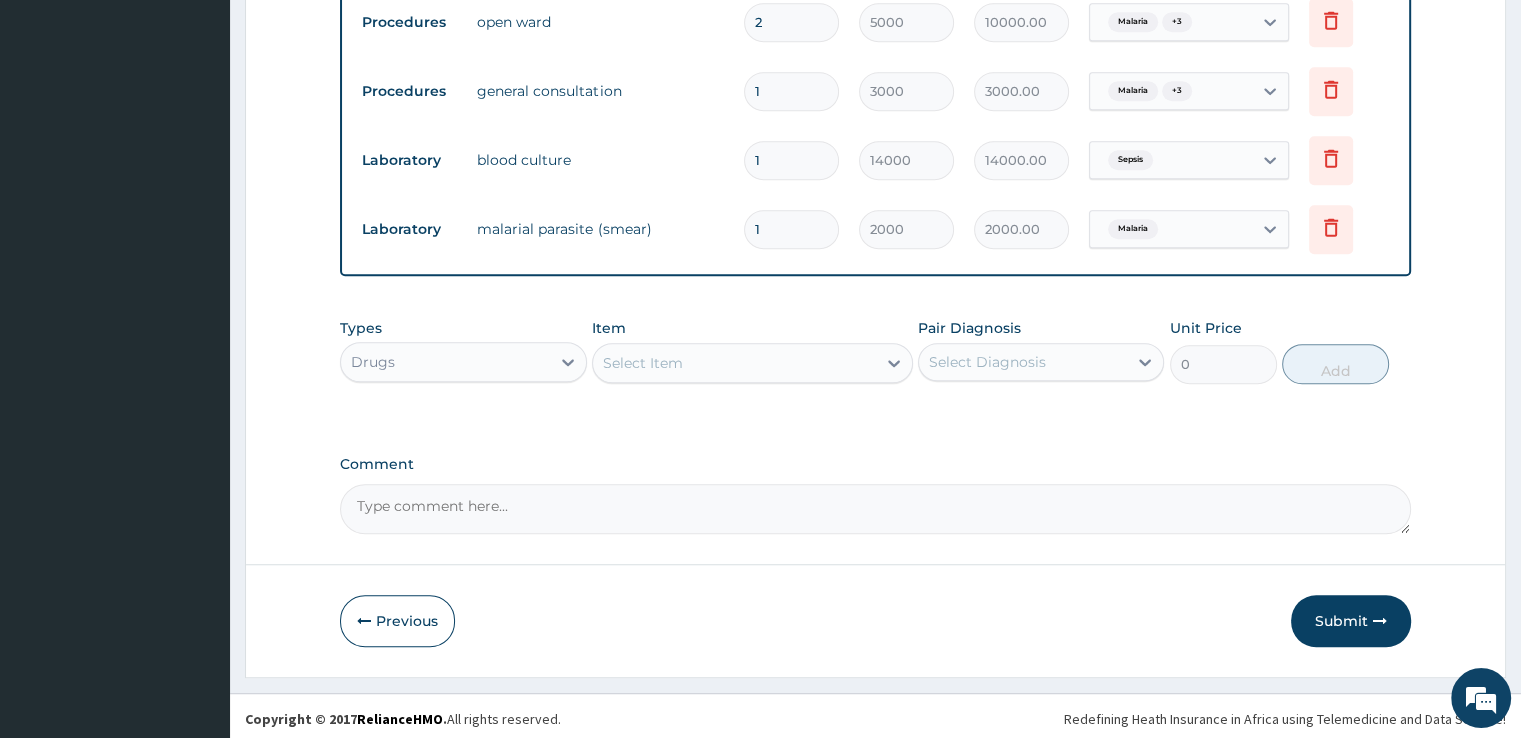 click on "Select Item" at bounding box center [643, 363] 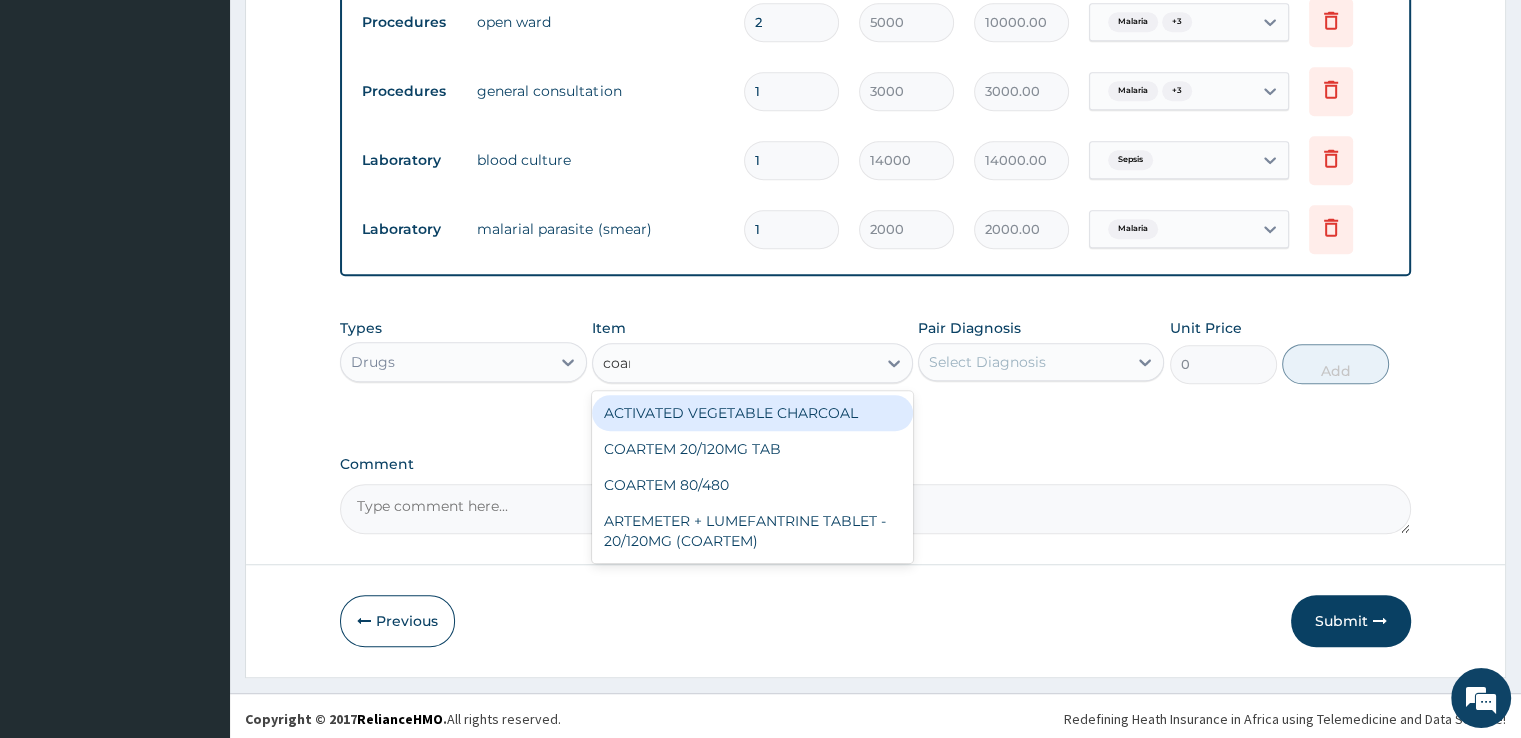 type on "coart" 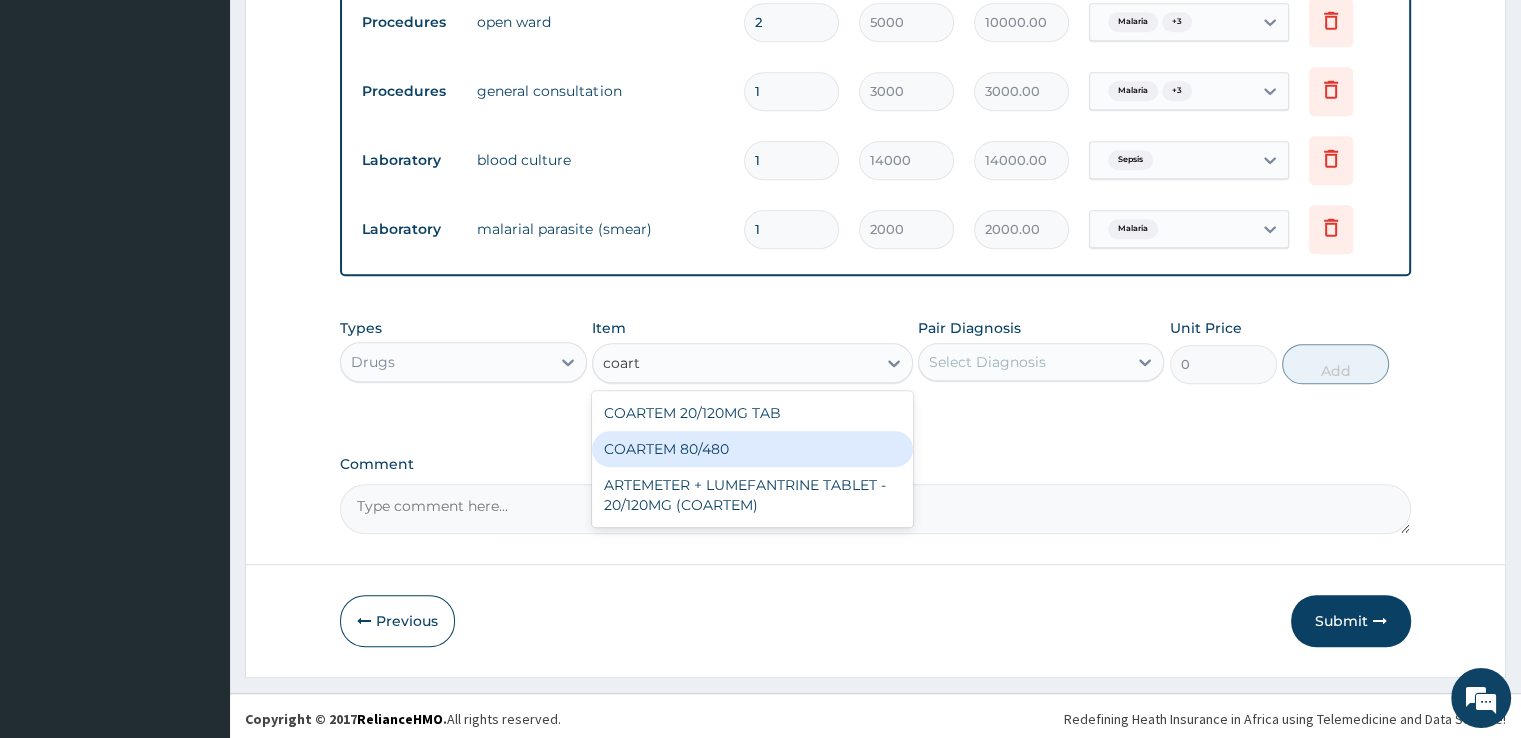 click on "COARTEM 80/480" at bounding box center (752, 449) 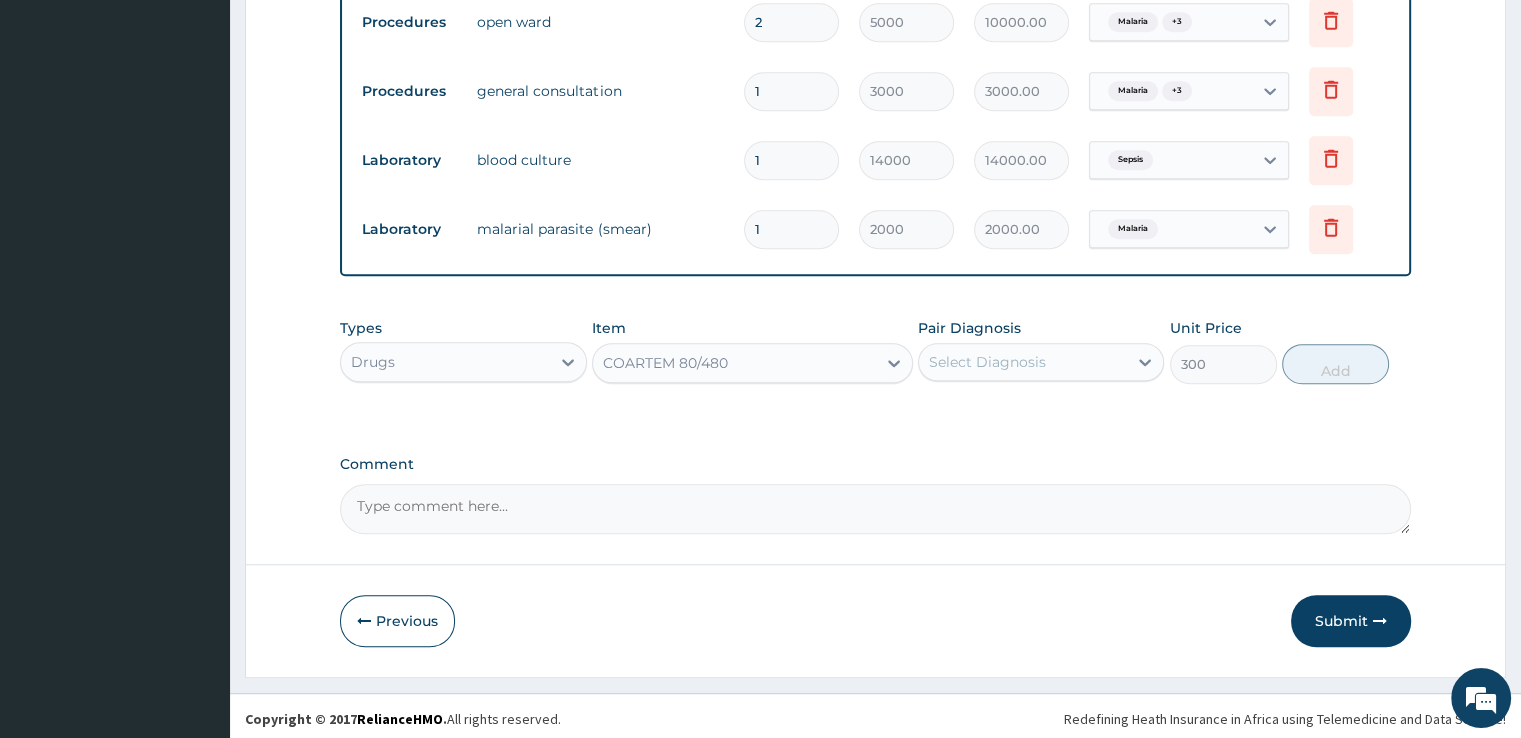 click on "Select Diagnosis" at bounding box center (1023, 362) 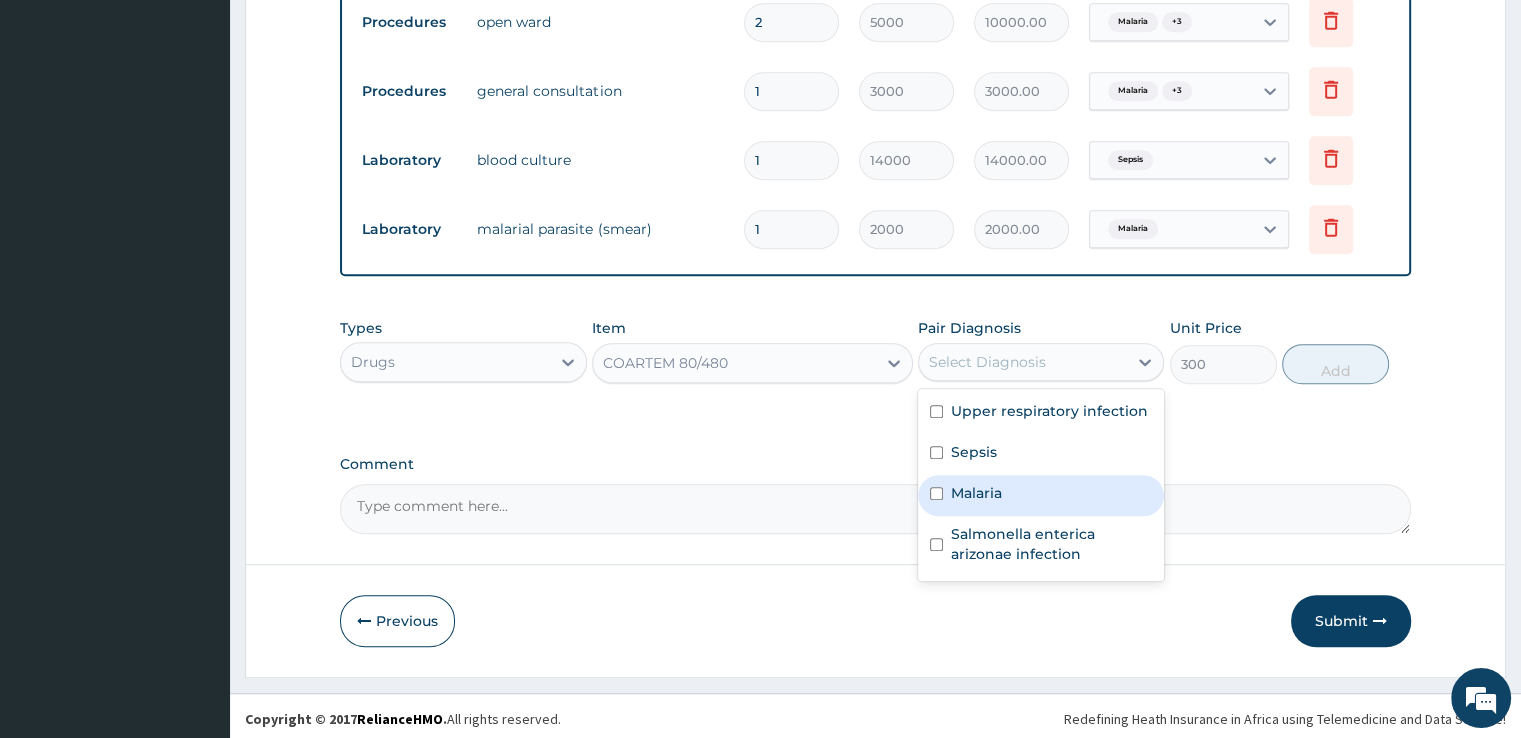 click on "Malaria" at bounding box center [1041, 495] 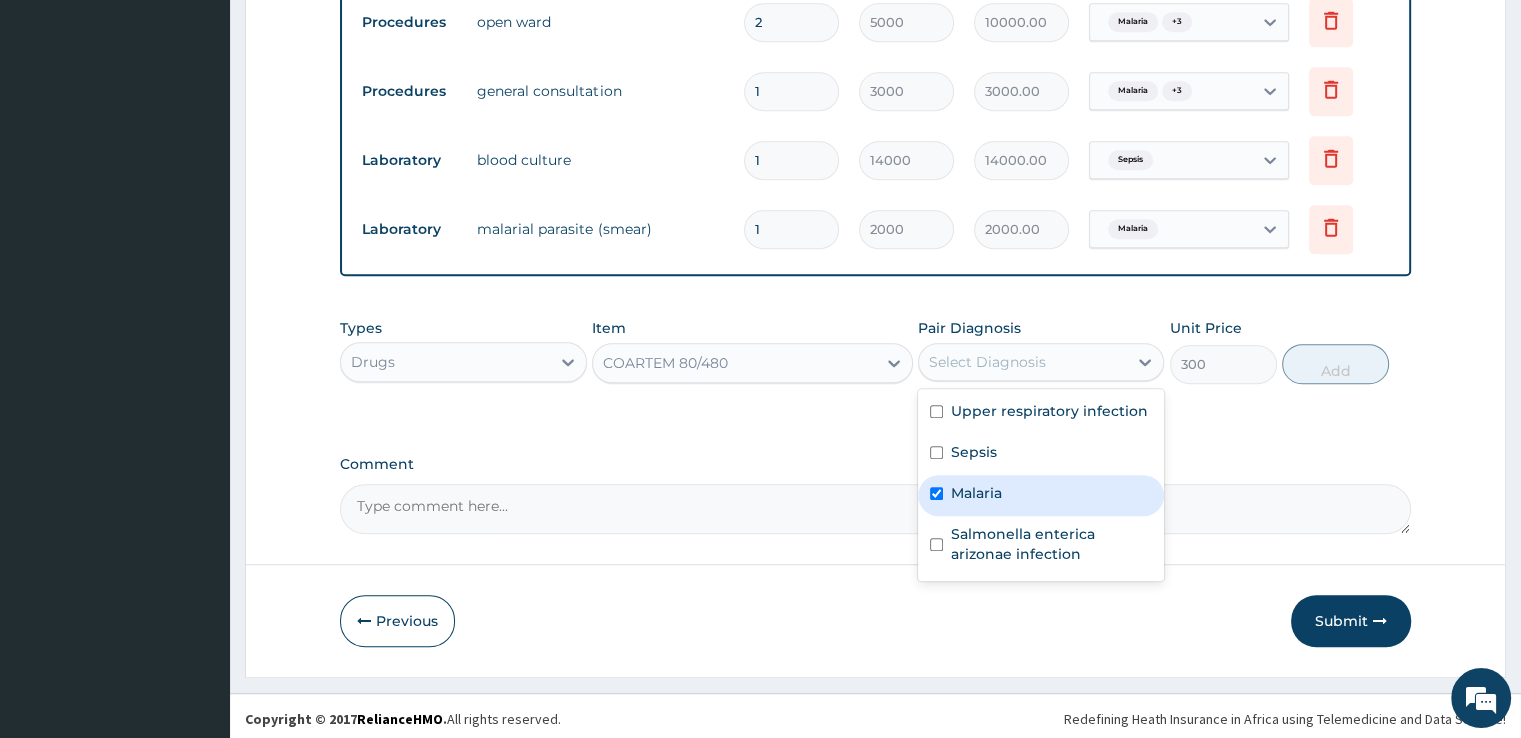 checkbox on "true" 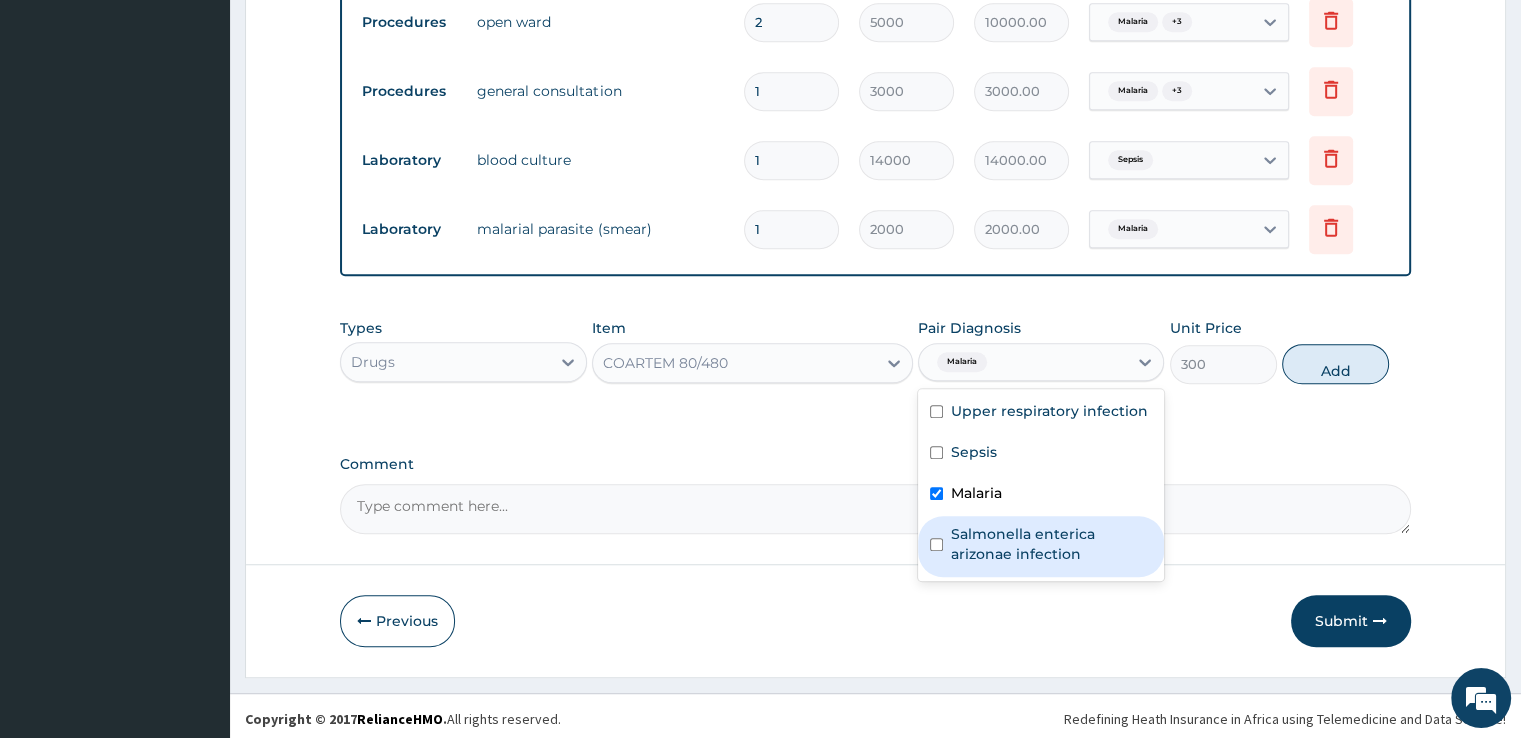 click on "Salmonella enterica arizonae infection" at bounding box center (1051, 544) 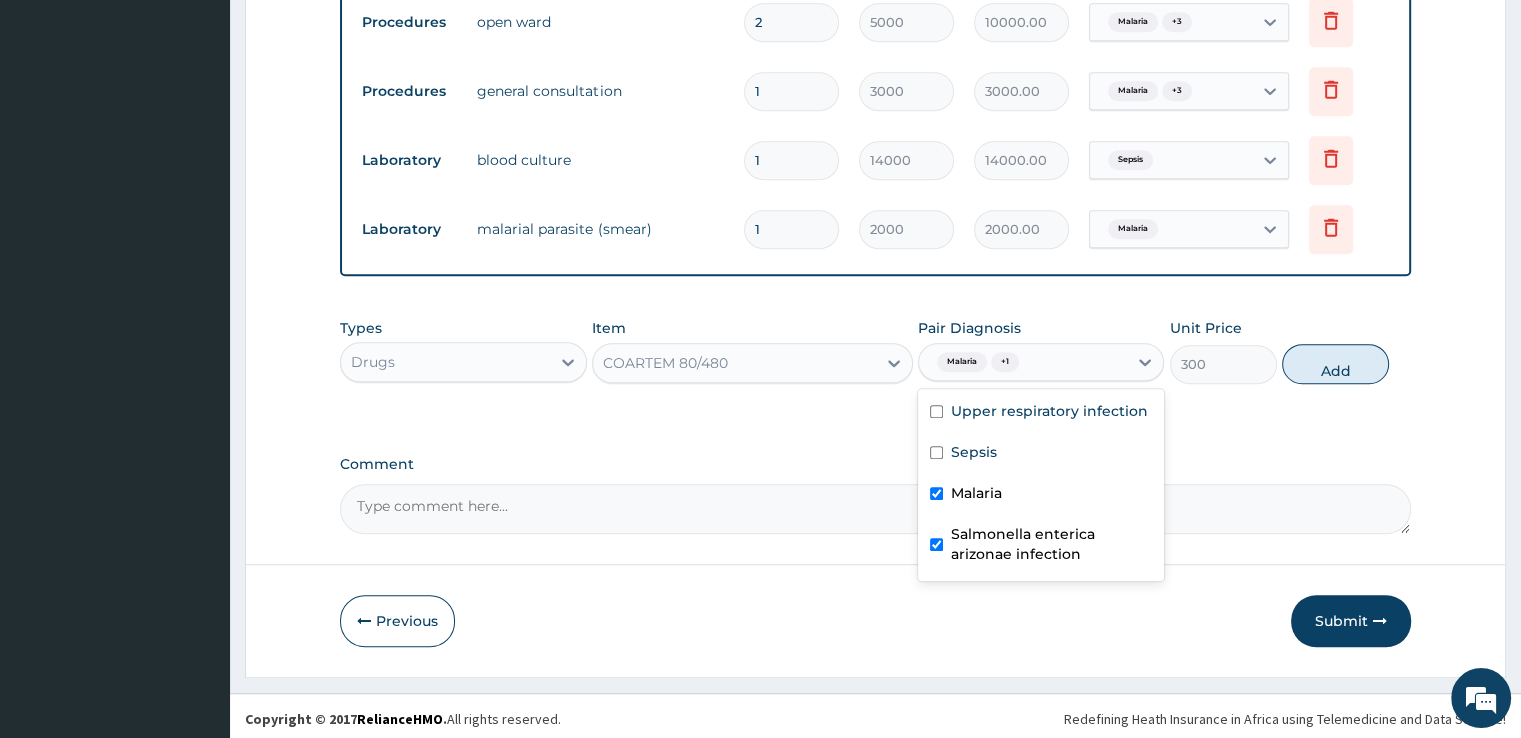 checkbox on "true" 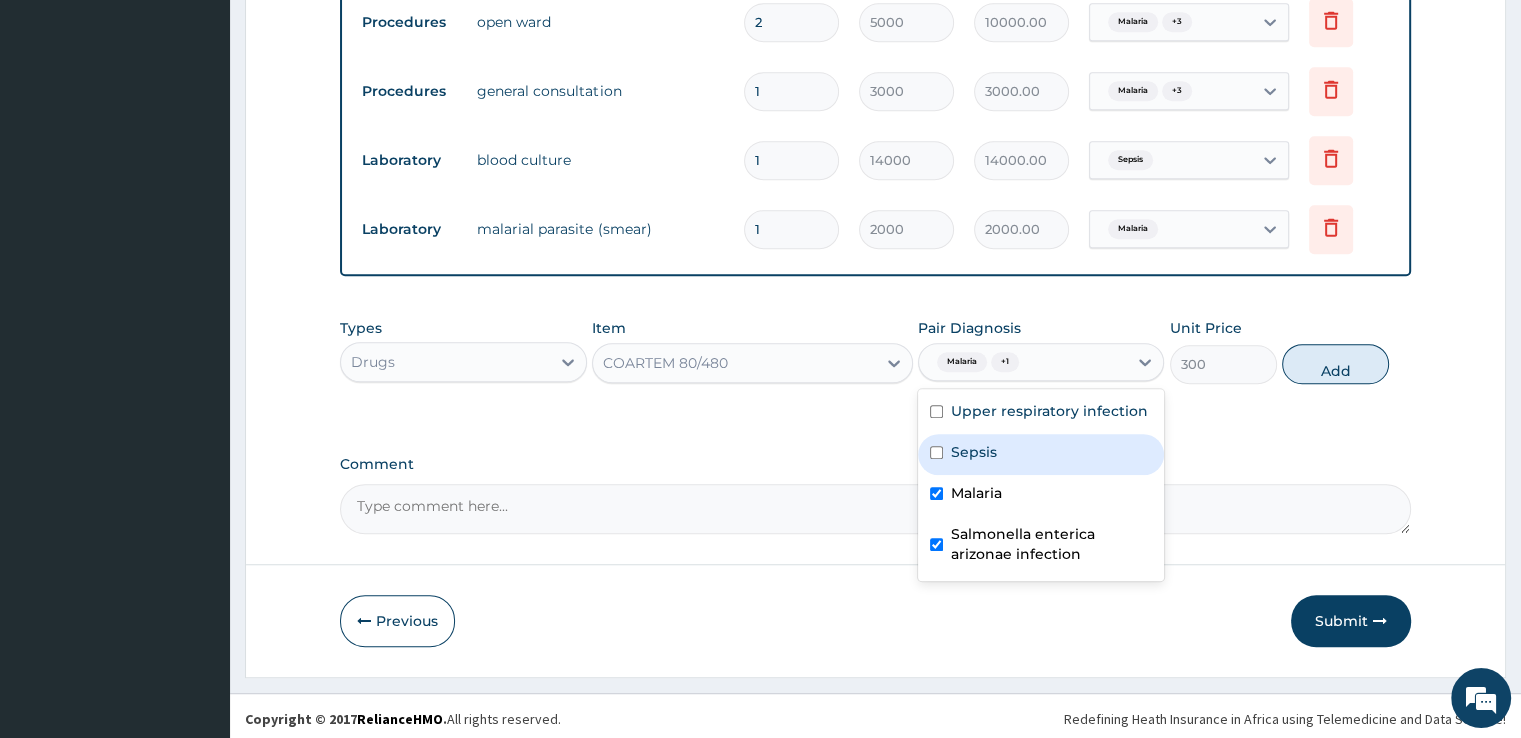 click on "Sepsis" at bounding box center (974, 452) 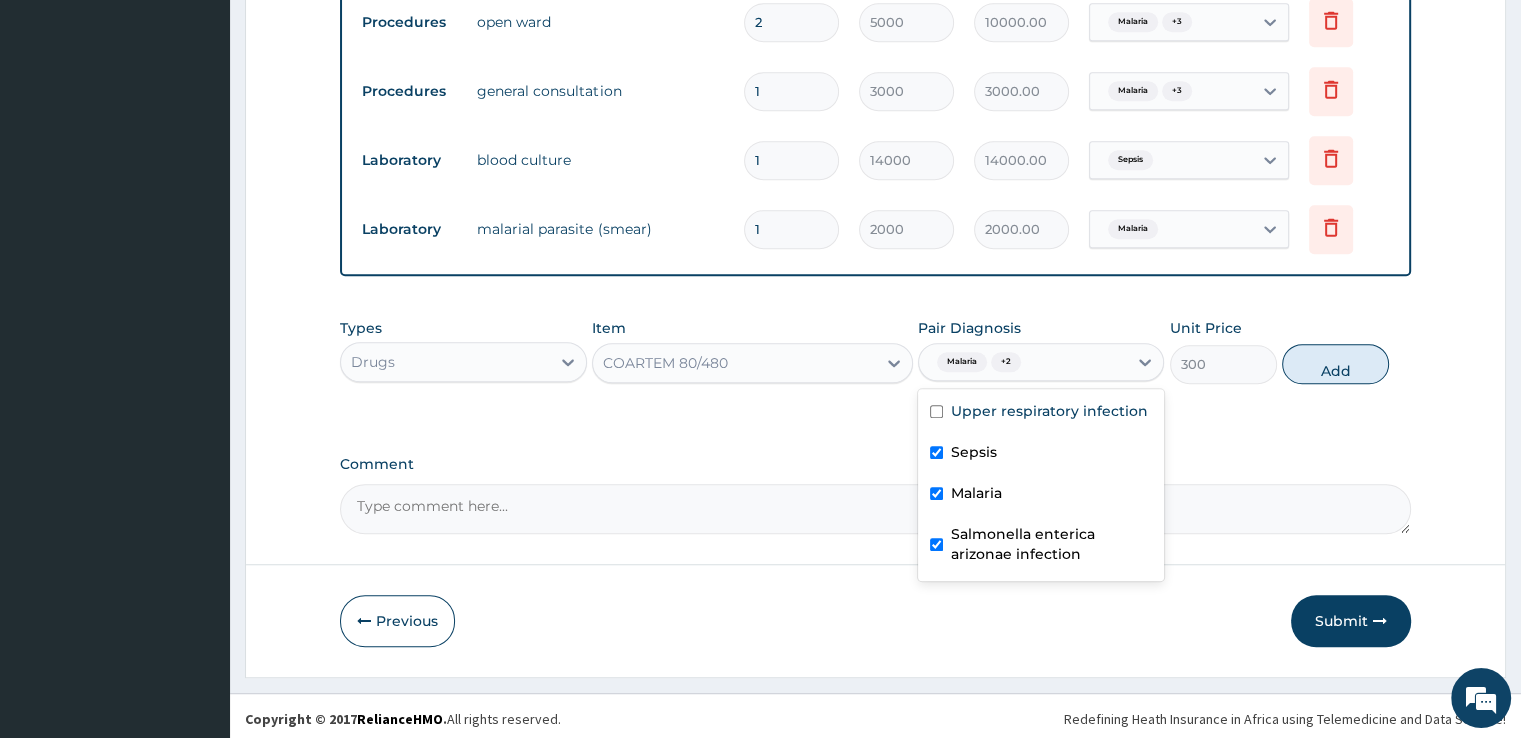 checkbox on "true" 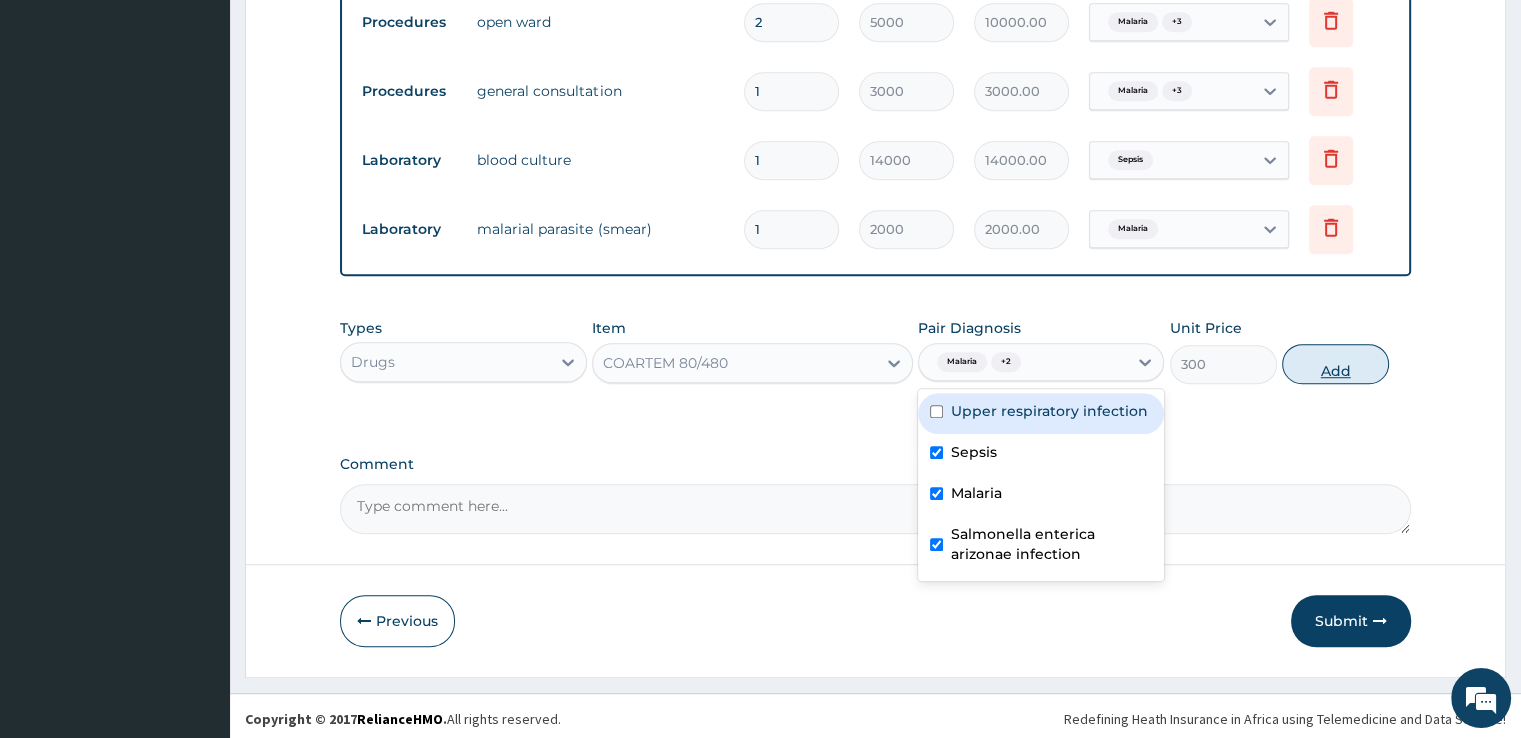 click on "Add" at bounding box center [1335, 364] 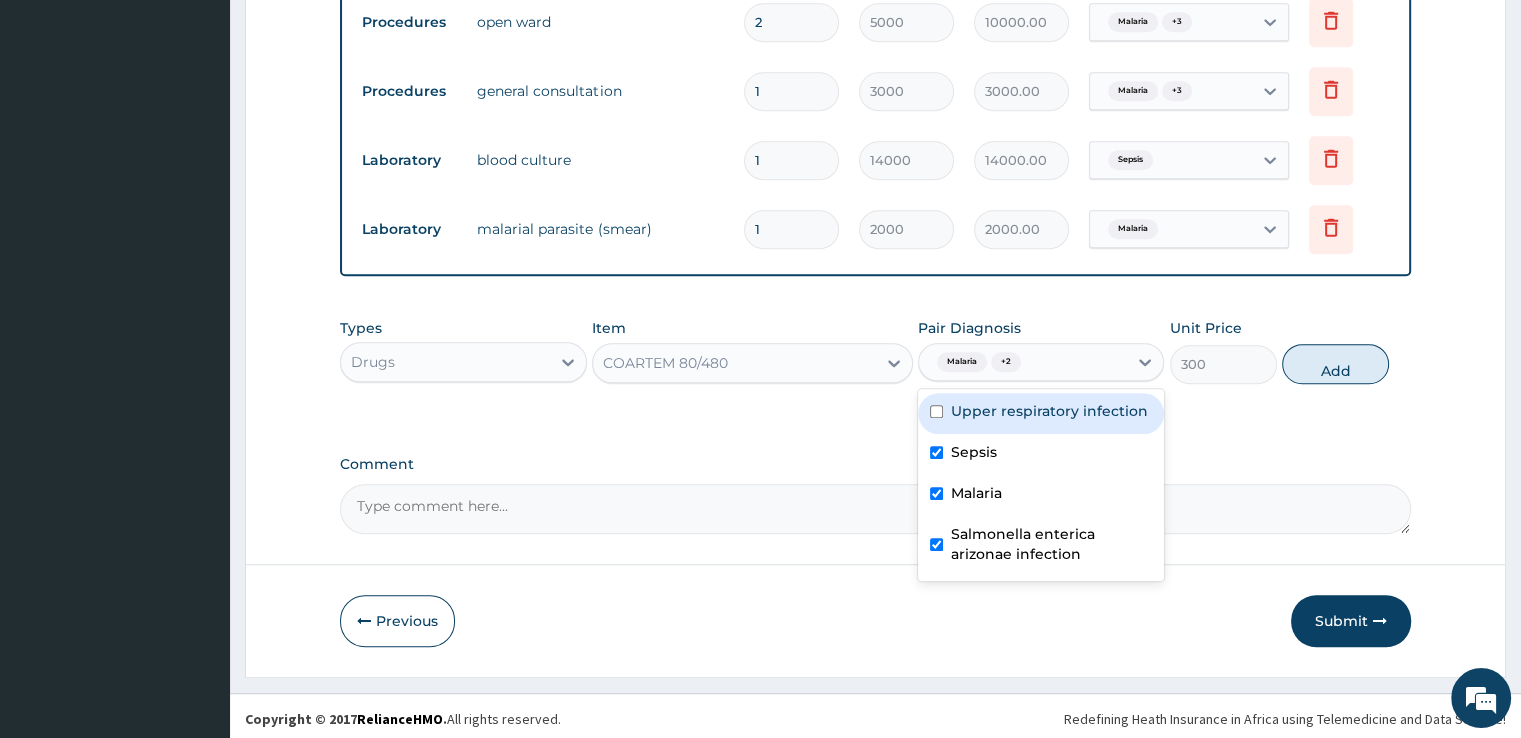 type on "0" 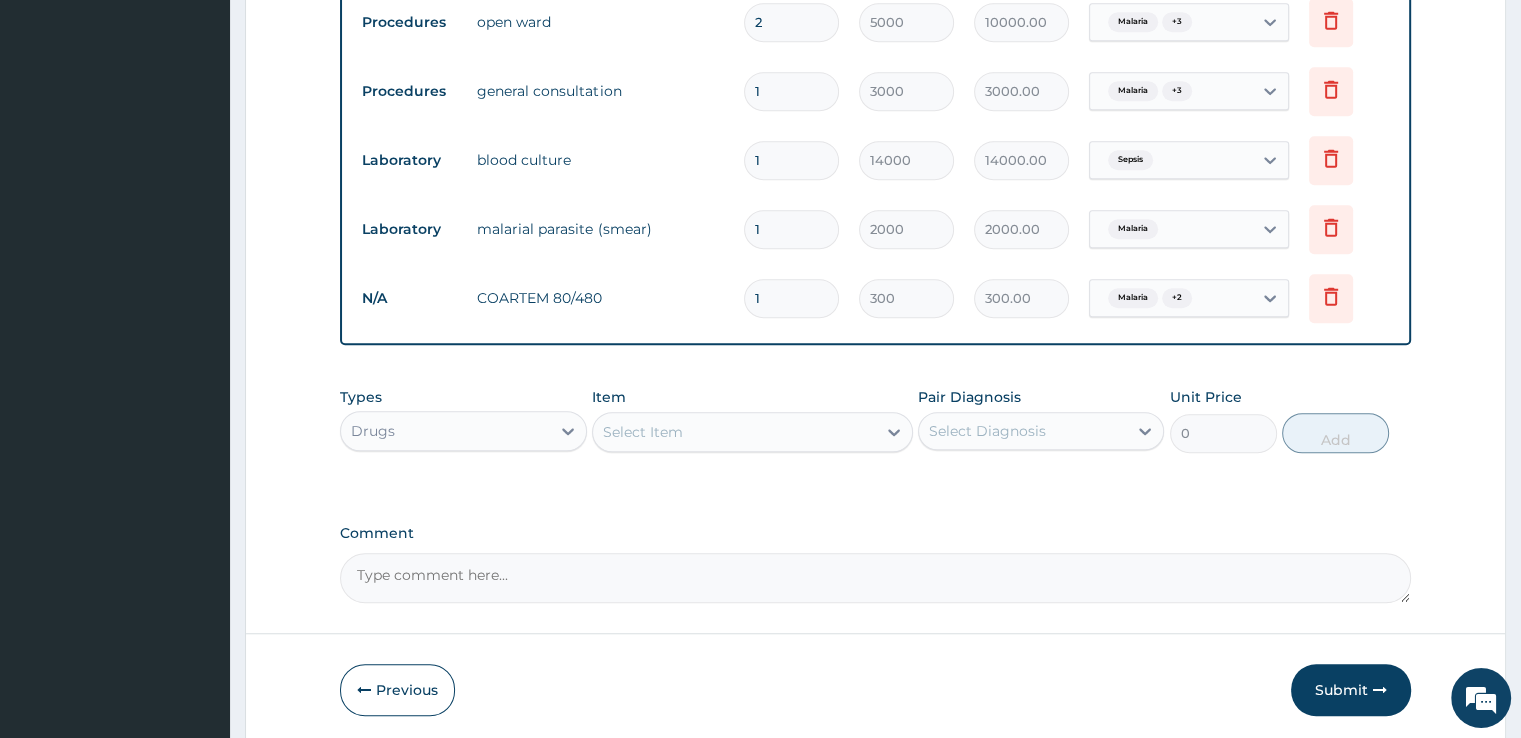 type 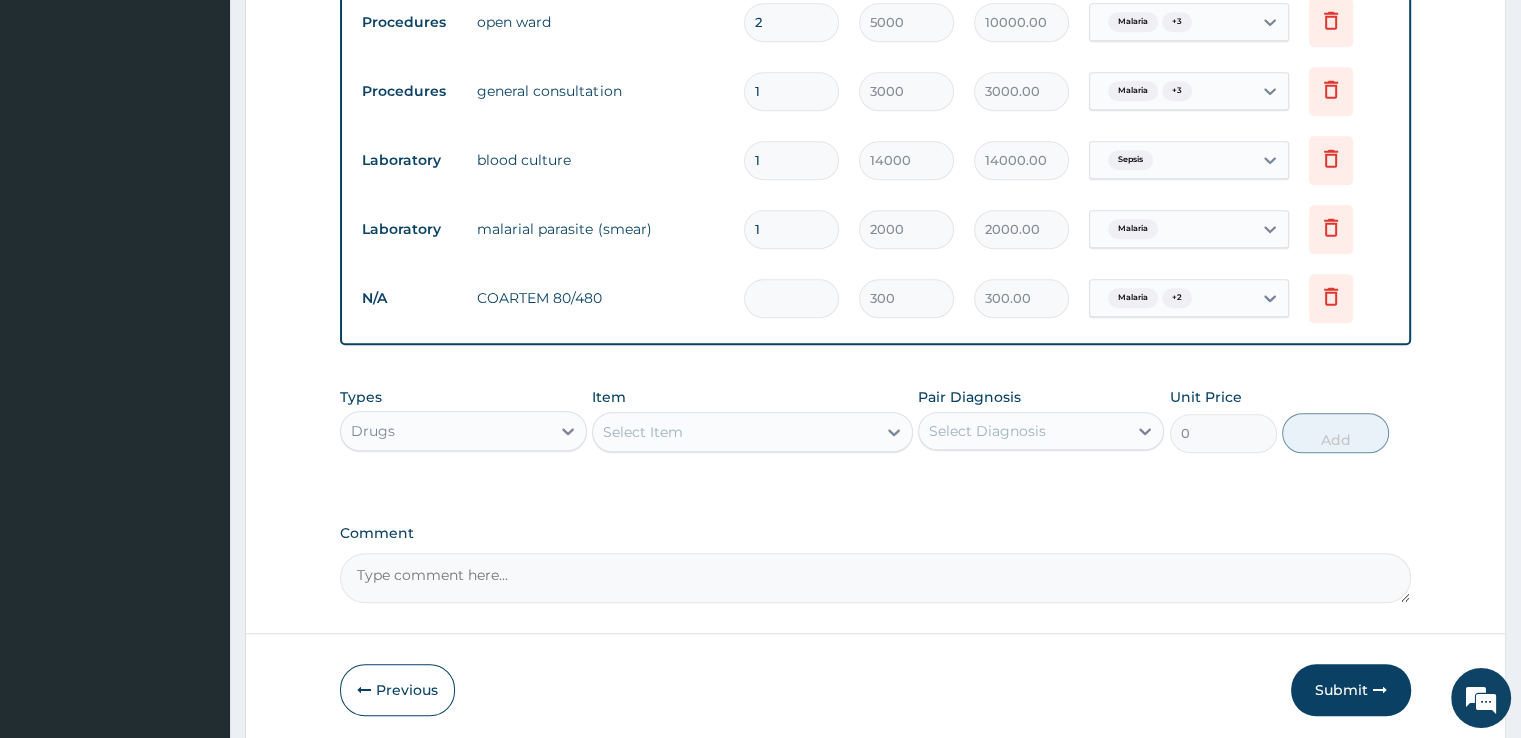 type on "0.00" 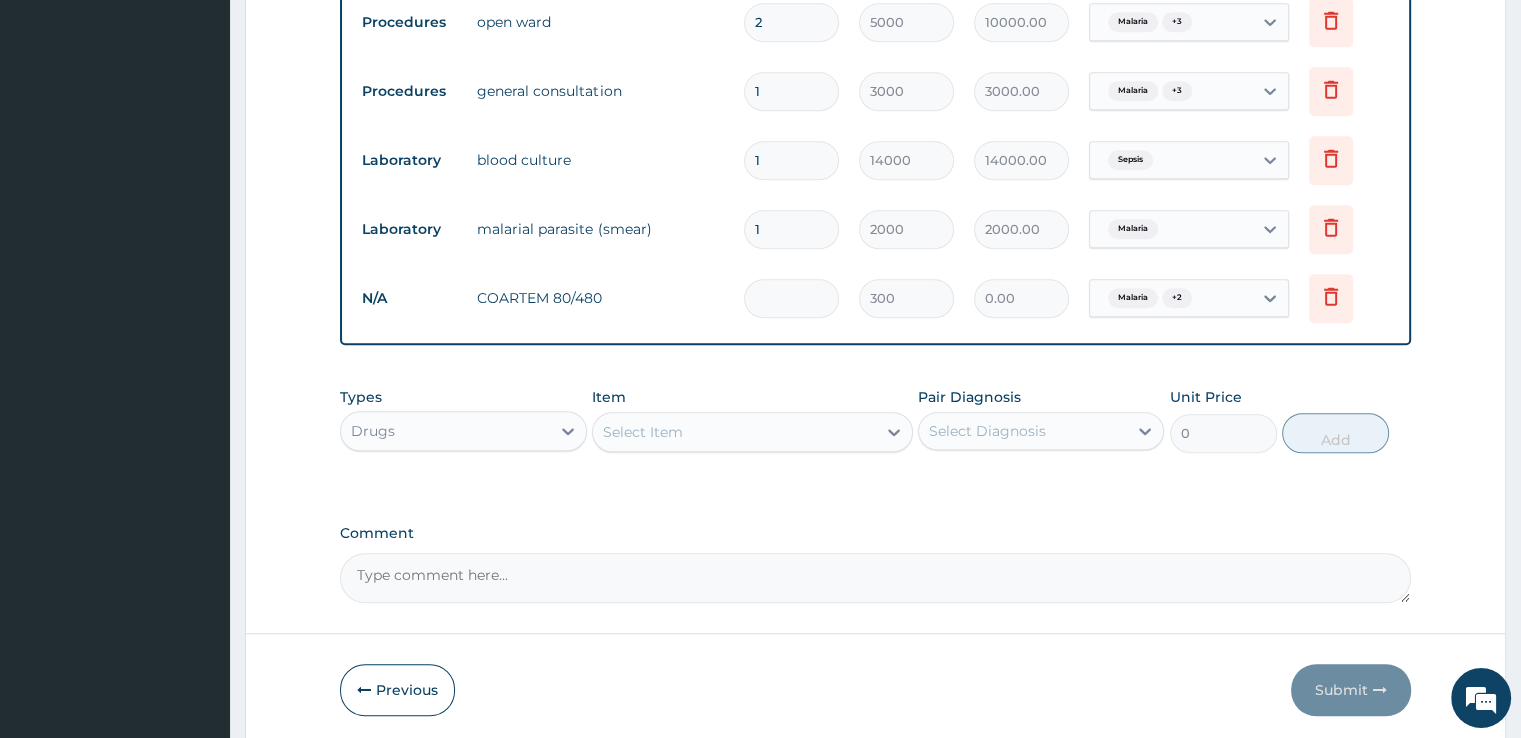 type on "6" 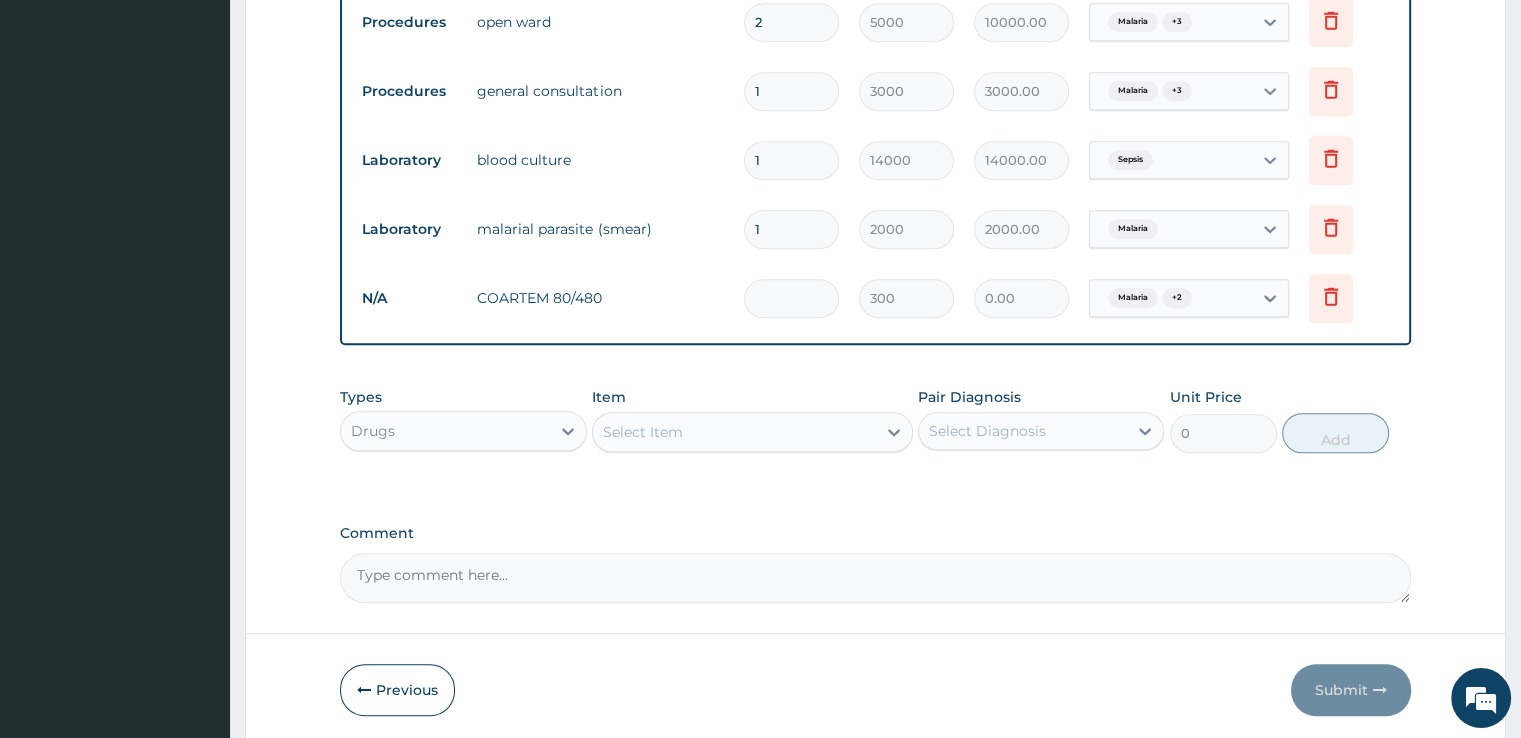 type on "1800.00" 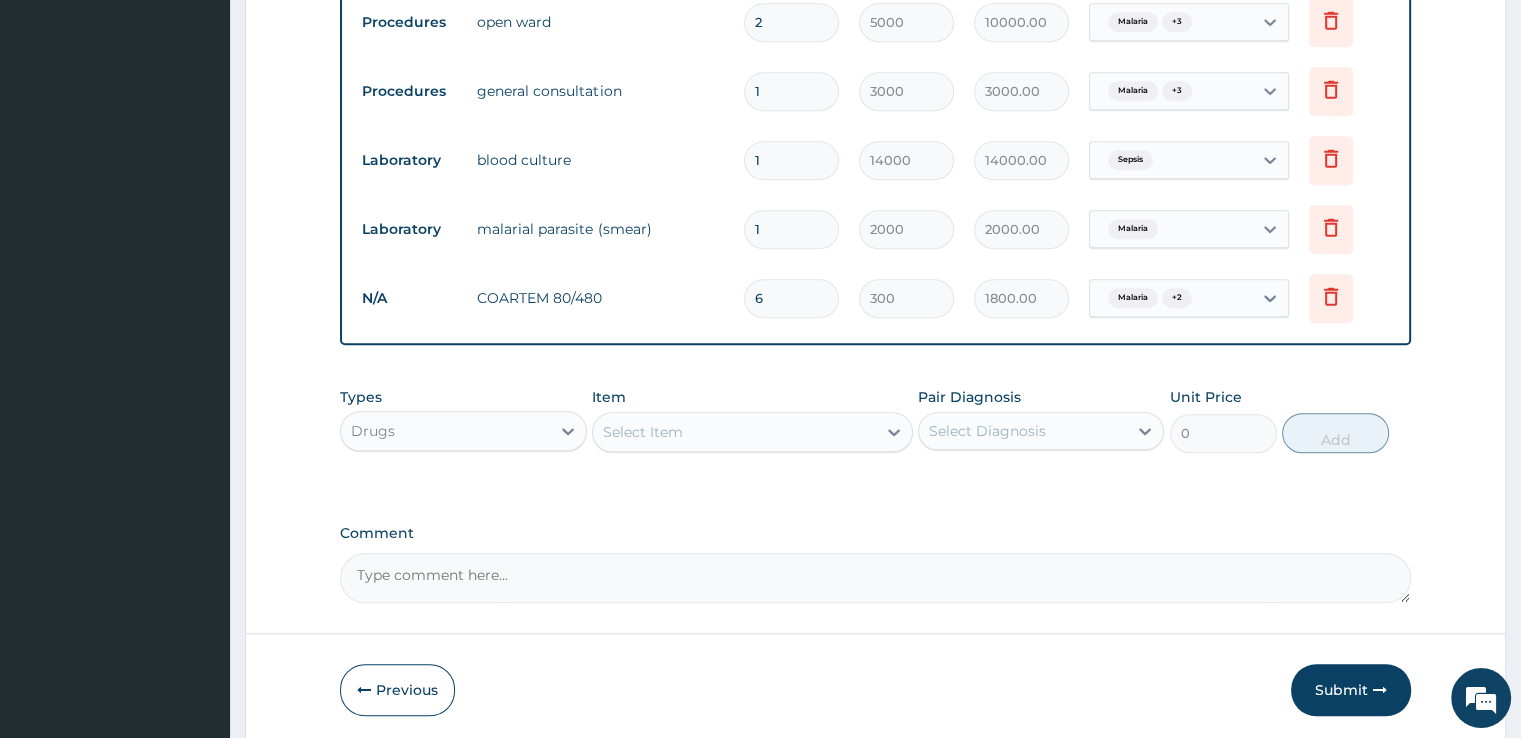 type on "6" 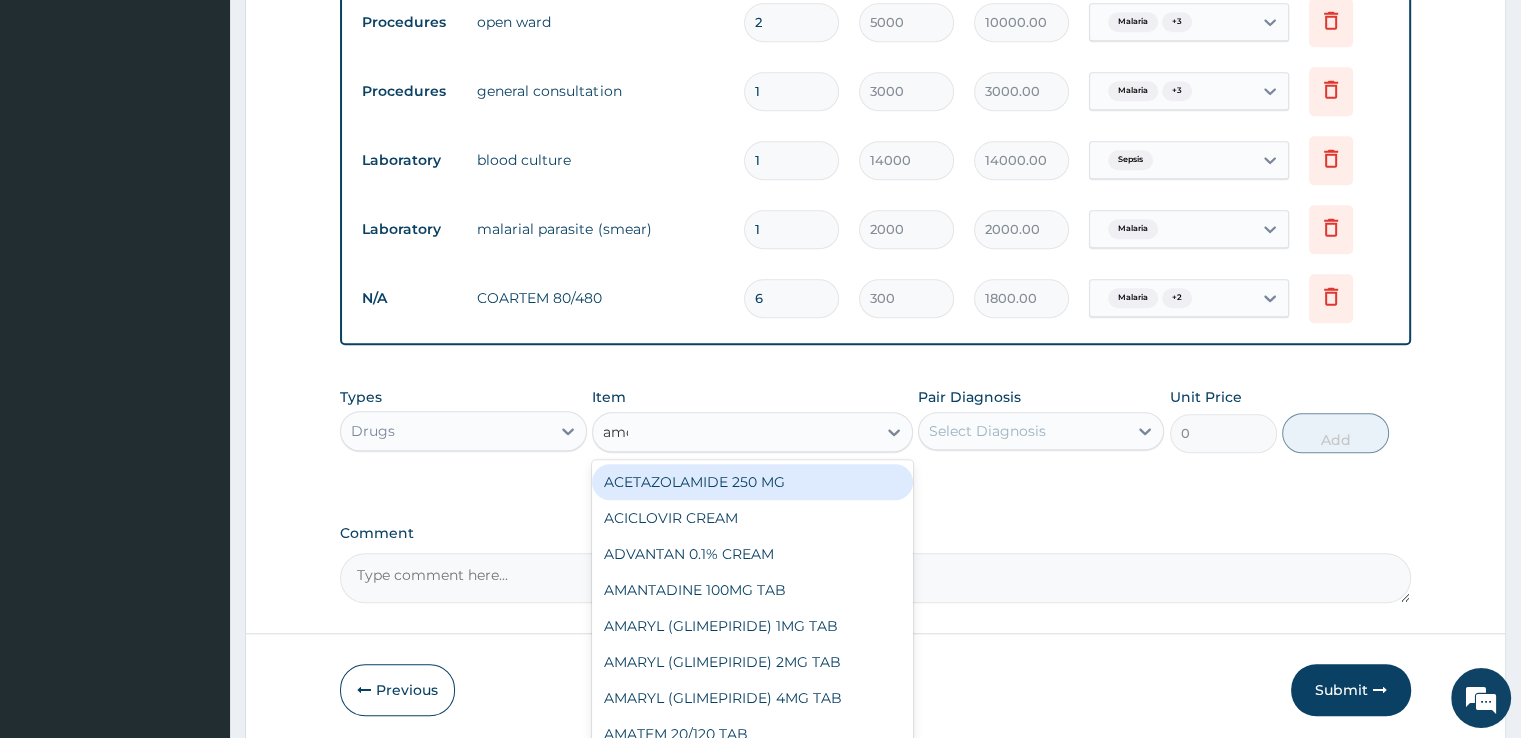 type on "amox" 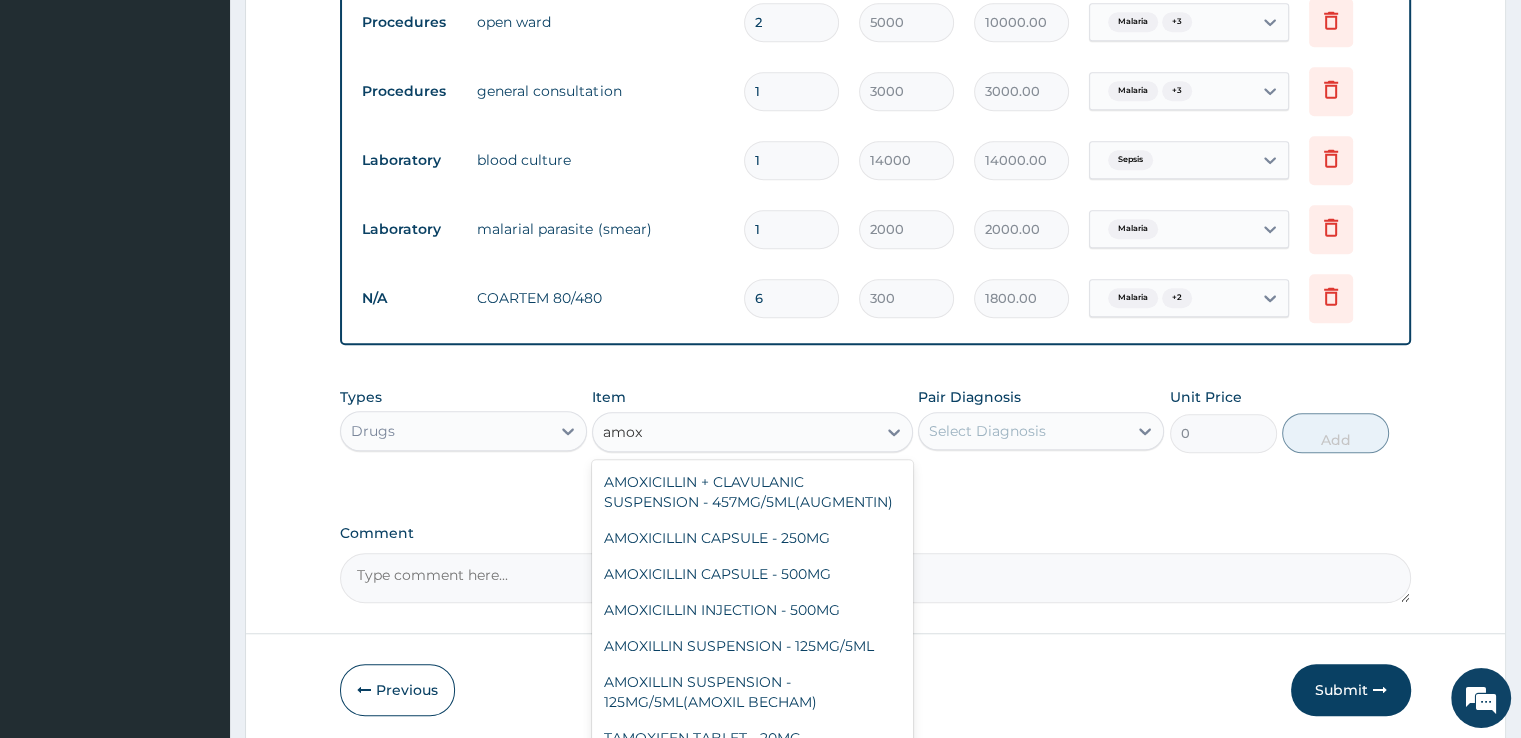scroll, scrollTop: 1400, scrollLeft: 0, axis: vertical 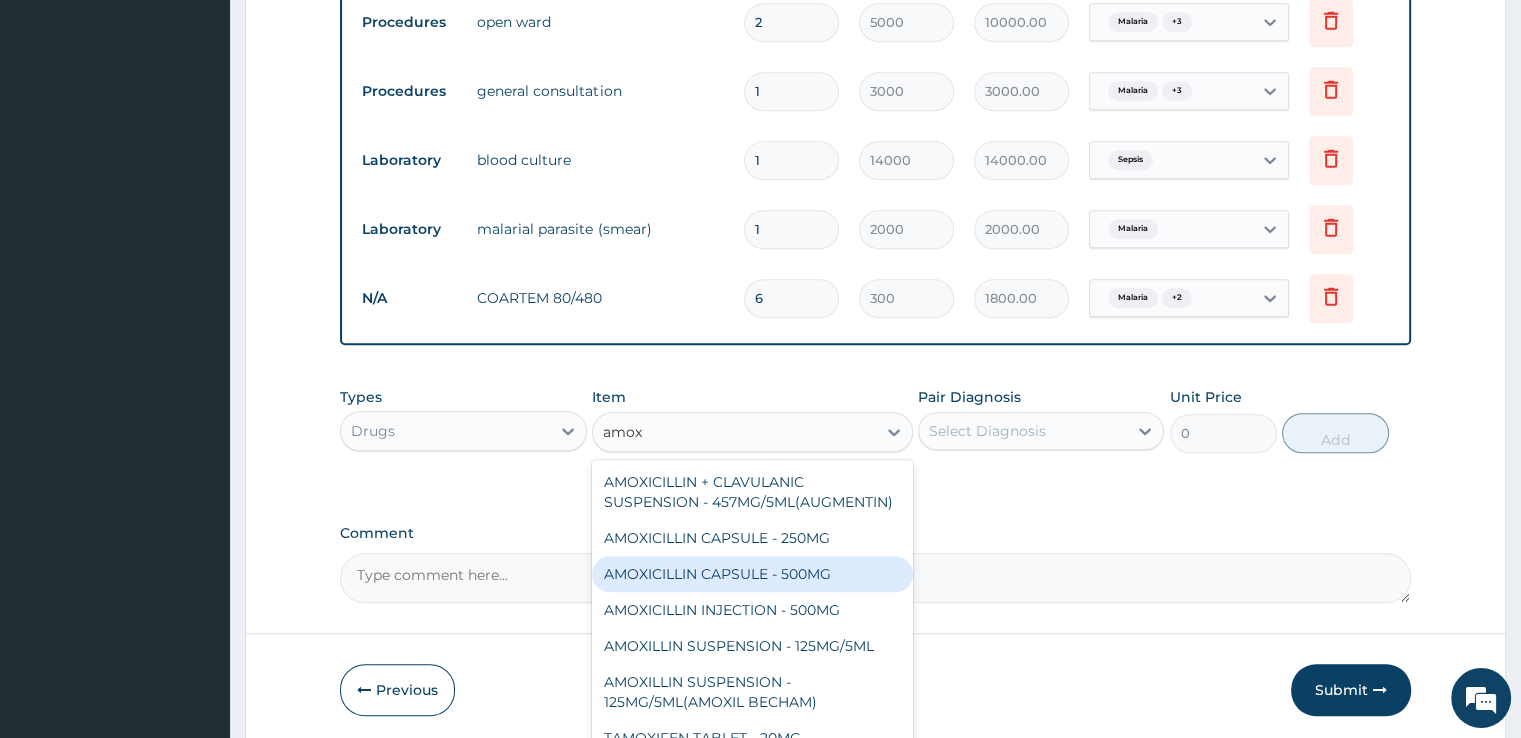 click on "AMOXICILLIN CAPSULE - 500MG" at bounding box center [752, 574] 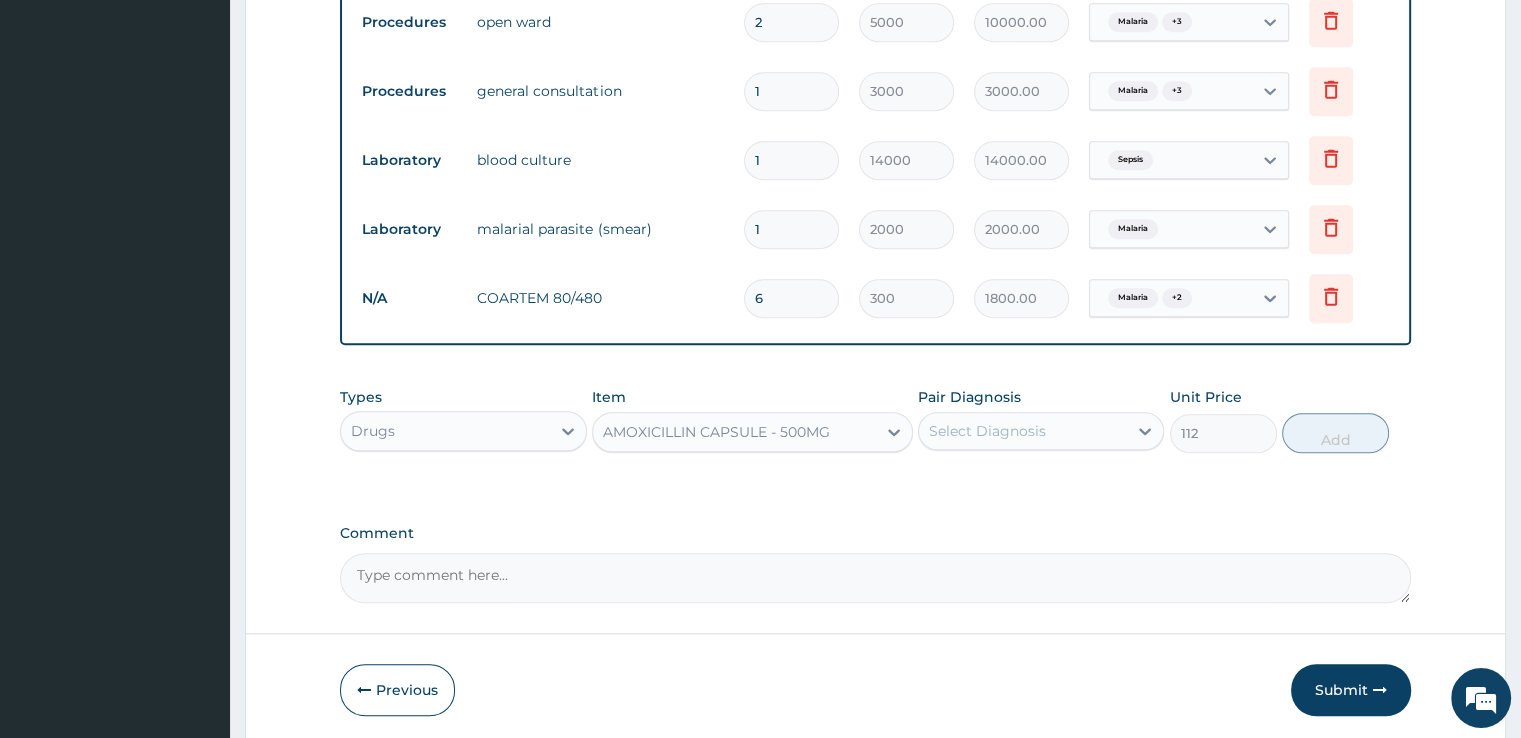 click on "Select Diagnosis" at bounding box center (987, 431) 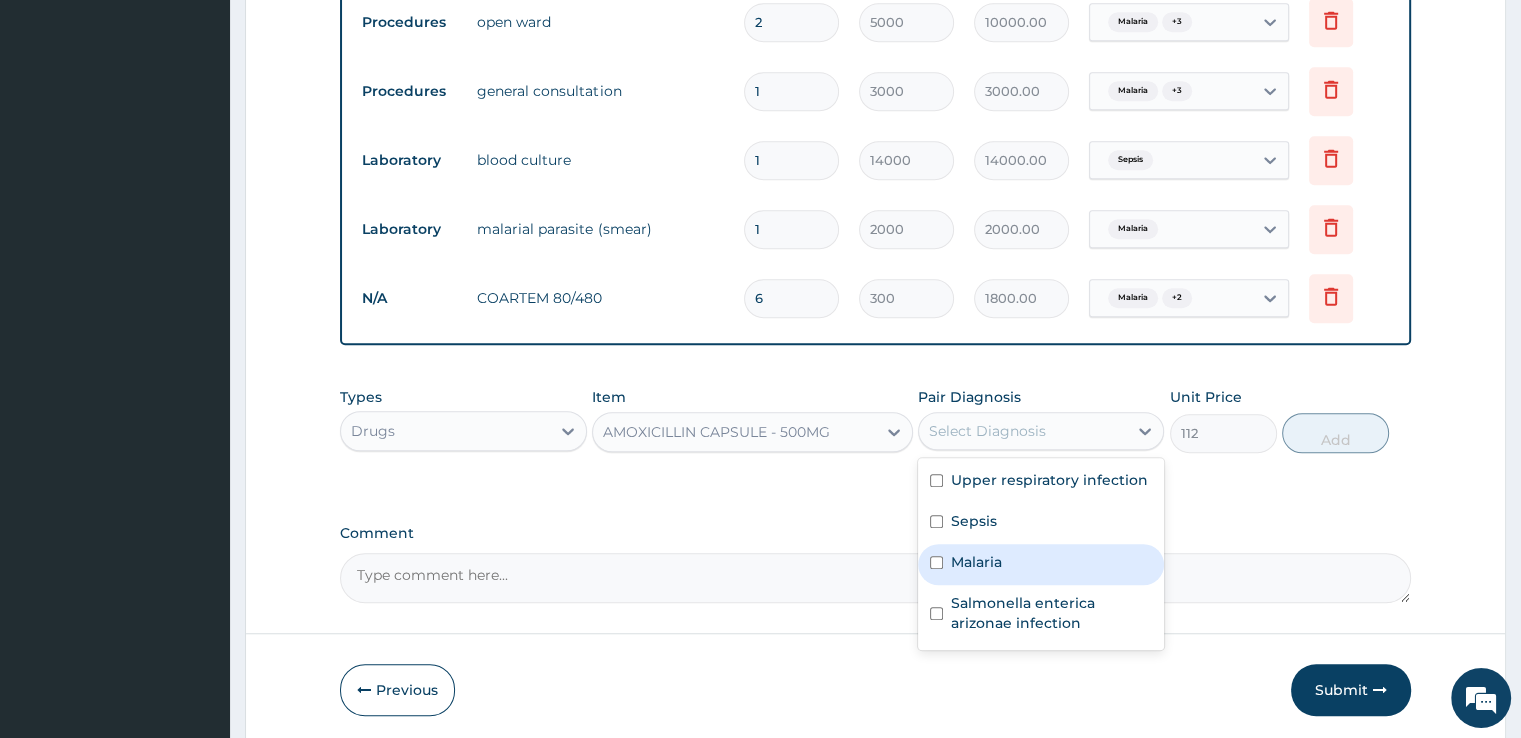 click on "Malaria" at bounding box center [1041, 564] 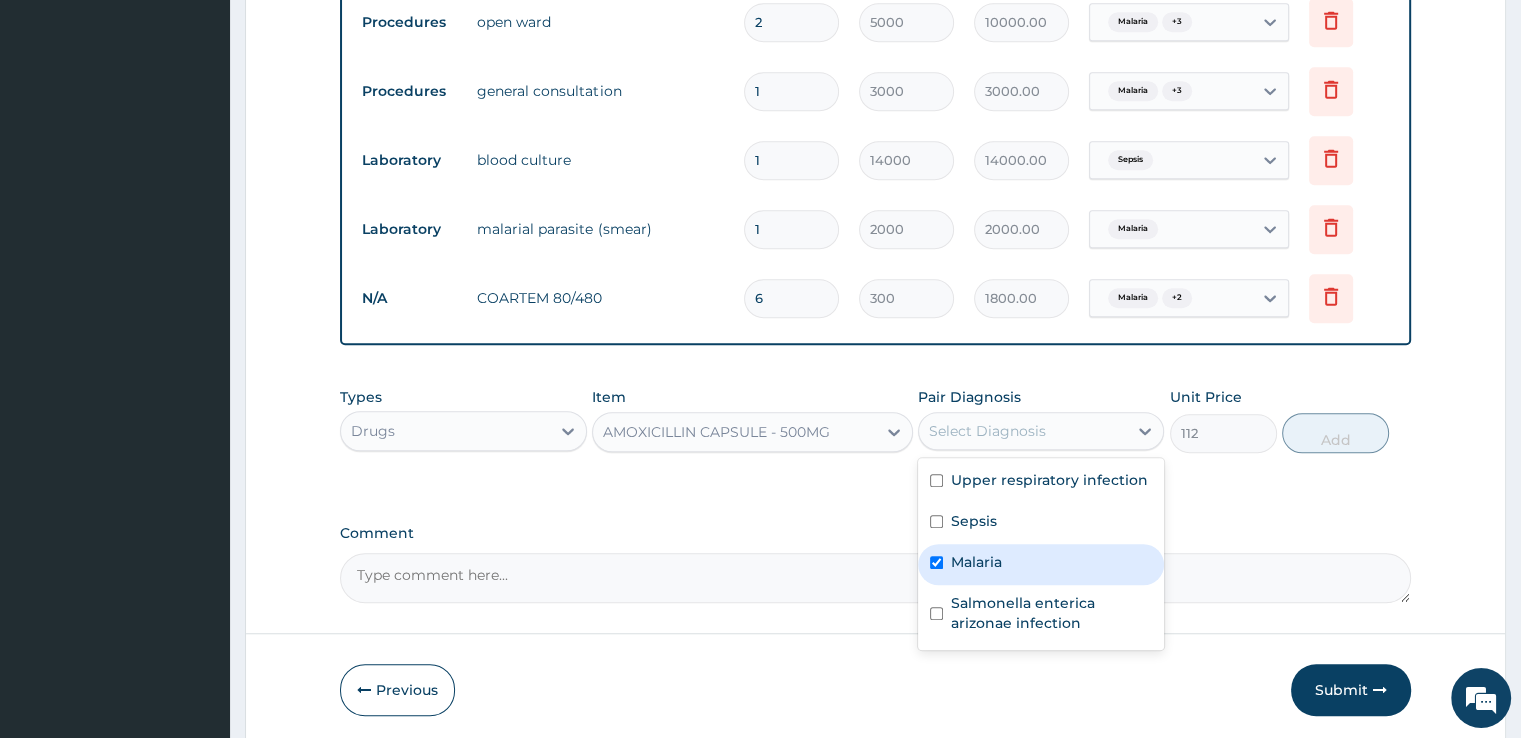 checkbox on "true" 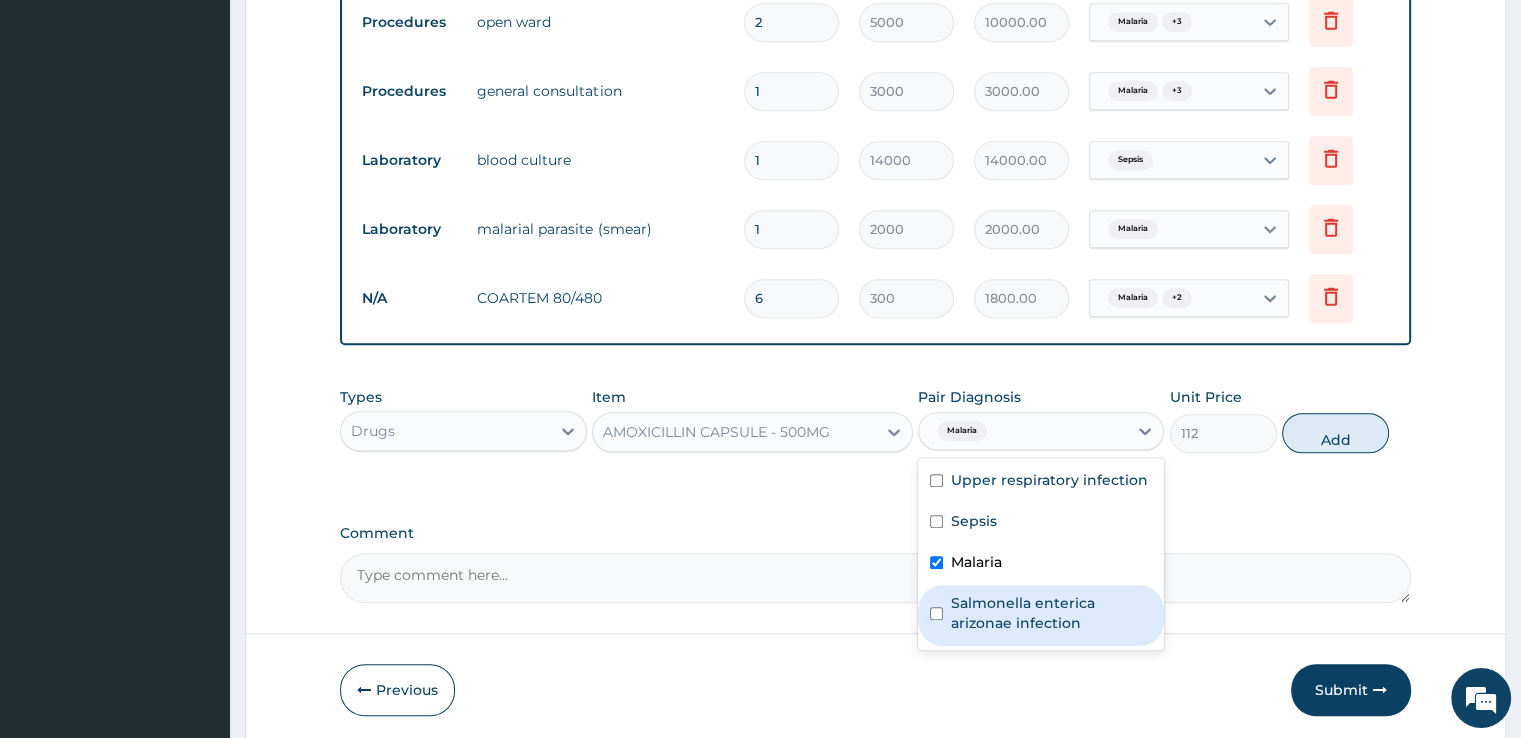 click on "Salmonella enterica arizonae infection" at bounding box center (1051, 613) 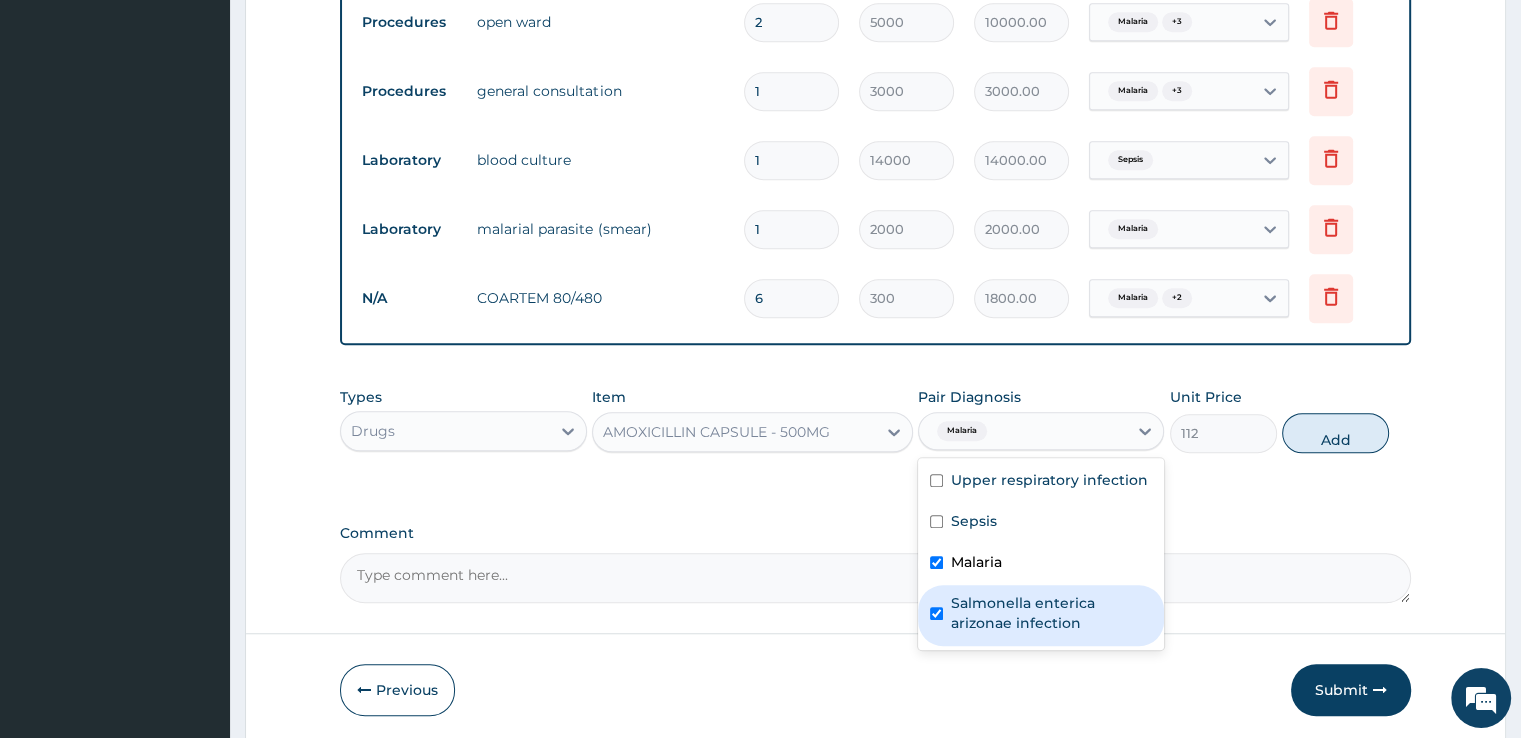 checkbox on "true" 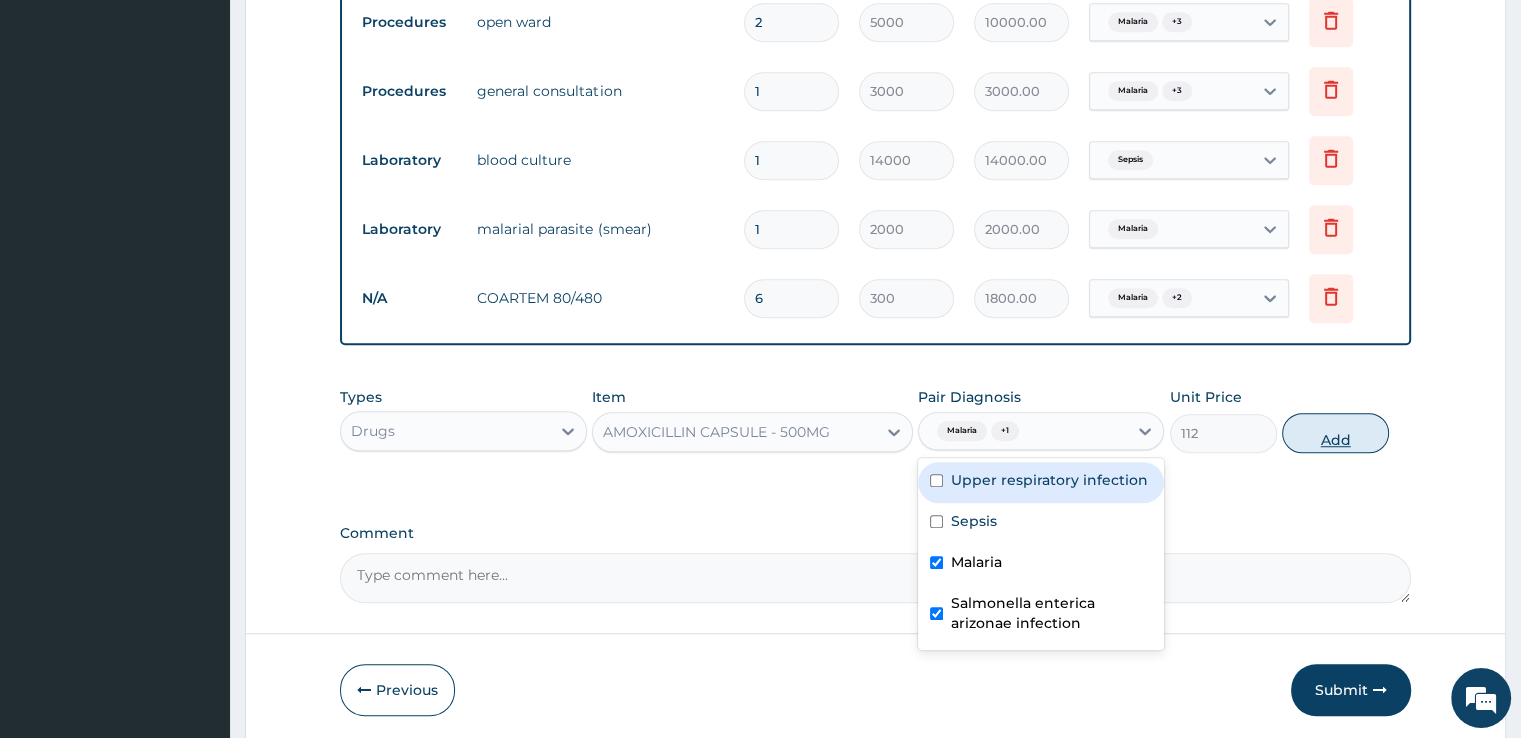 click on "Add" at bounding box center [1335, 433] 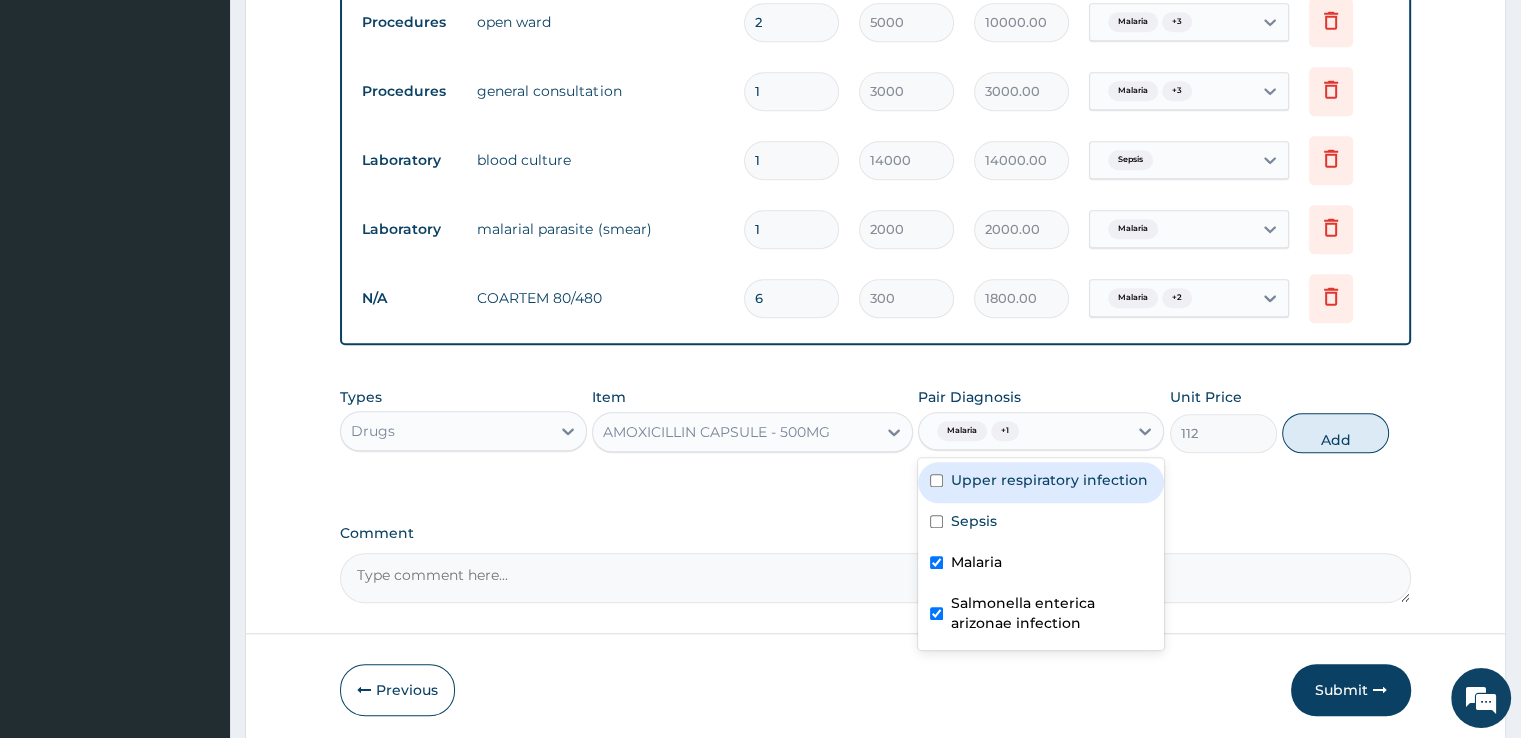 type on "0" 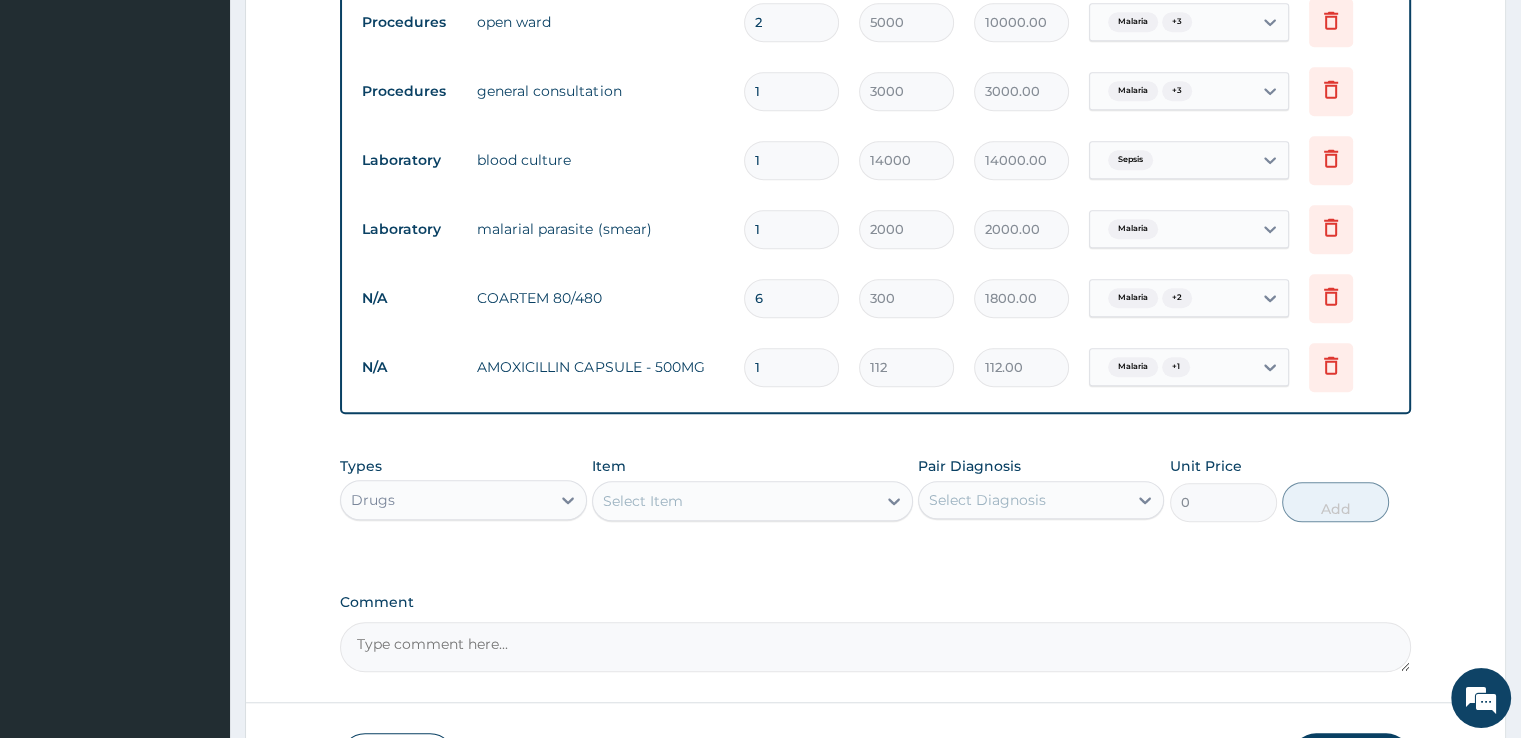 type on "15" 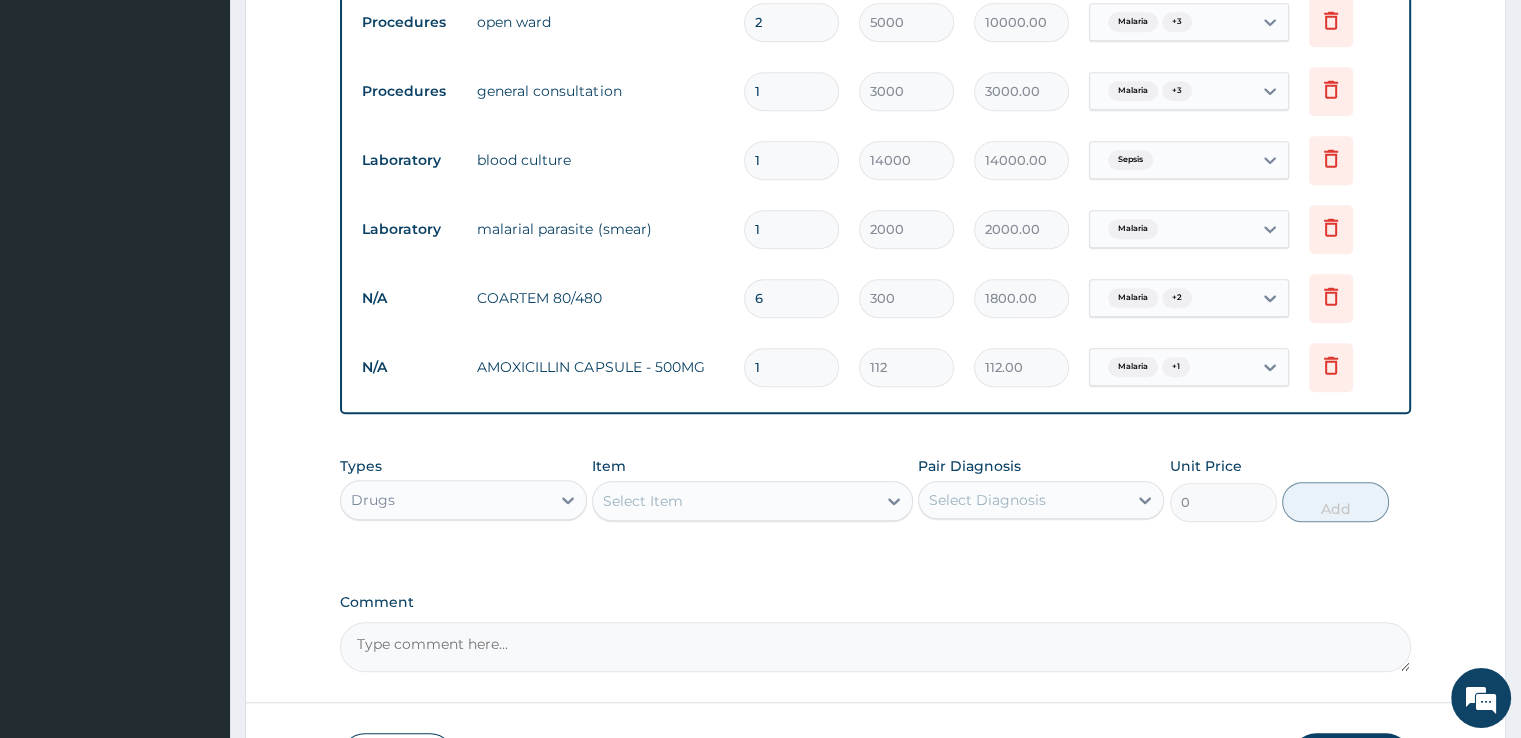 type on "1680.00" 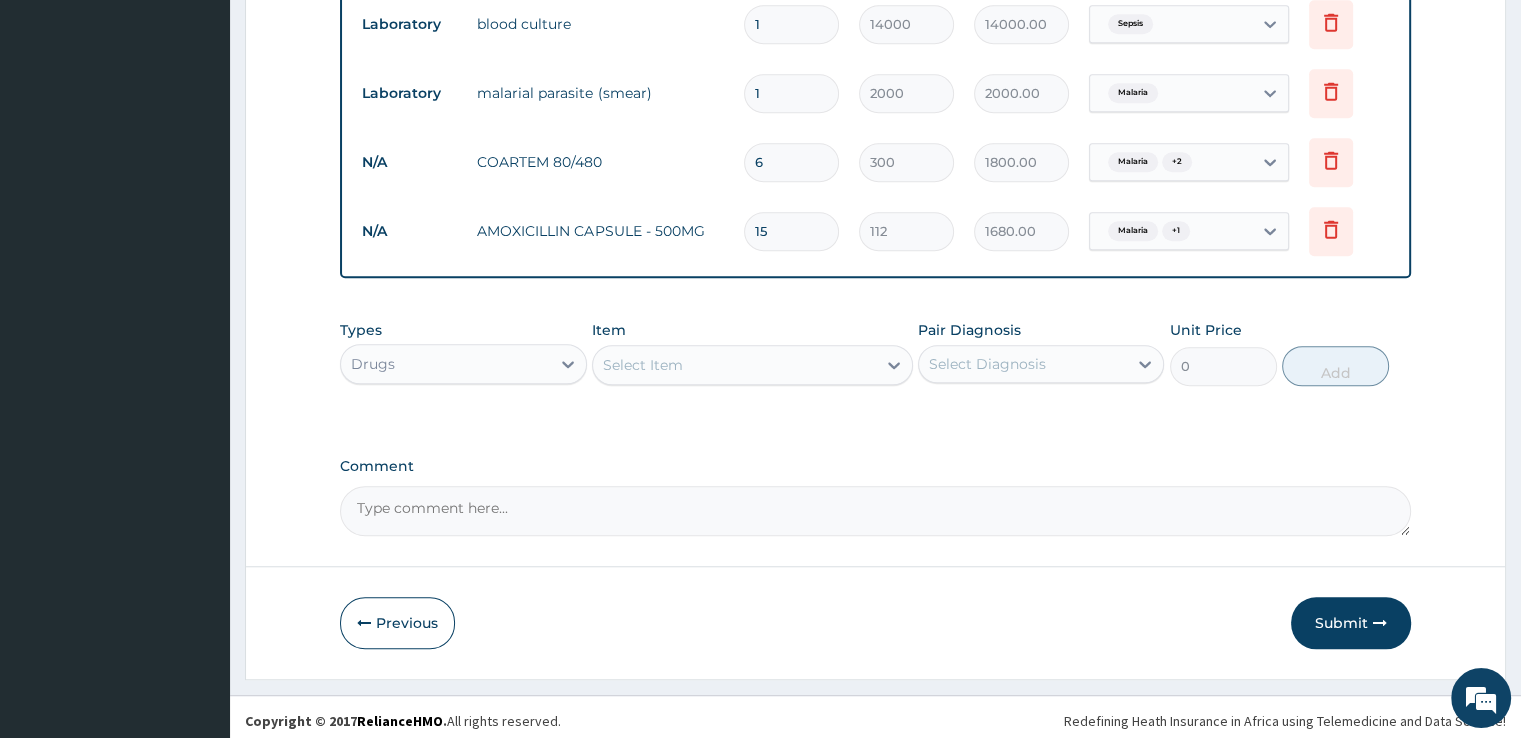 scroll, scrollTop: 1516, scrollLeft: 0, axis: vertical 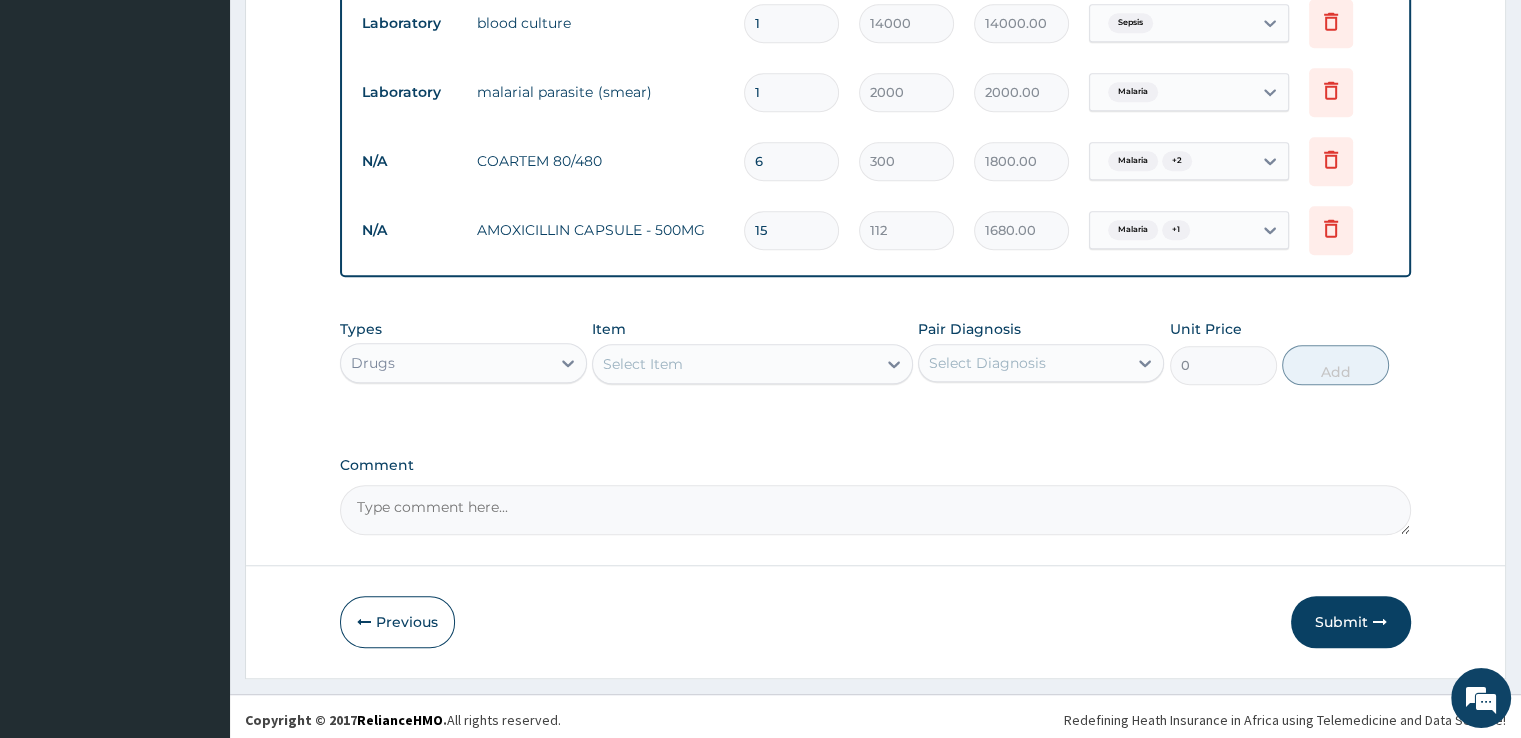 type on "15" 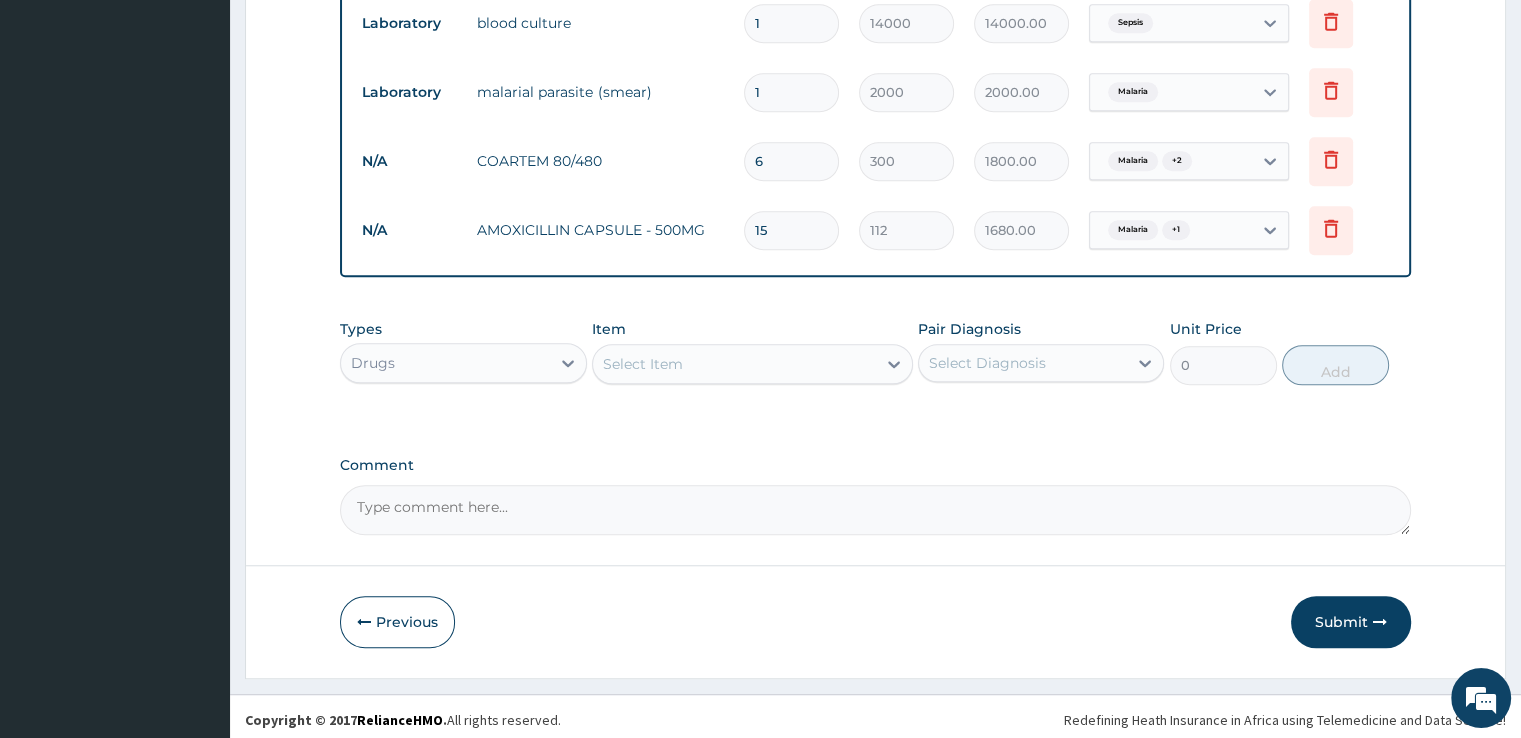 click on "Select Item" at bounding box center [643, 364] 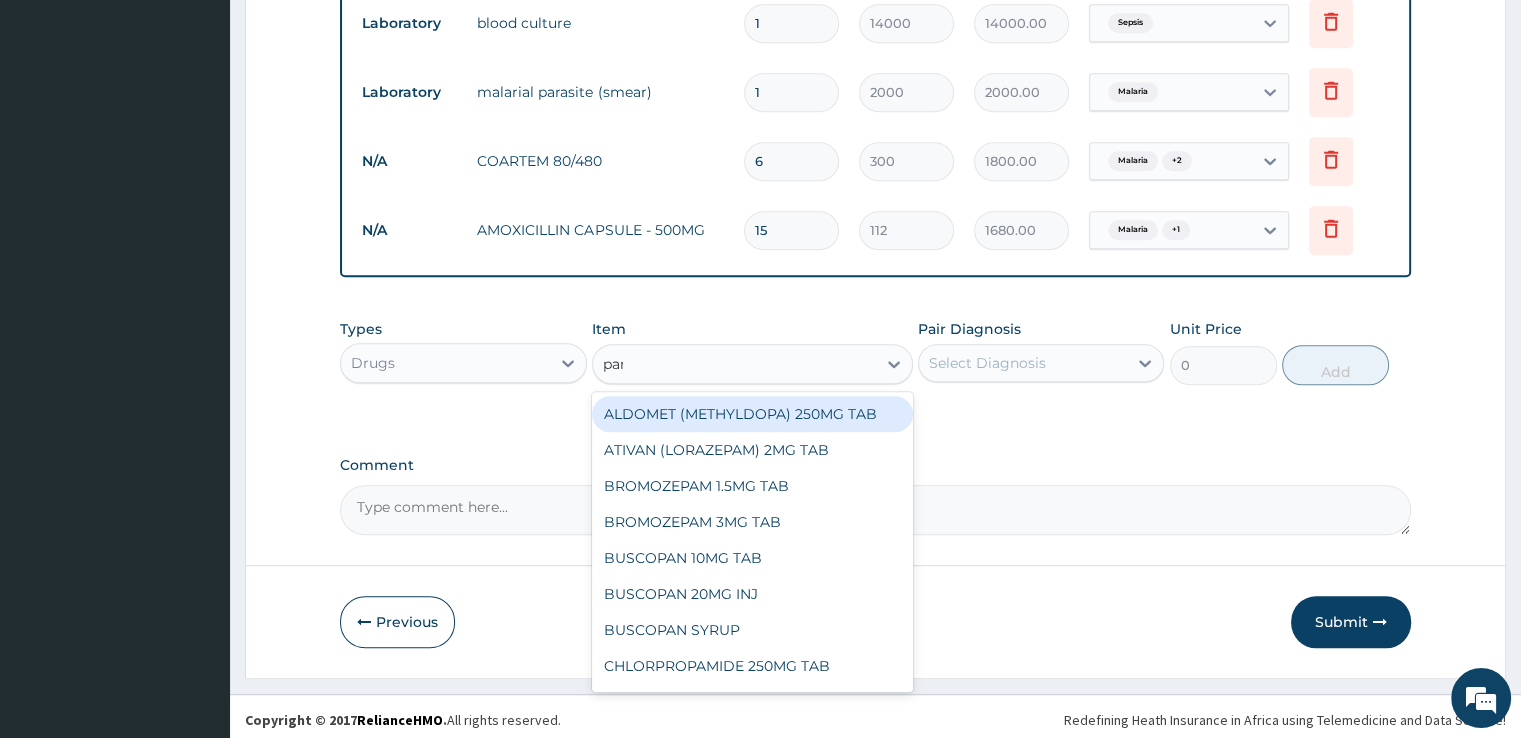 type on "parace" 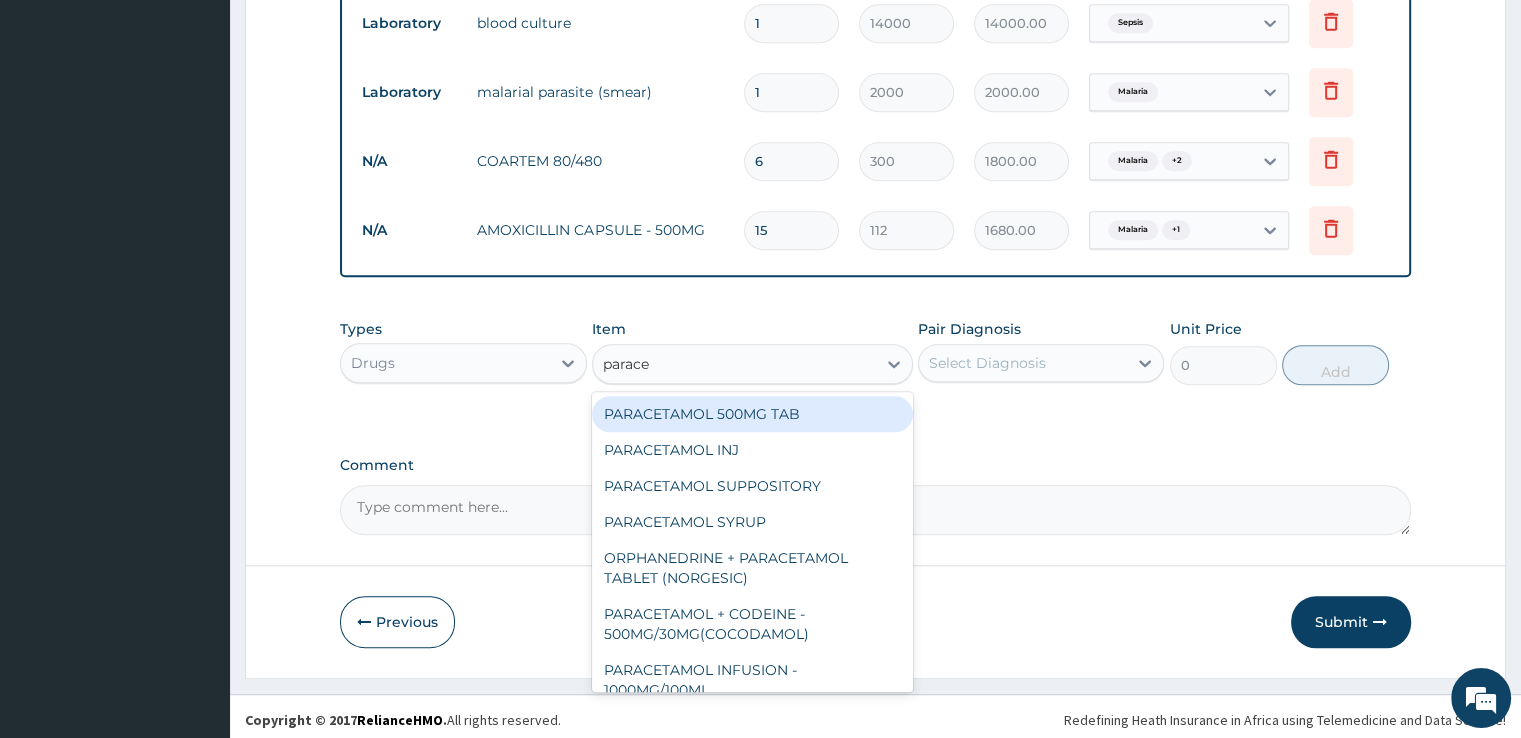 click on "PARACETAMOL 500MG TAB" at bounding box center [752, 414] 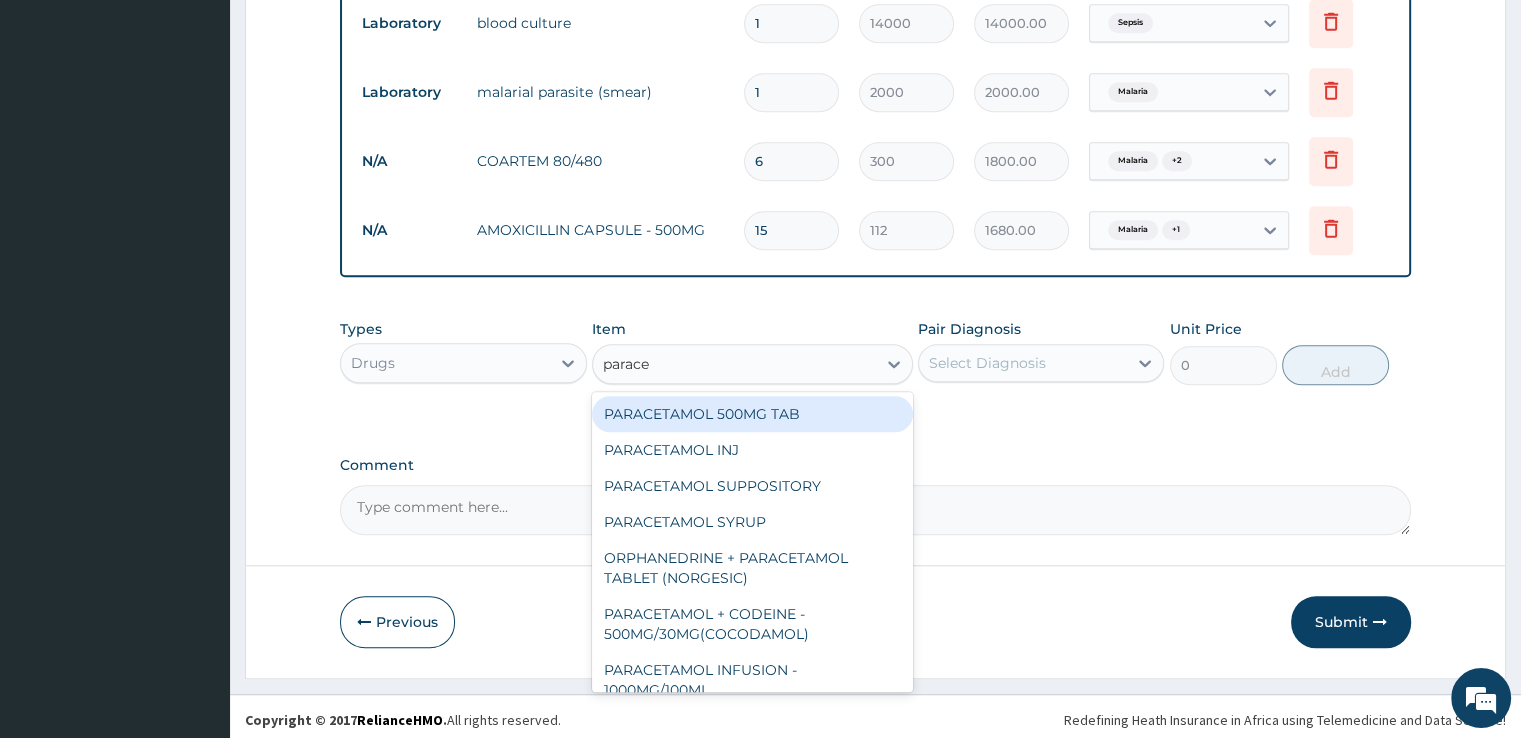 type on "20" 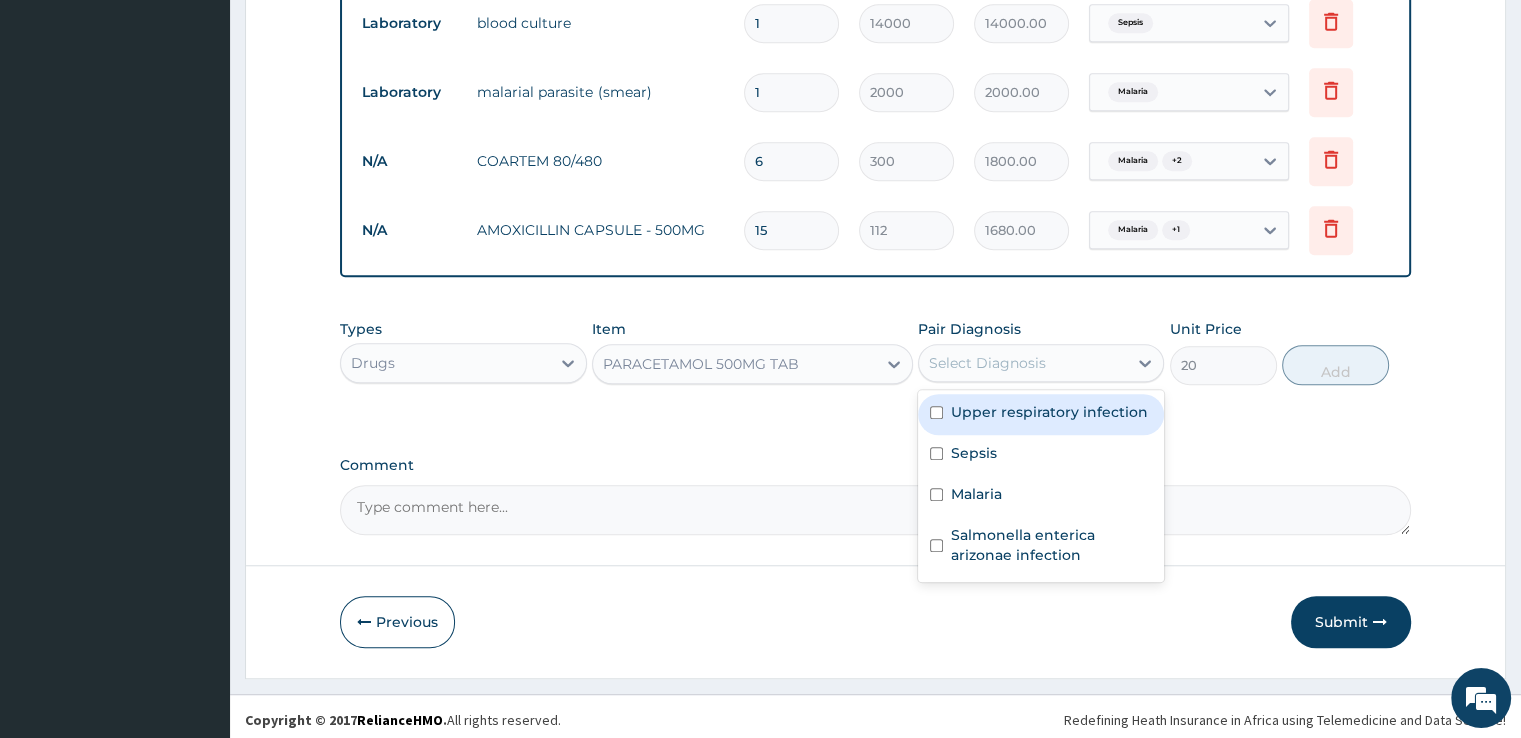click on "Select Diagnosis" at bounding box center [987, 363] 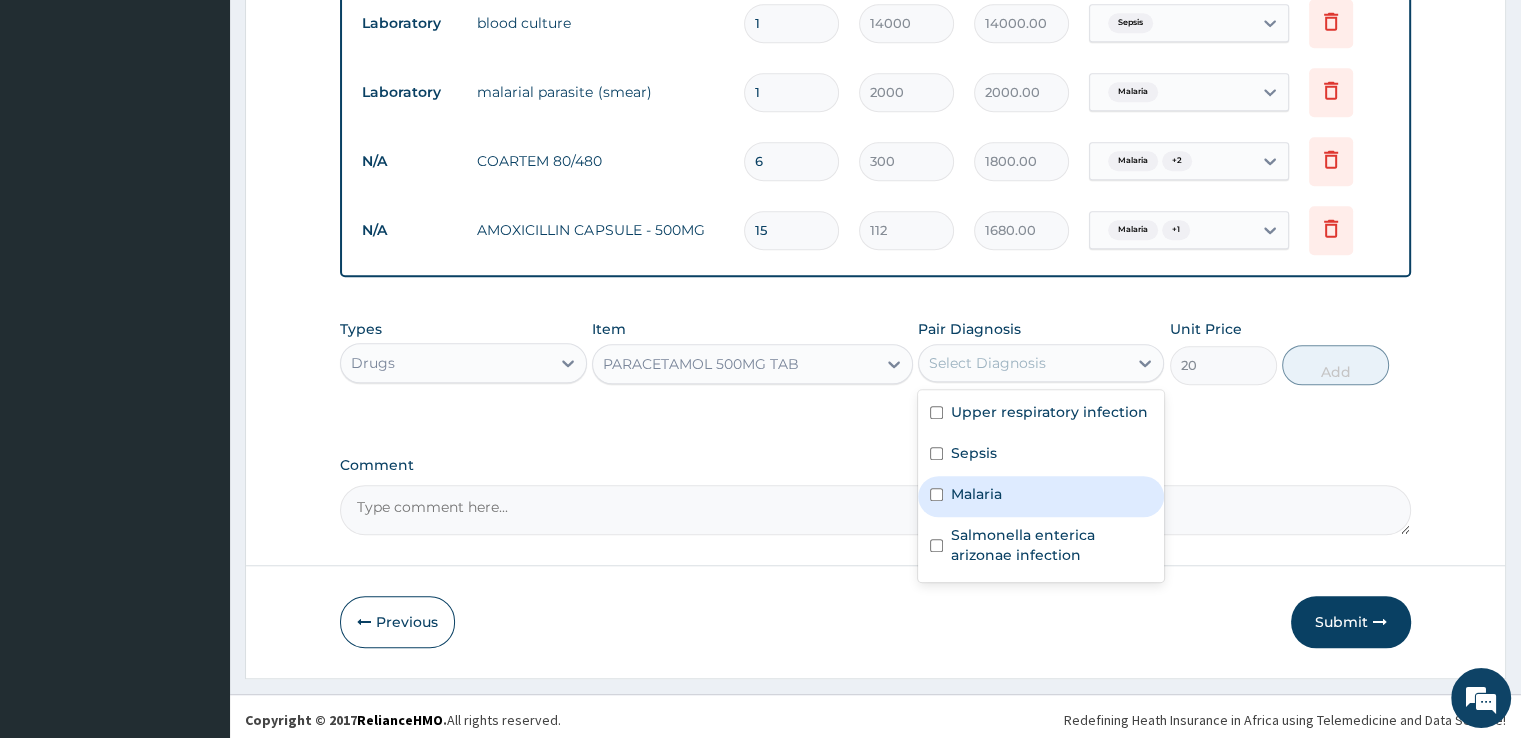 click on "Malaria" at bounding box center (976, 494) 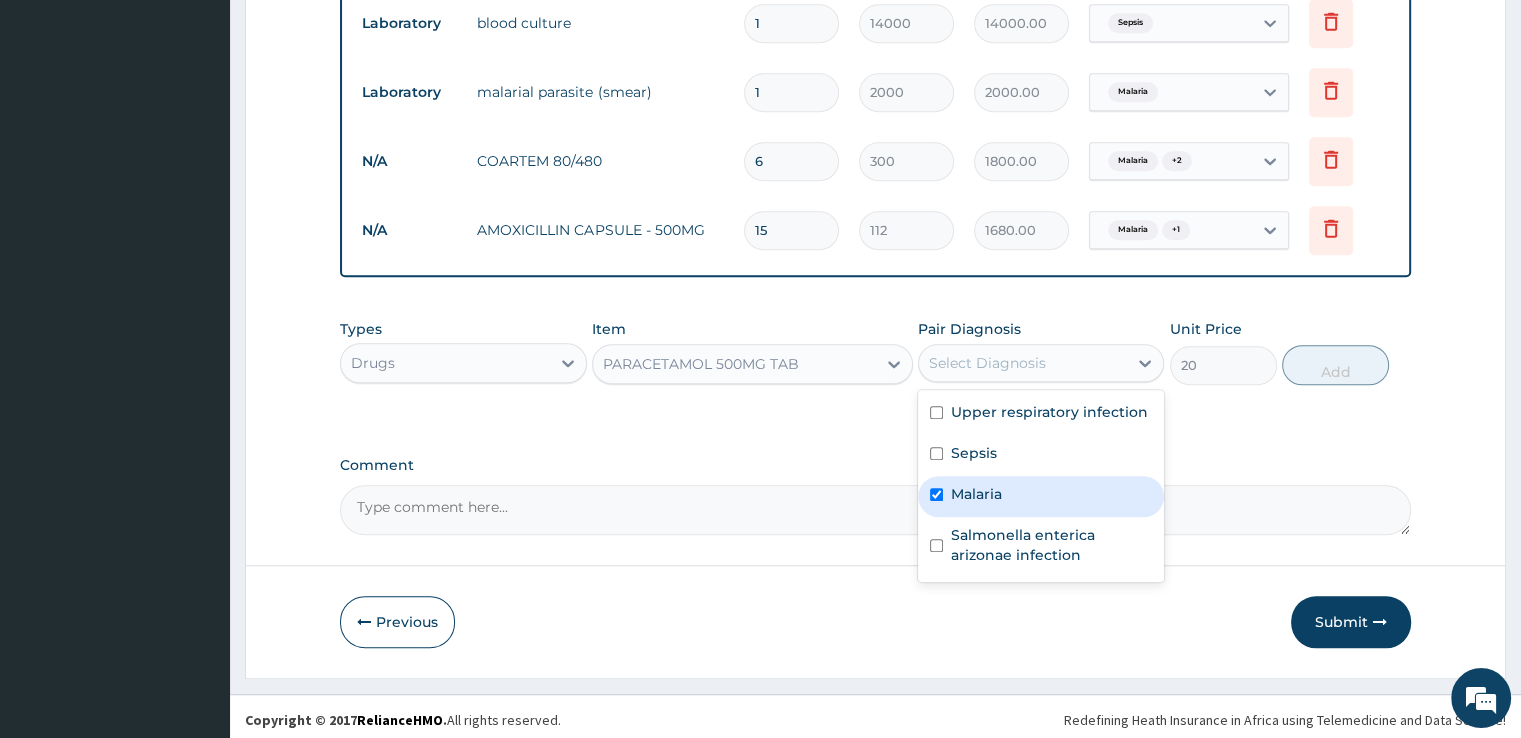 checkbox on "true" 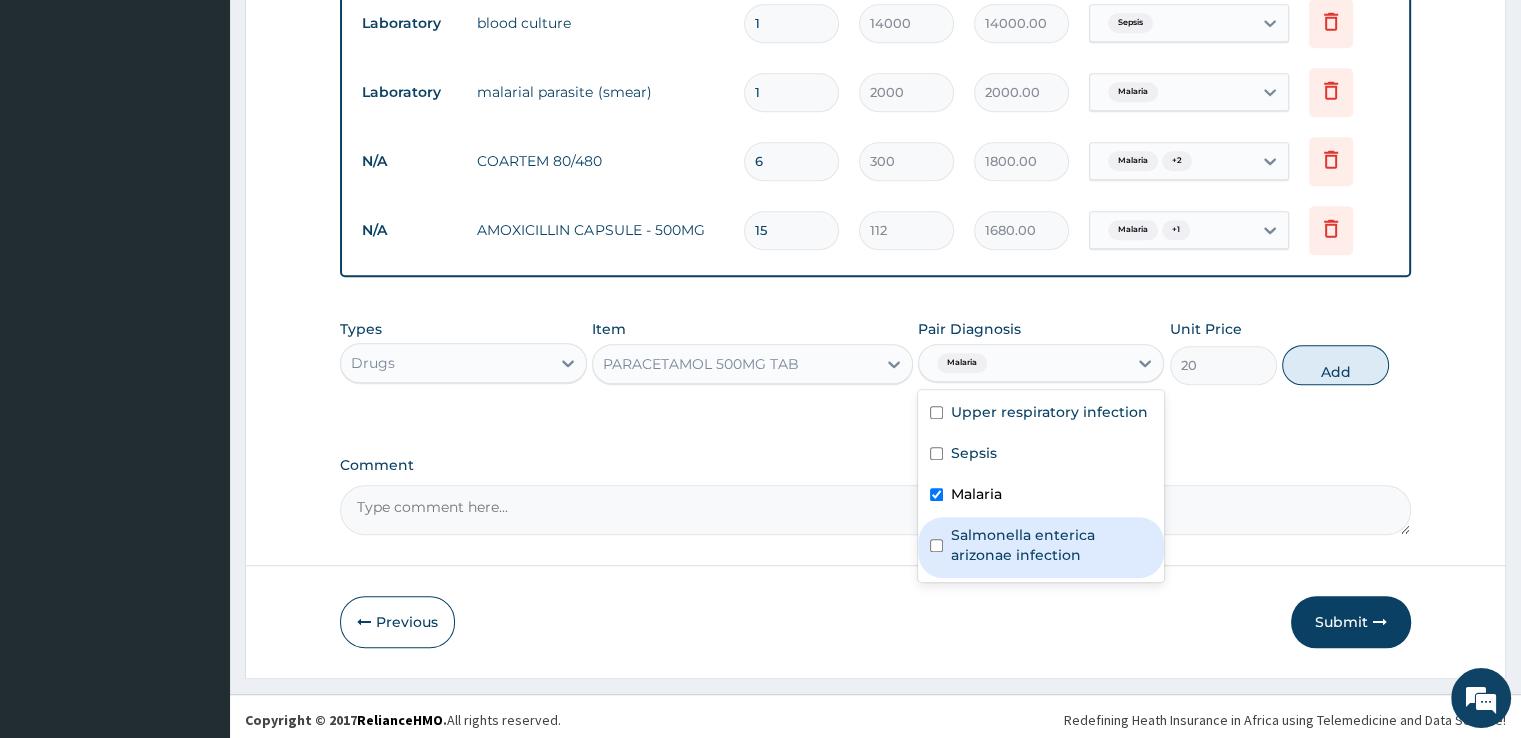 click on "Salmonella enterica arizonae infection" at bounding box center (1051, 545) 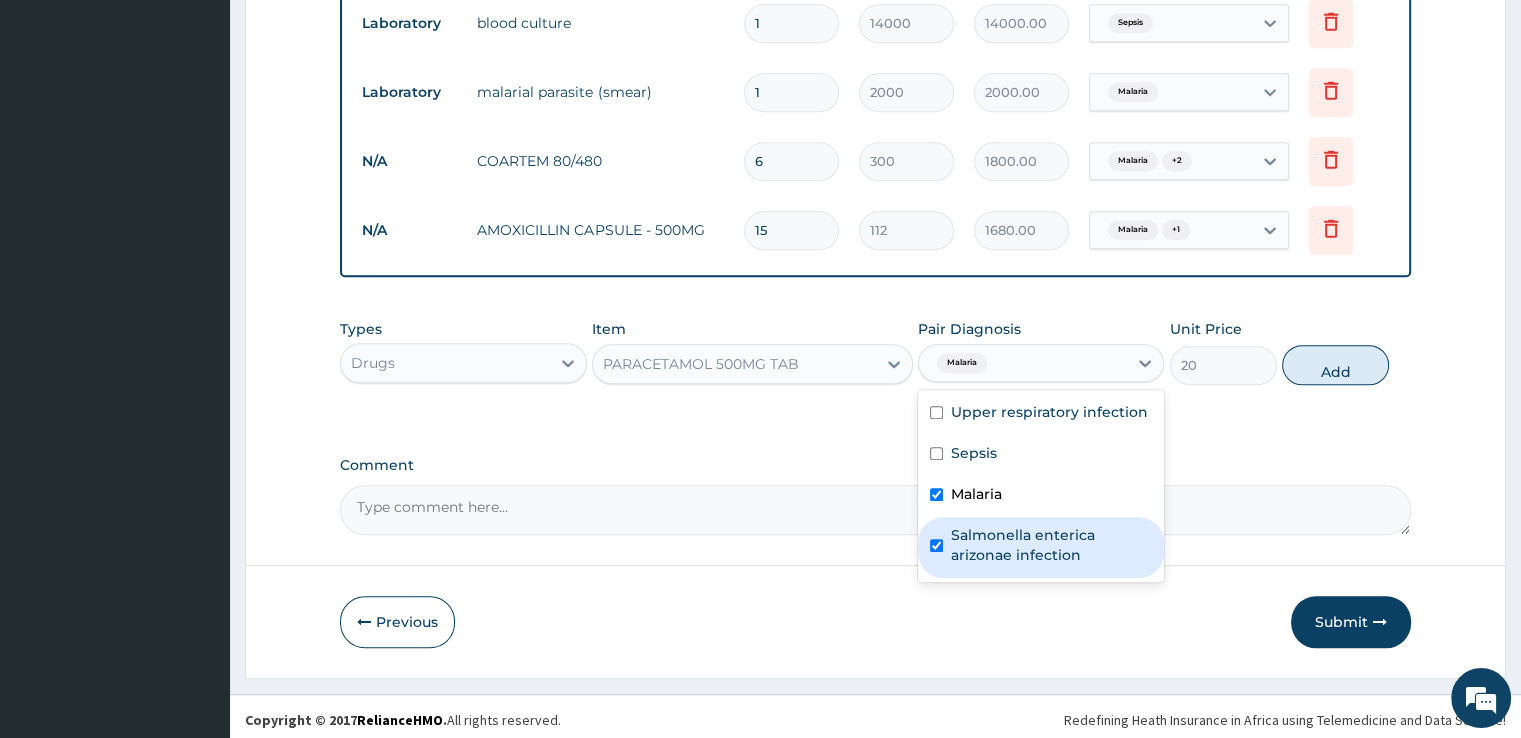 checkbox on "true" 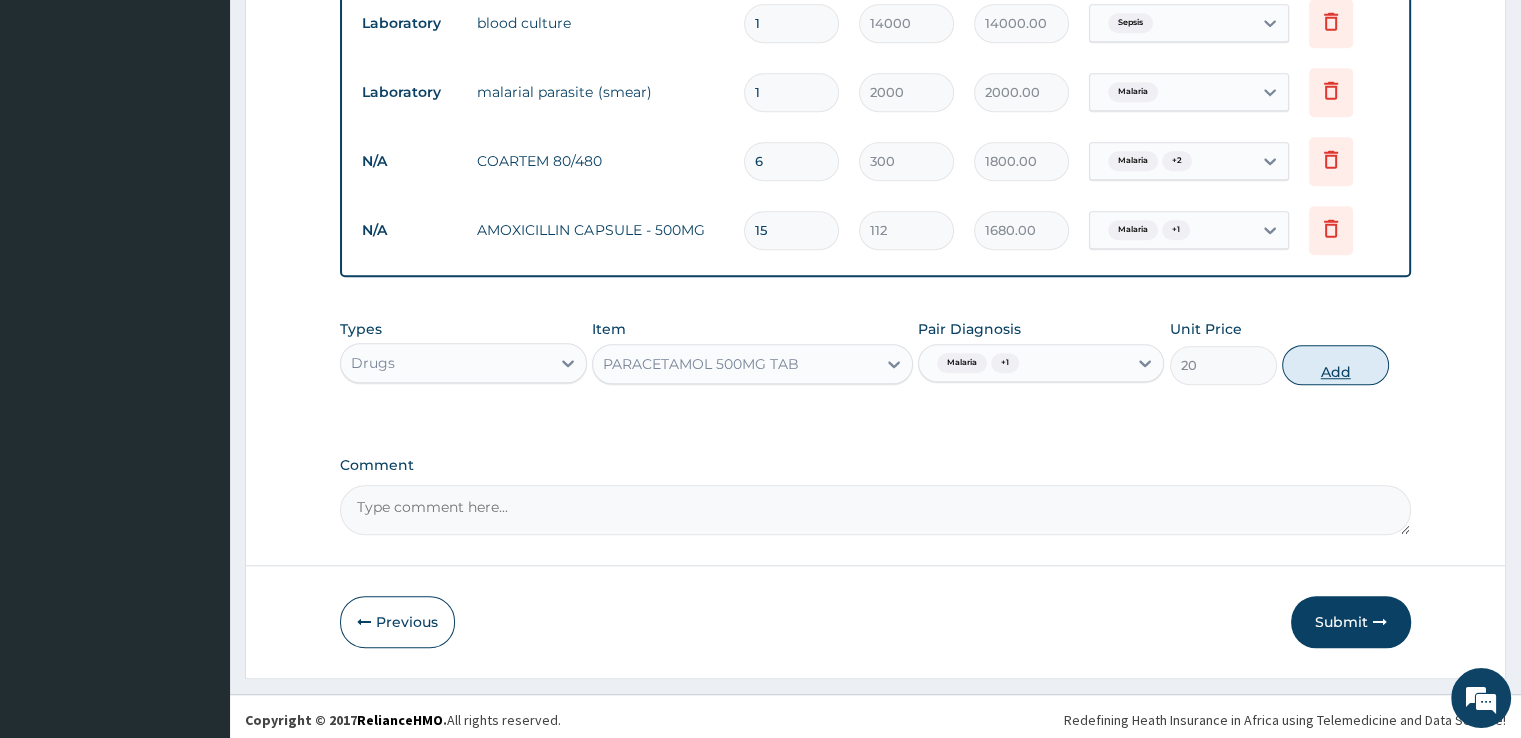 click on "Add" at bounding box center (1335, 365) 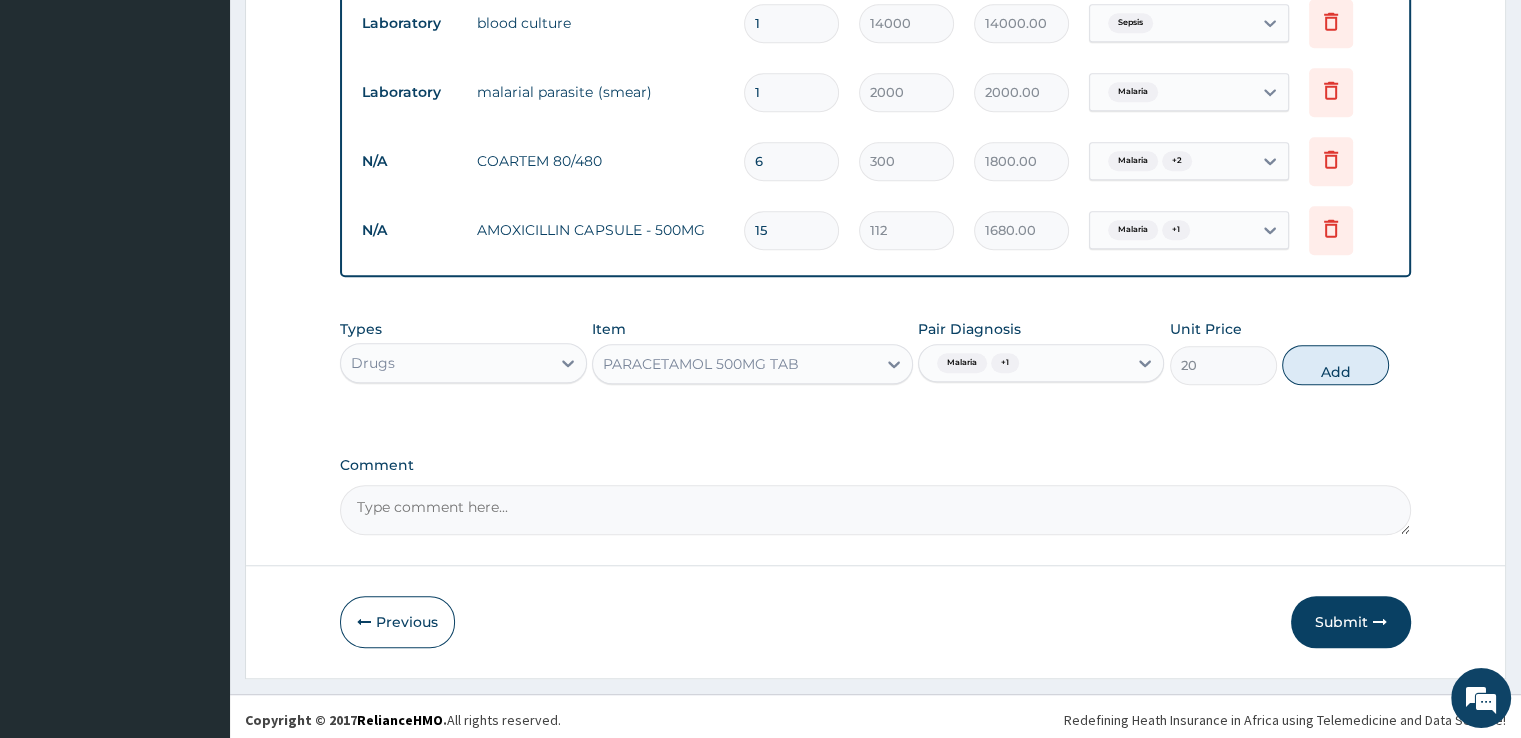type on "0" 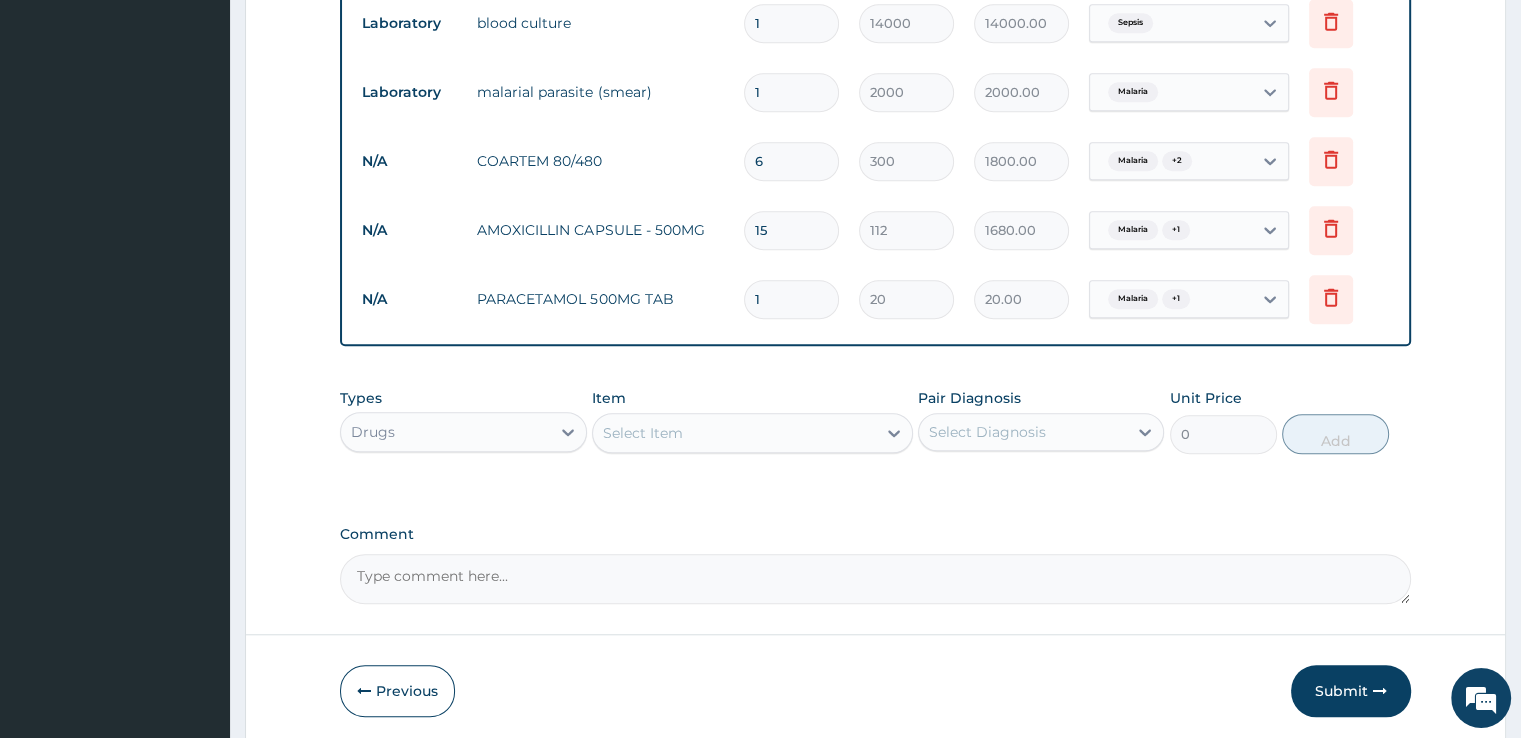 type on "18" 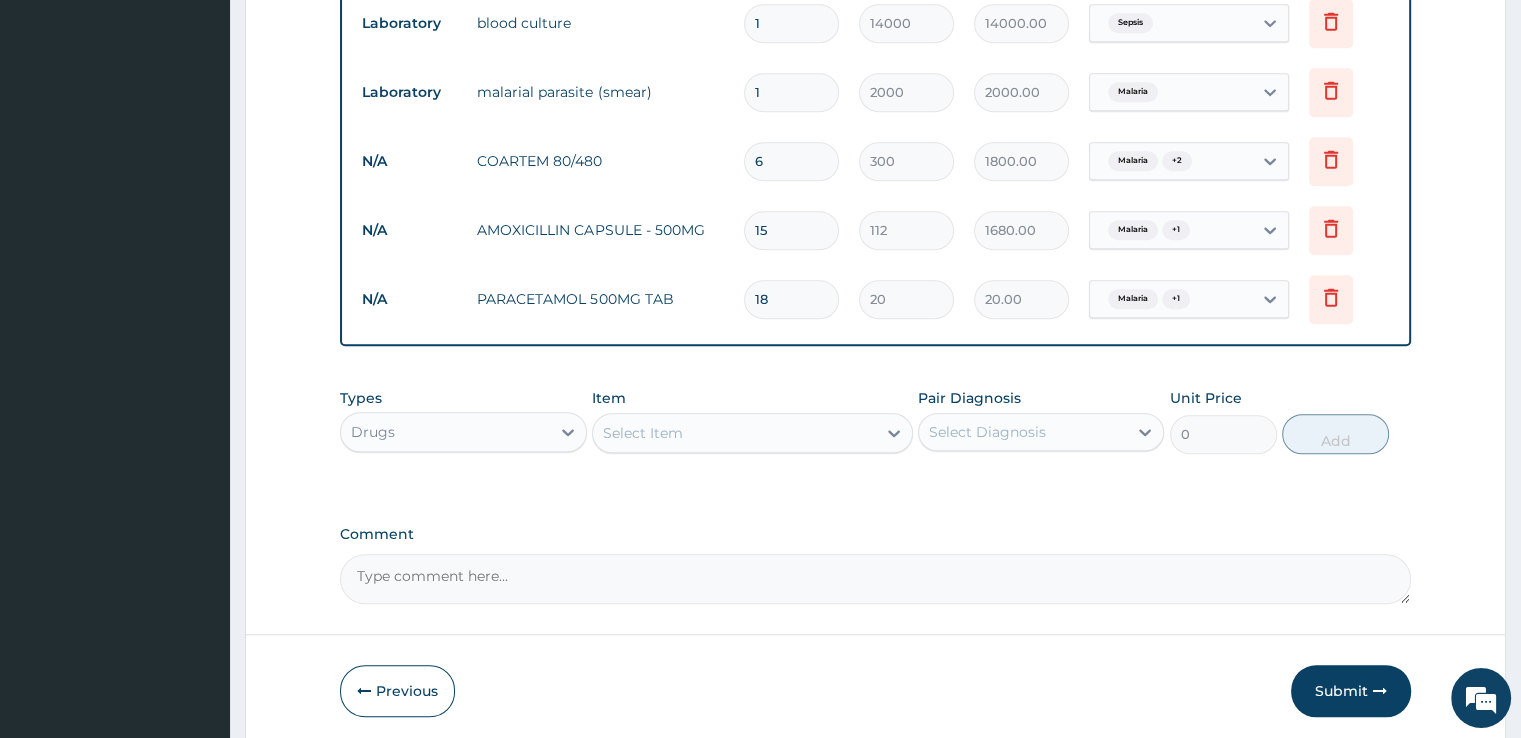 type on "360.00" 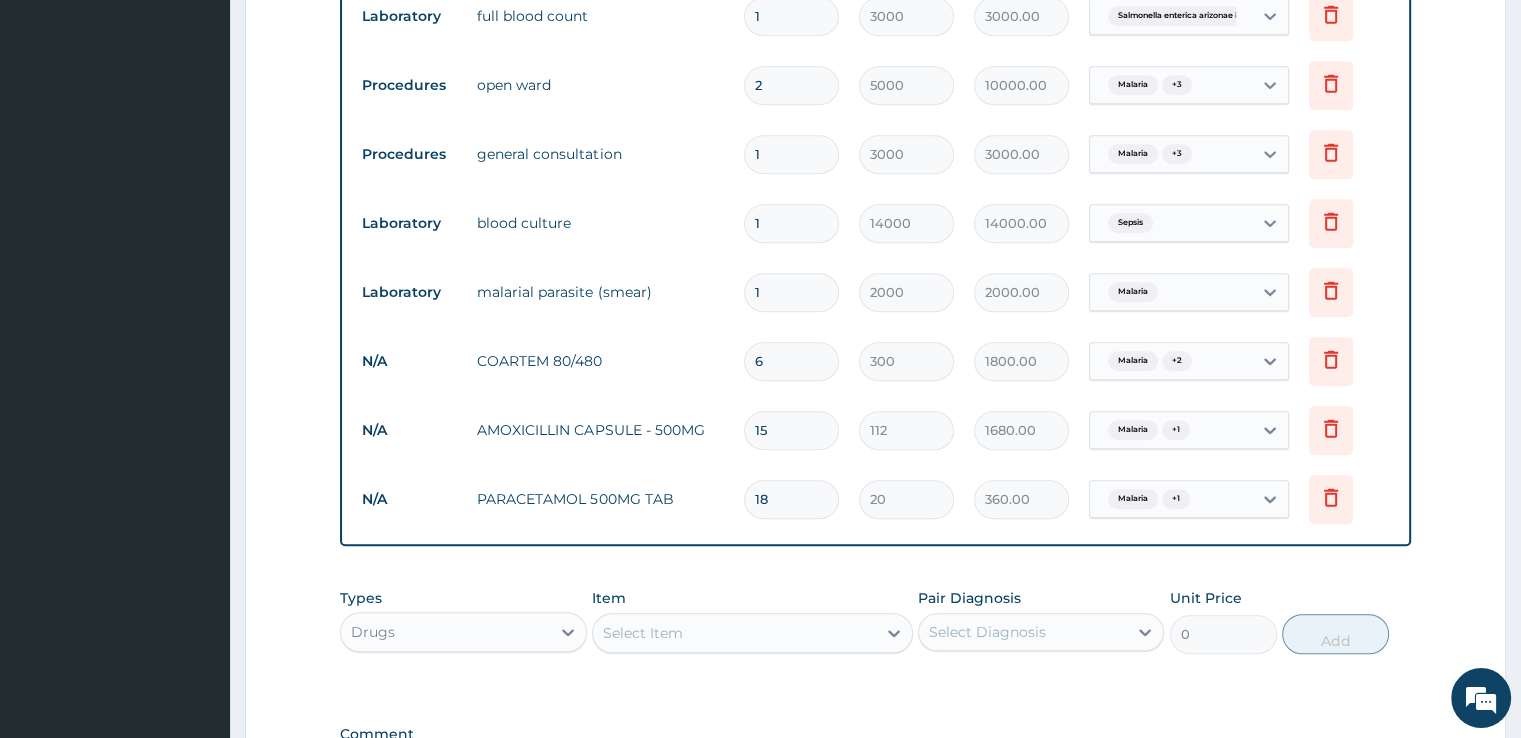 scroll, scrollTop: 1585, scrollLeft: 0, axis: vertical 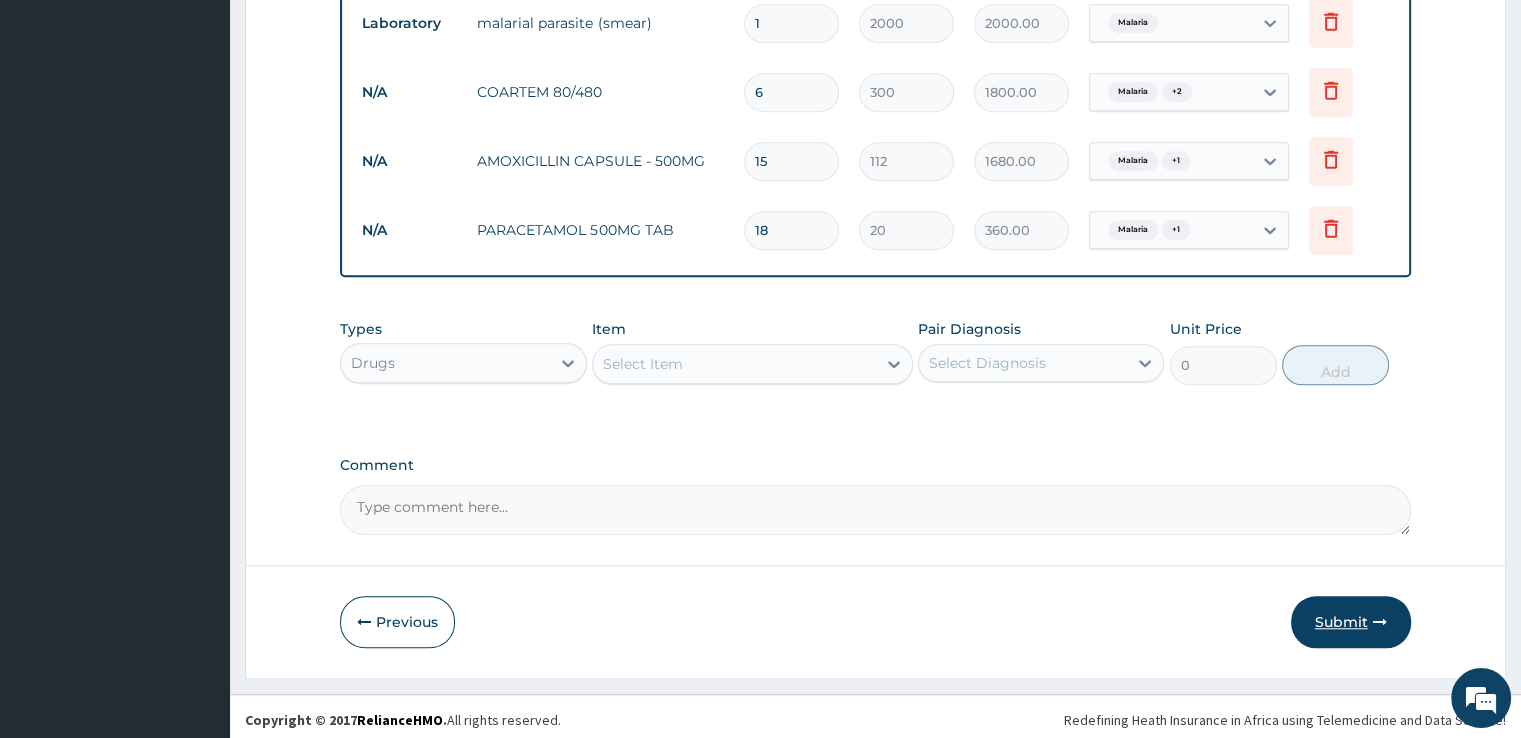 type on "18" 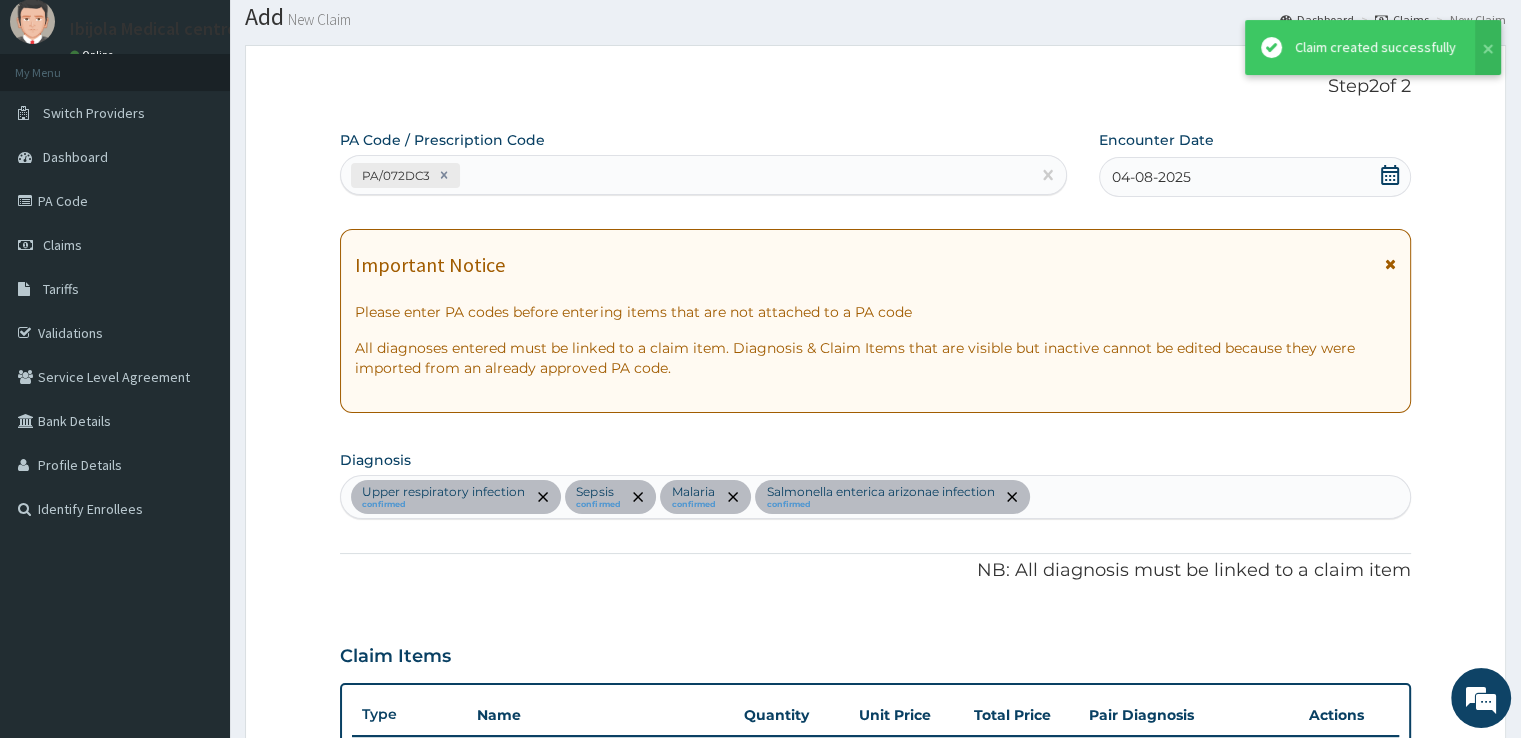 scroll, scrollTop: 1585, scrollLeft: 0, axis: vertical 